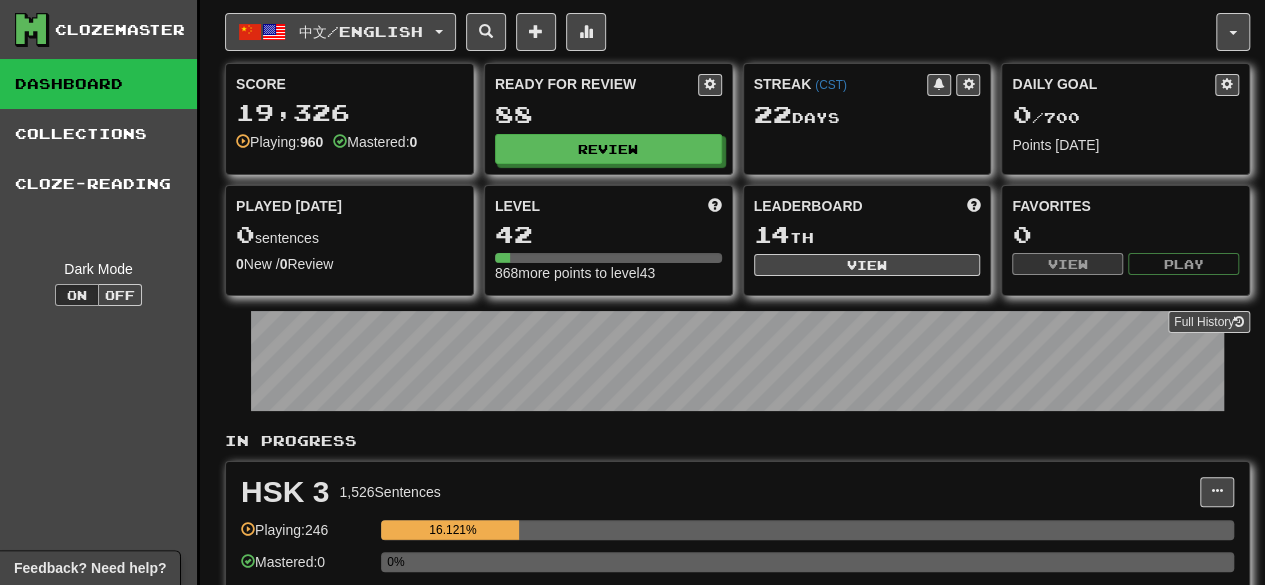 scroll, scrollTop: 0, scrollLeft: 0, axis: both 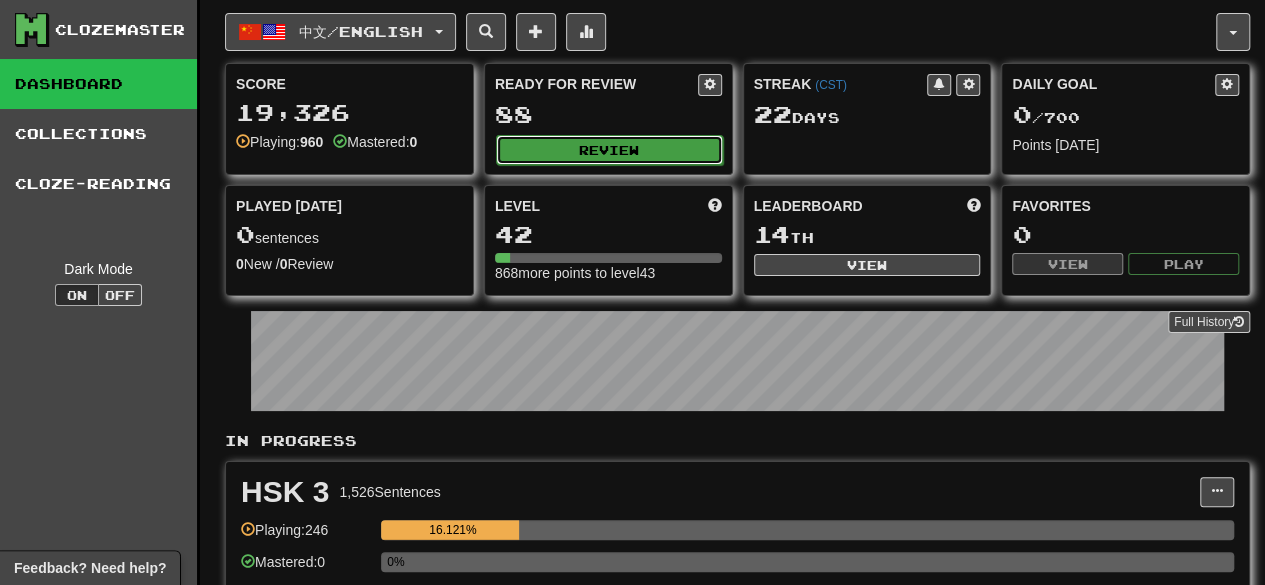 click on "Review" at bounding box center [609, 150] 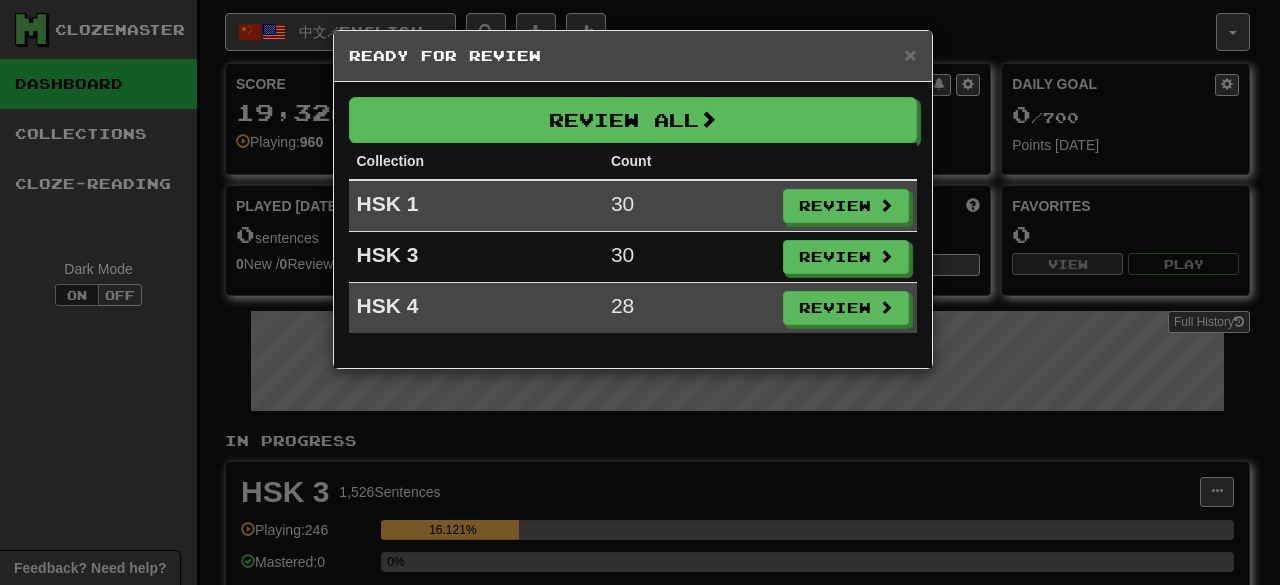 click on "Ready for Review" at bounding box center [633, 56] 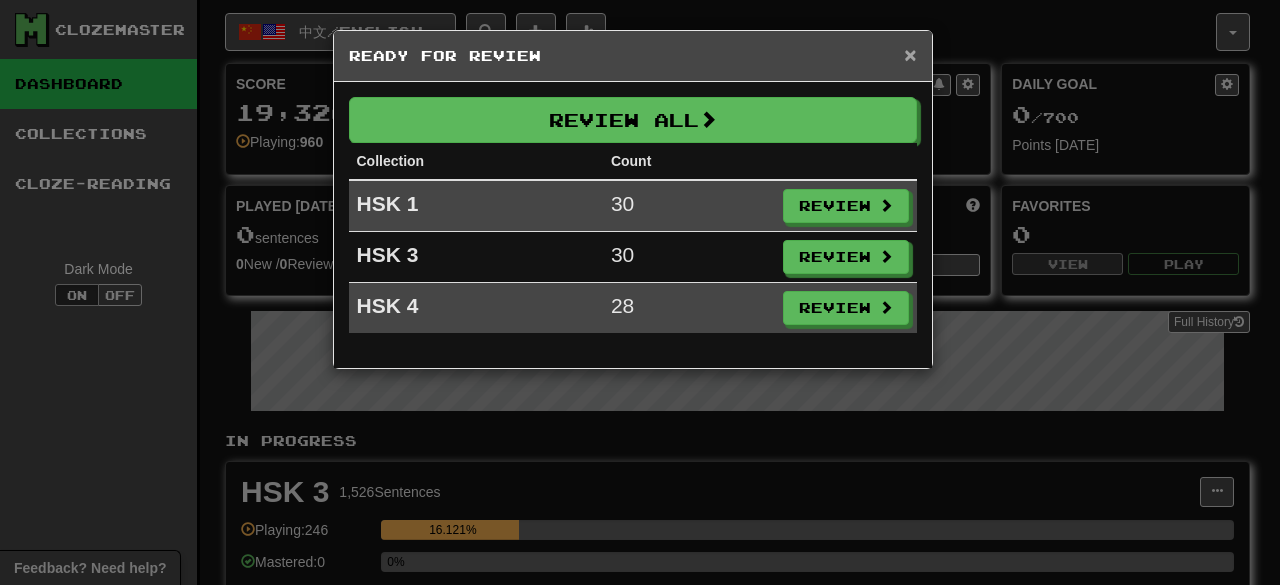 click on "×" at bounding box center (910, 54) 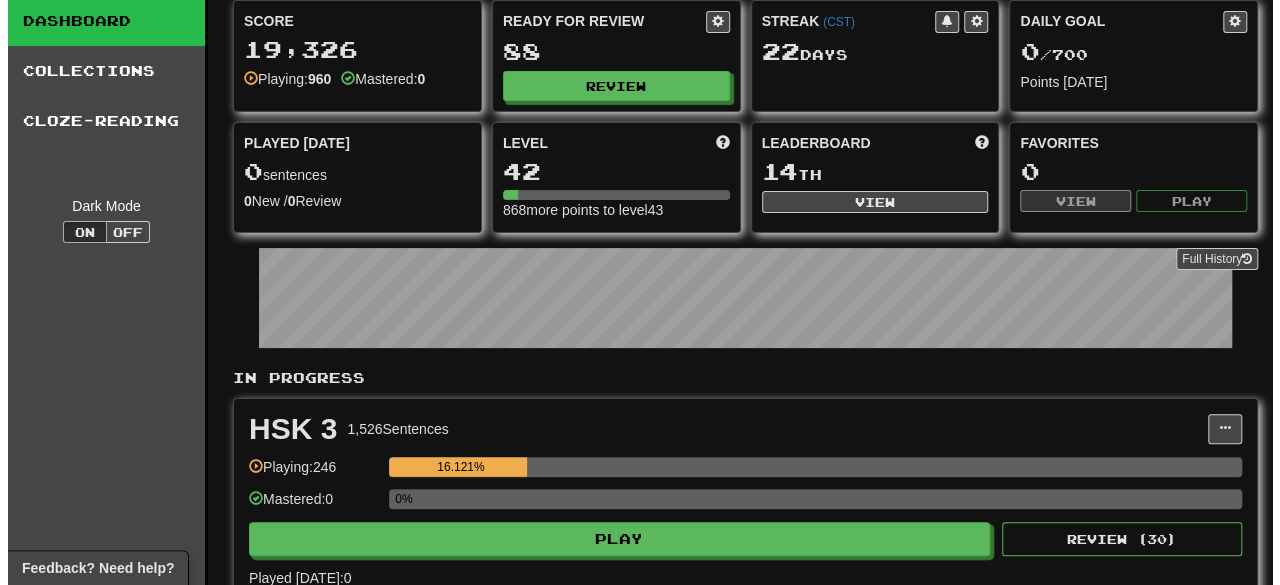 scroll, scrollTop: 0, scrollLeft: 0, axis: both 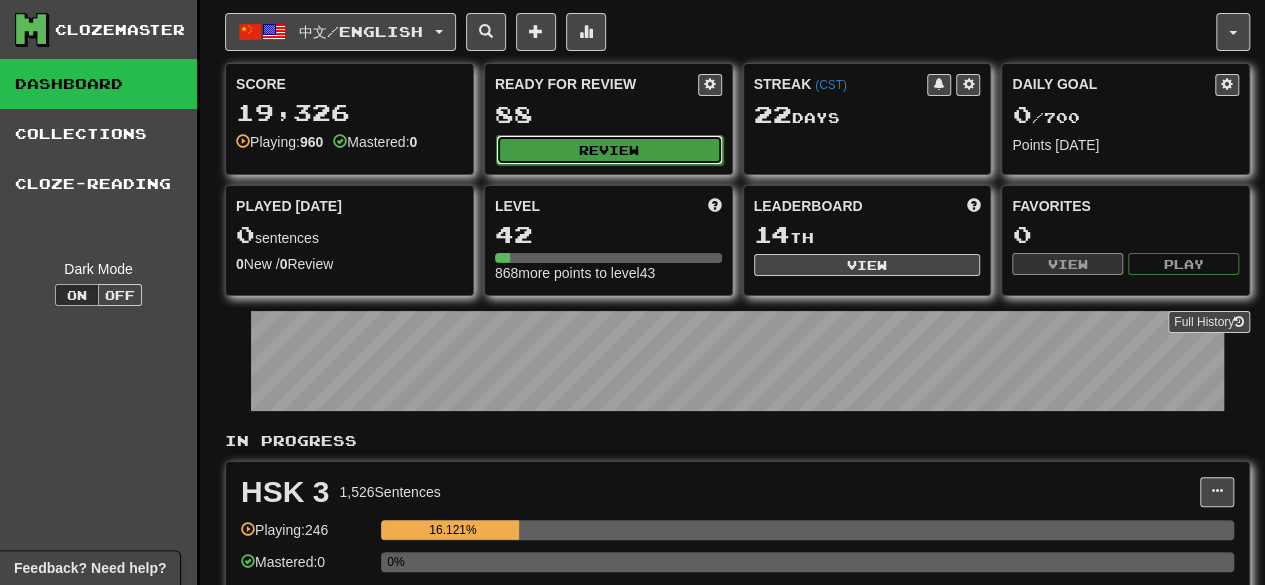 click on "Review" at bounding box center [609, 150] 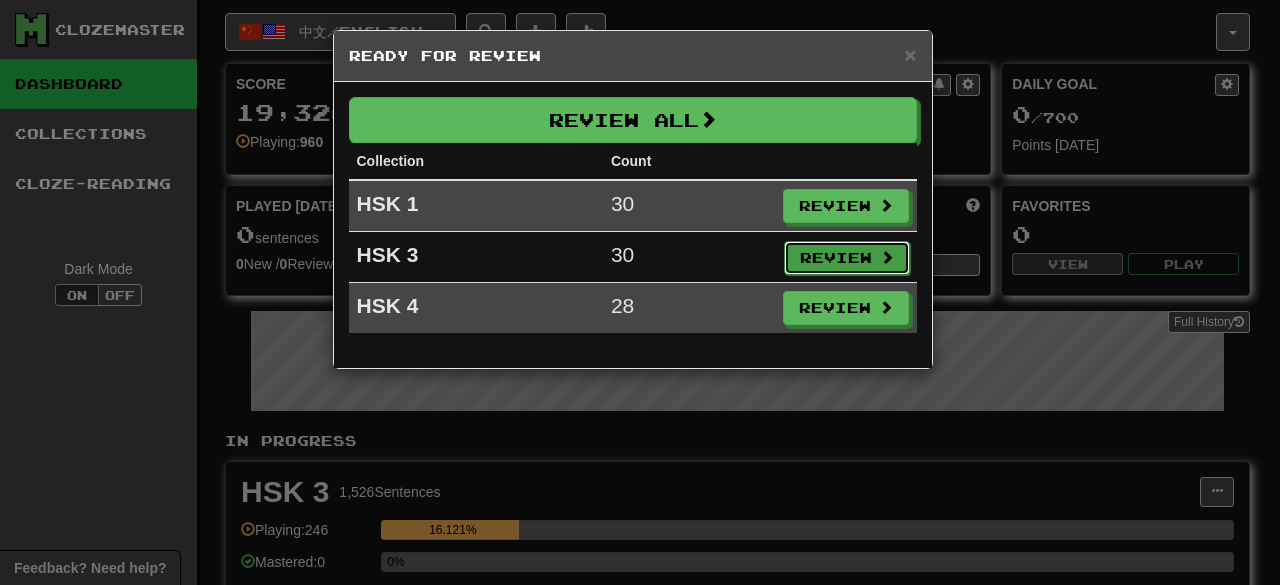 click on "Review" at bounding box center [847, 258] 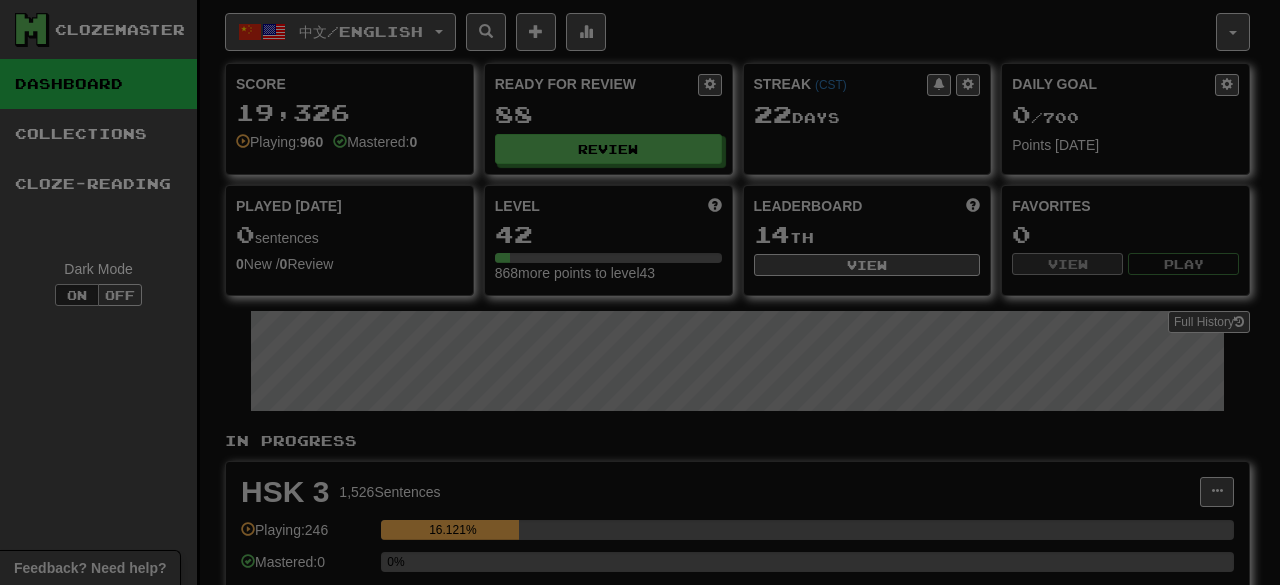 select on "**" 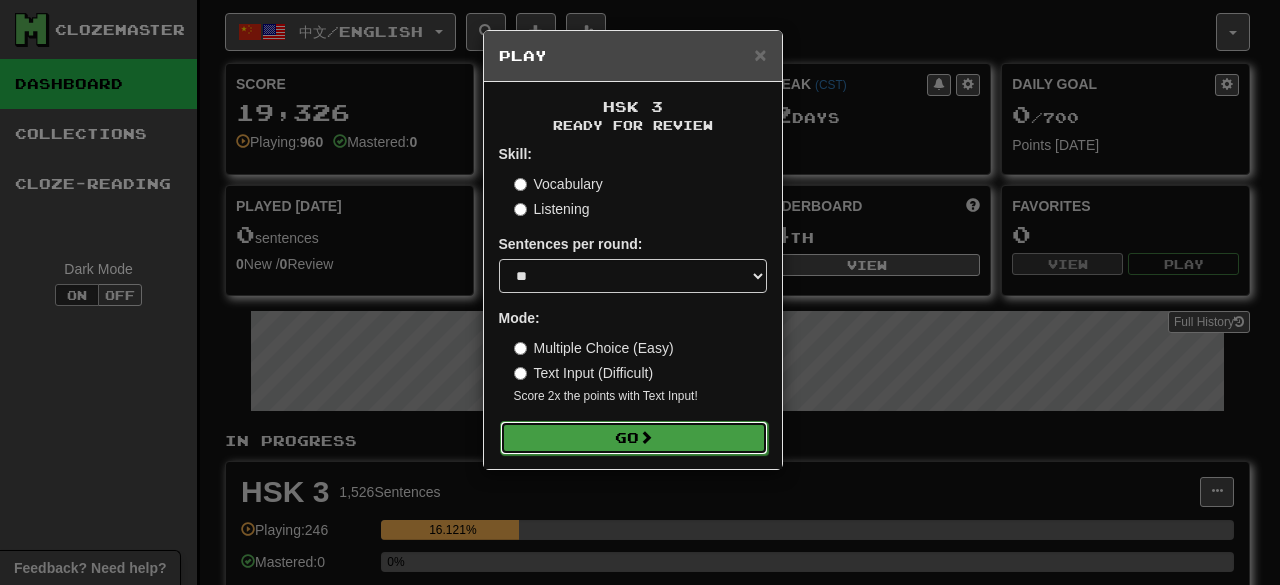 click on "Go" at bounding box center (634, 438) 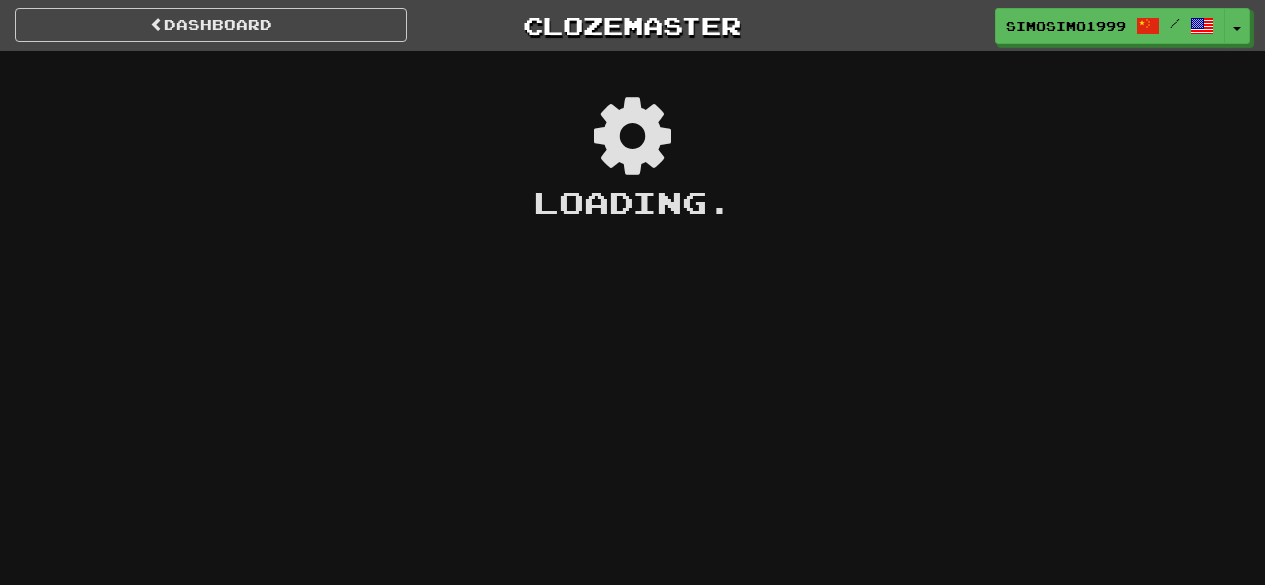 scroll, scrollTop: 0, scrollLeft: 0, axis: both 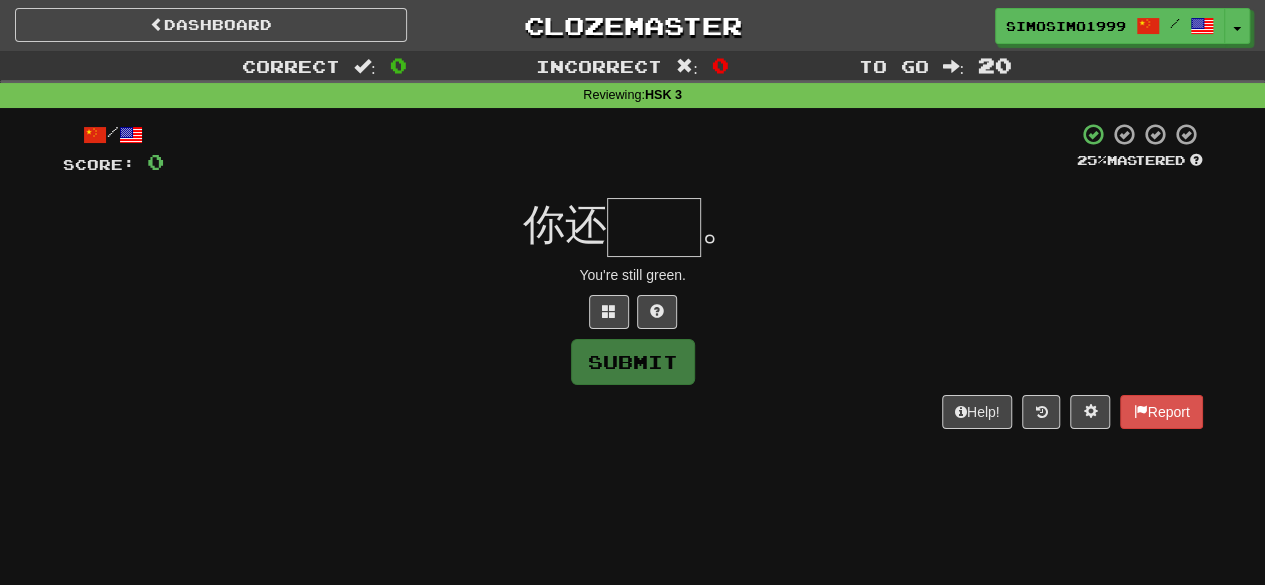 click at bounding box center [654, 227] 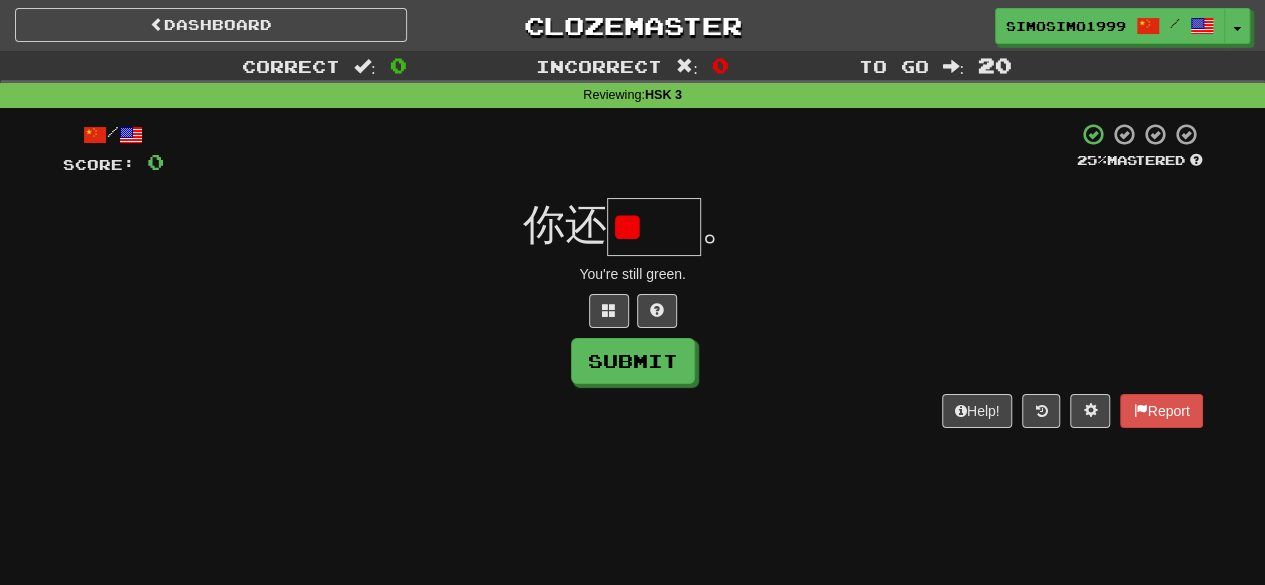 scroll, scrollTop: 0, scrollLeft: 0, axis: both 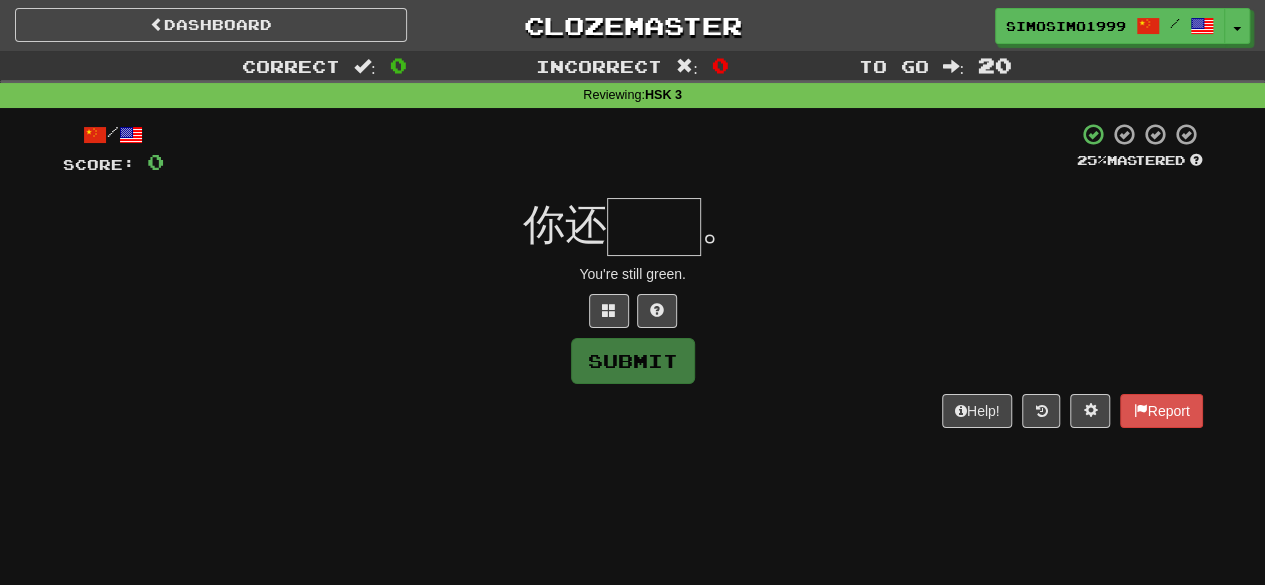 click at bounding box center (654, 227) 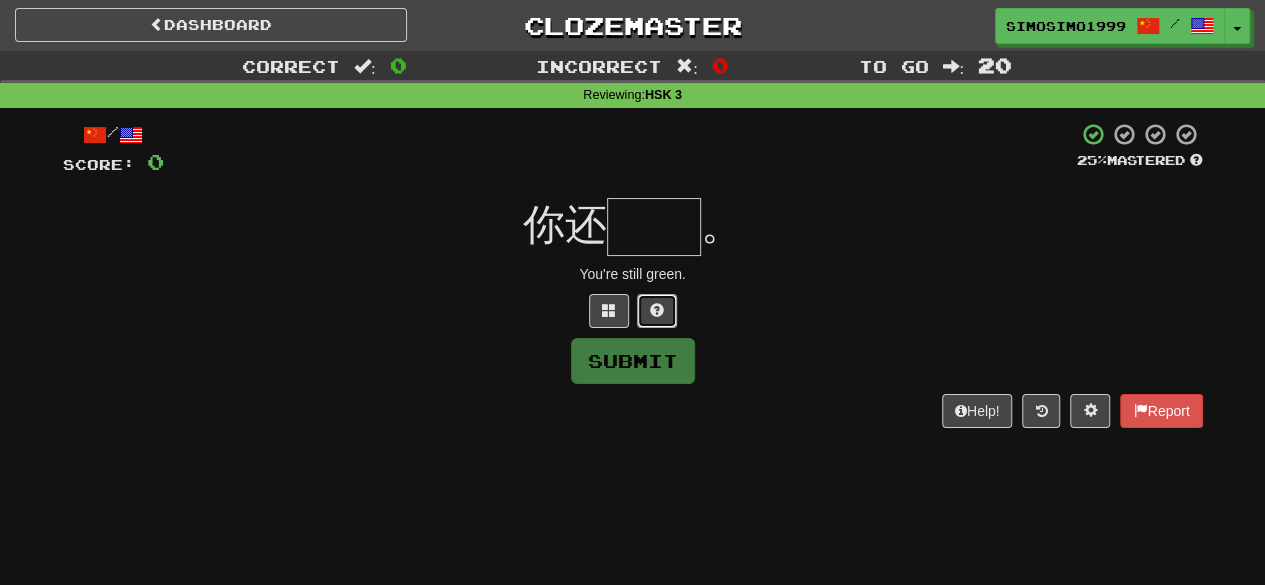 click at bounding box center (657, 311) 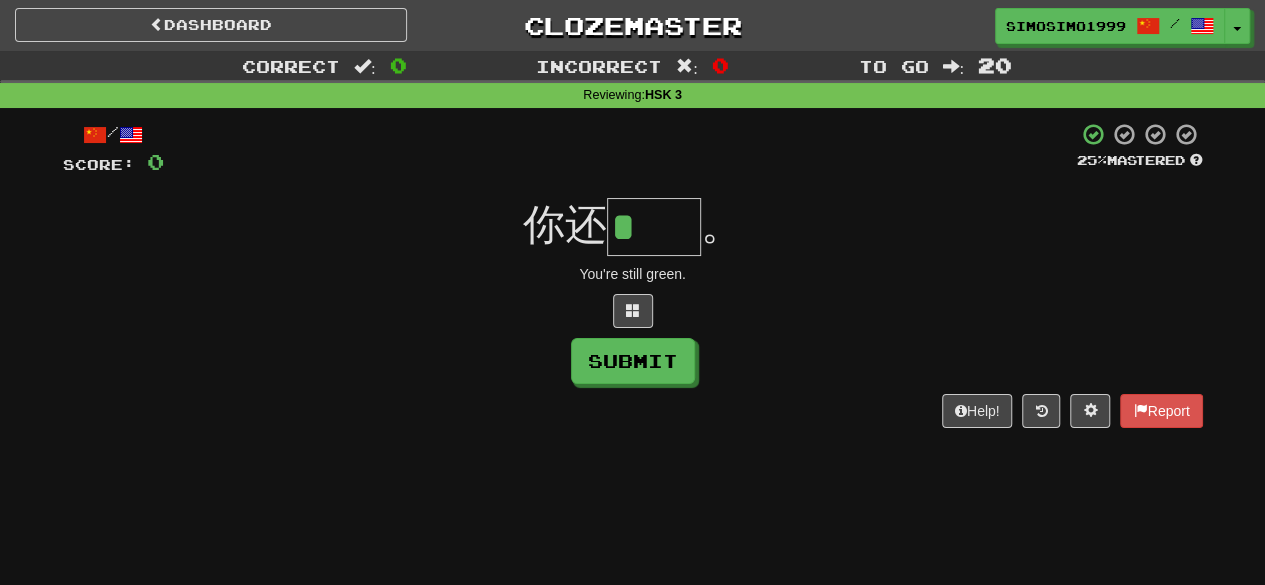 click on "*" at bounding box center (654, 227) 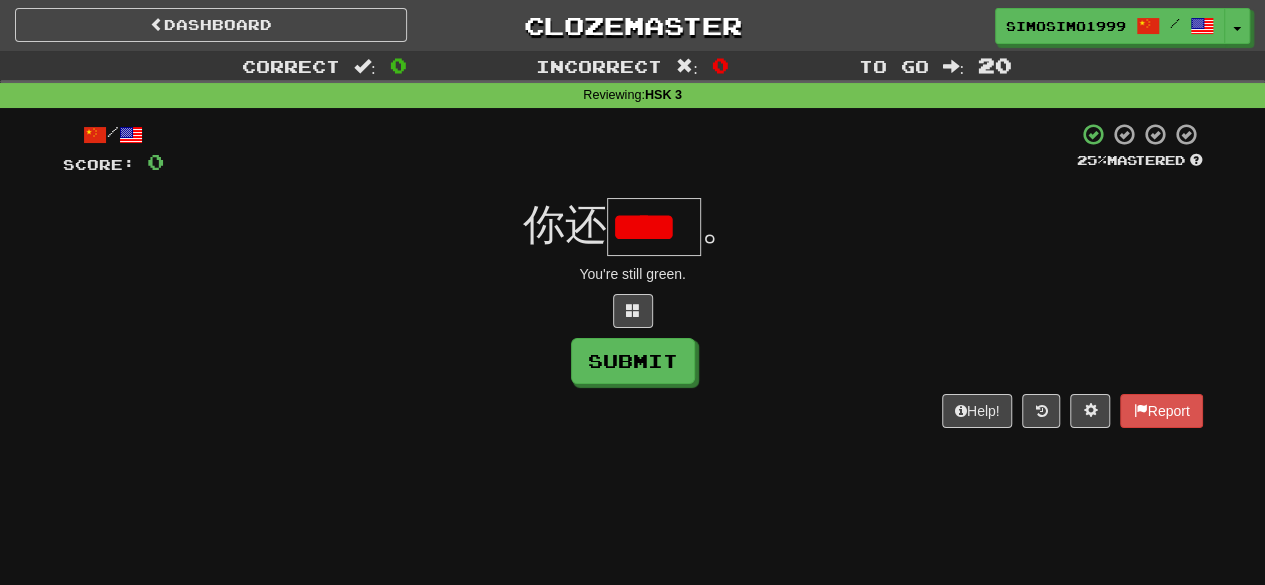scroll, scrollTop: 0, scrollLeft: 0, axis: both 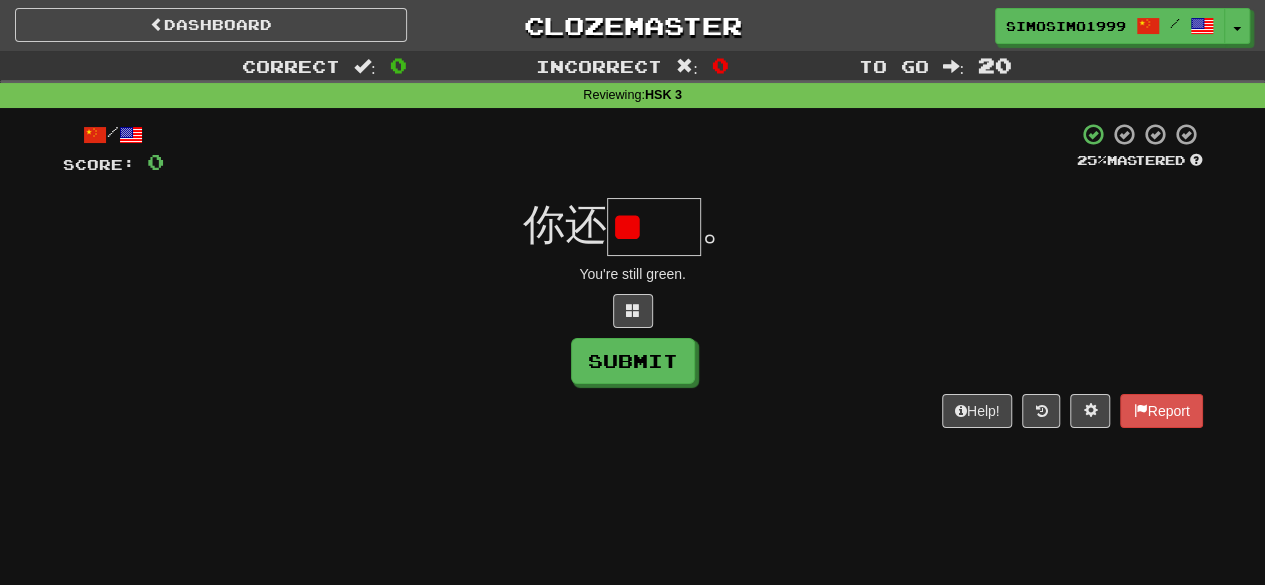 type on "*" 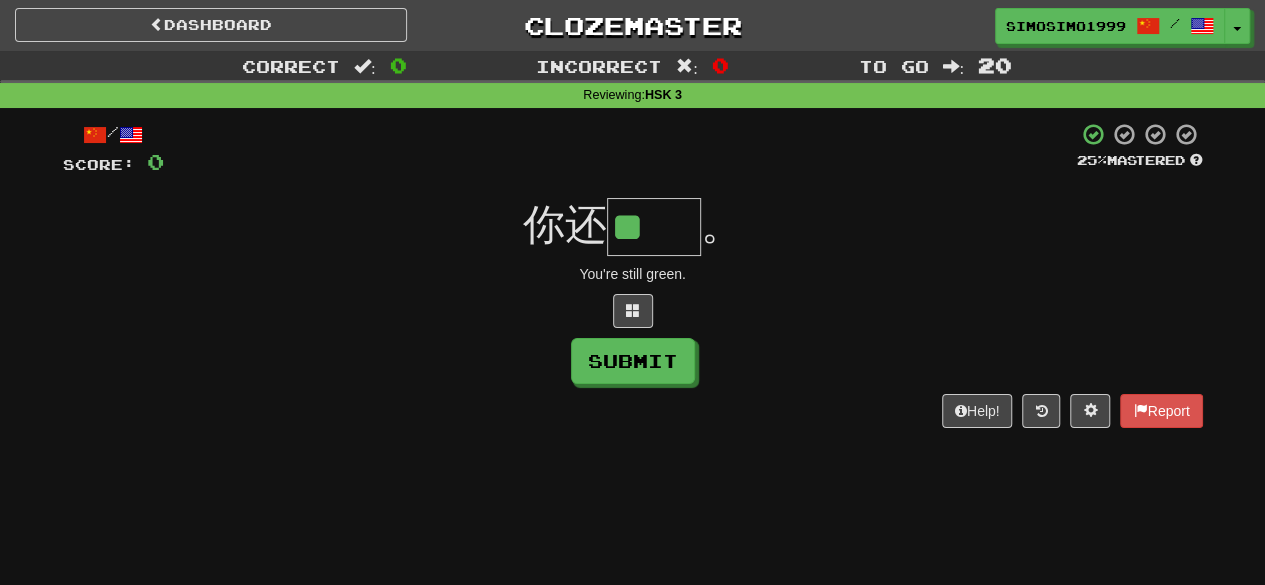 scroll, scrollTop: 0, scrollLeft: 0, axis: both 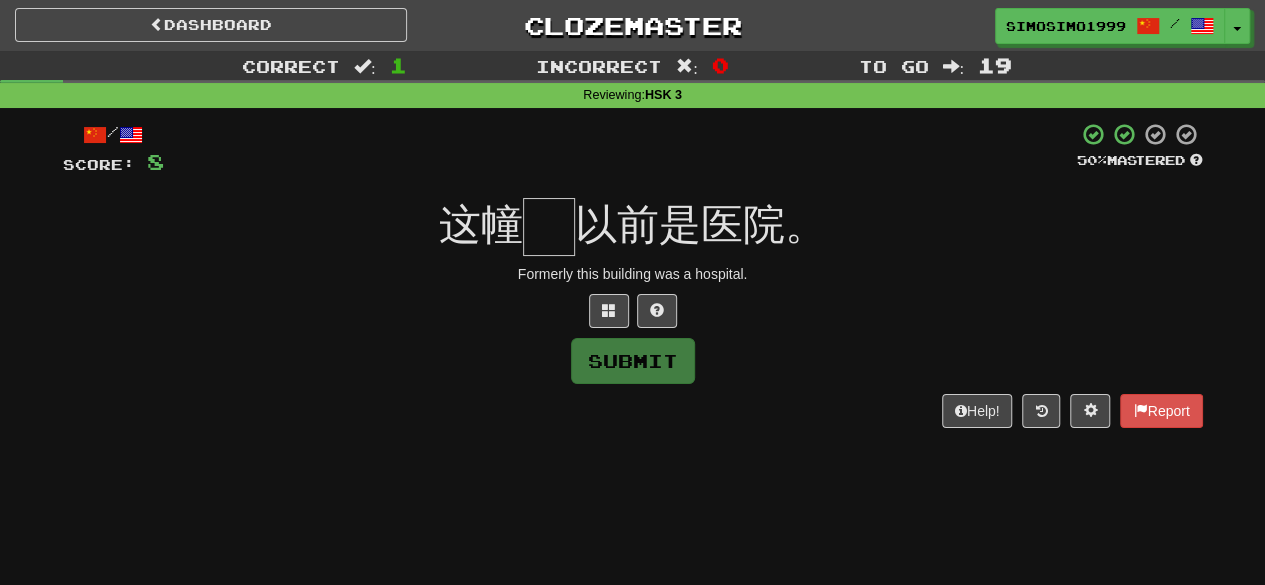 click at bounding box center (549, 227) 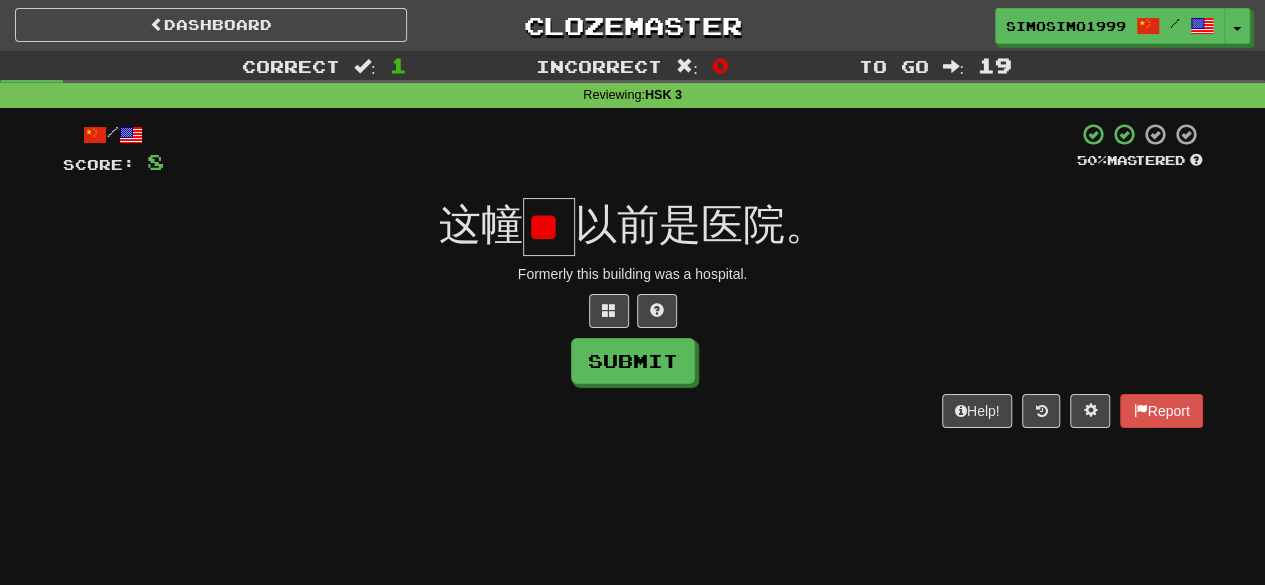 scroll, scrollTop: 0, scrollLeft: 0, axis: both 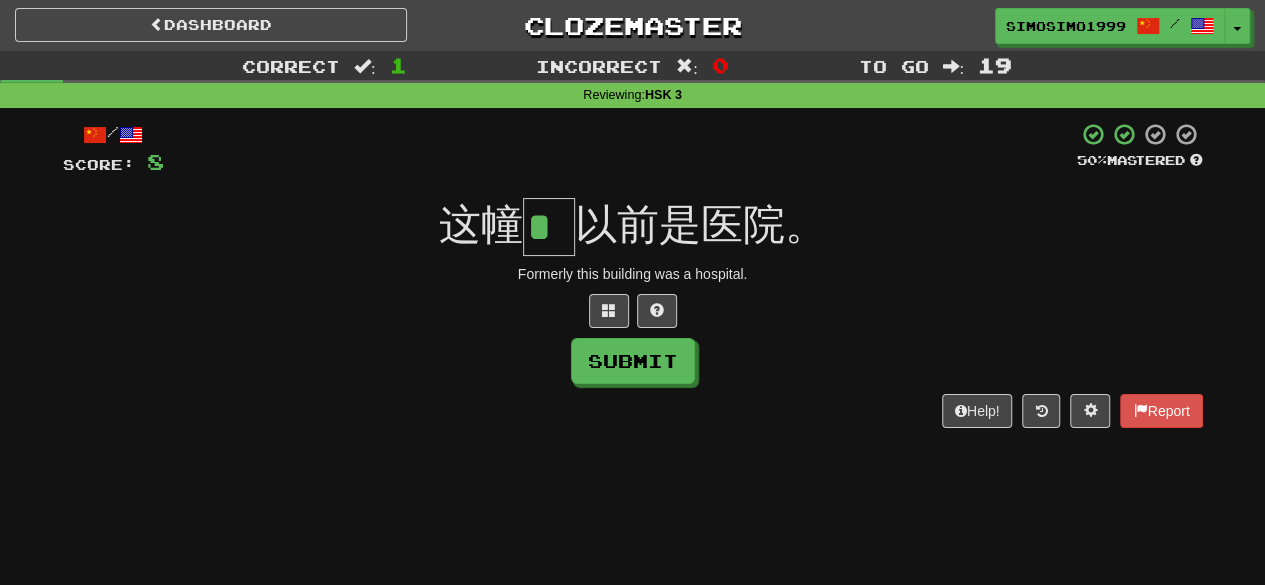 type on "*" 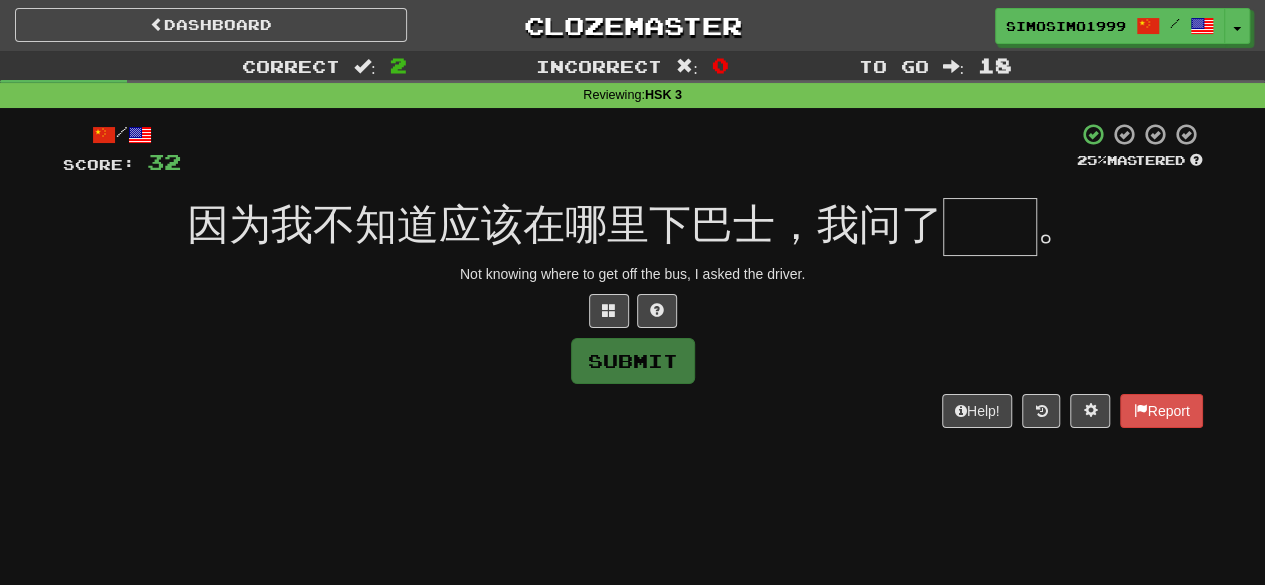 click at bounding box center (990, 227) 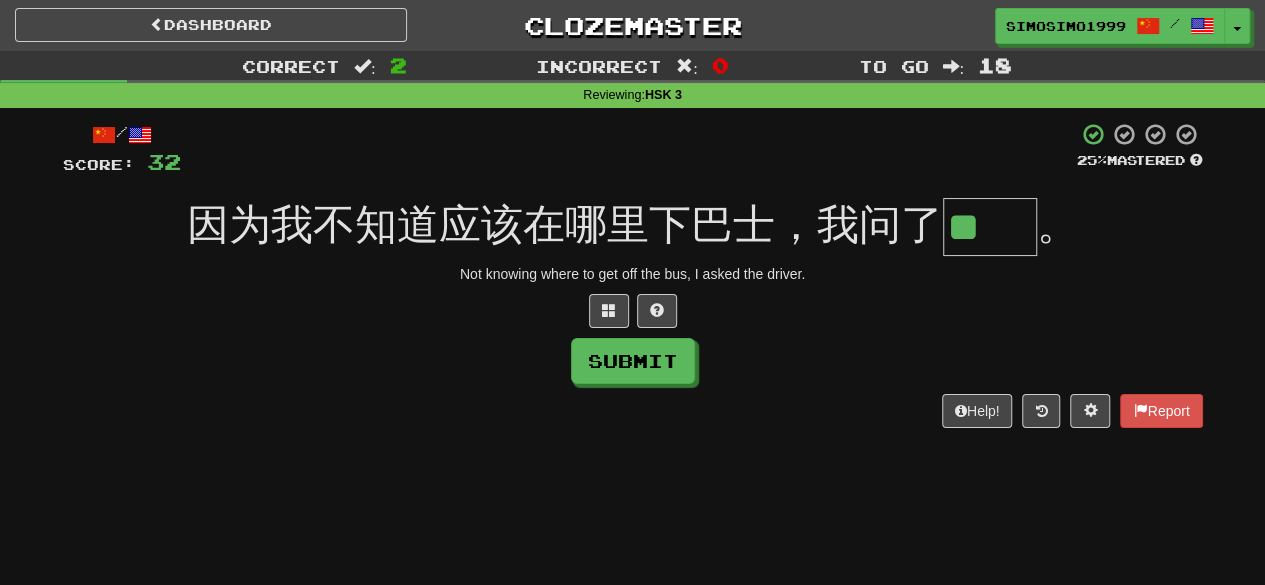 type on "**" 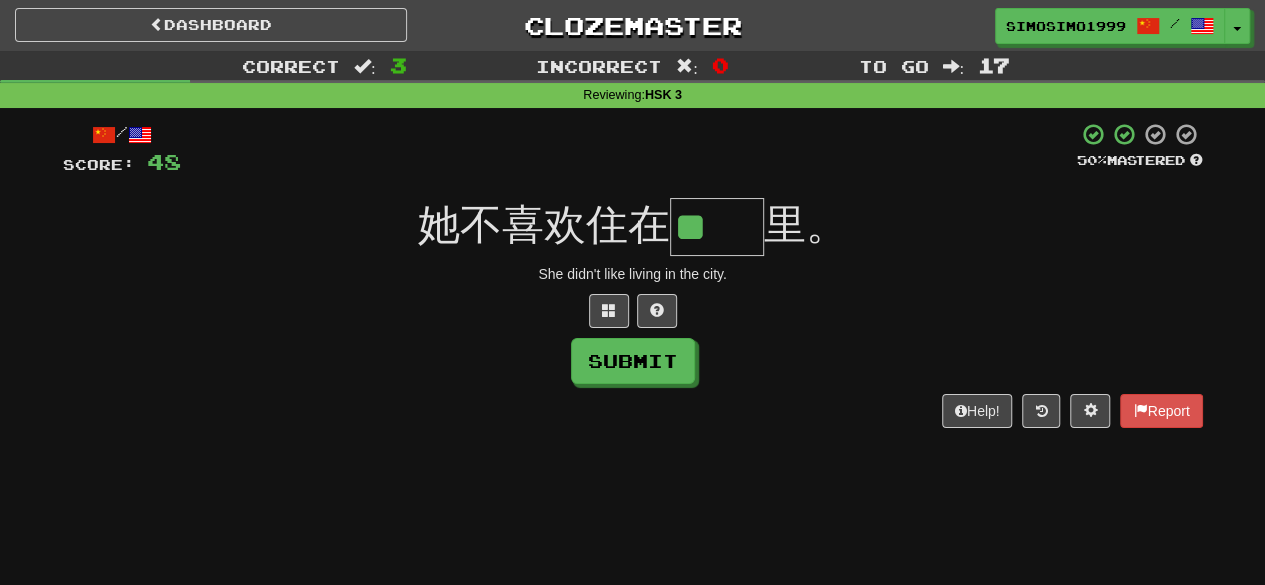 scroll, scrollTop: 0, scrollLeft: 0, axis: both 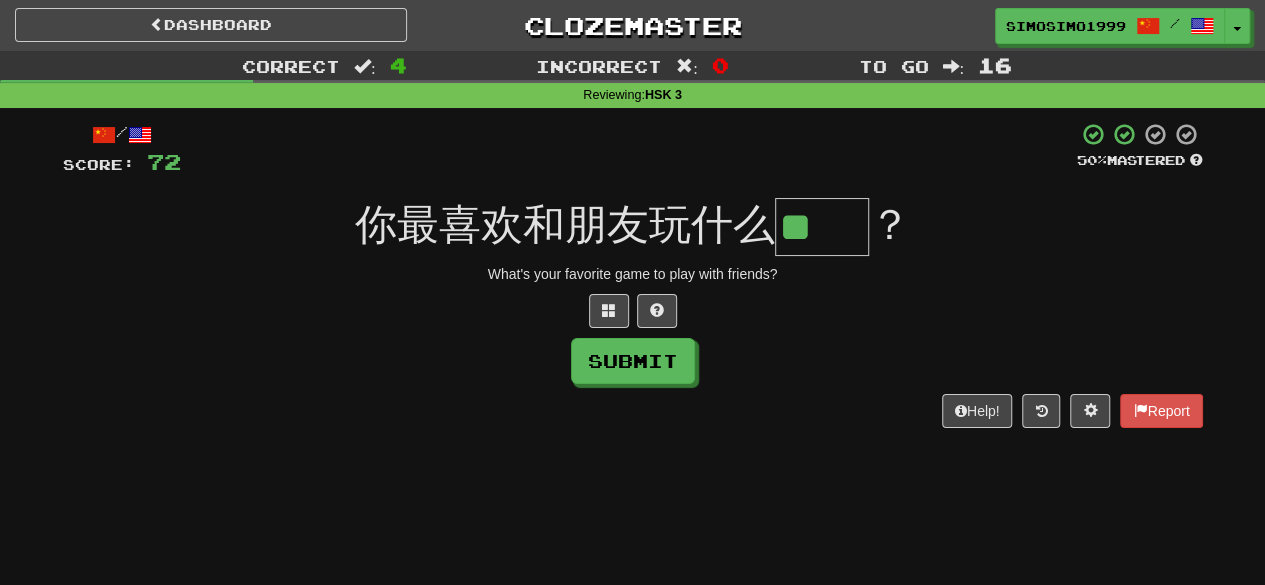 type on "**" 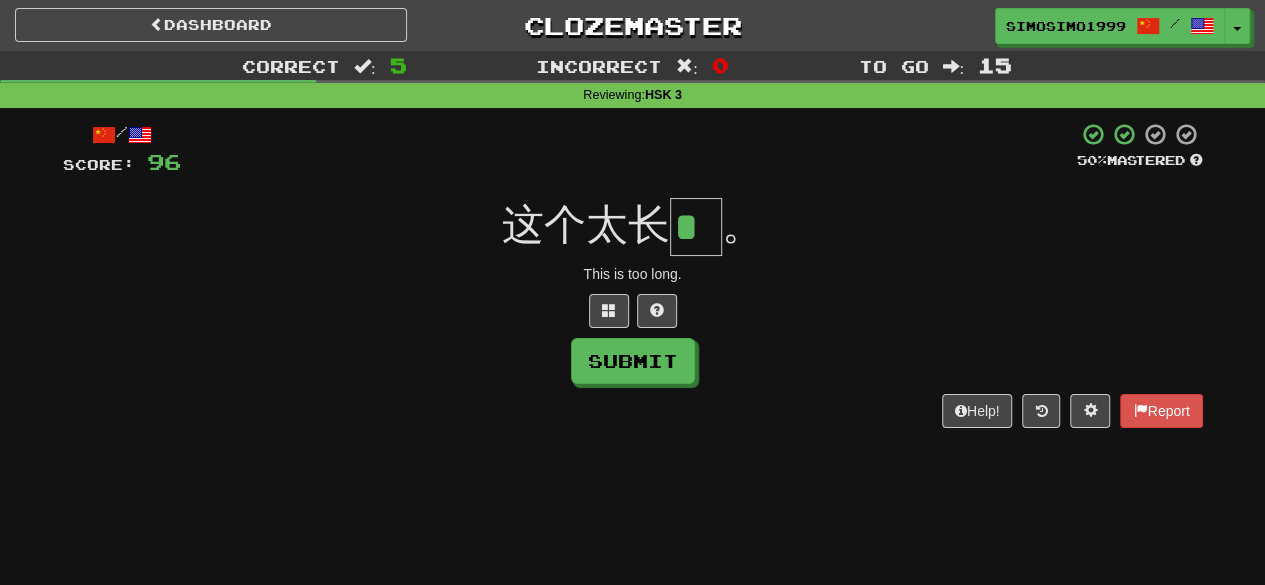 type on "*" 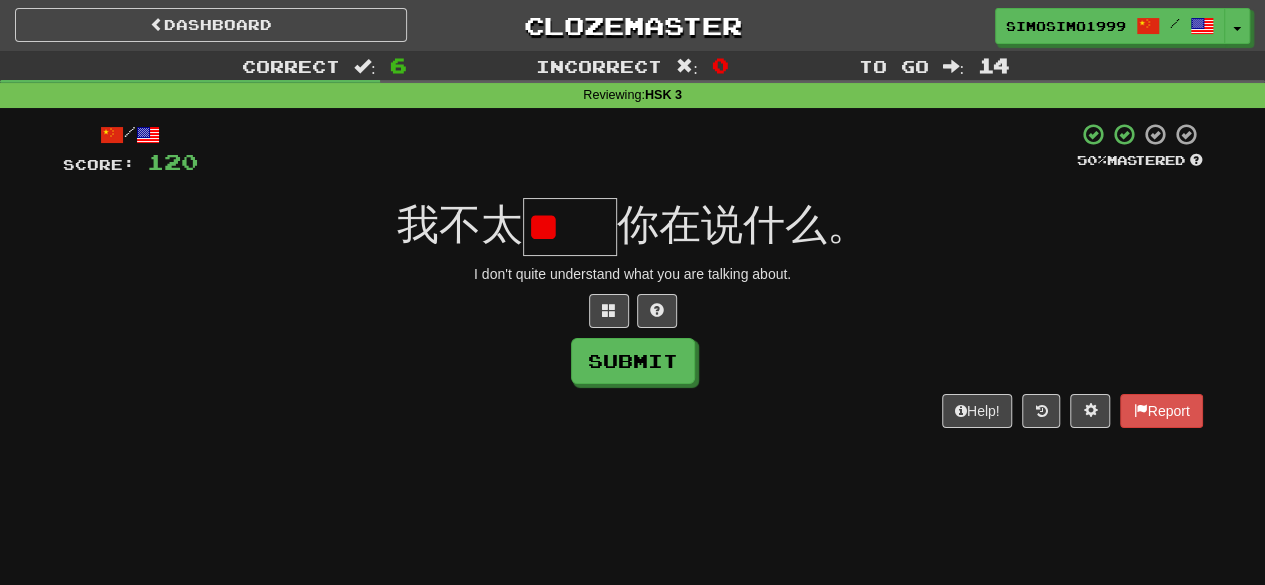 scroll, scrollTop: 0, scrollLeft: 0, axis: both 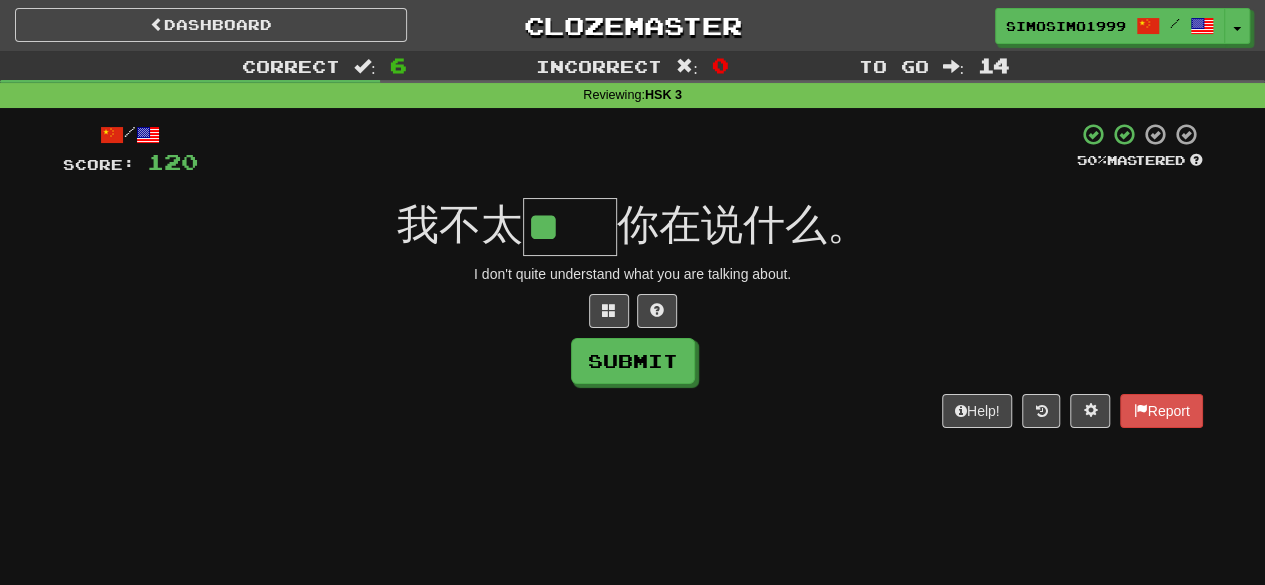 type on "**" 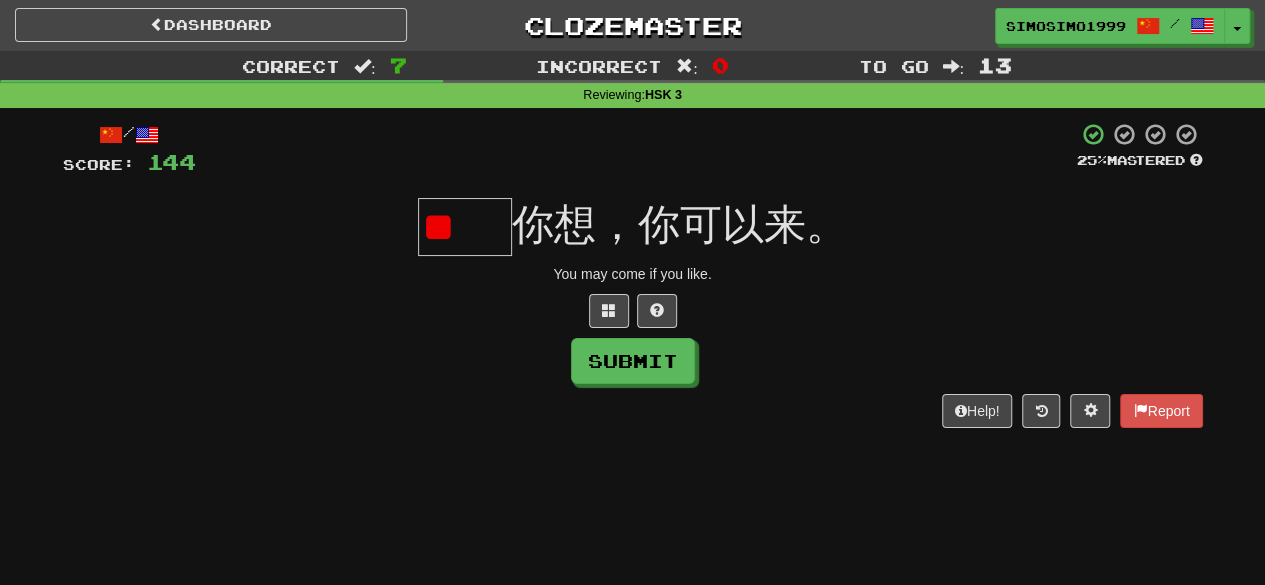 scroll, scrollTop: 0, scrollLeft: 0, axis: both 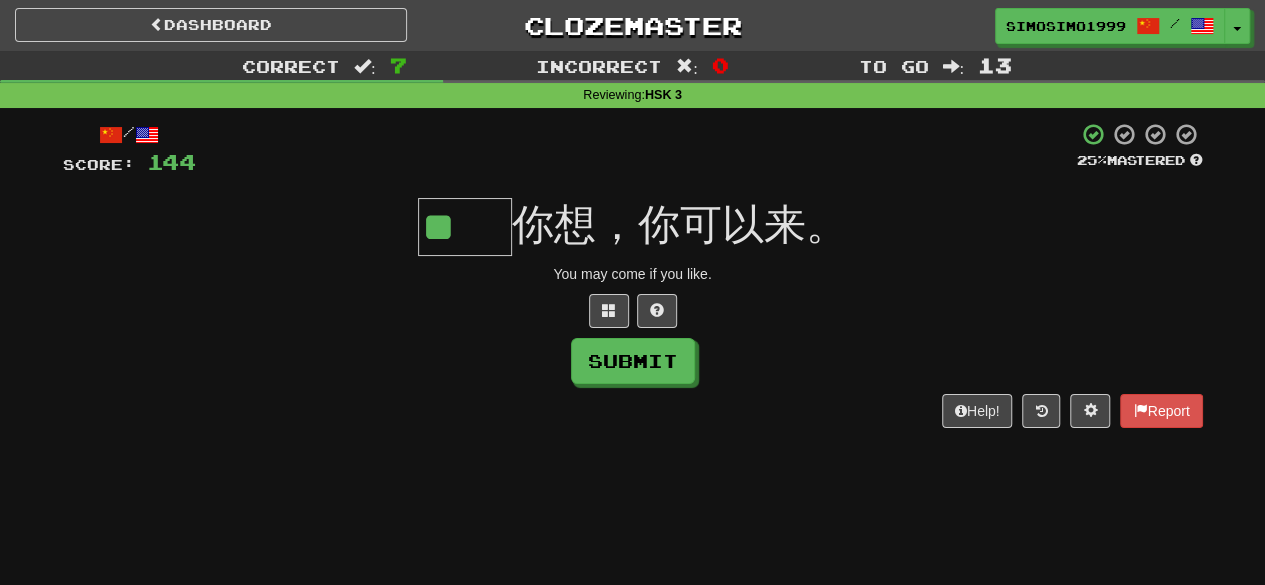 type on "**" 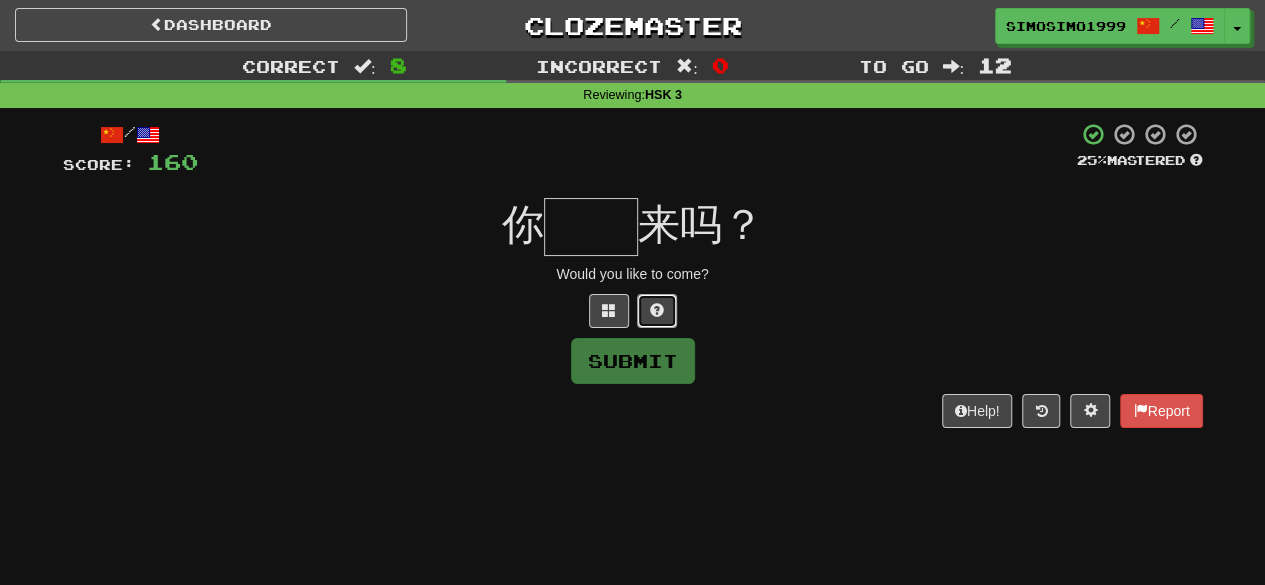click at bounding box center (657, 310) 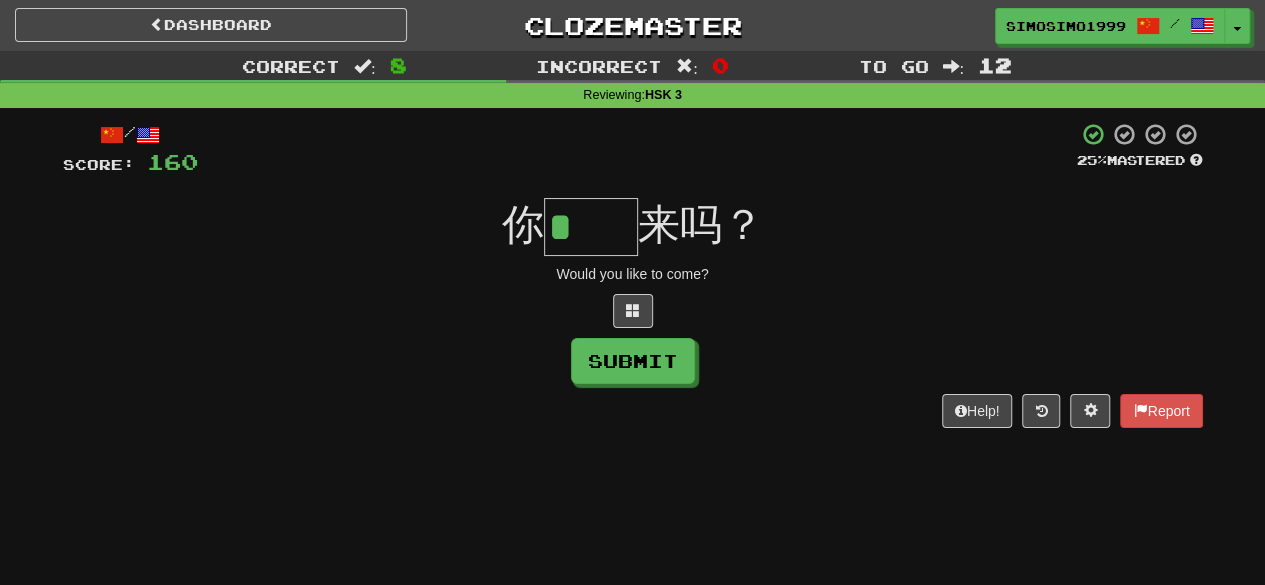 click on "*" at bounding box center (591, 227) 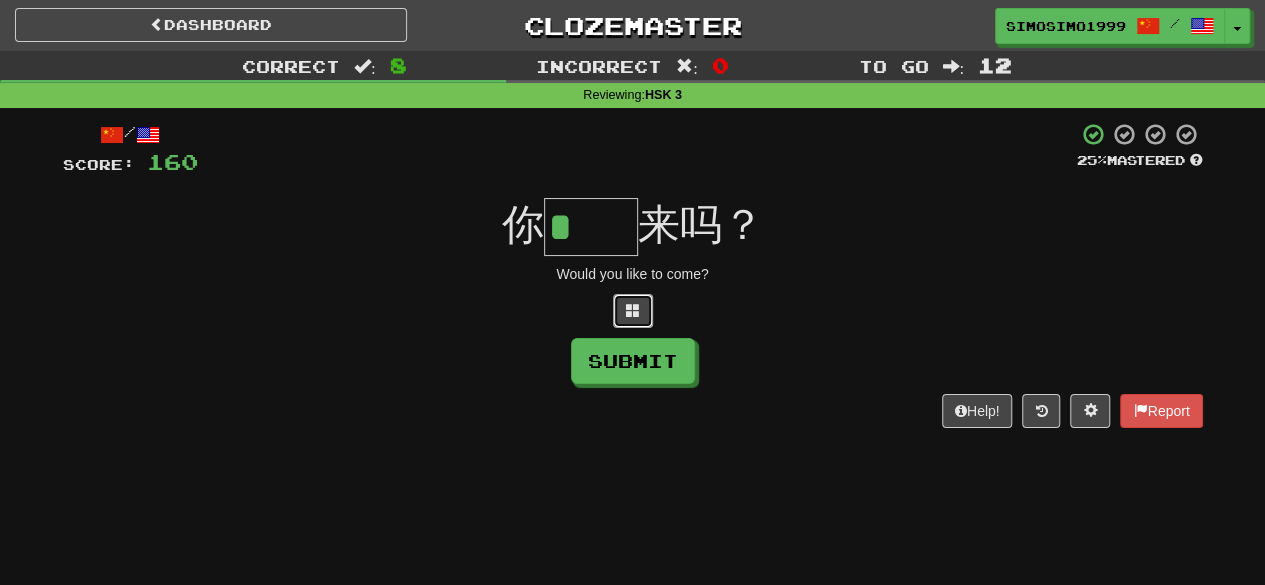 click at bounding box center [633, 310] 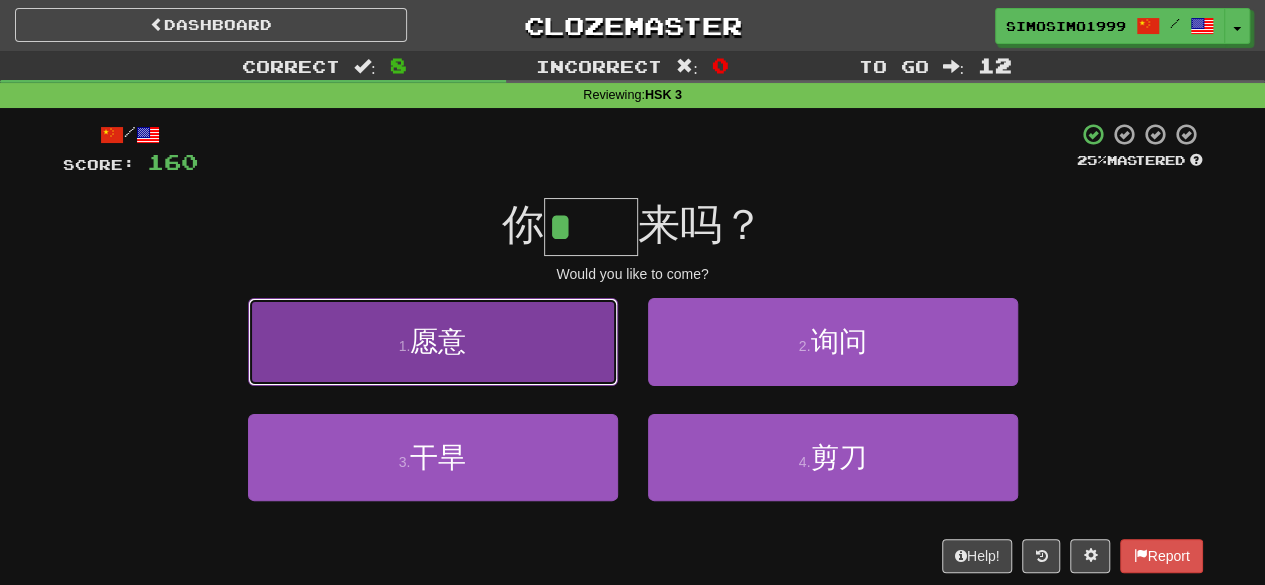 click on "1 .  愿意" at bounding box center [433, 341] 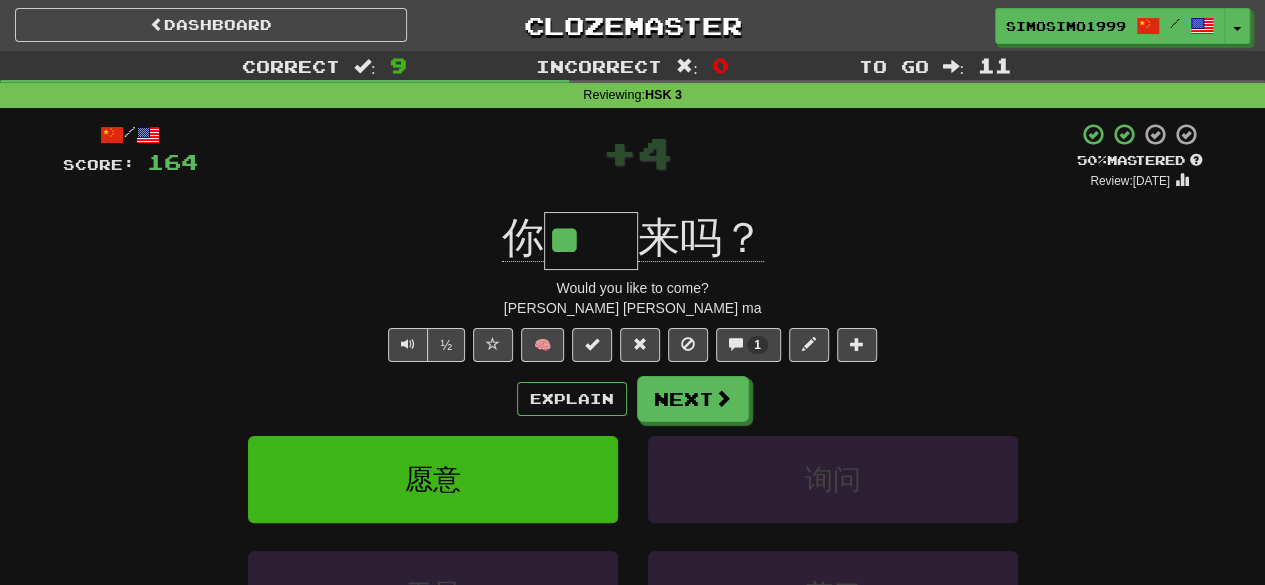 drag, startPoint x: 551, startPoint y: 247, endPoint x: 625, endPoint y: 255, distance: 74.431175 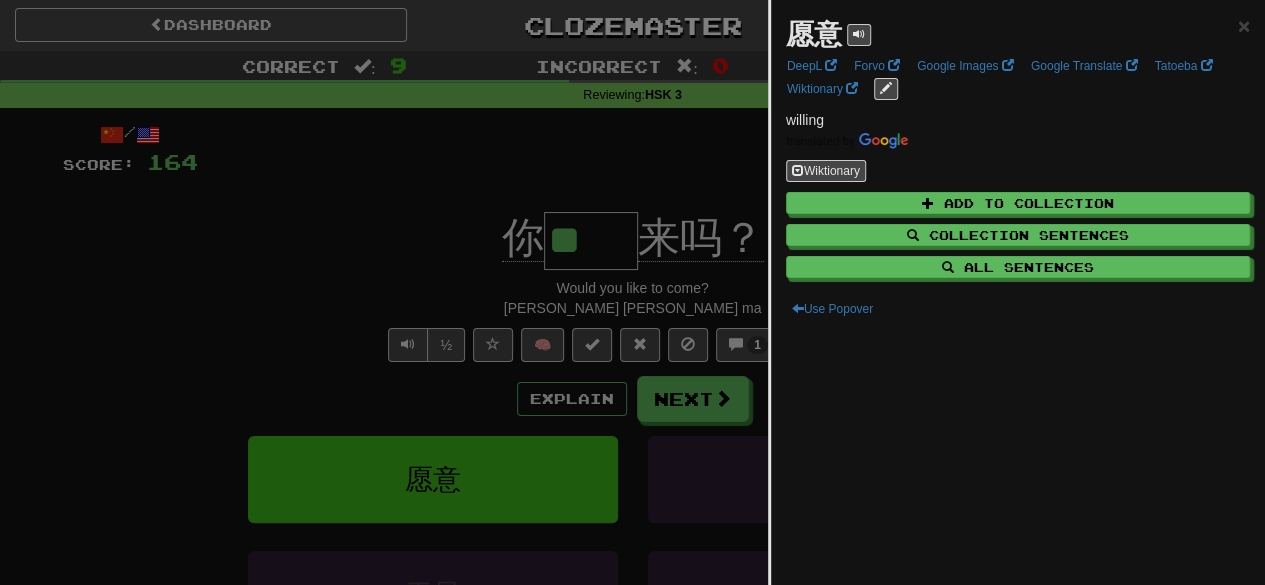 click at bounding box center (632, 292) 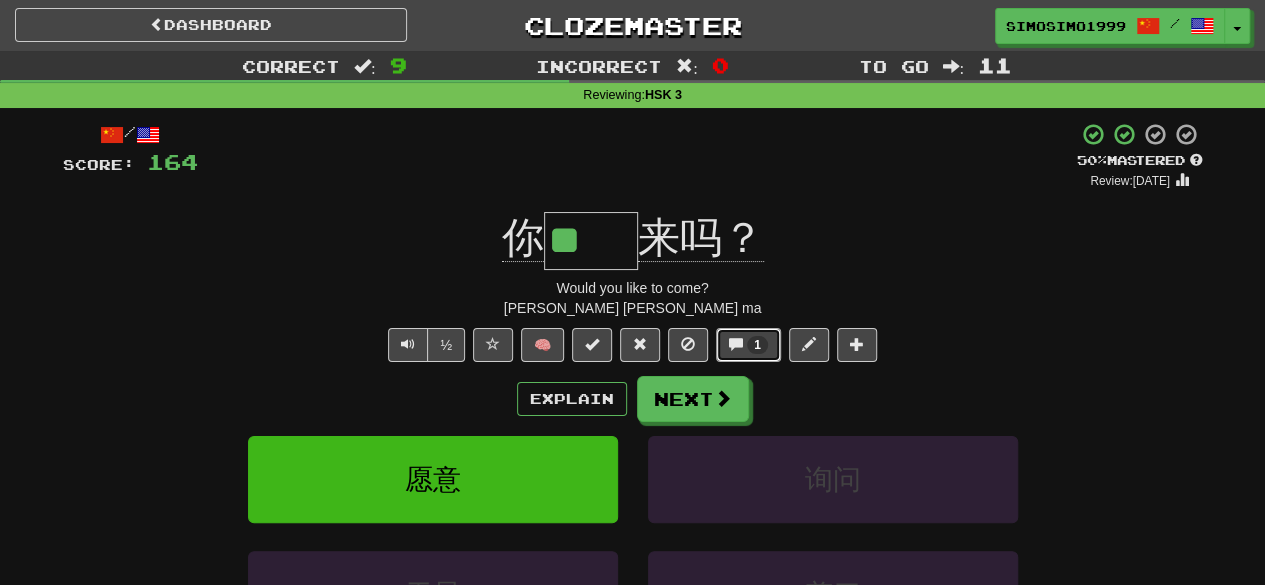 click at bounding box center [736, 344] 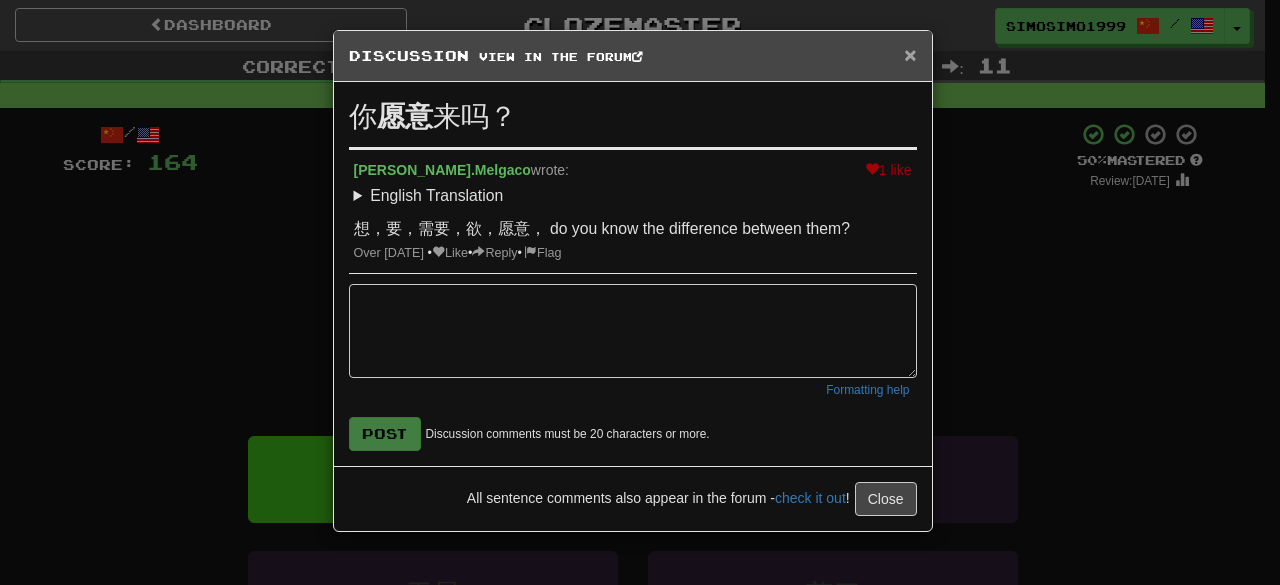 click on "×" at bounding box center (910, 54) 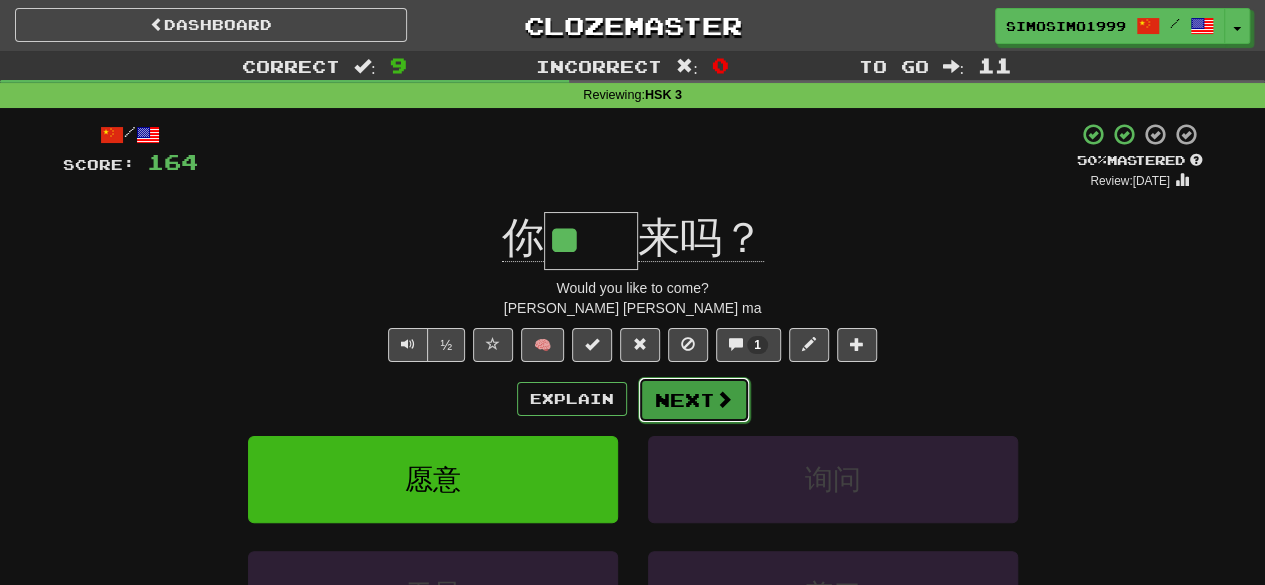 click on "Next" at bounding box center [694, 400] 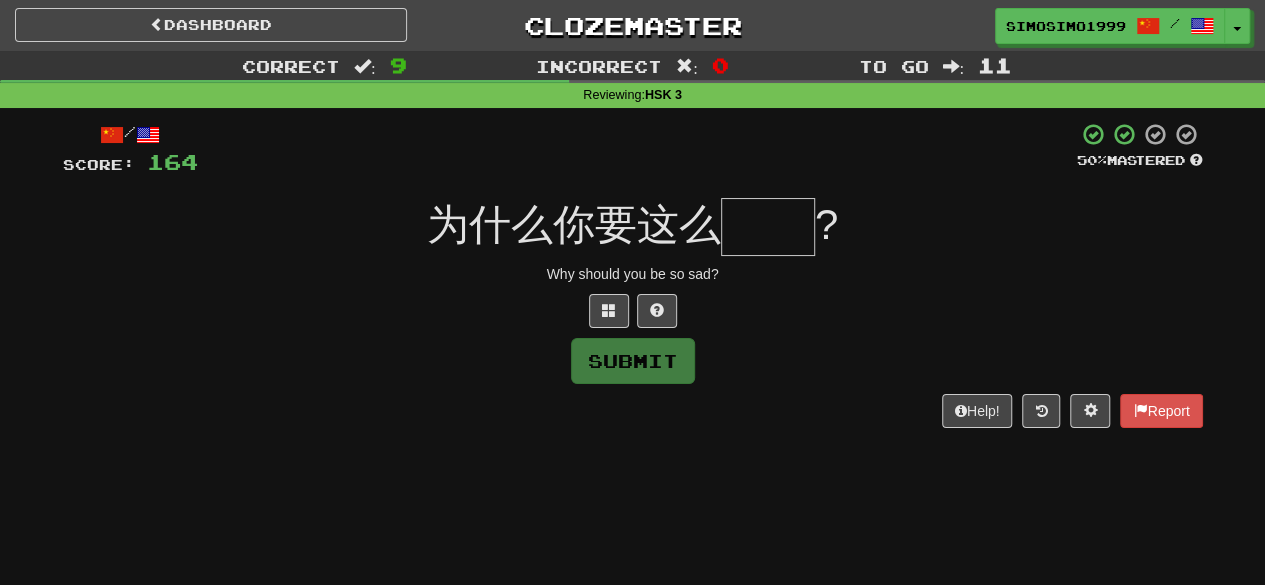click at bounding box center (768, 227) 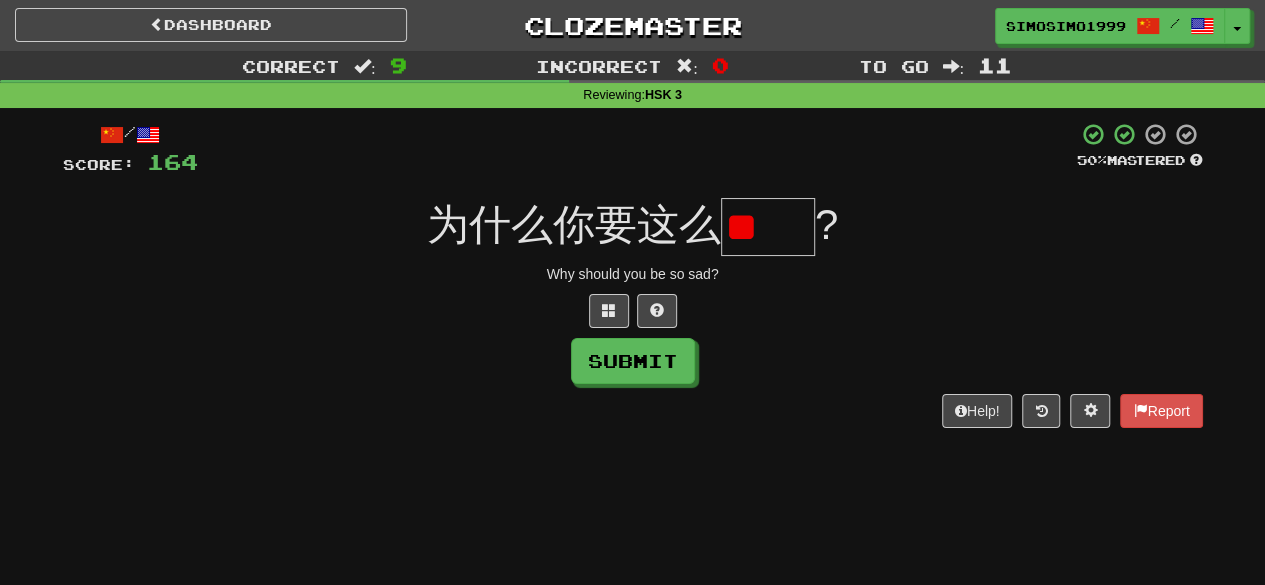 scroll, scrollTop: 0, scrollLeft: 0, axis: both 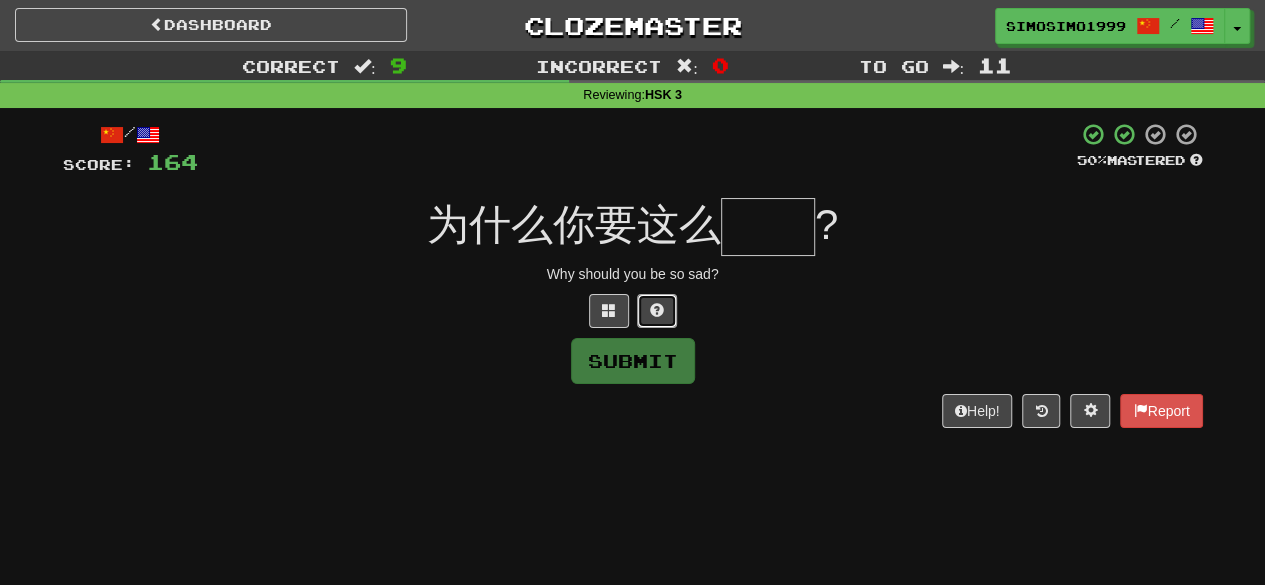 click at bounding box center (657, 310) 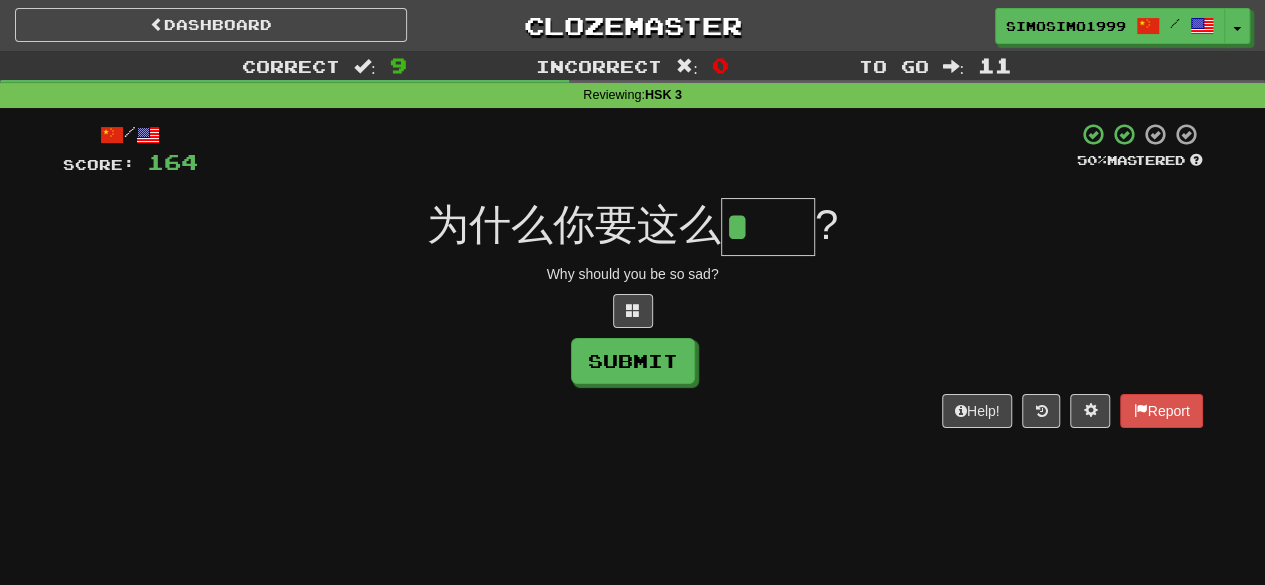 click on "*" at bounding box center (768, 227) 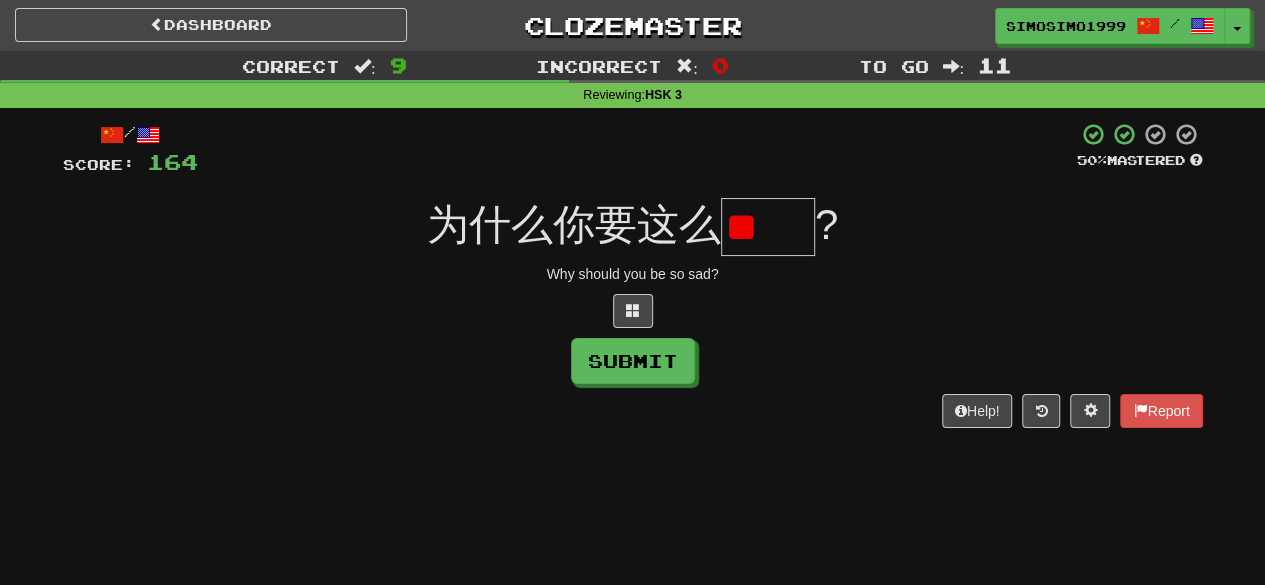 scroll, scrollTop: 0, scrollLeft: 0, axis: both 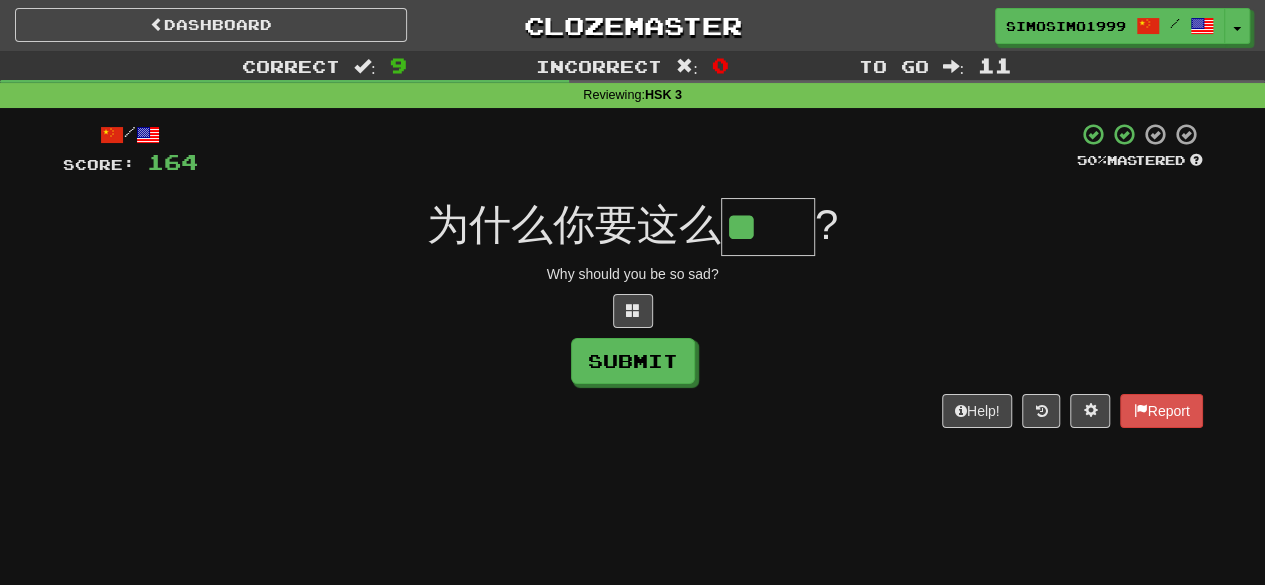 type on "**" 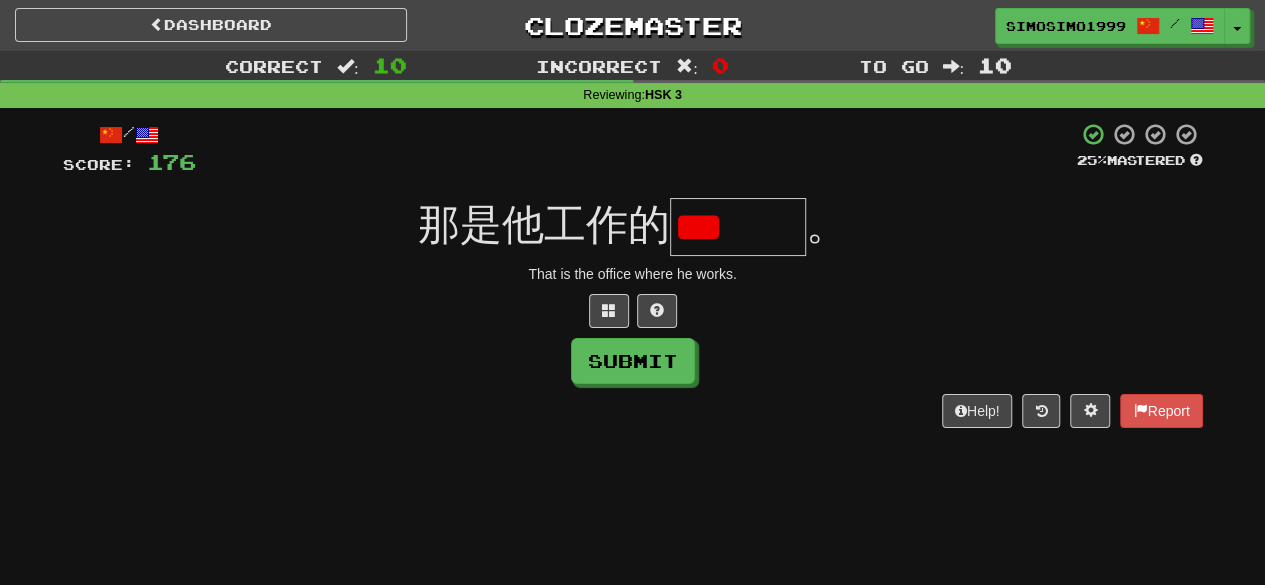 scroll, scrollTop: 0, scrollLeft: 0, axis: both 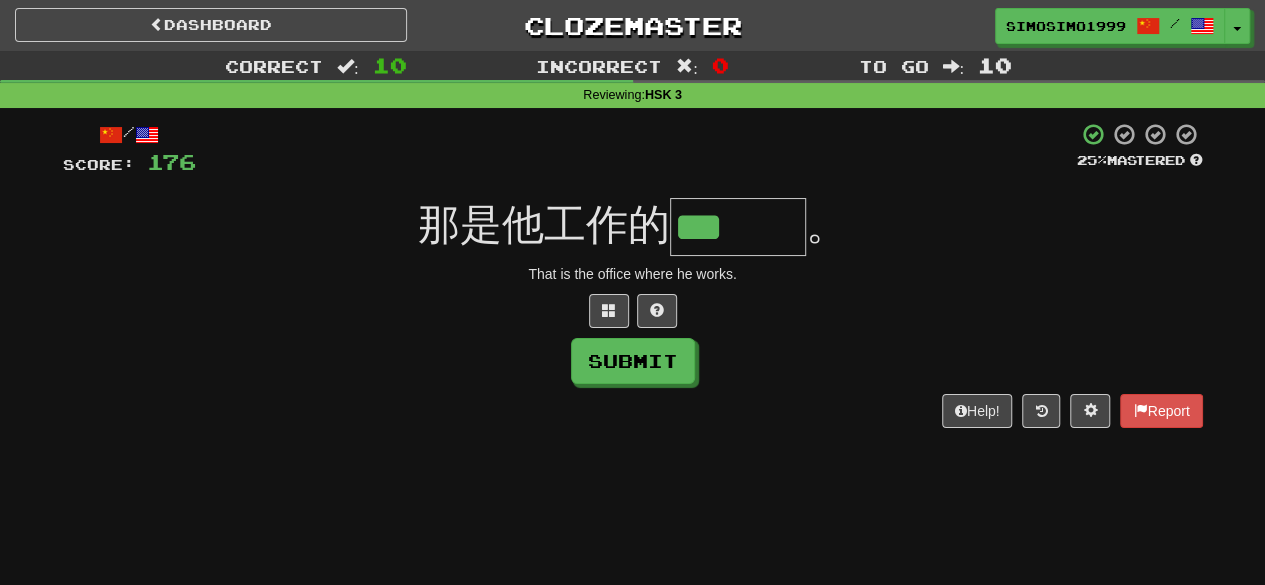 type on "***" 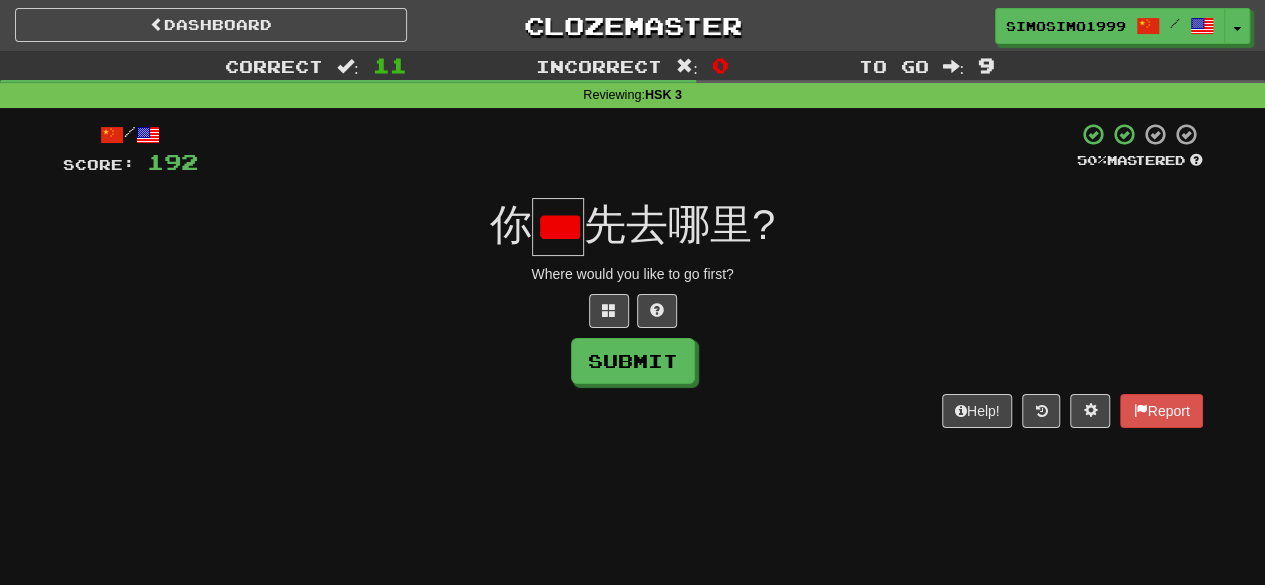 scroll, scrollTop: 0, scrollLeft: 11, axis: horizontal 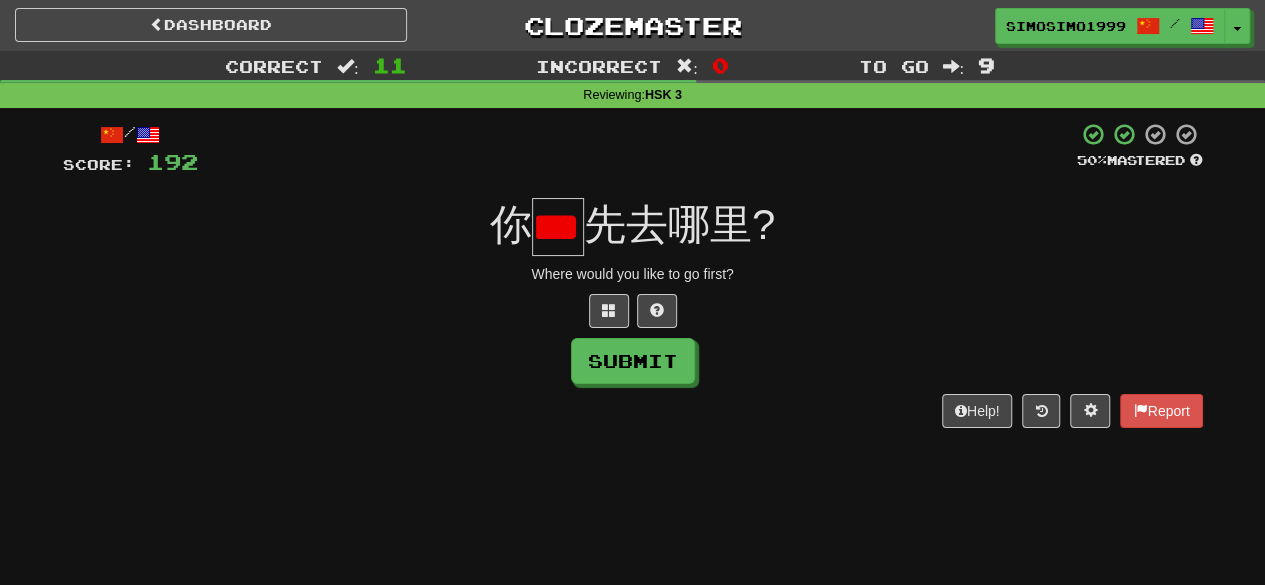 type on "*" 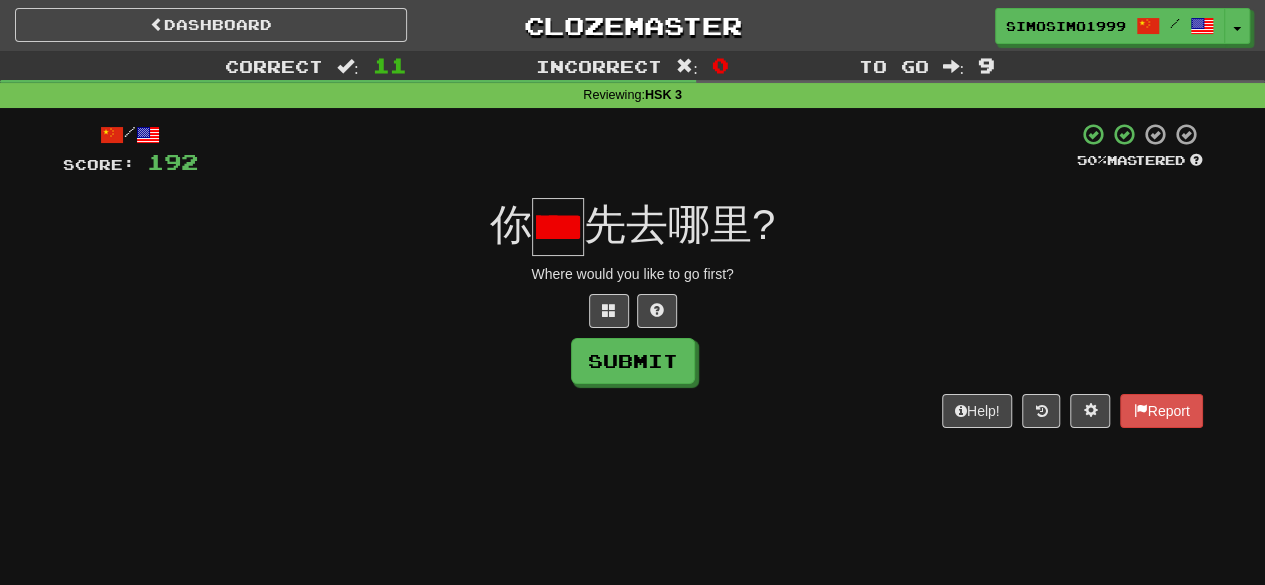 scroll, scrollTop: 0, scrollLeft: 55, axis: horizontal 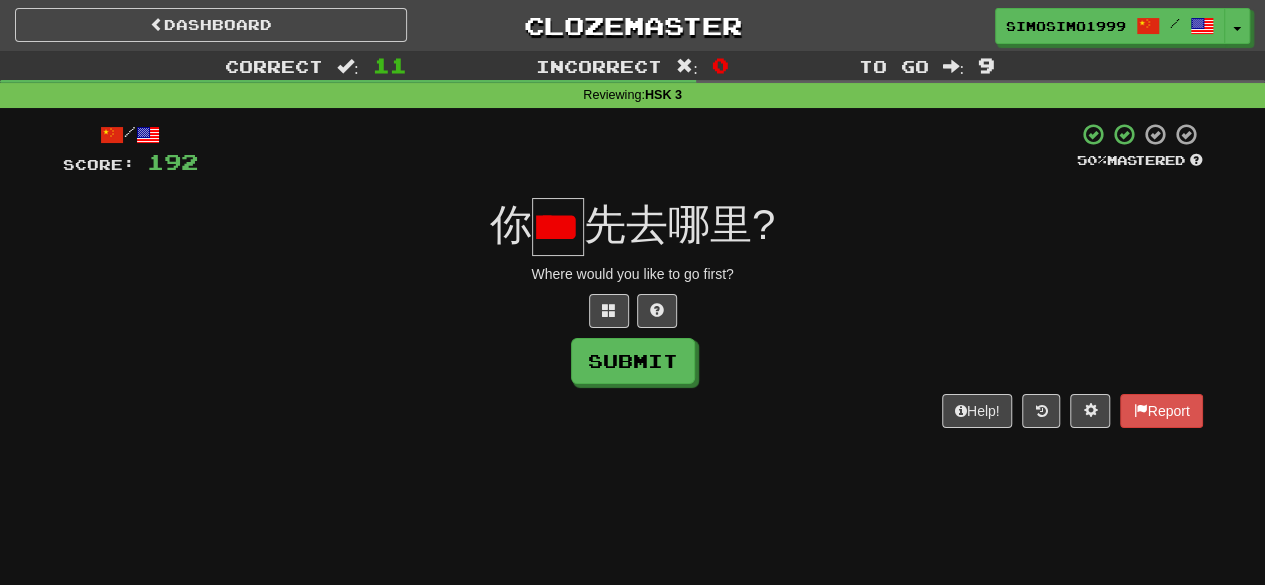 type on "*" 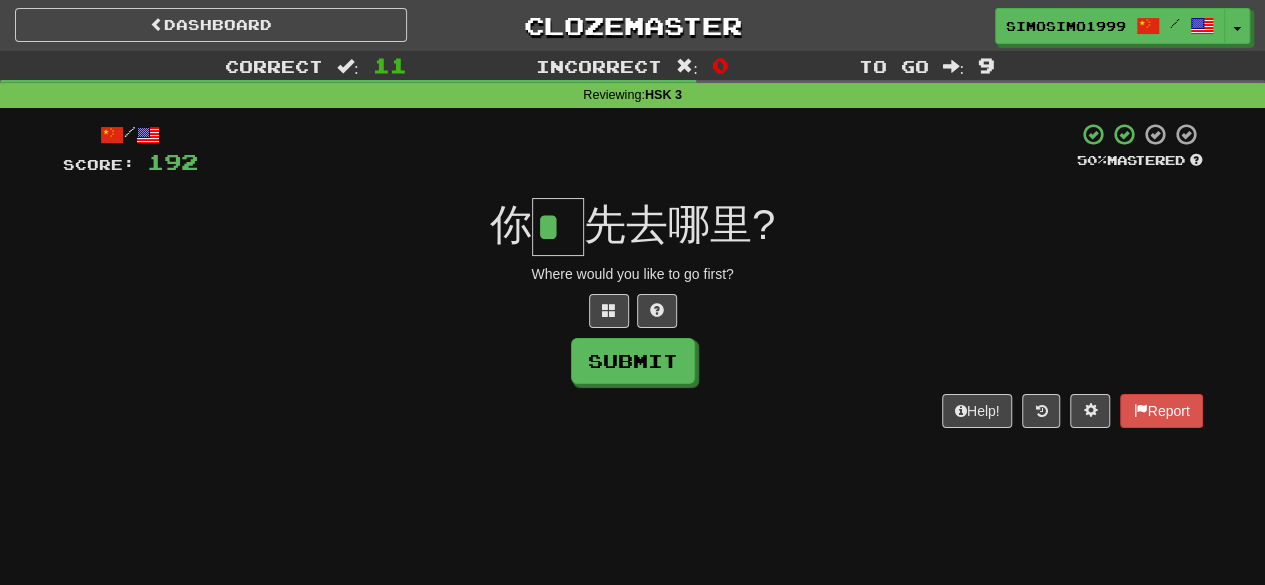 scroll, scrollTop: 0, scrollLeft: 0, axis: both 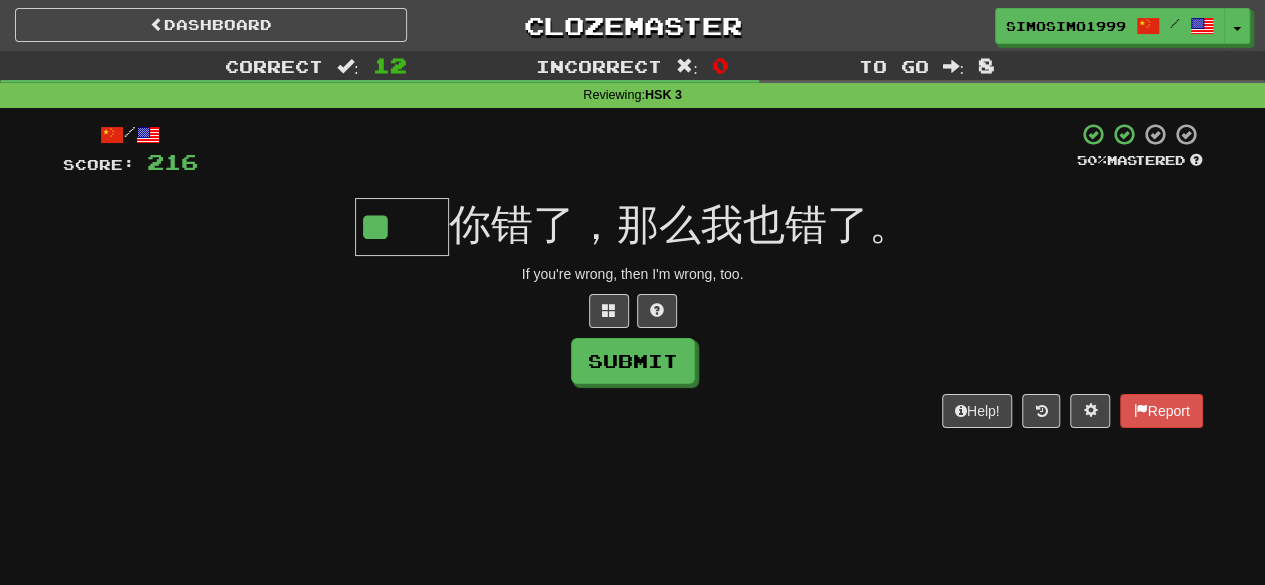 type on "**" 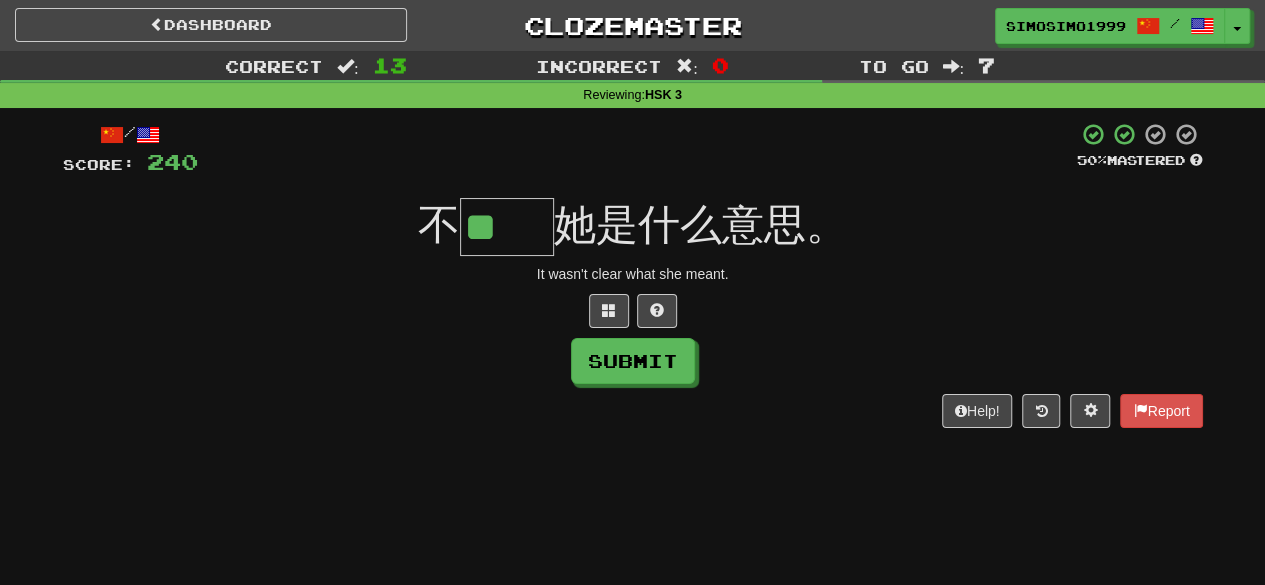 scroll, scrollTop: 0, scrollLeft: 0, axis: both 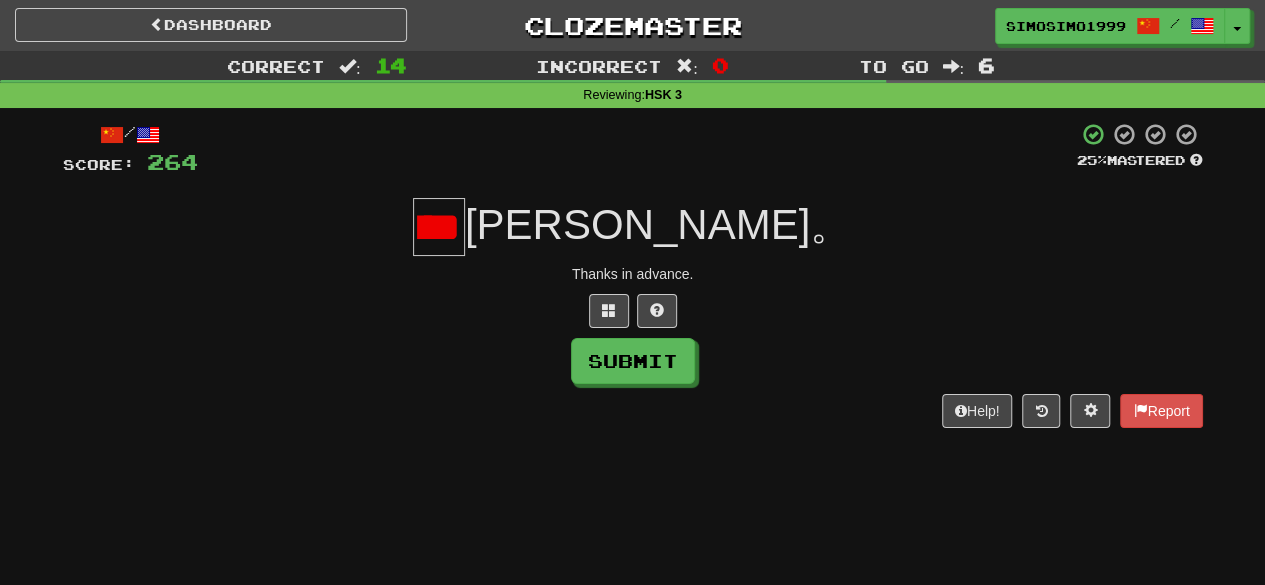 type on "*" 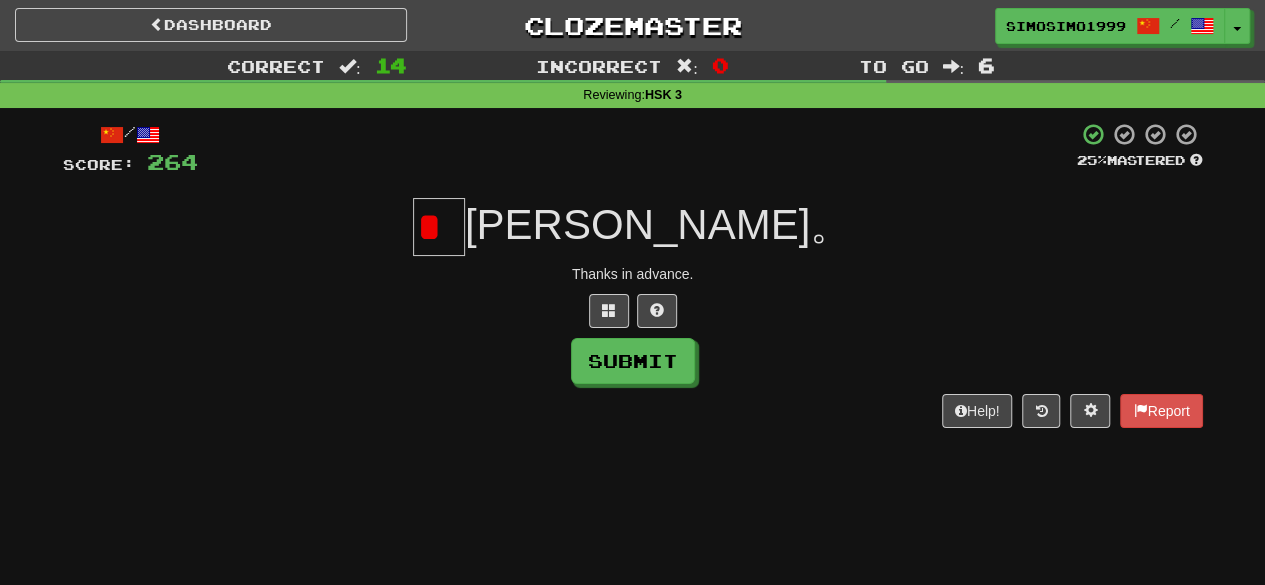 scroll, scrollTop: 0, scrollLeft: 0, axis: both 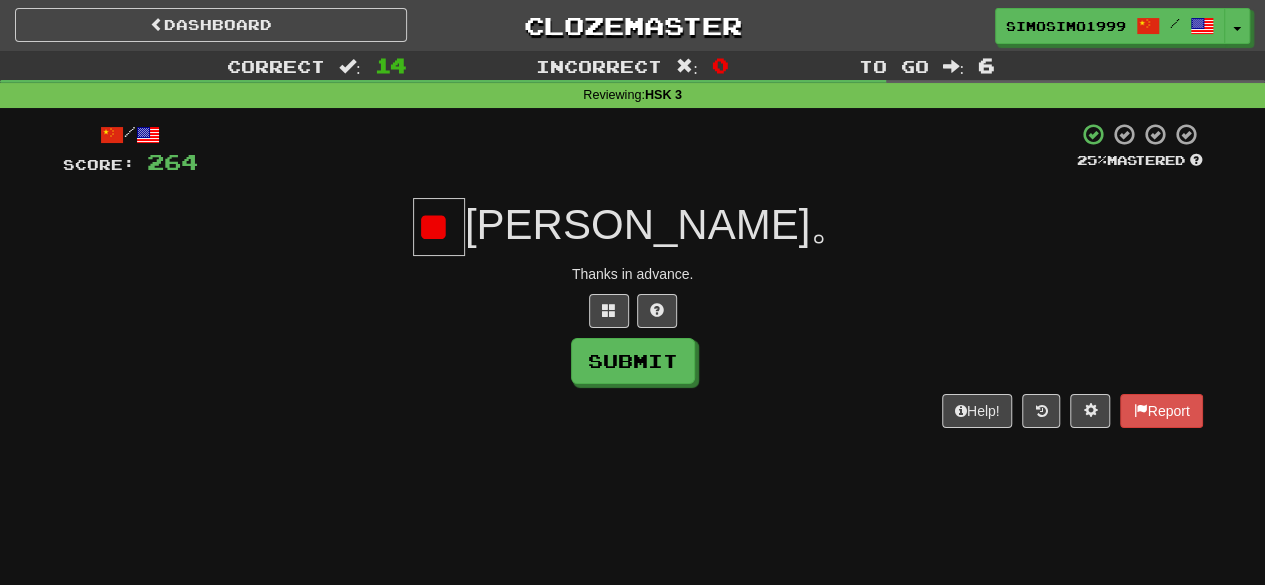 type on "*" 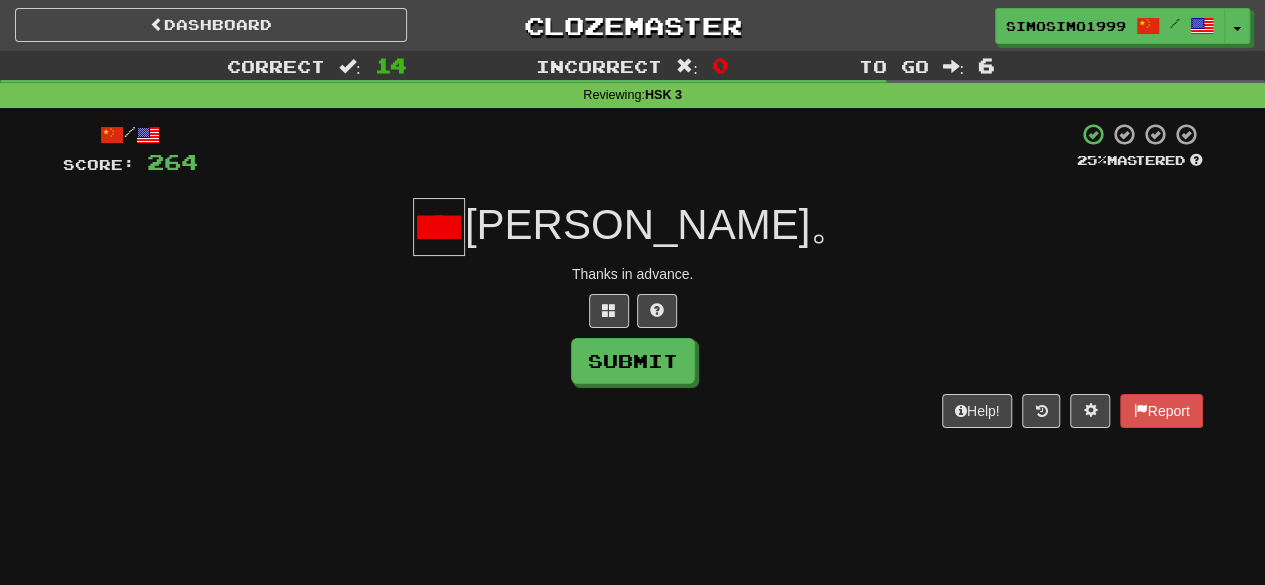 scroll, scrollTop: 0, scrollLeft: 34, axis: horizontal 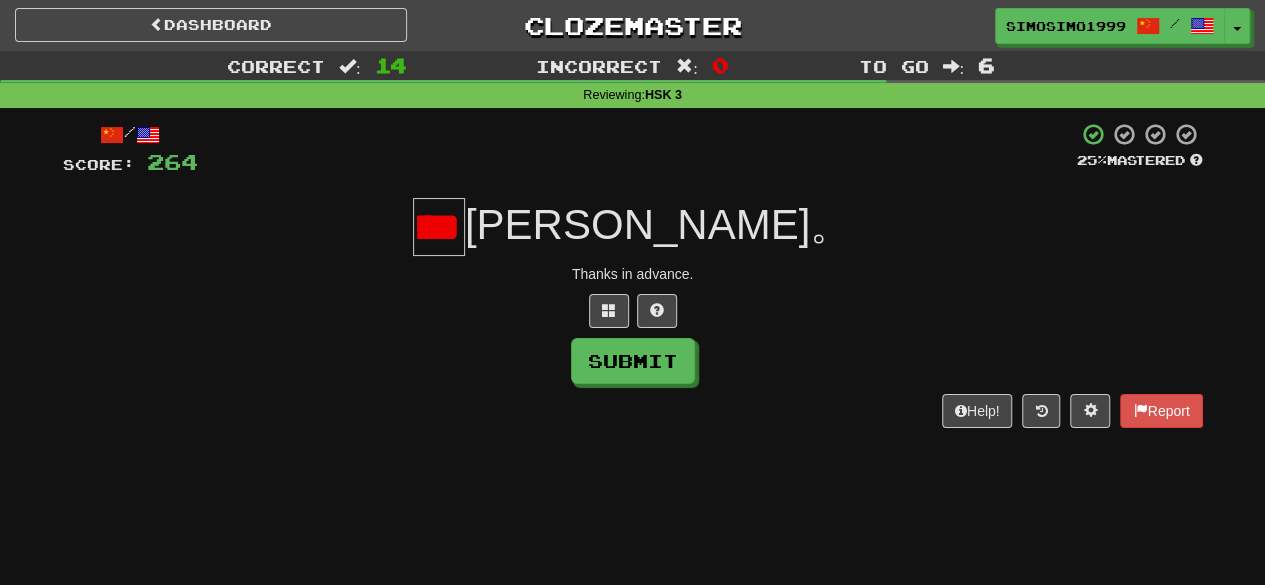 type on "*" 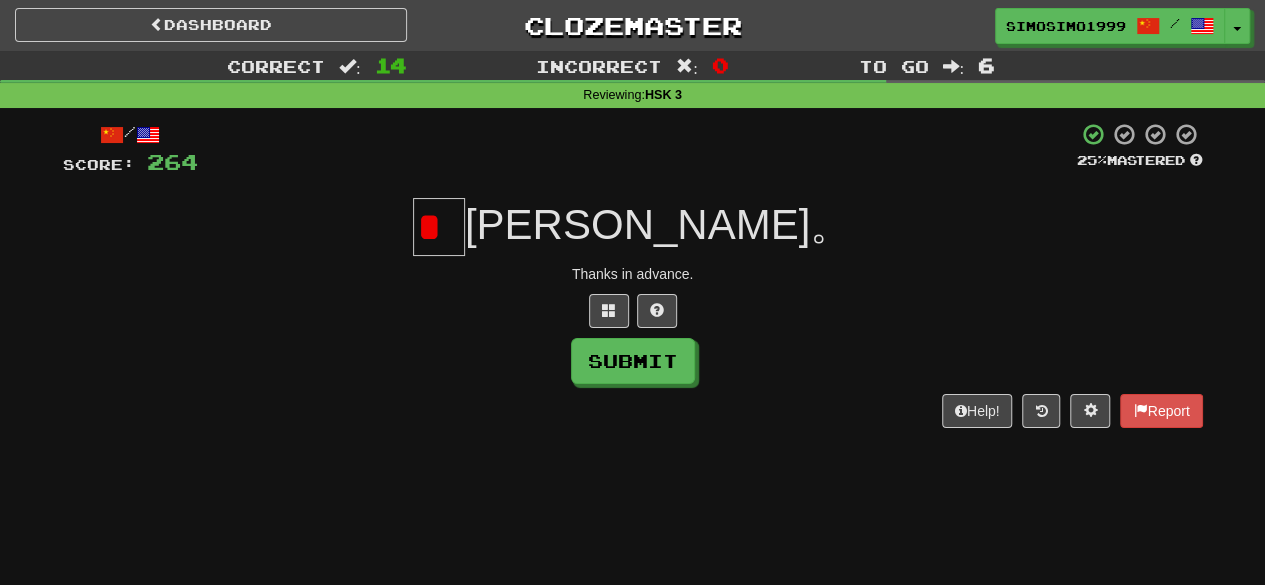 scroll, scrollTop: 0, scrollLeft: 0, axis: both 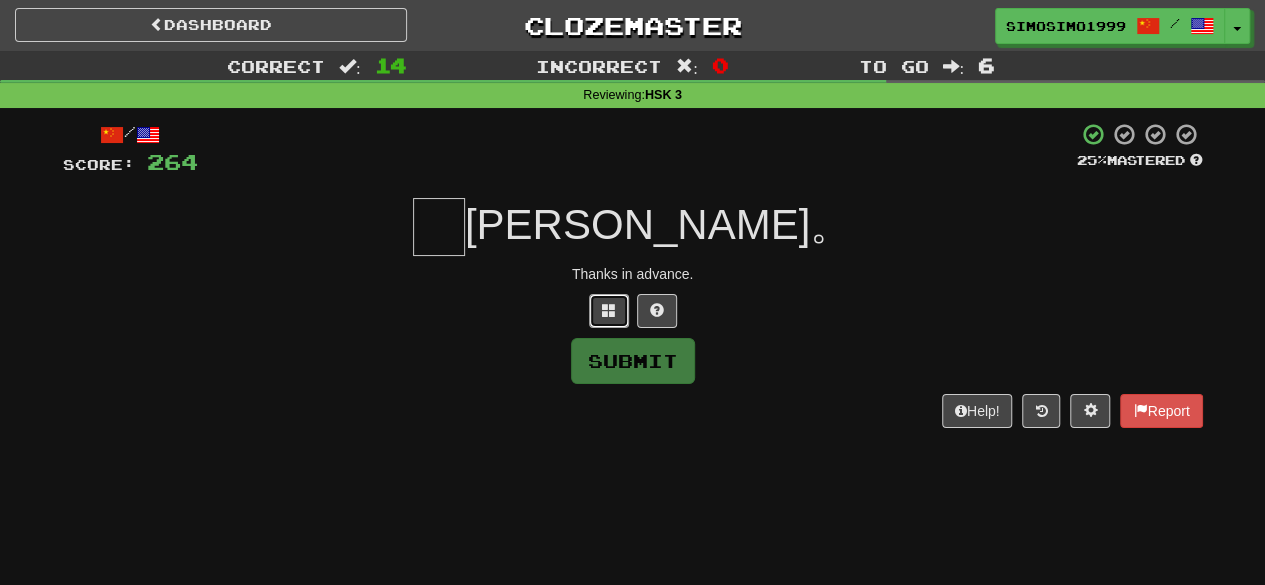 click at bounding box center [609, 311] 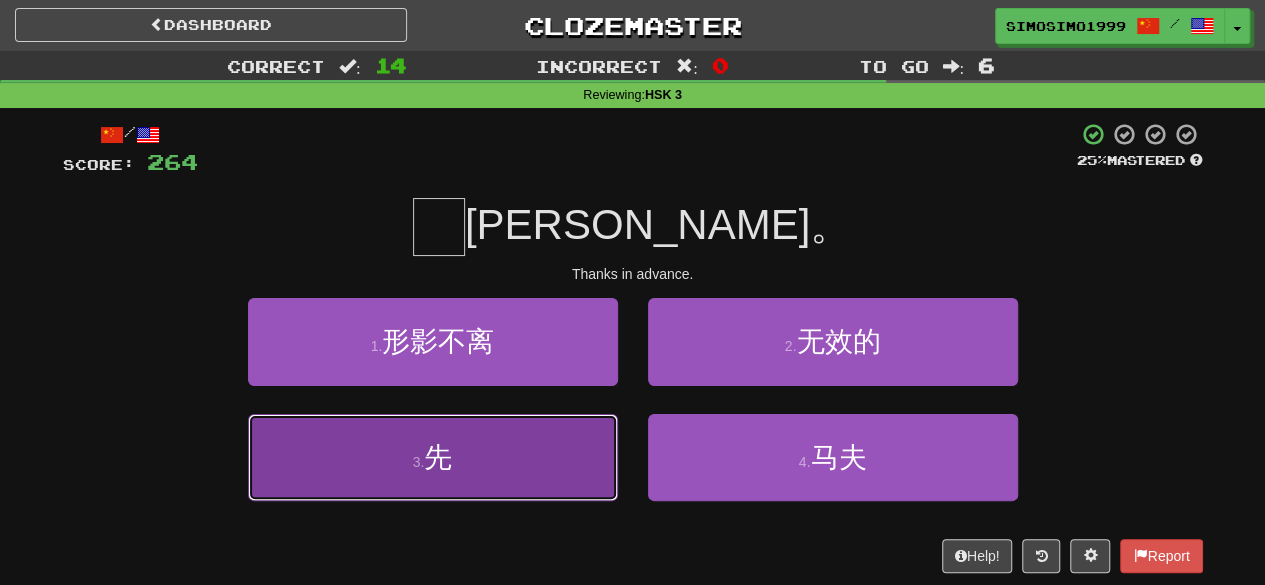 click on "先" at bounding box center [438, 457] 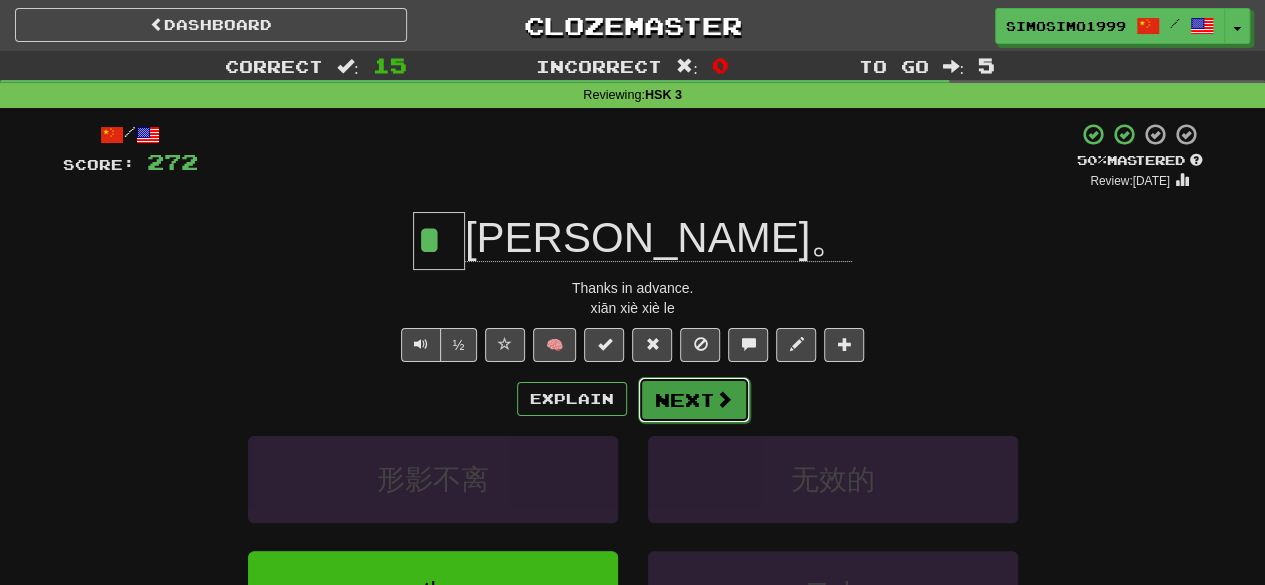 click on "Next" at bounding box center [694, 400] 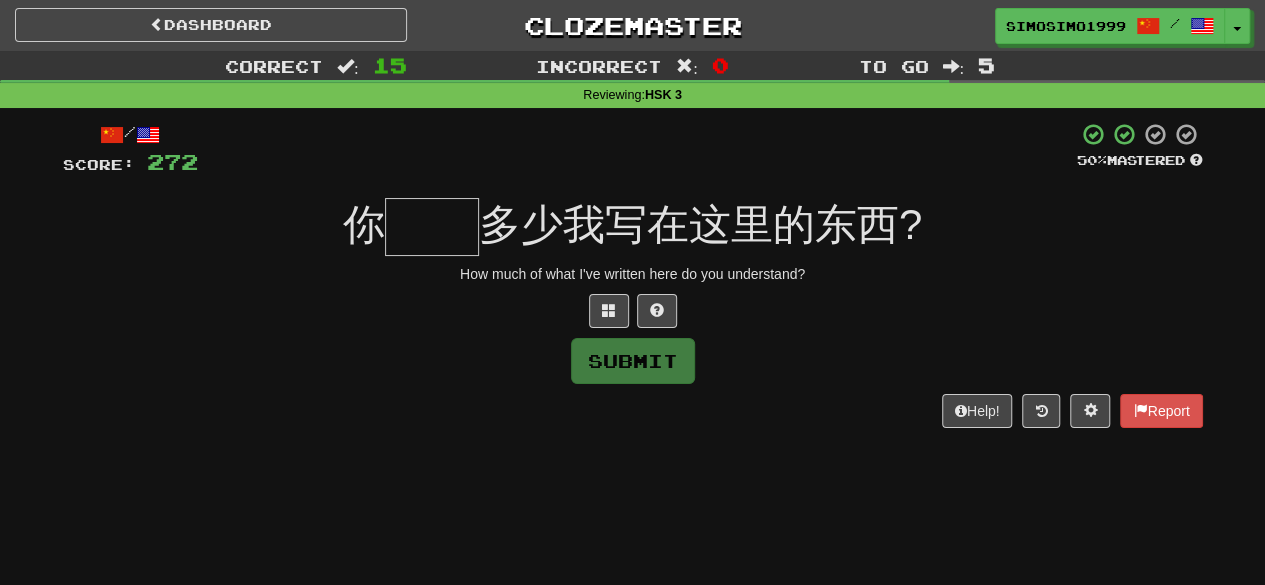 click at bounding box center (432, 227) 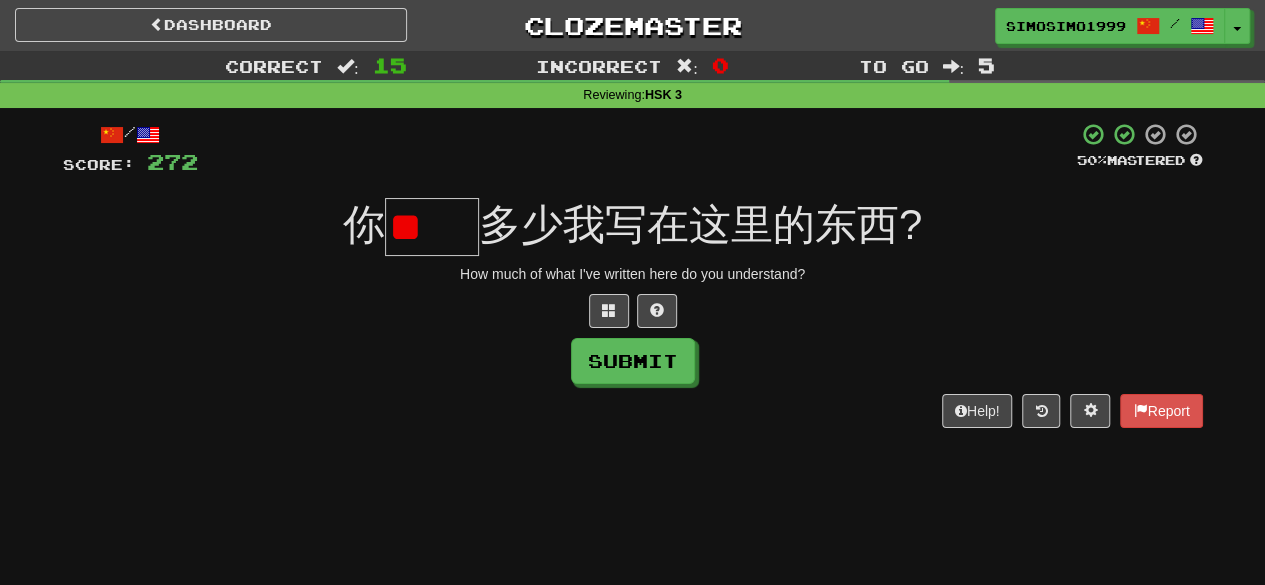 scroll, scrollTop: 0, scrollLeft: 0, axis: both 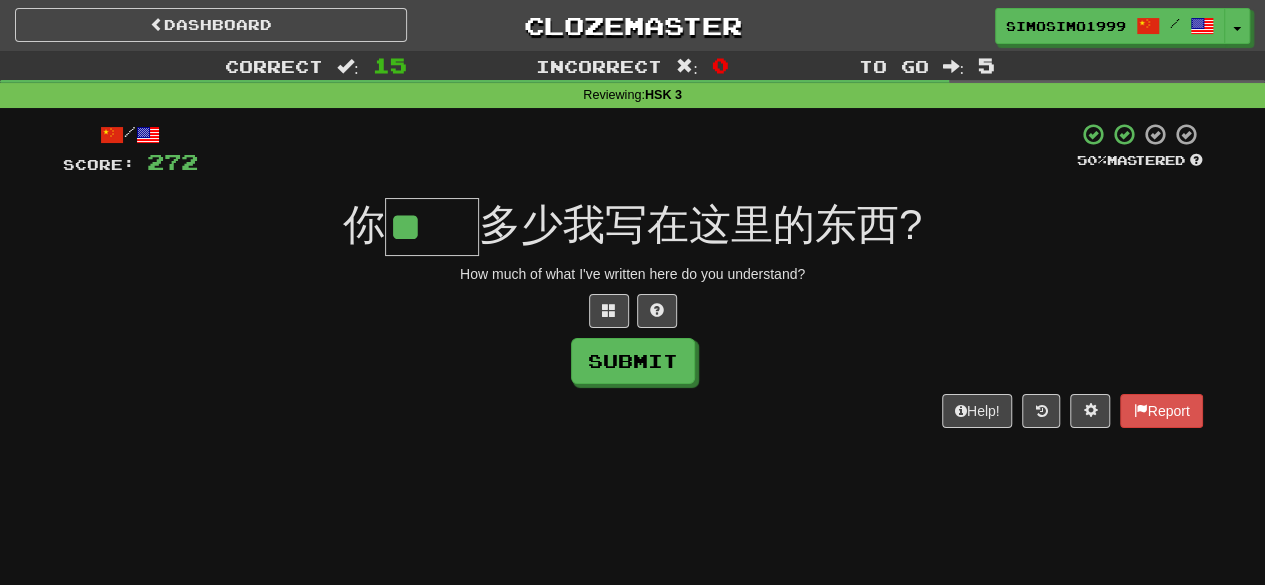 type on "**" 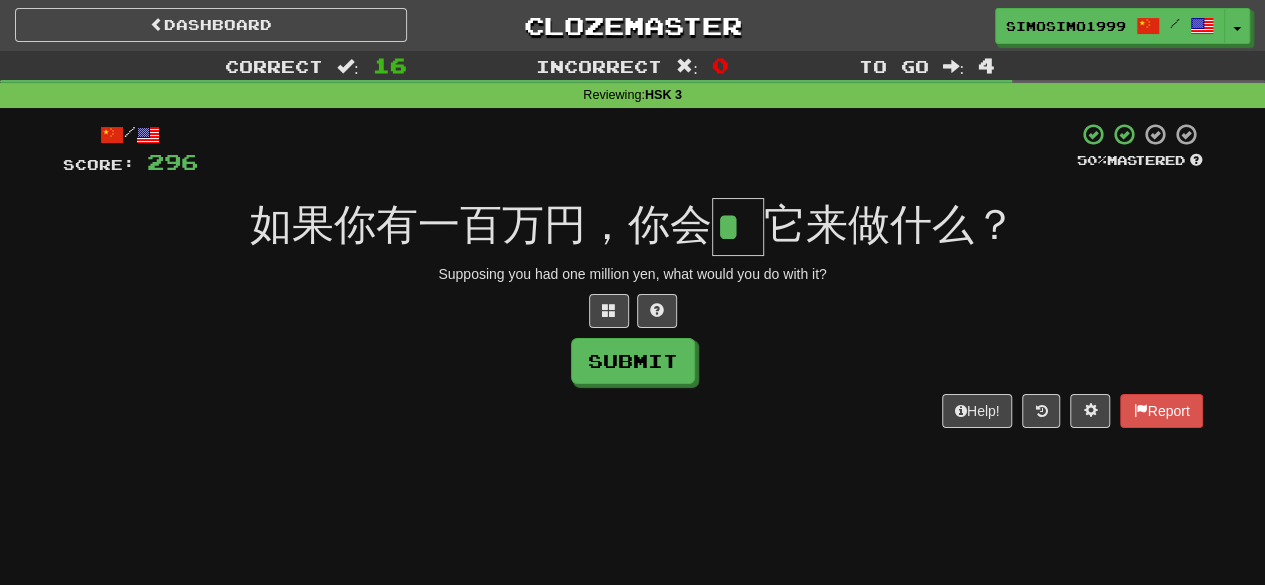 scroll, scrollTop: 0, scrollLeft: 0, axis: both 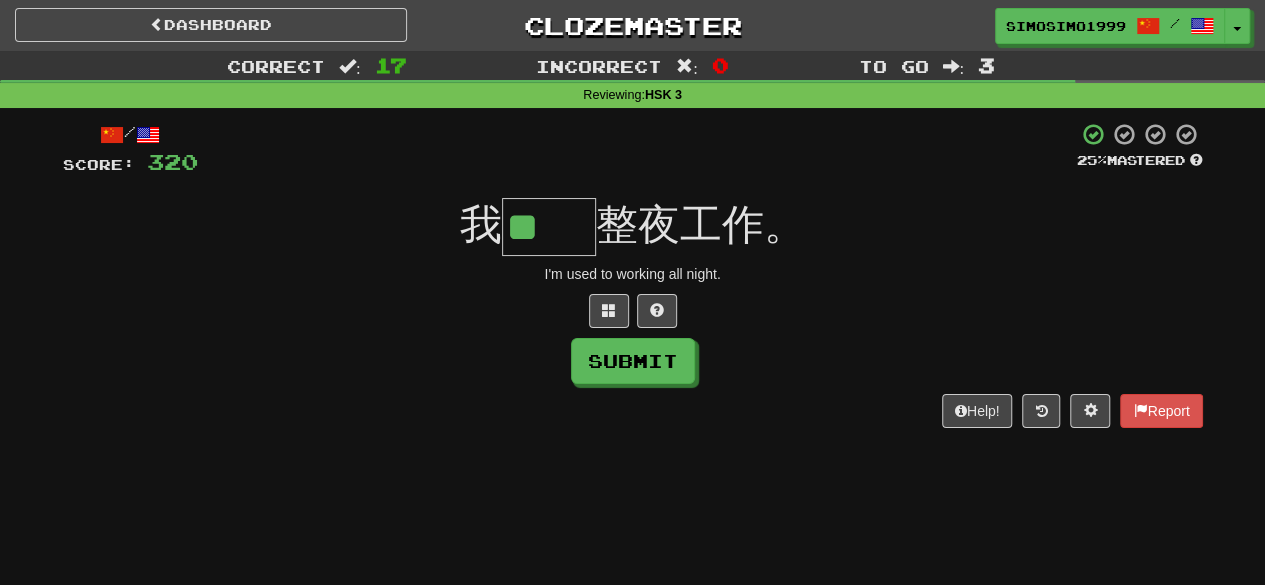 type on "**" 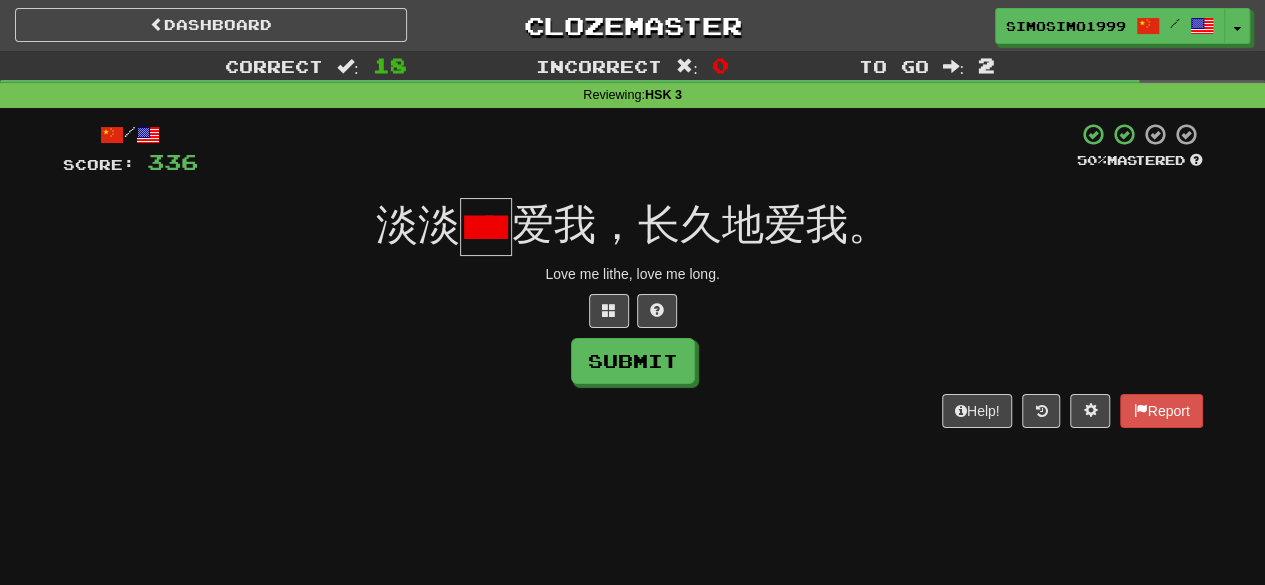 scroll, scrollTop: 0, scrollLeft: 32, axis: horizontal 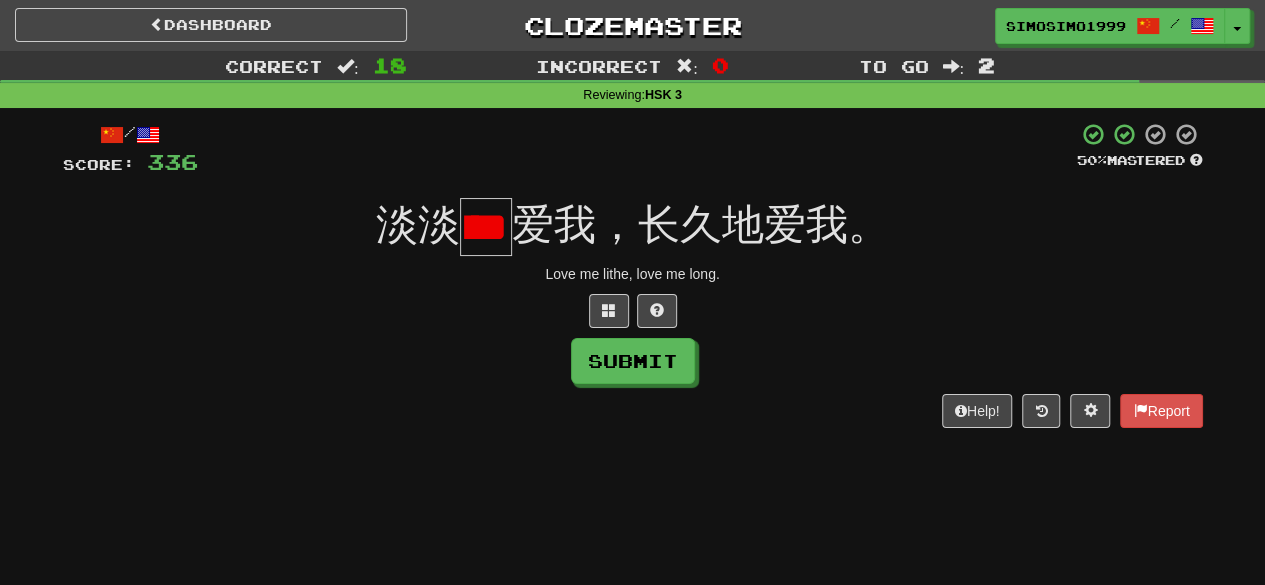 type on "*" 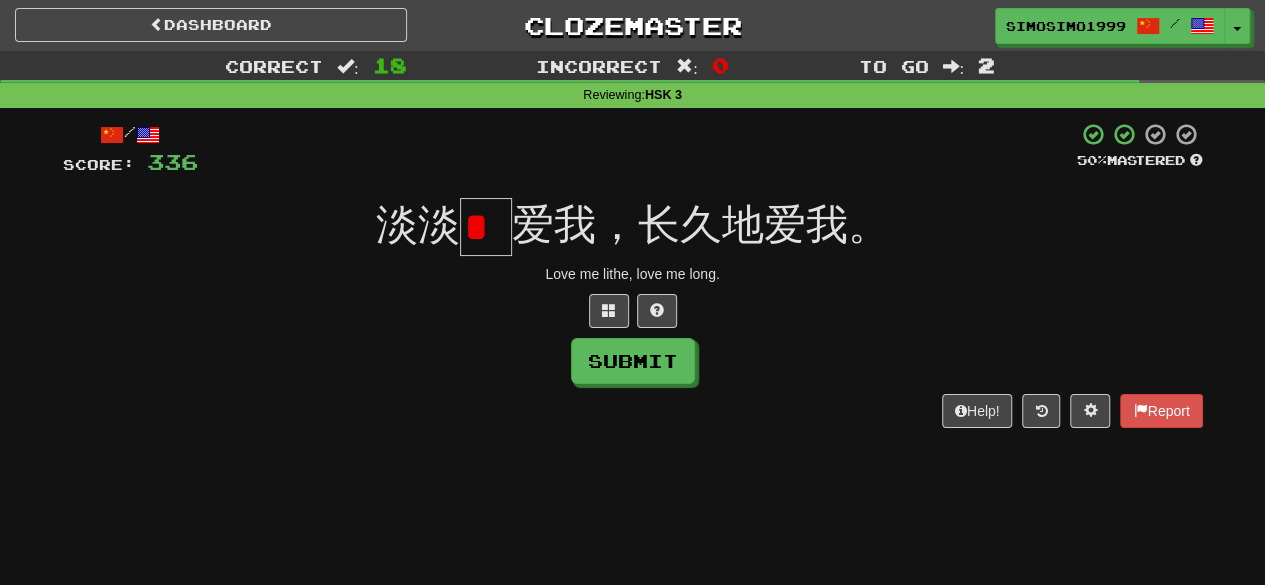 scroll, scrollTop: 0, scrollLeft: 0, axis: both 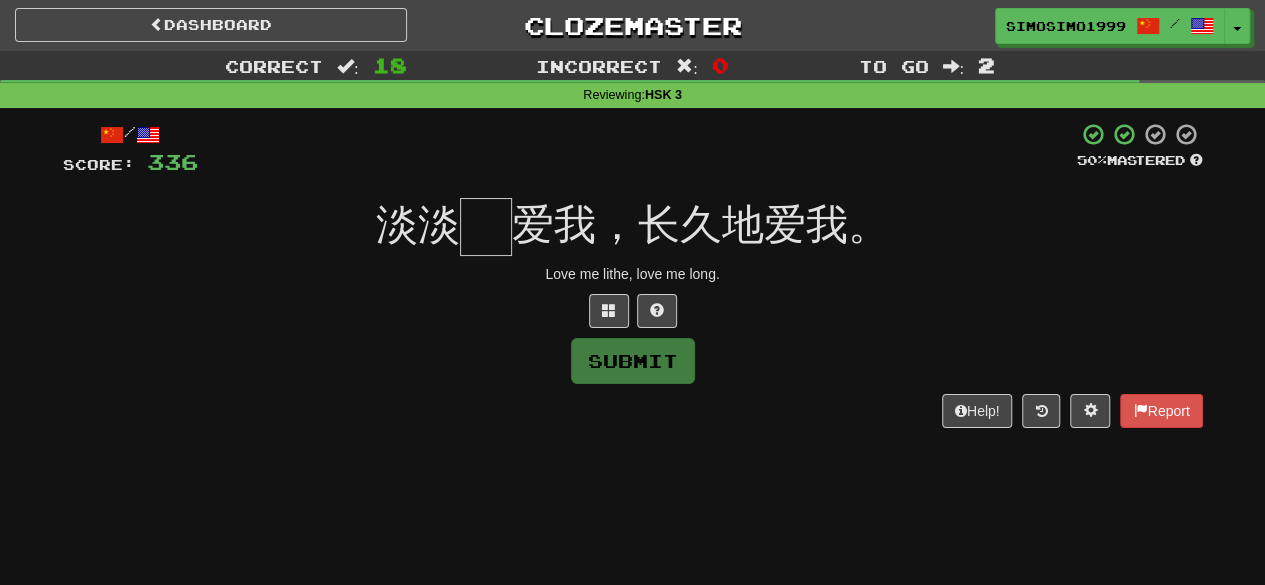 type on "*" 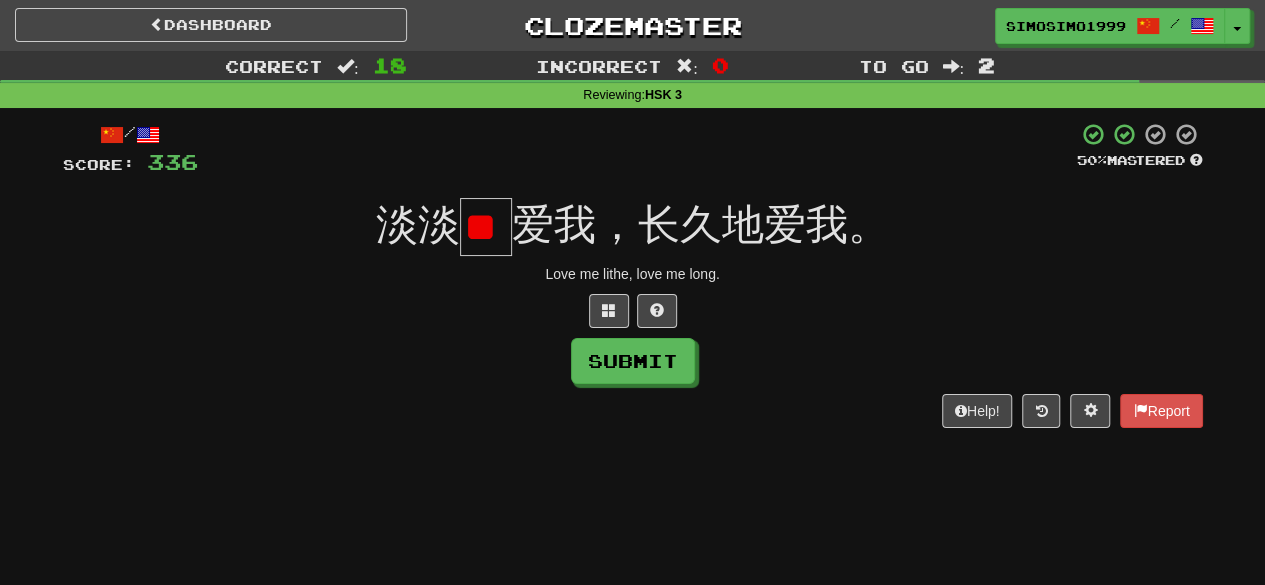 scroll, scrollTop: 0, scrollLeft: 2, axis: horizontal 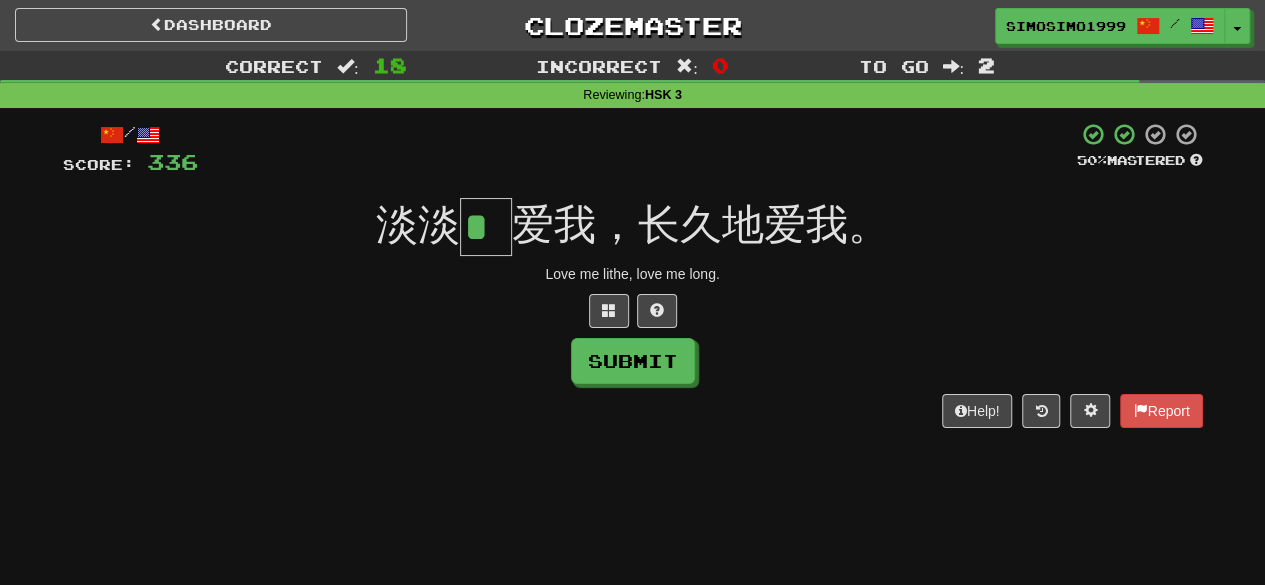 type on "*" 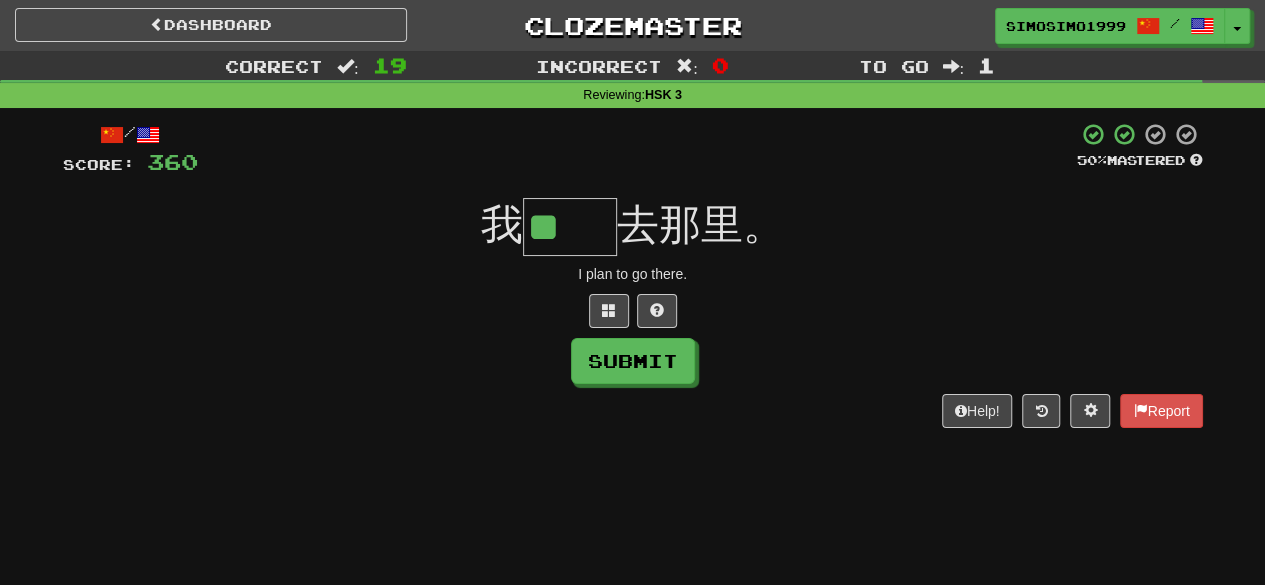 scroll, scrollTop: 0, scrollLeft: 0, axis: both 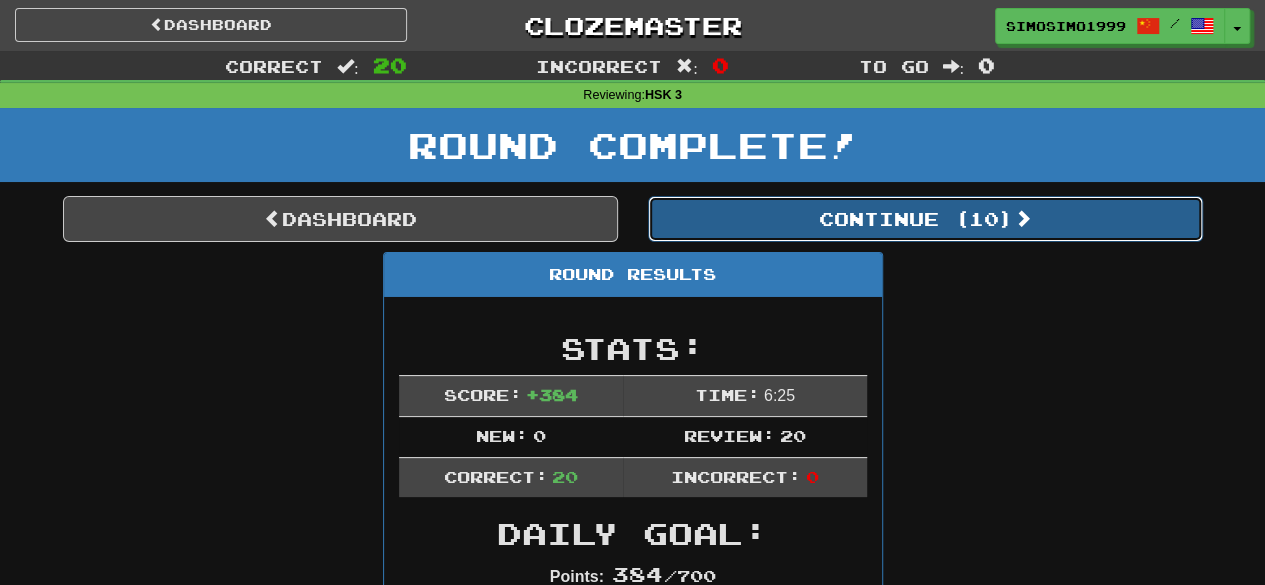 click on "Continue ( 10 )" at bounding box center [925, 219] 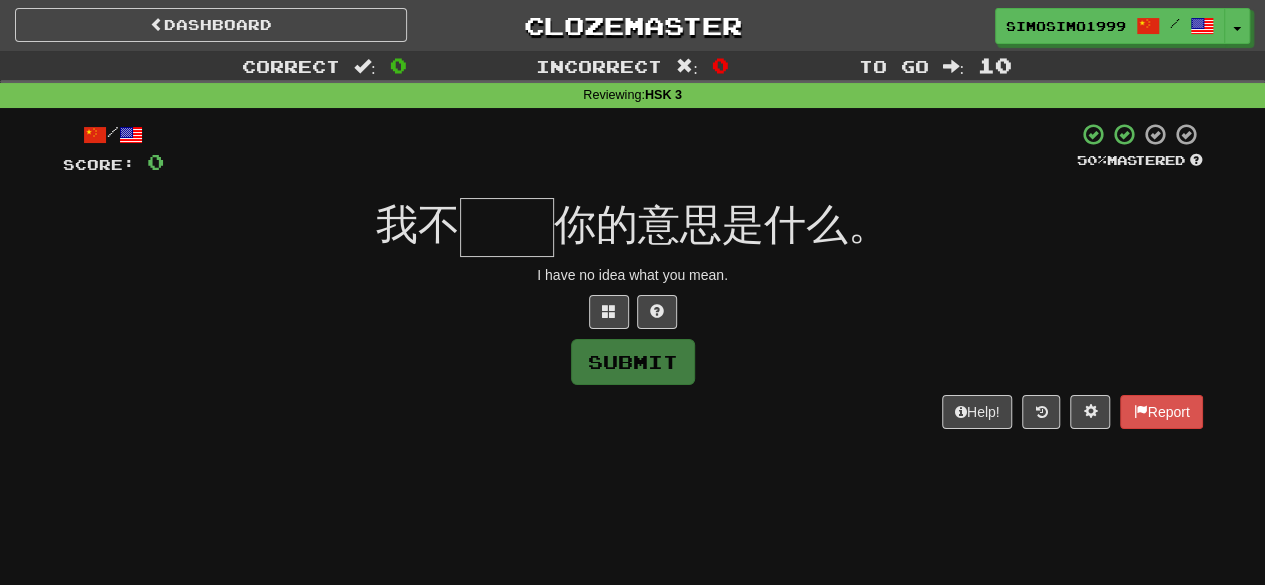 click at bounding box center [507, 227] 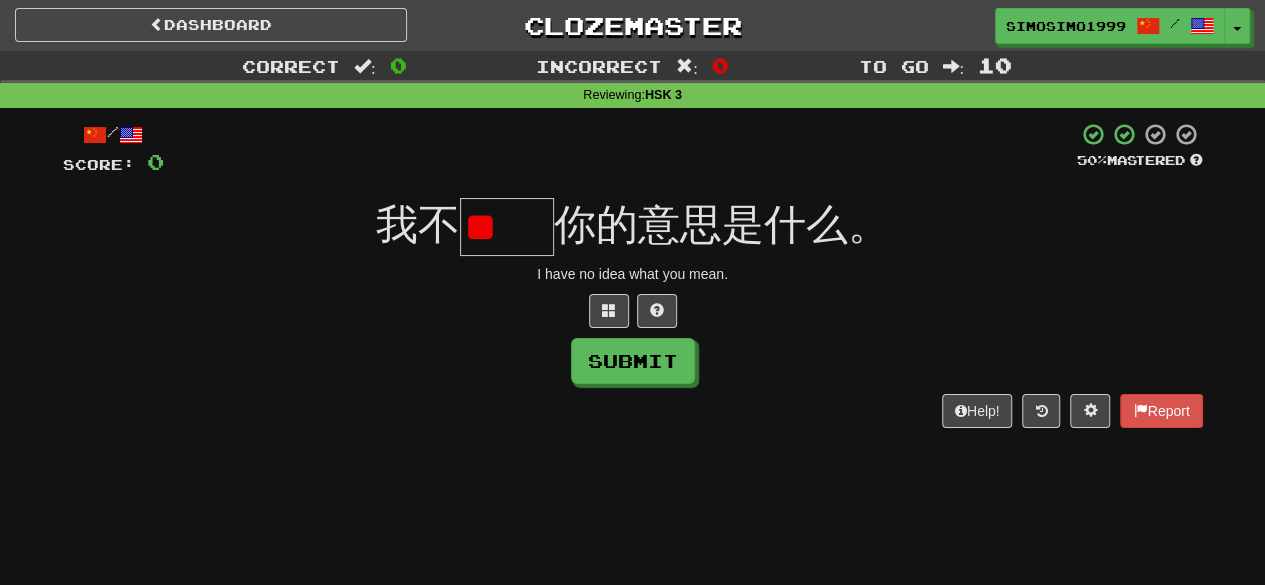 scroll, scrollTop: 0, scrollLeft: 0, axis: both 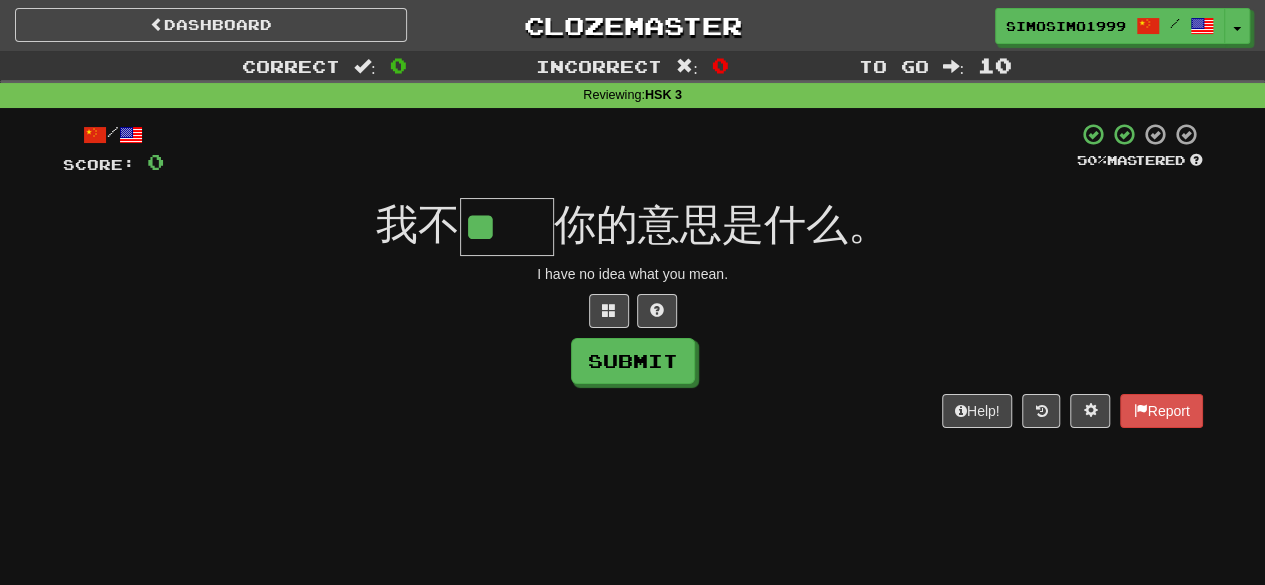 type on "**" 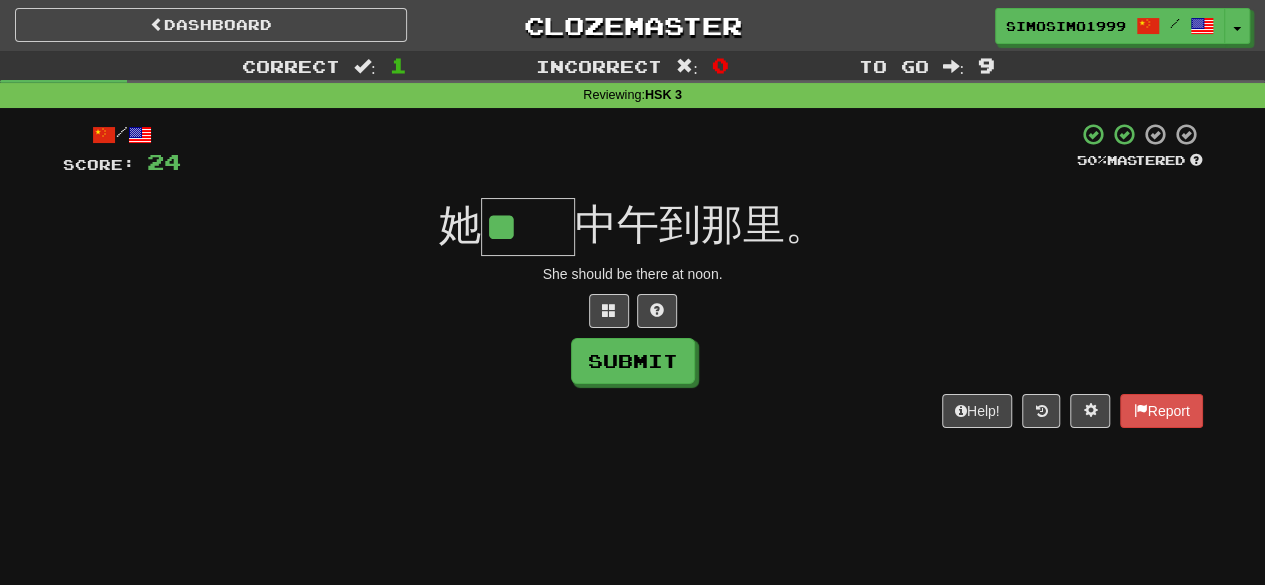 scroll, scrollTop: 0, scrollLeft: 0, axis: both 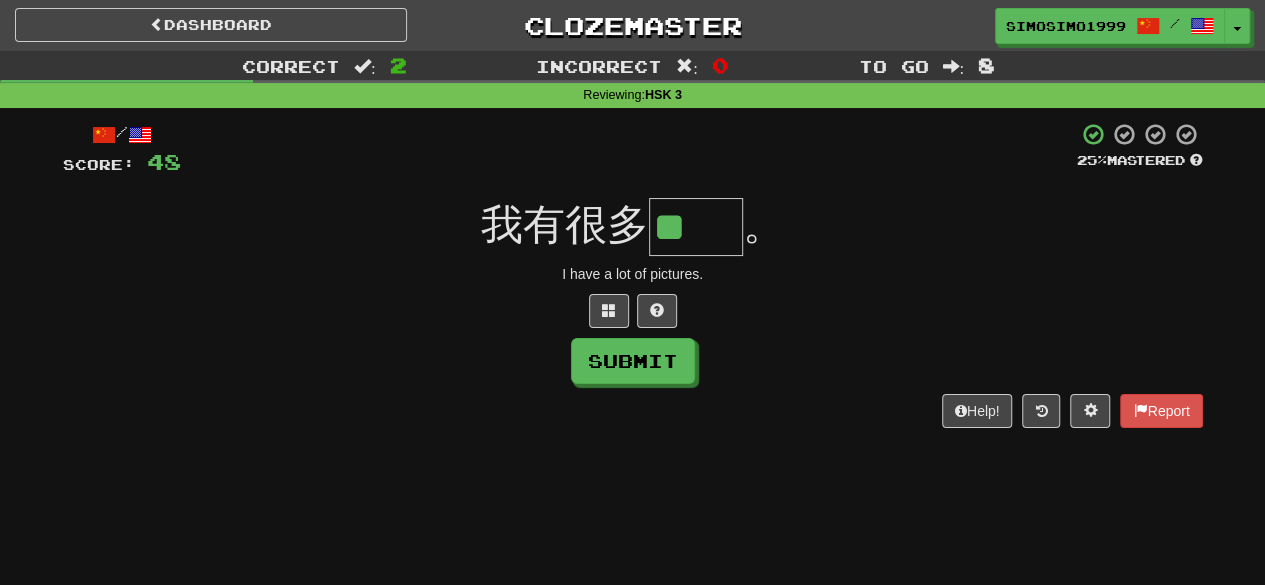 type on "**" 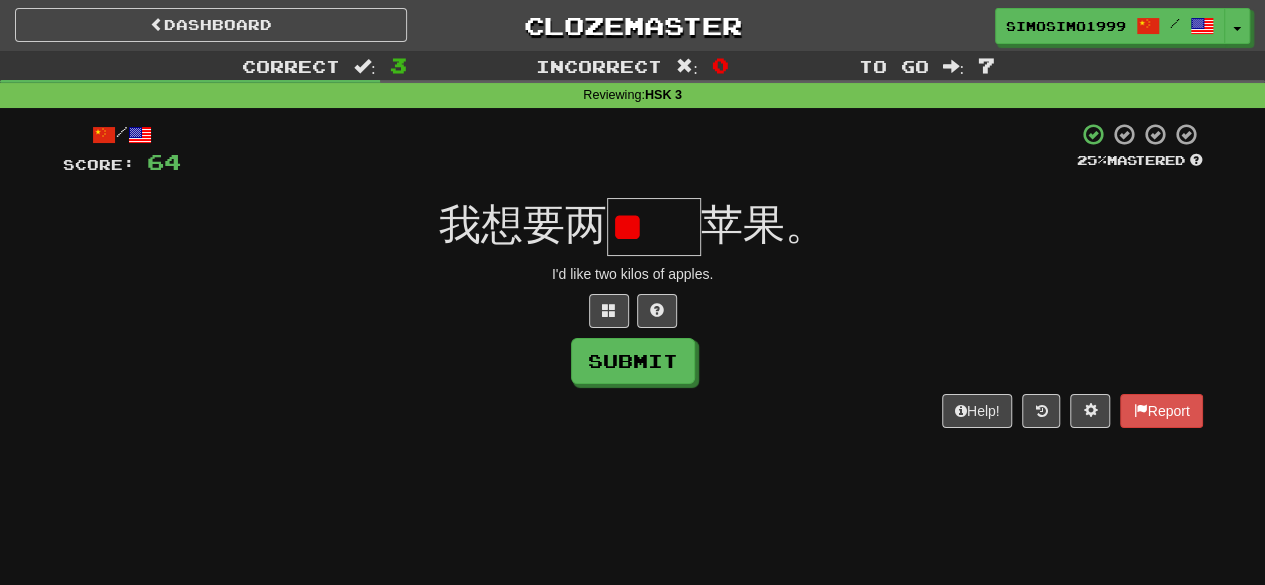 scroll, scrollTop: 0, scrollLeft: 0, axis: both 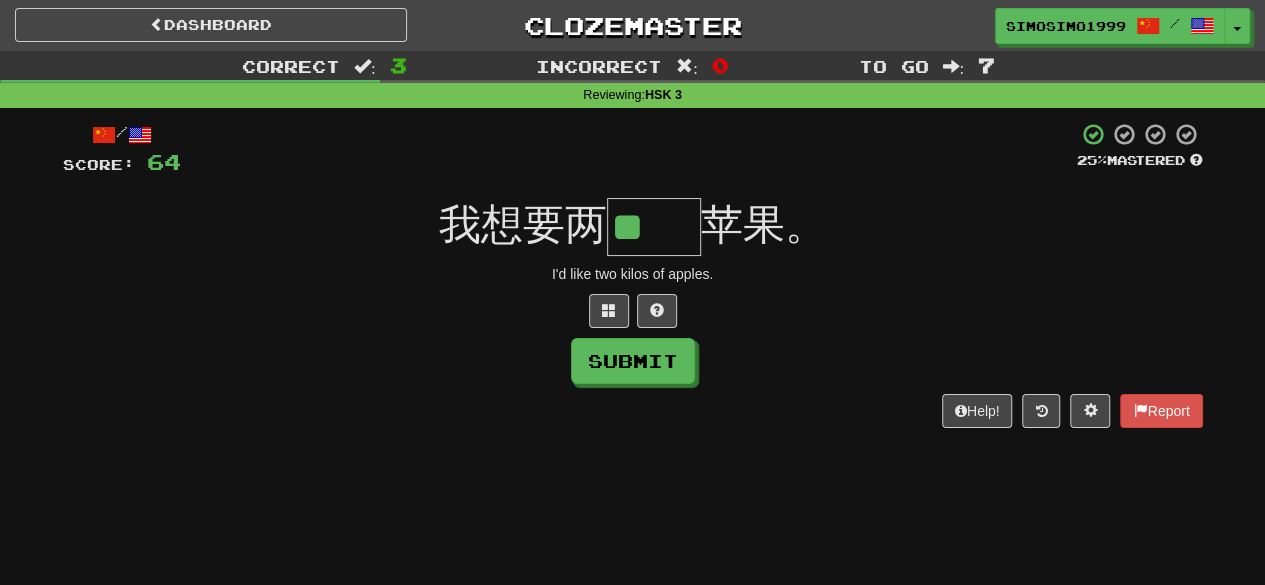 type on "**" 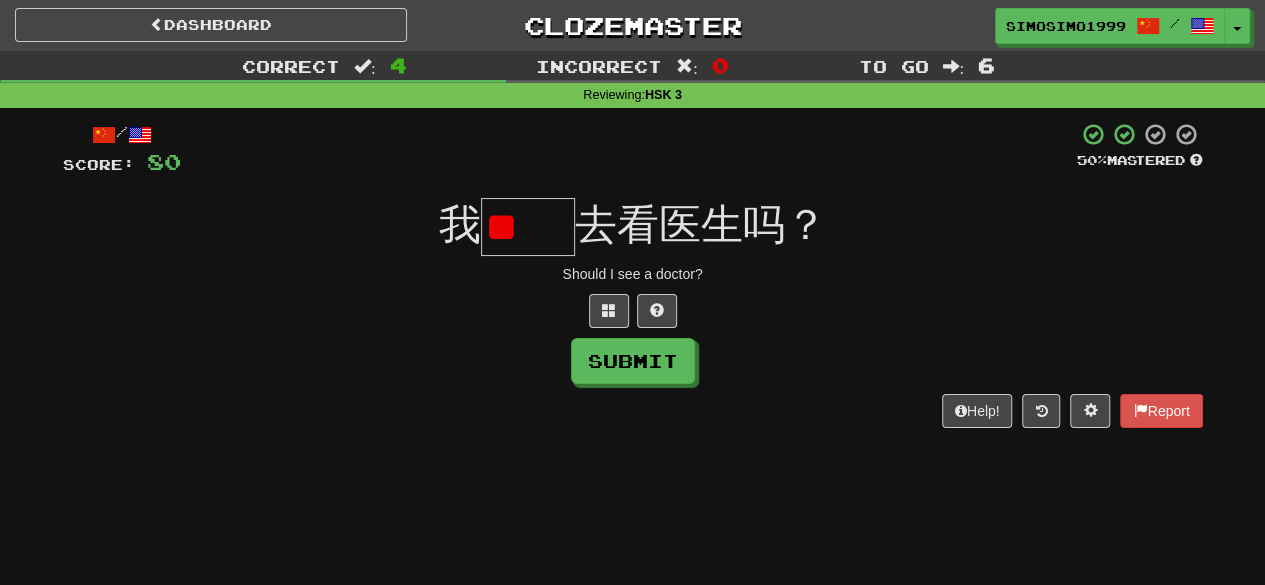 scroll, scrollTop: 0, scrollLeft: 0, axis: both 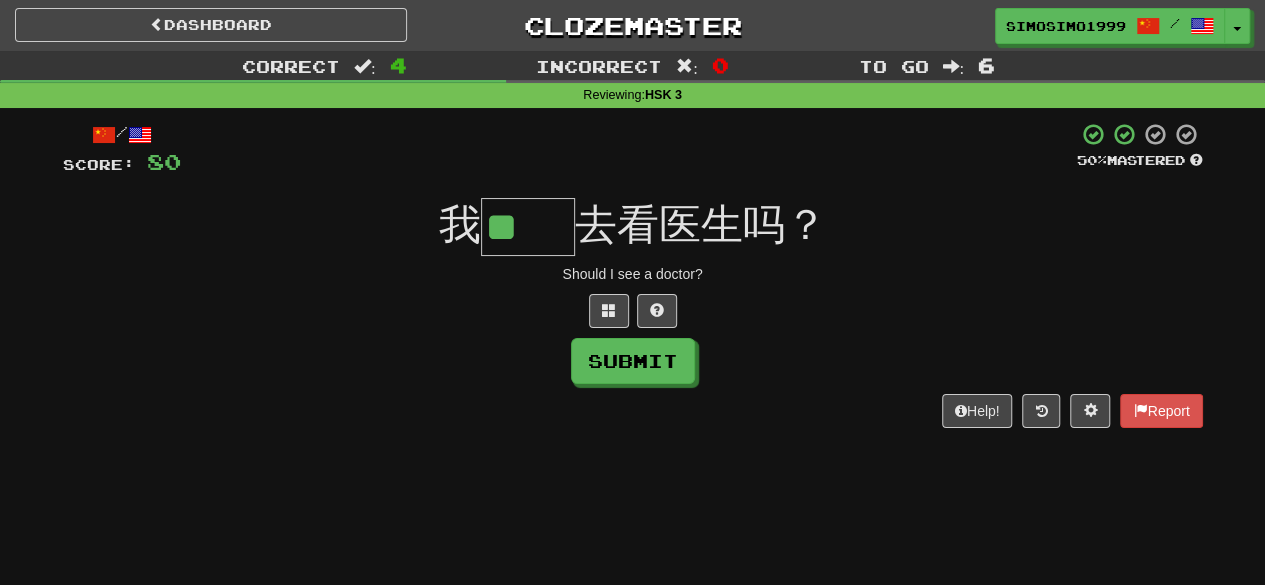 type on "**" 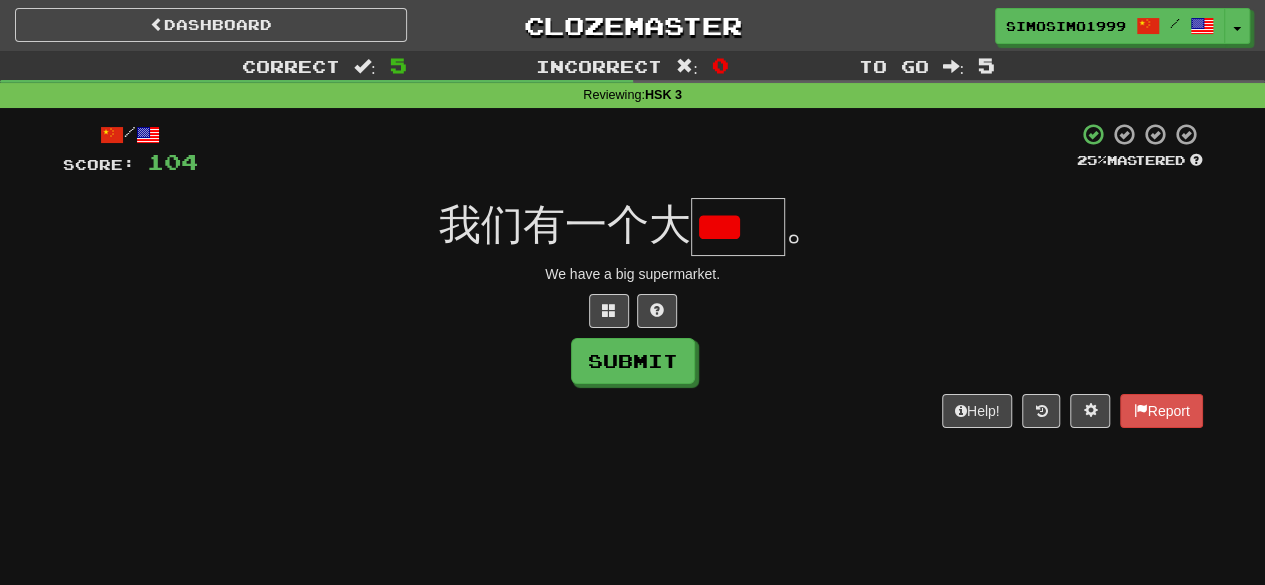scroll, scrollTop: 0, scrollLeft: 0, axis: both 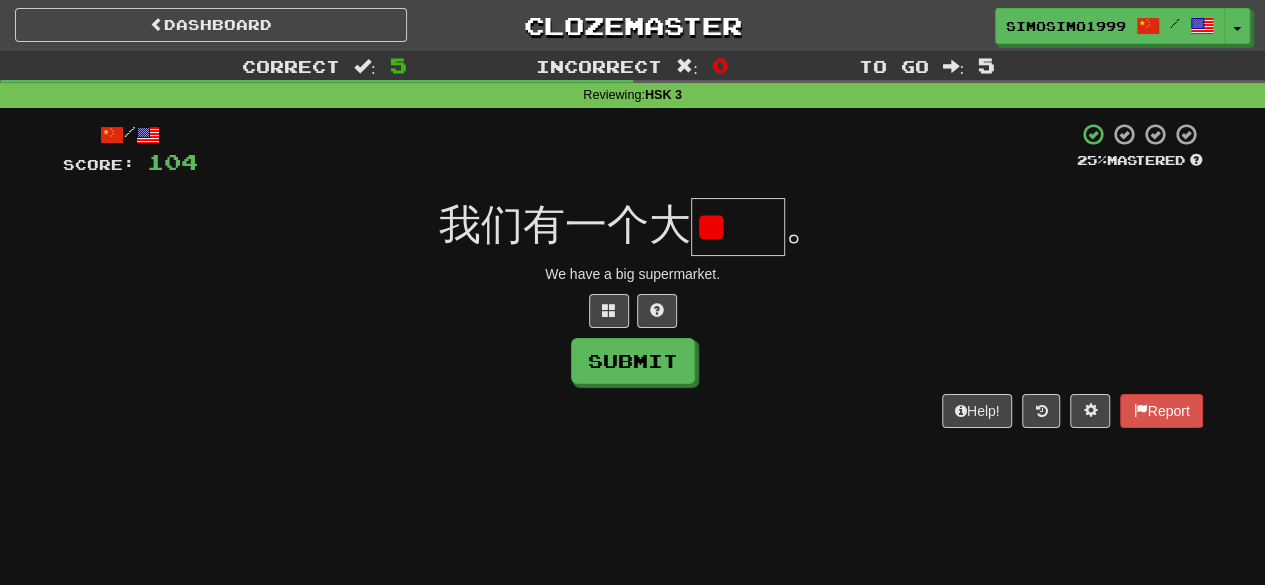type on "*" 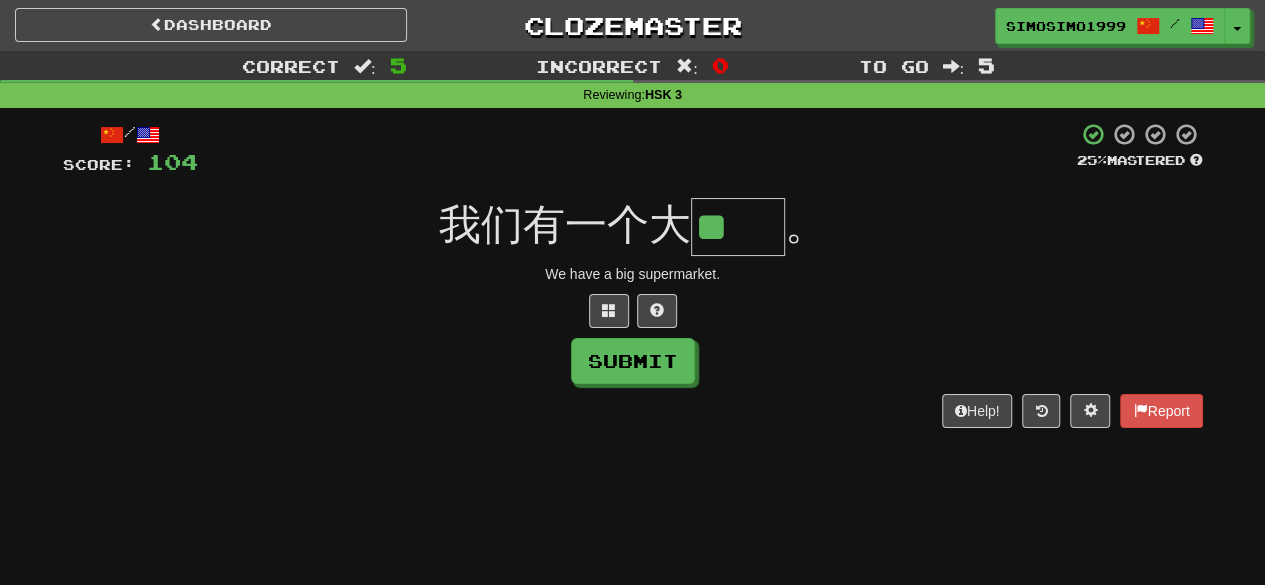 scroll, scrollTop: 0, scrollLeft: 0, axis: both 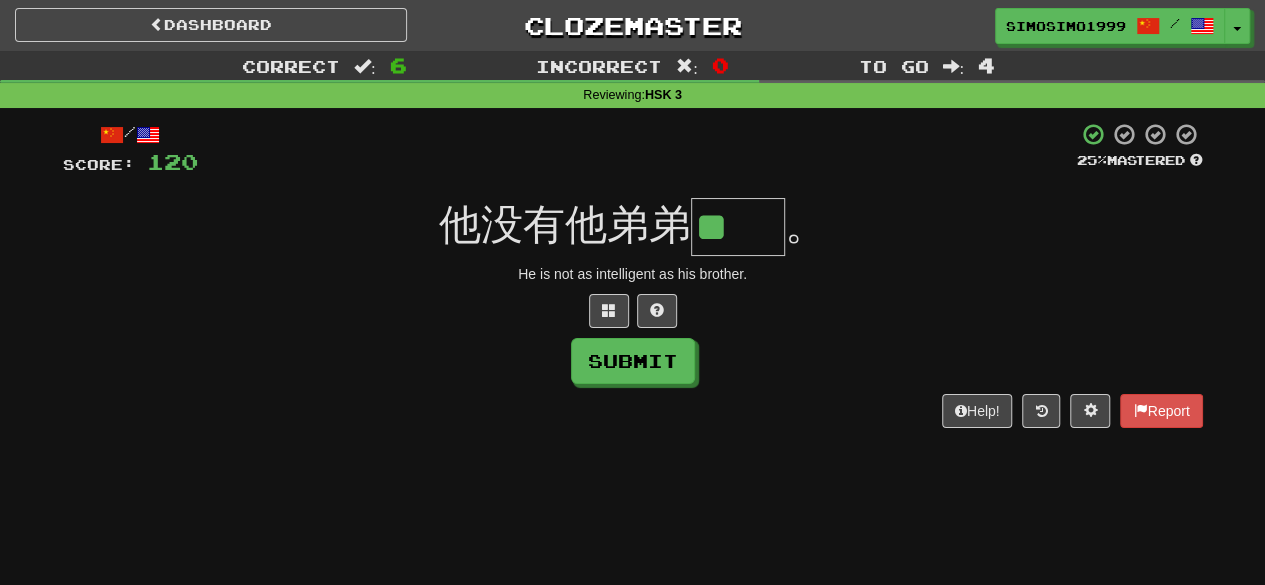 type on "**" 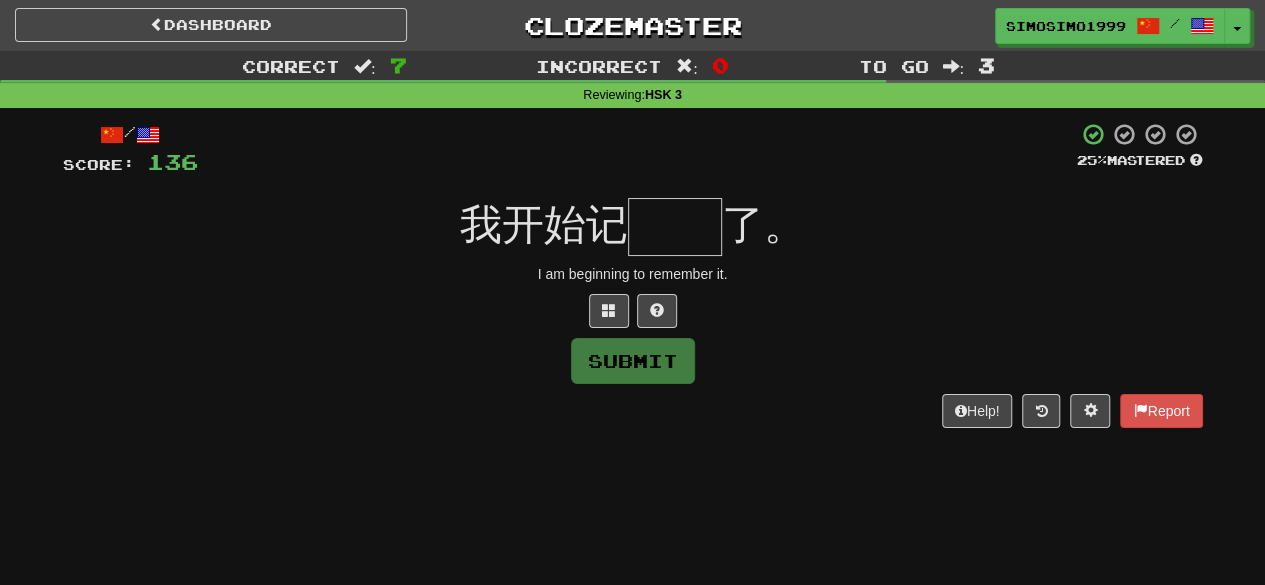 click at bounding box center (675, 227) 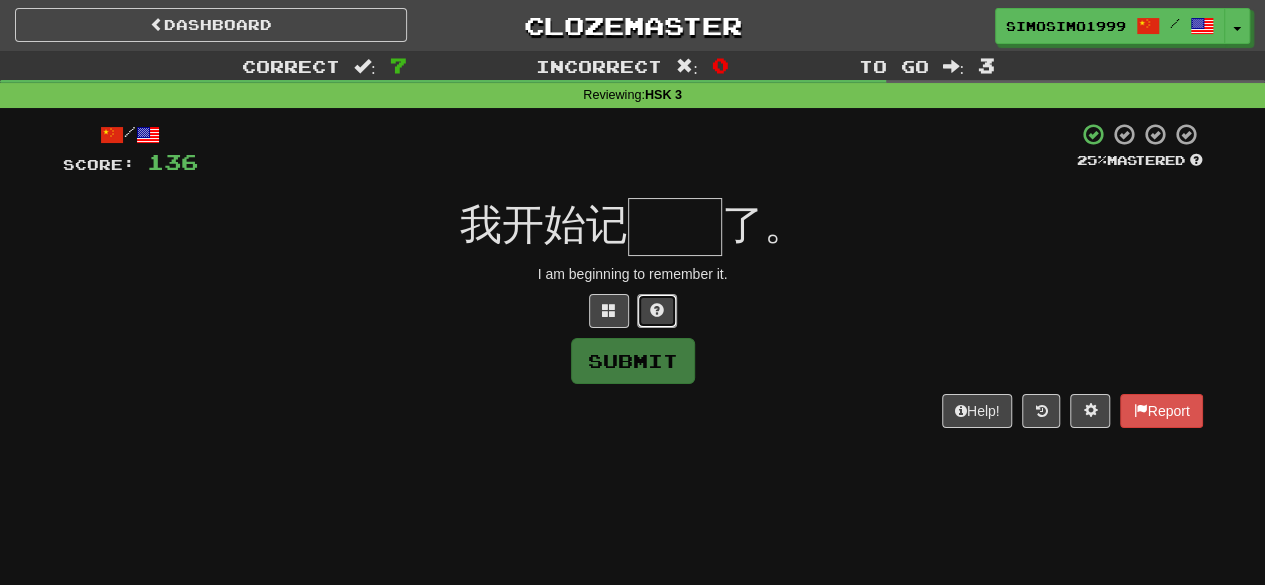 click at bounding box center [657, 311] 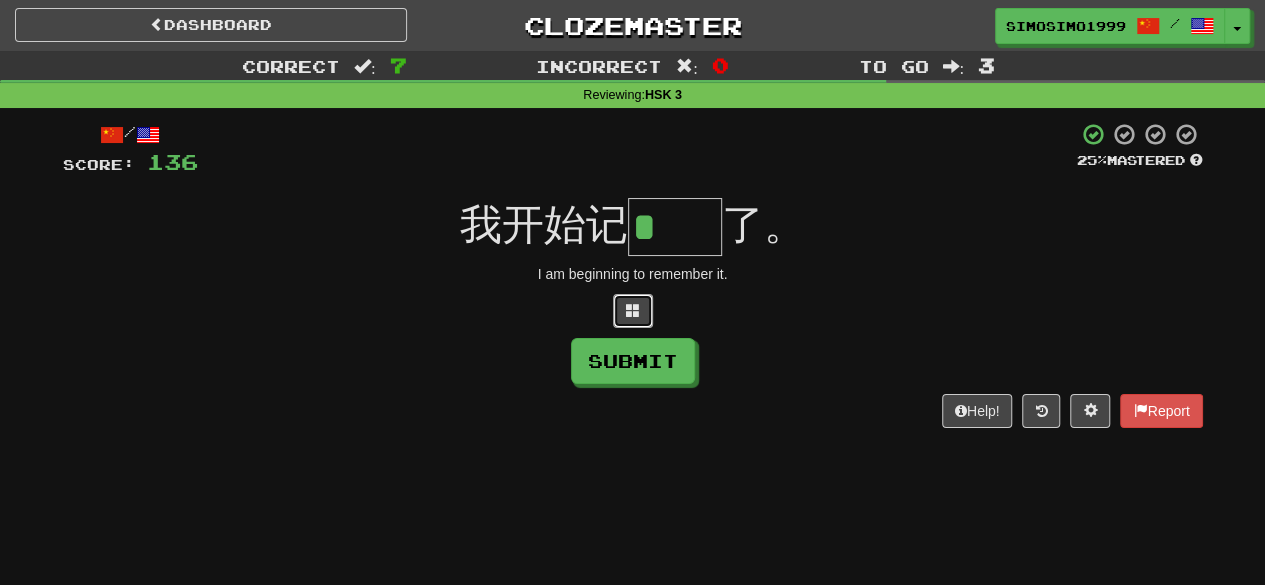 click at bounding box center [633, 310] 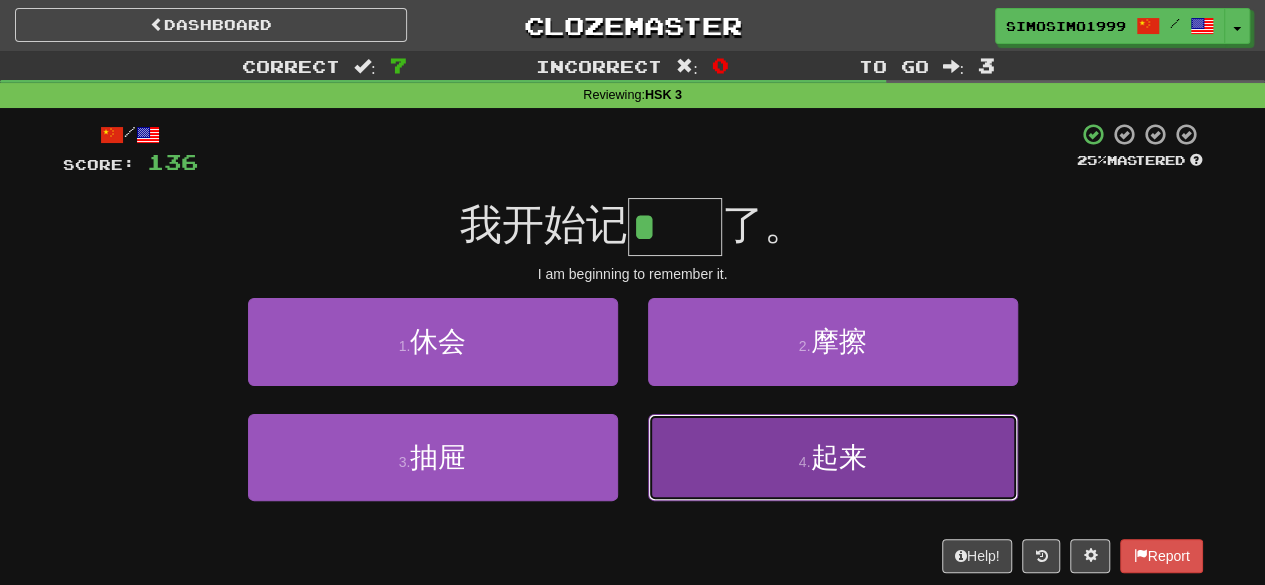 click on "4 .  起来" at bounding box center (833, 457) 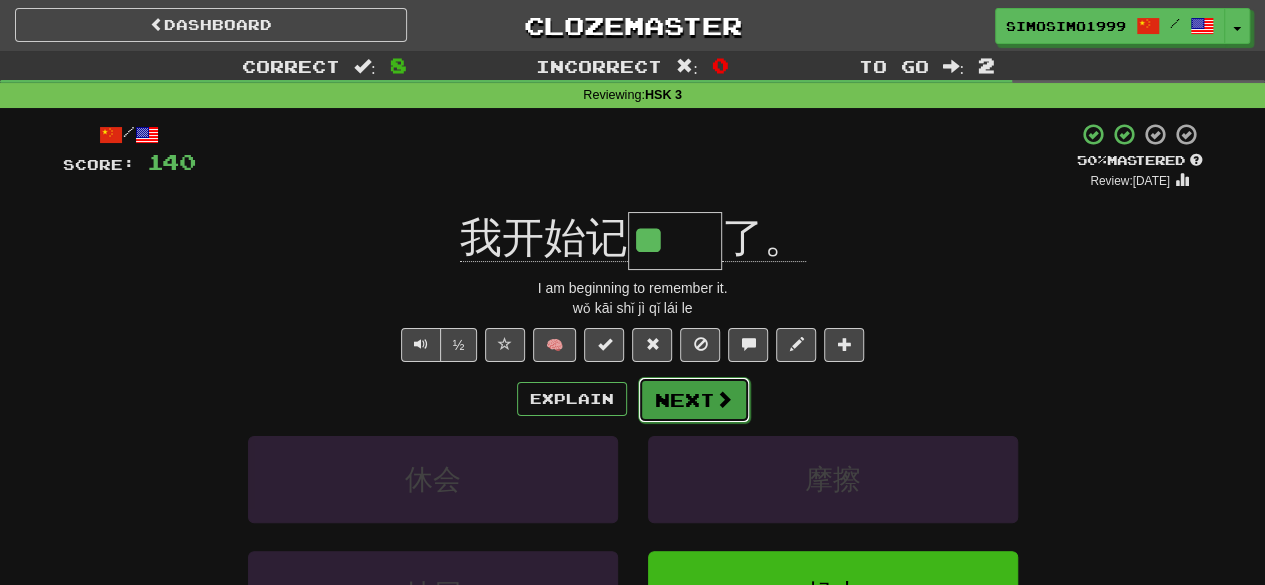 click on "Next" at bounding box center (694, 400) 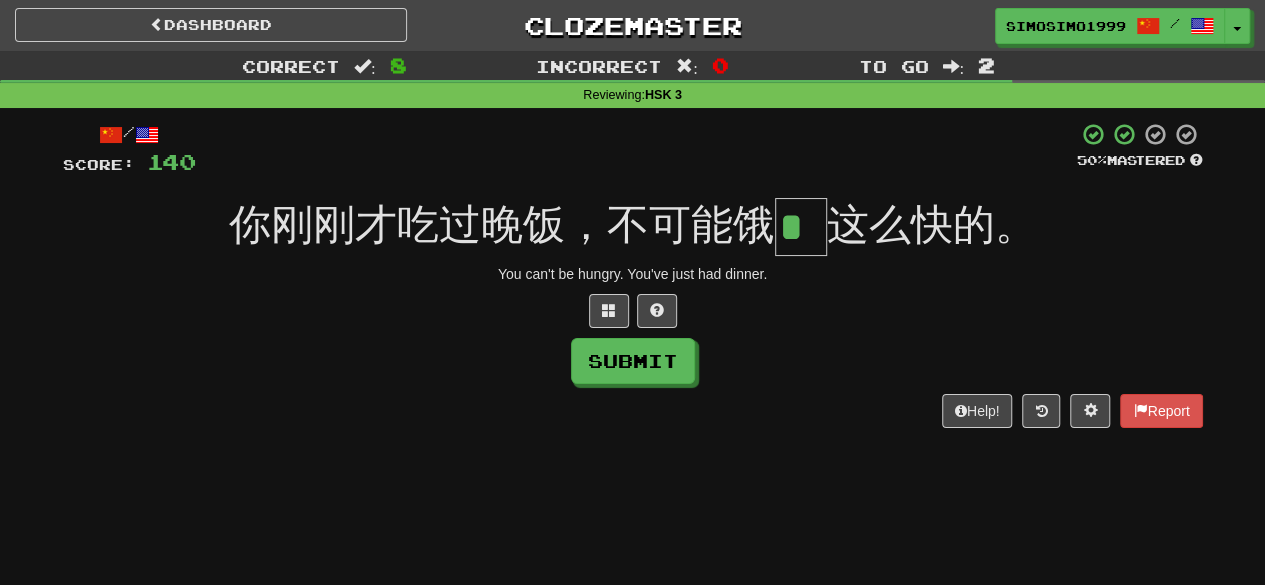scroll, scrollTop: 0, scrollLeft: 0, axis: both 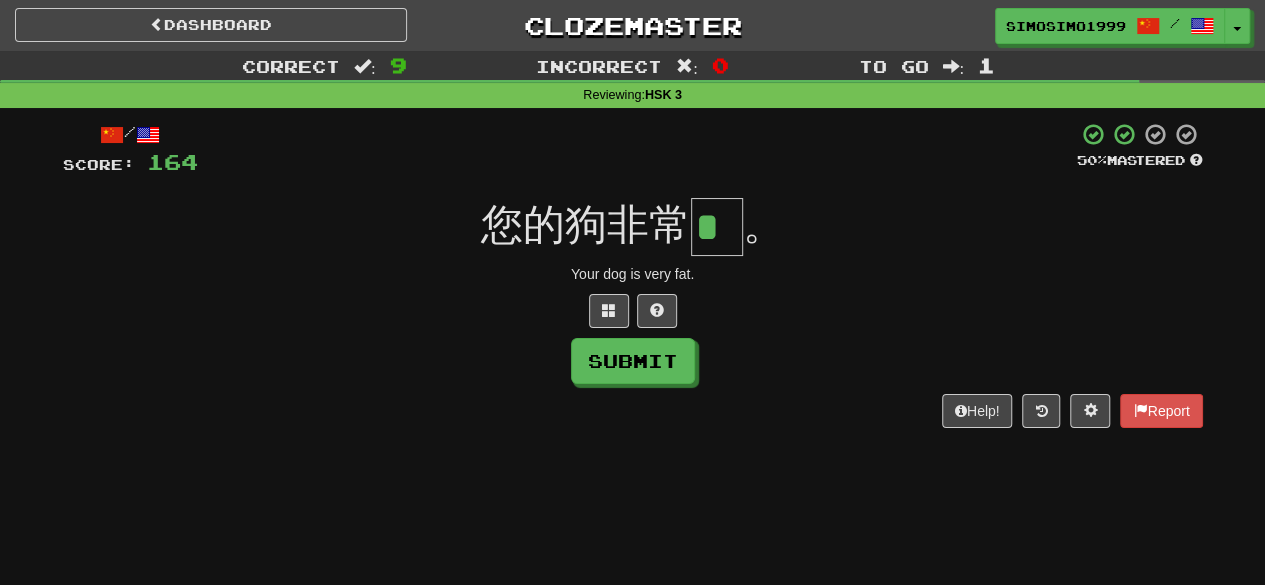 type on "*" 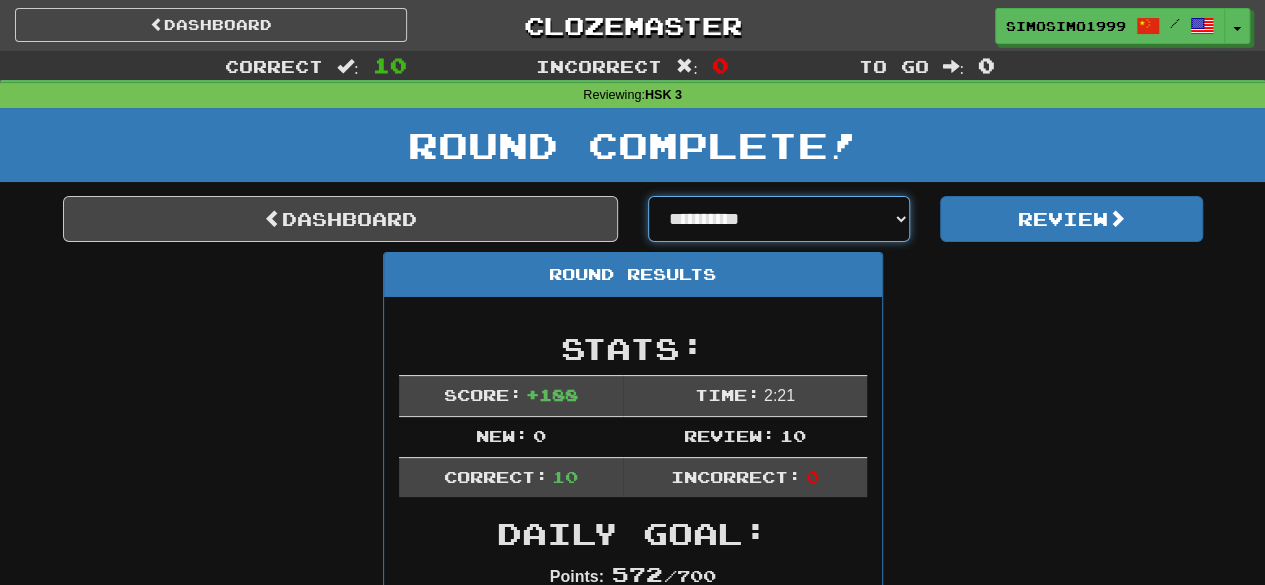 click on "**********" at bounding box center [779, 219] 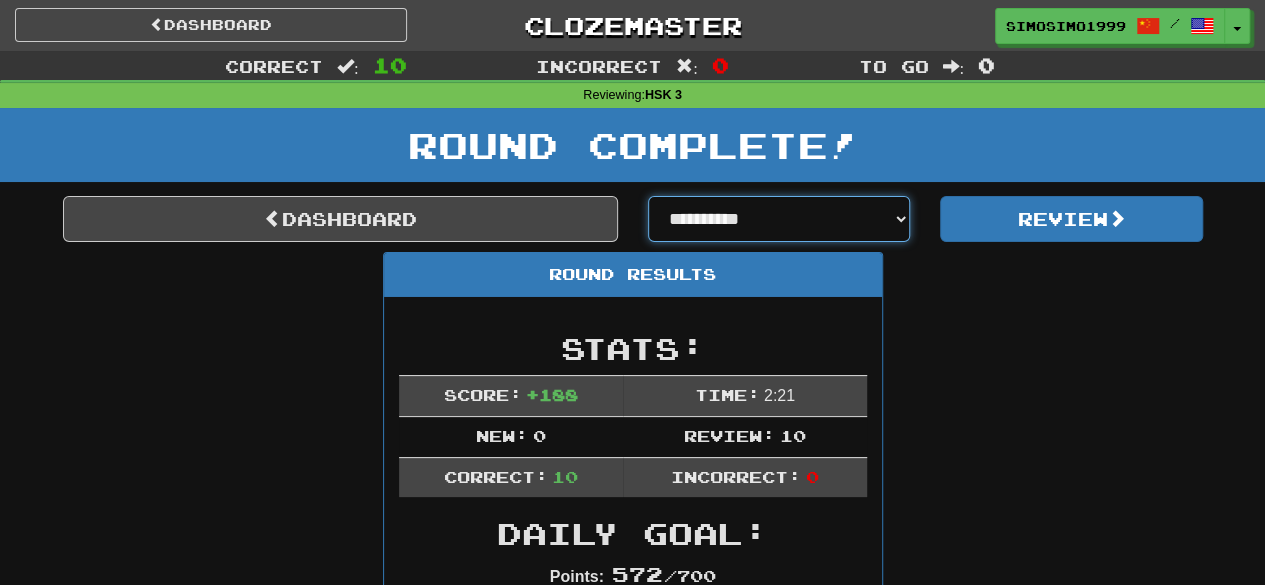 select on "*****" 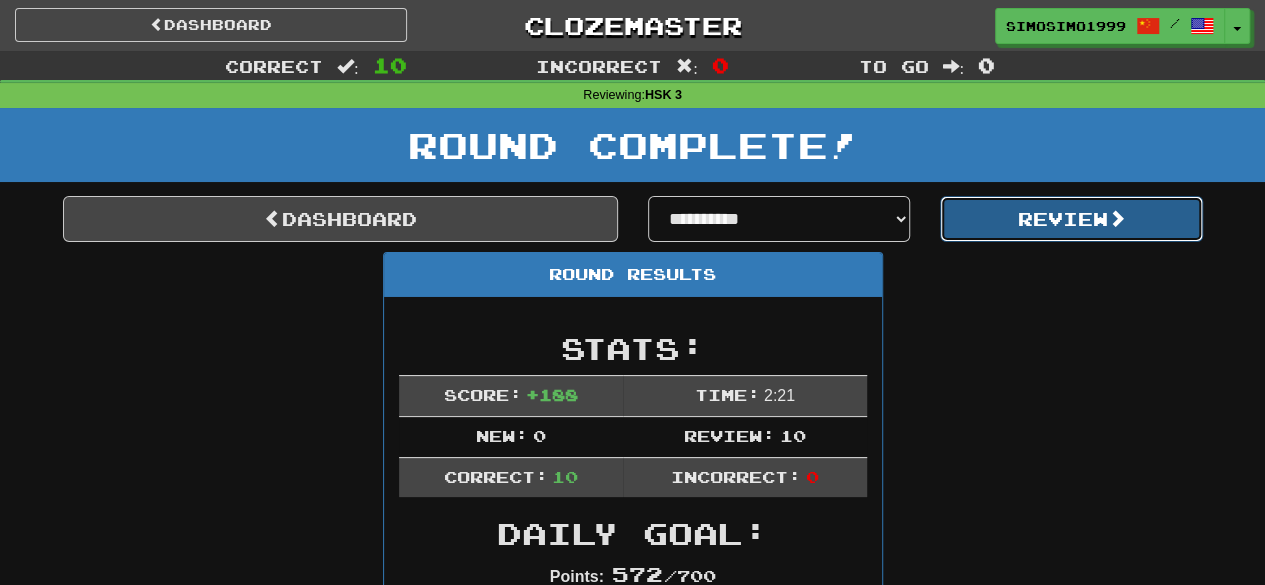 click on "Review" at bounding box center (1071, 219) 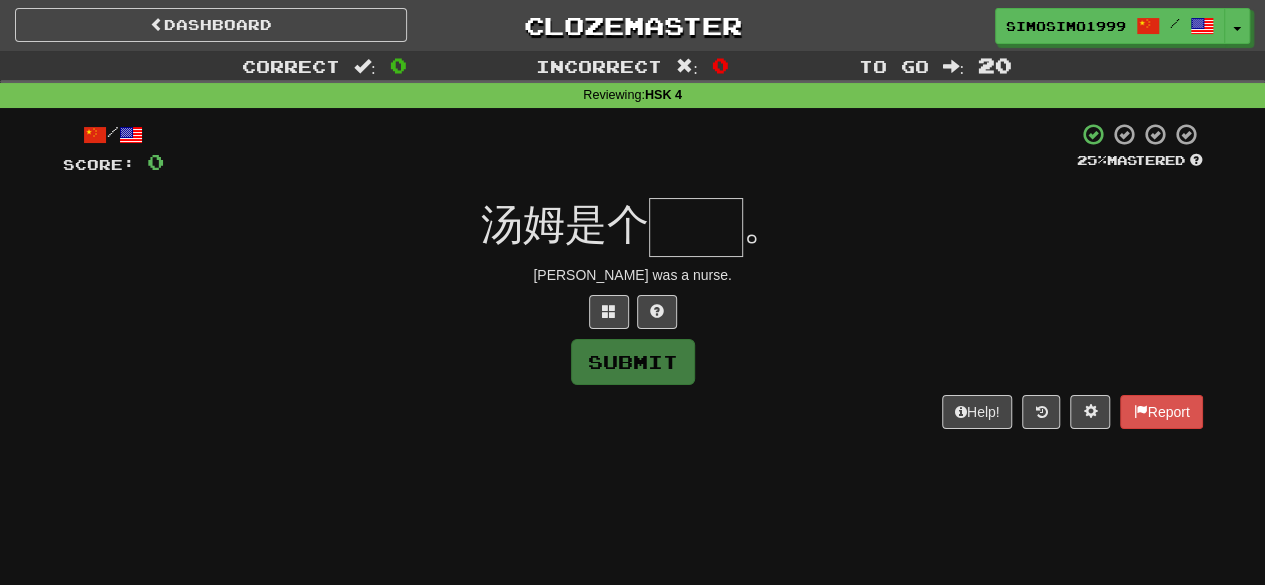 scroll, scrollTop: 0, scrollLeft: 0, axis: both 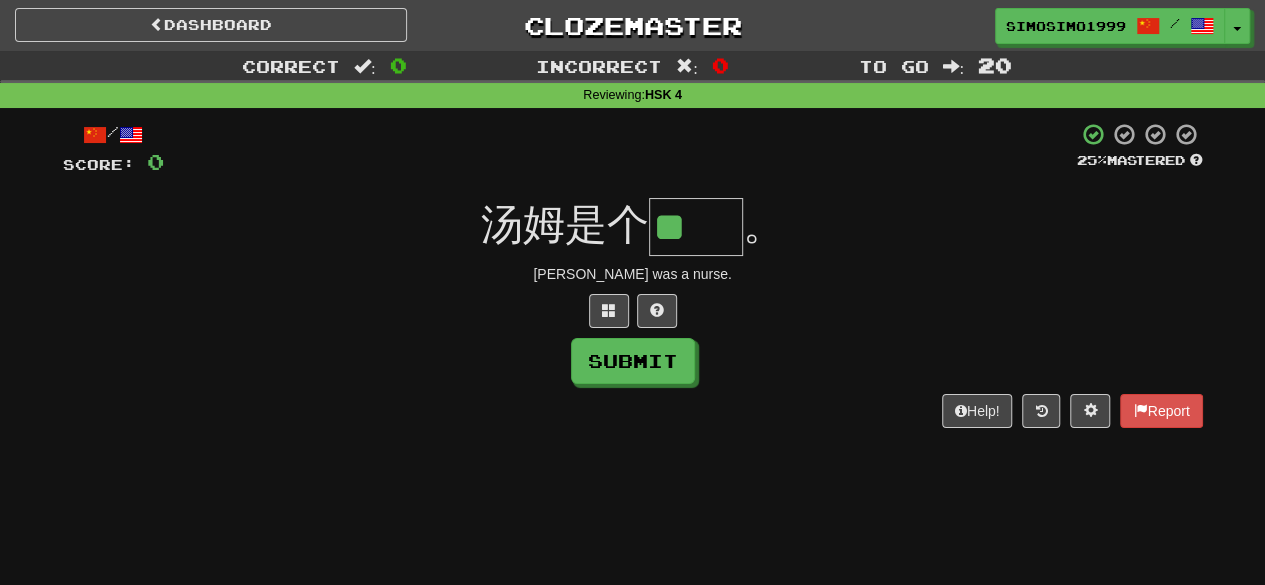 type on "**" 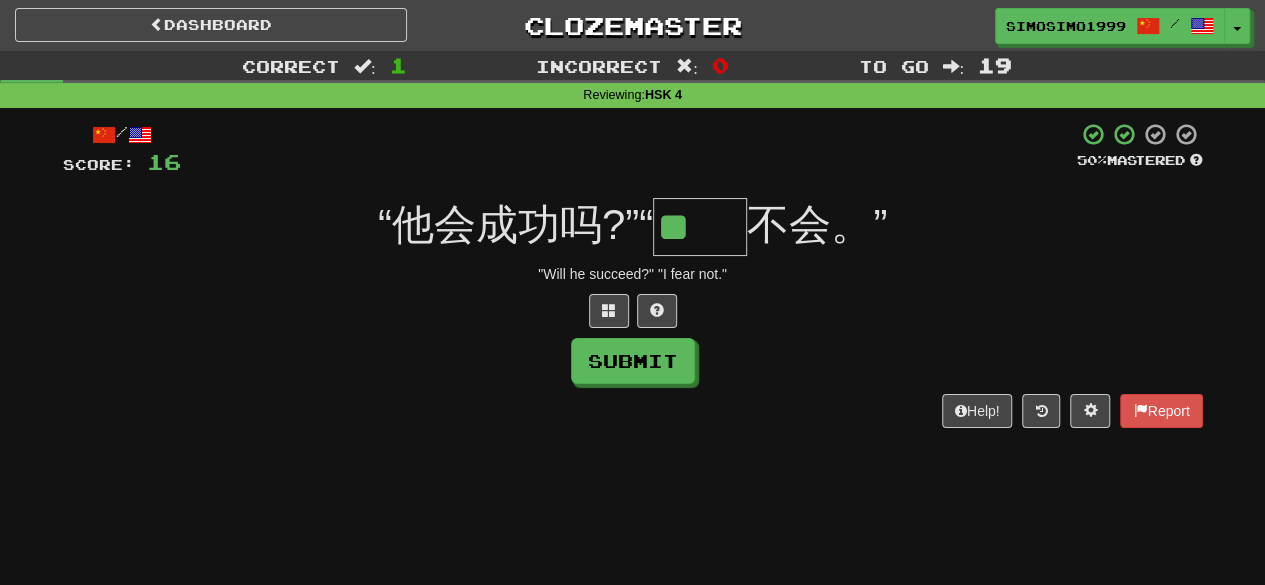 scroll, scrollTop: 0, scrollLeft: 0, axis: both 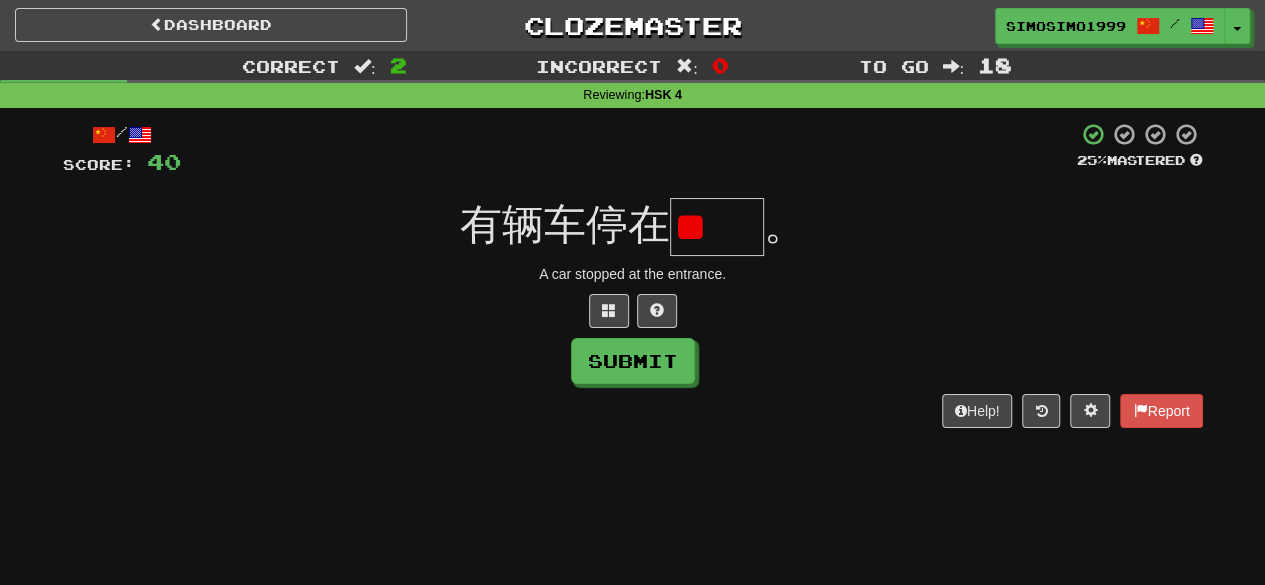 type on "*" 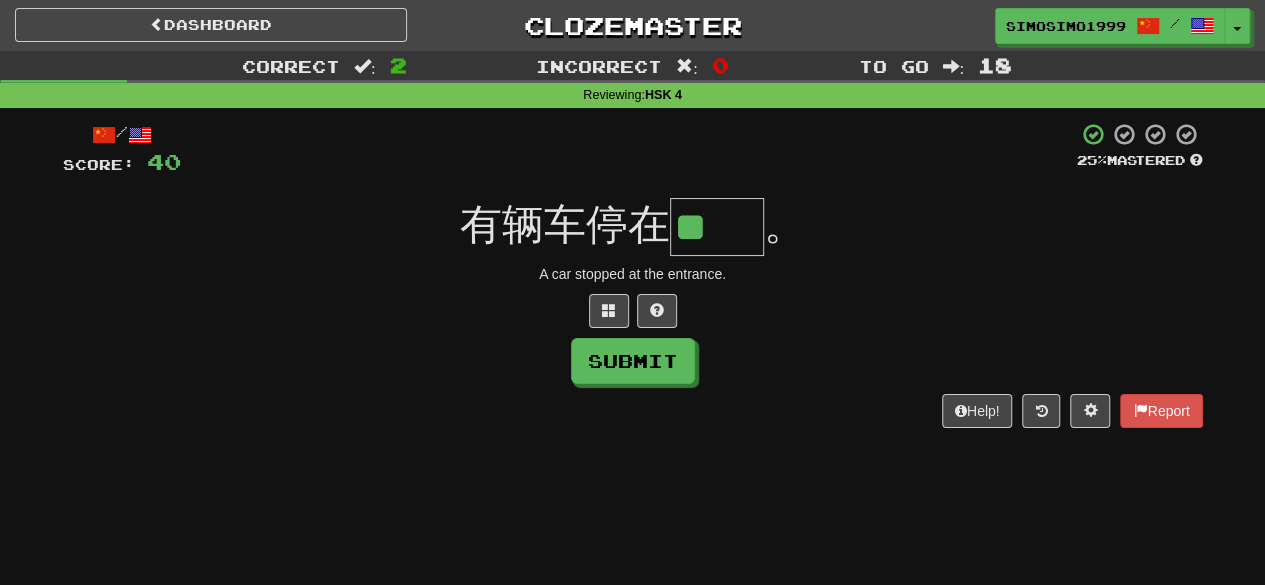 type on "**" 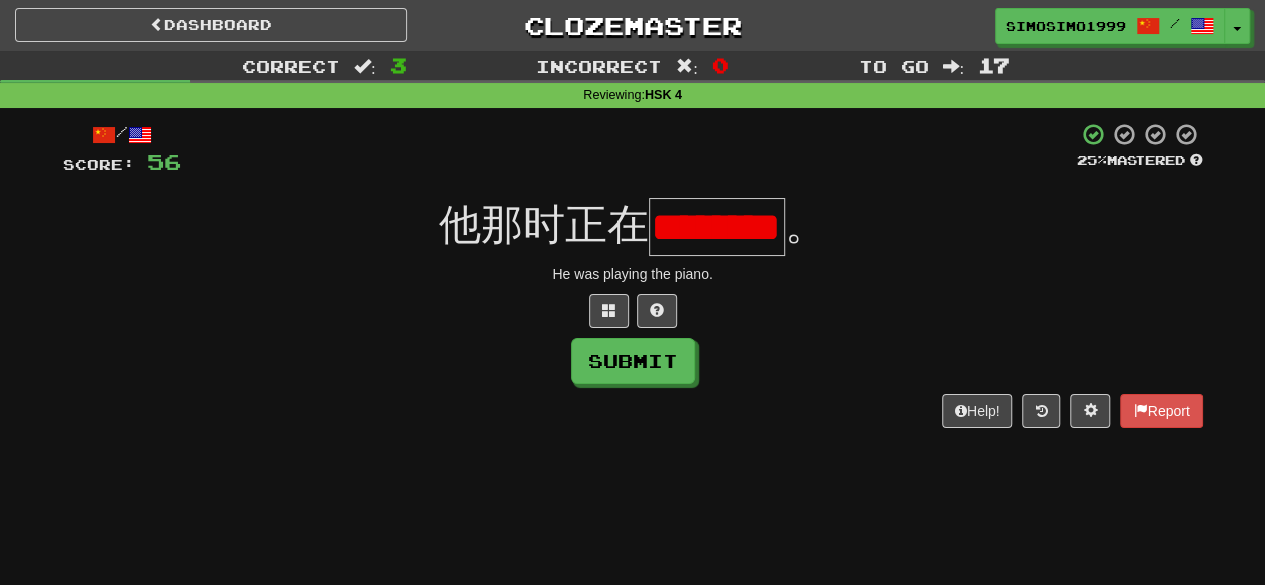 scroll, scrollTop: 0, scrollLeft: 31, axis: horizontal 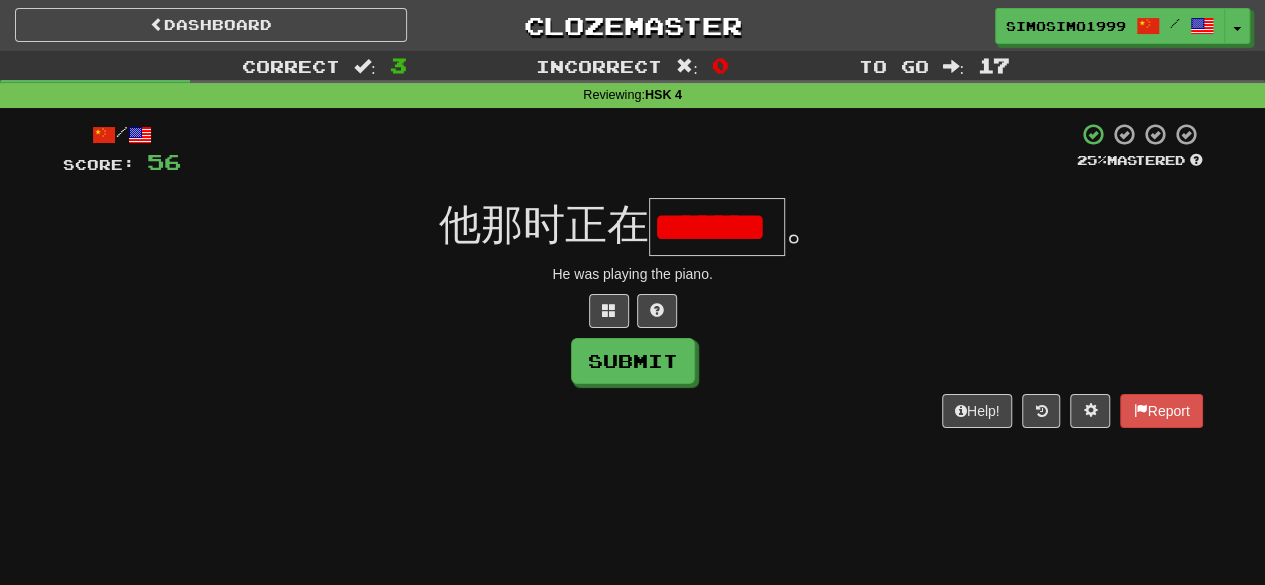 click on "*******" at bounding box center [717, 227] 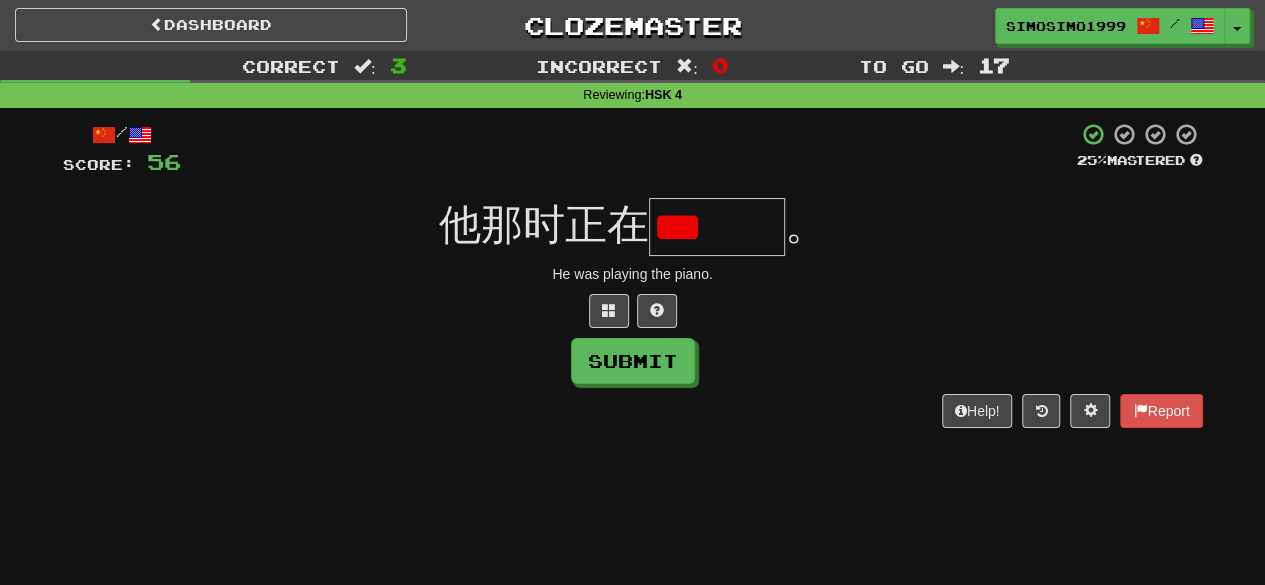 scroll, scrollTop: 0, scrollLeft: 0, axis: both 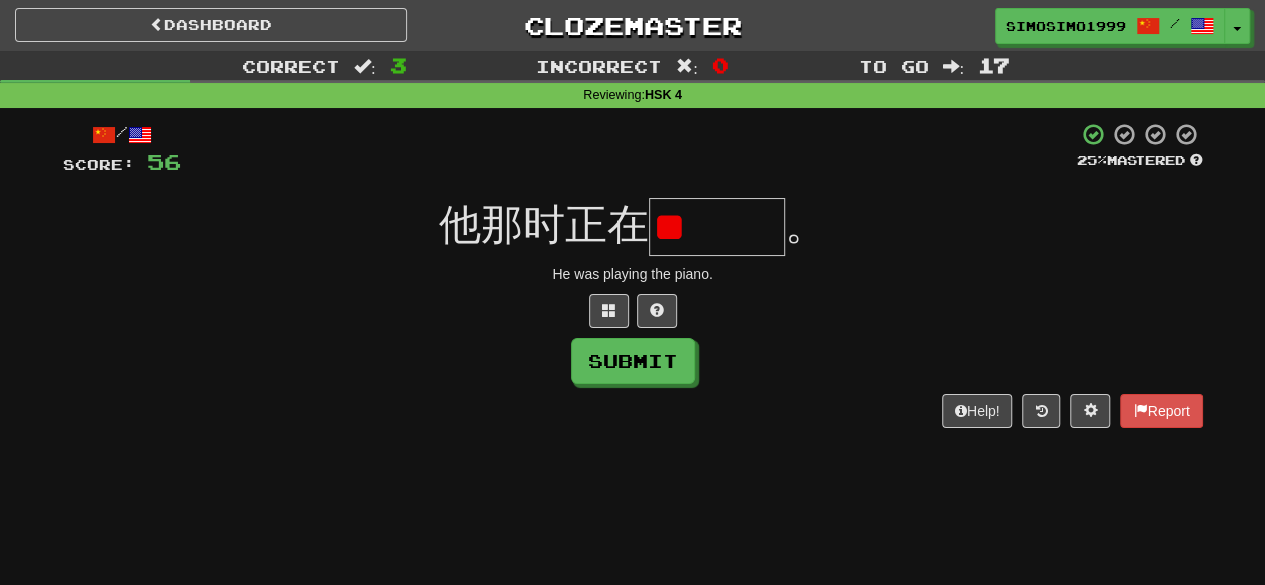 type on "*" 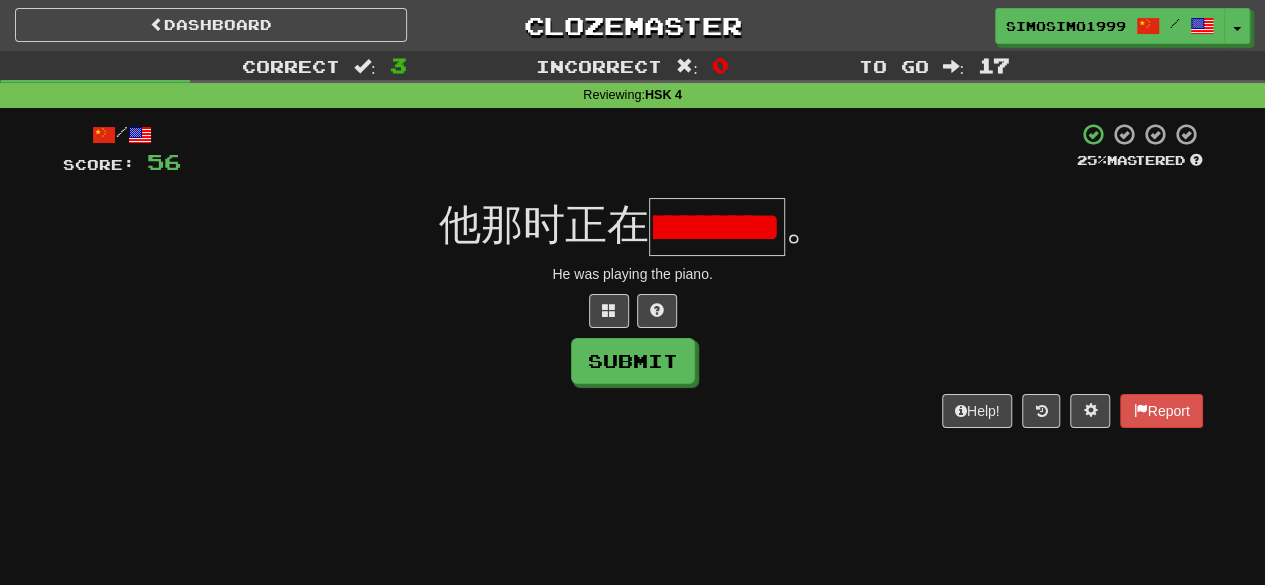 scroll, scrollTop: 0, scrollLeft: 105, axis: horizontal 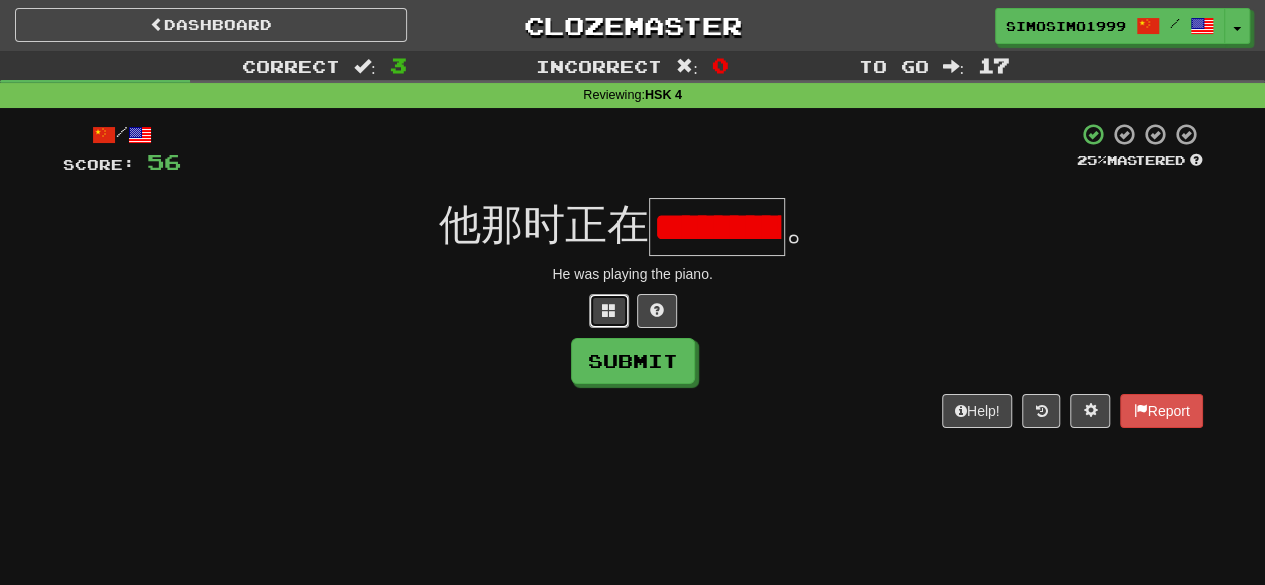 click at bounding box center (609, 310) 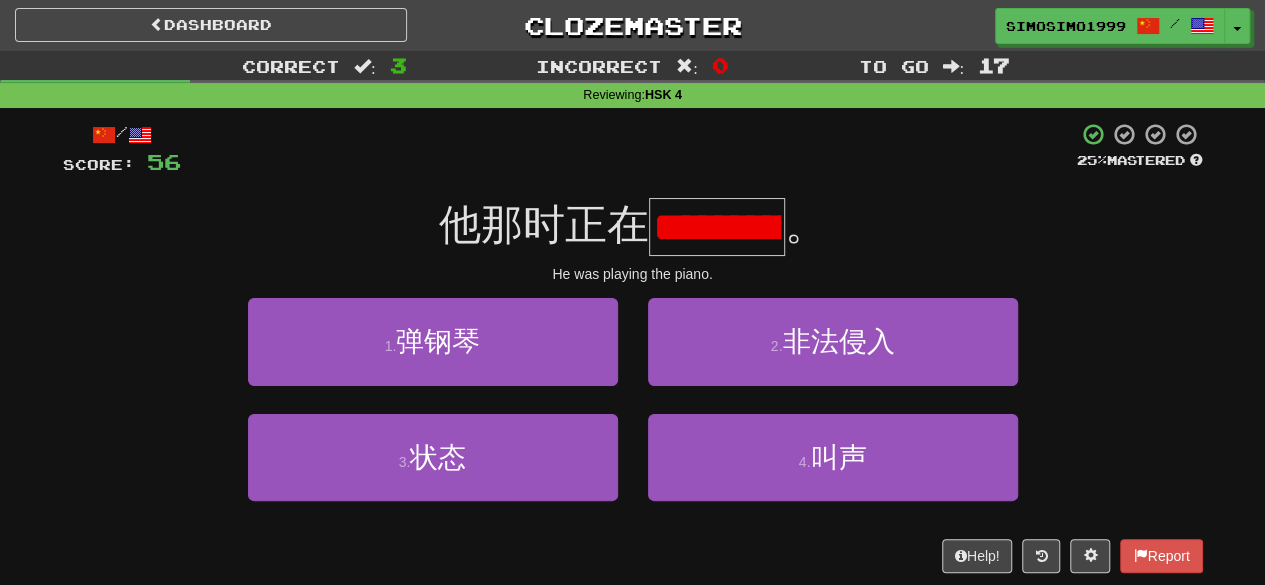 scroll, scrollTop: 0, scrollLeft: 89, axis: horizontal 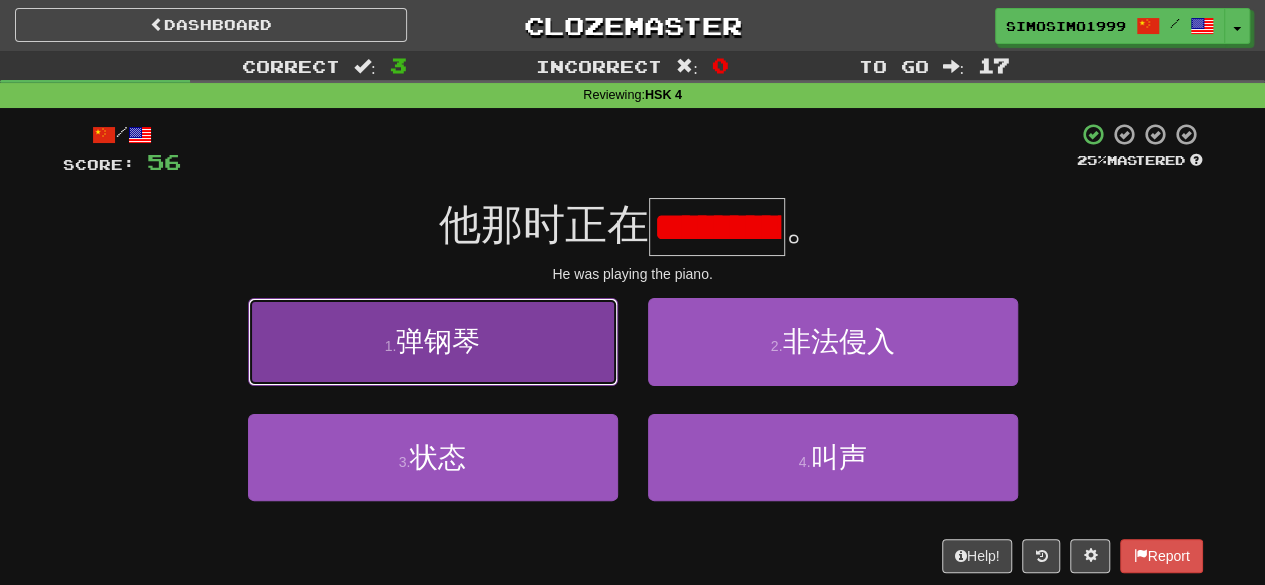click on "1 .  弹钢琴" at bounding box center (433, 341) 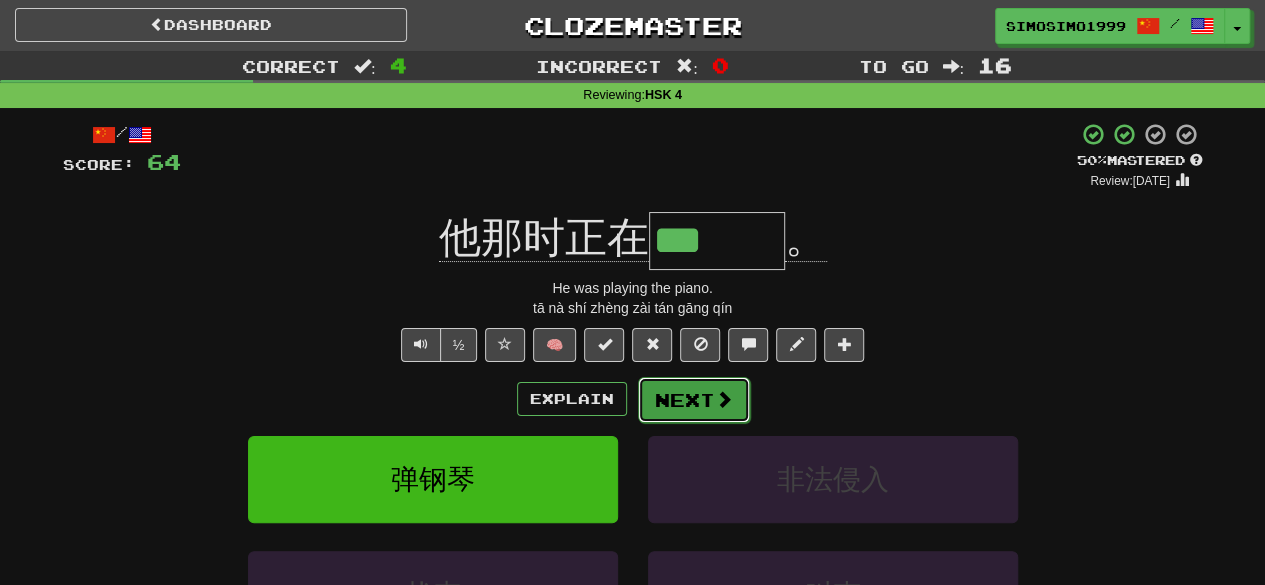 click at bounding box center [724, 399] 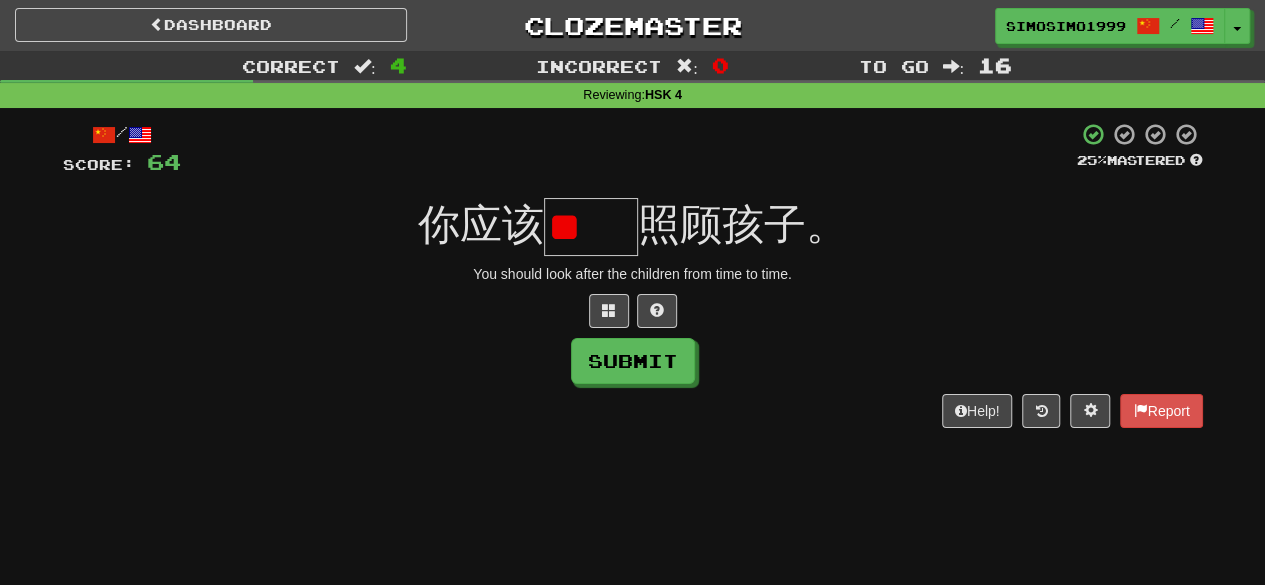 scroll, scrollTop: 0, scrollLeft: 0, axis: both 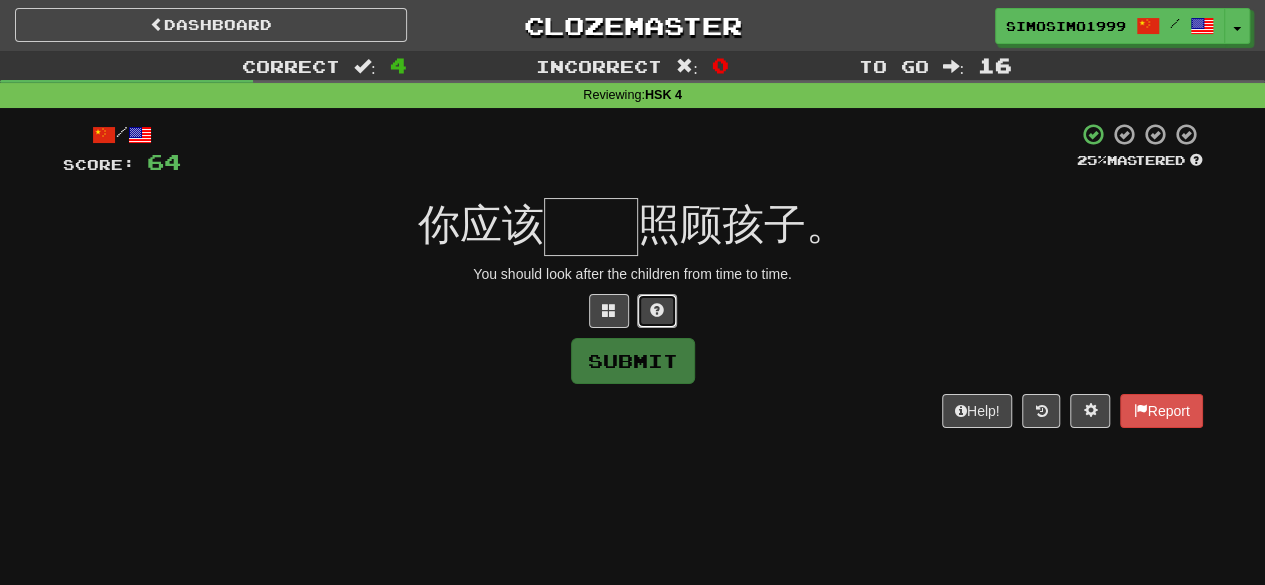 click at bounding box center (657, 310) 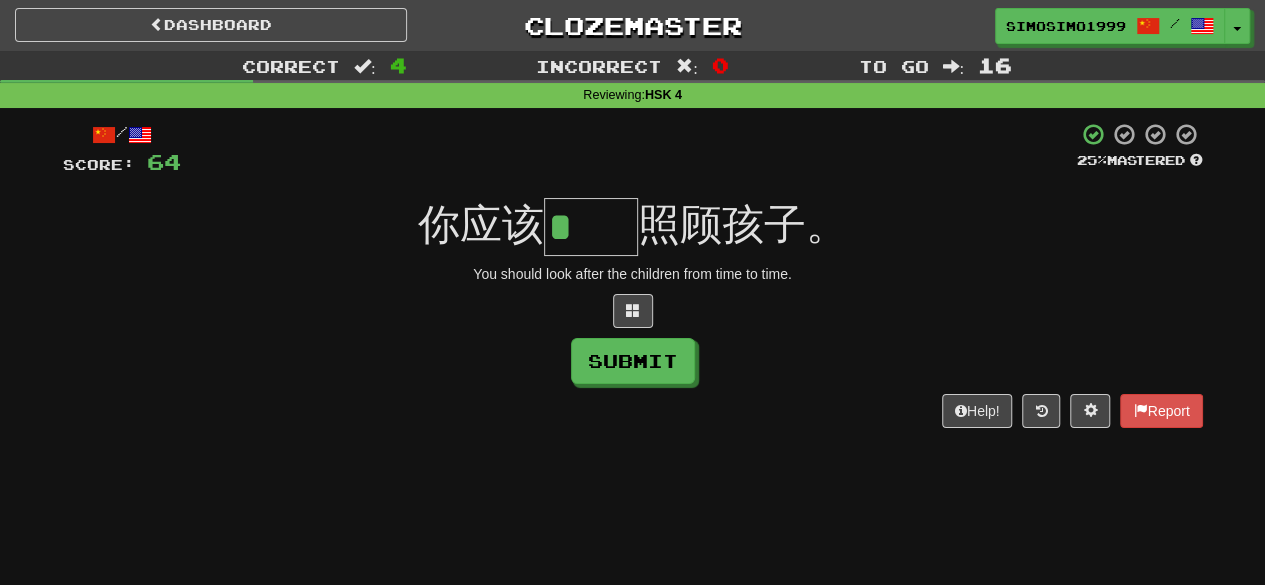 click on "*" at bounding box center [591, 227] 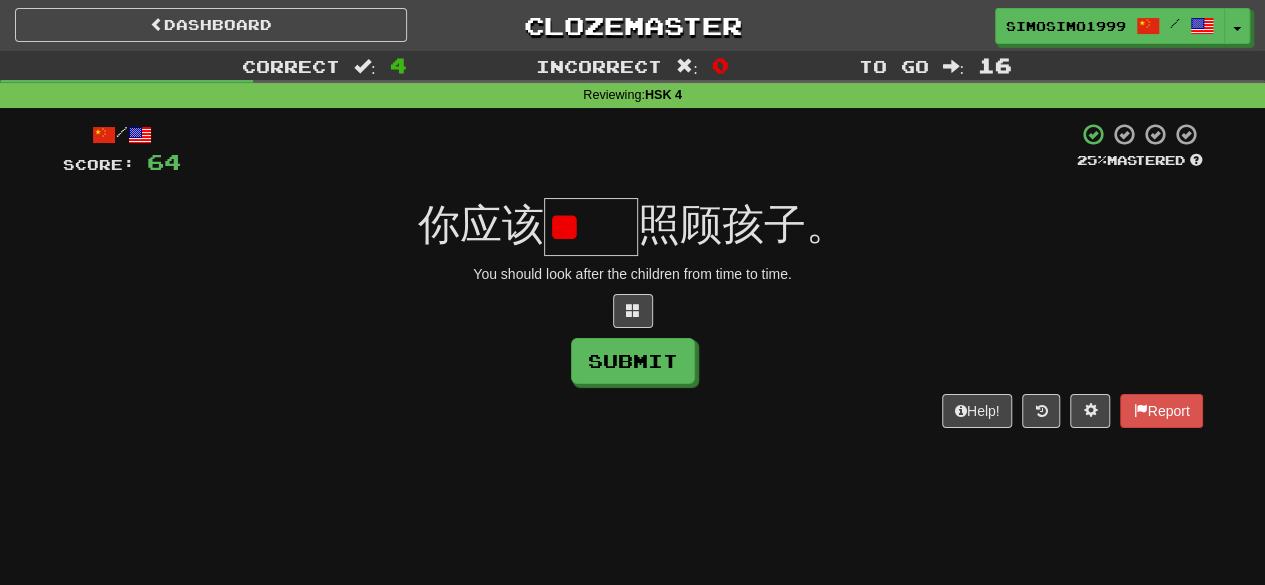 click on "**" at bounding box center [591, 227] 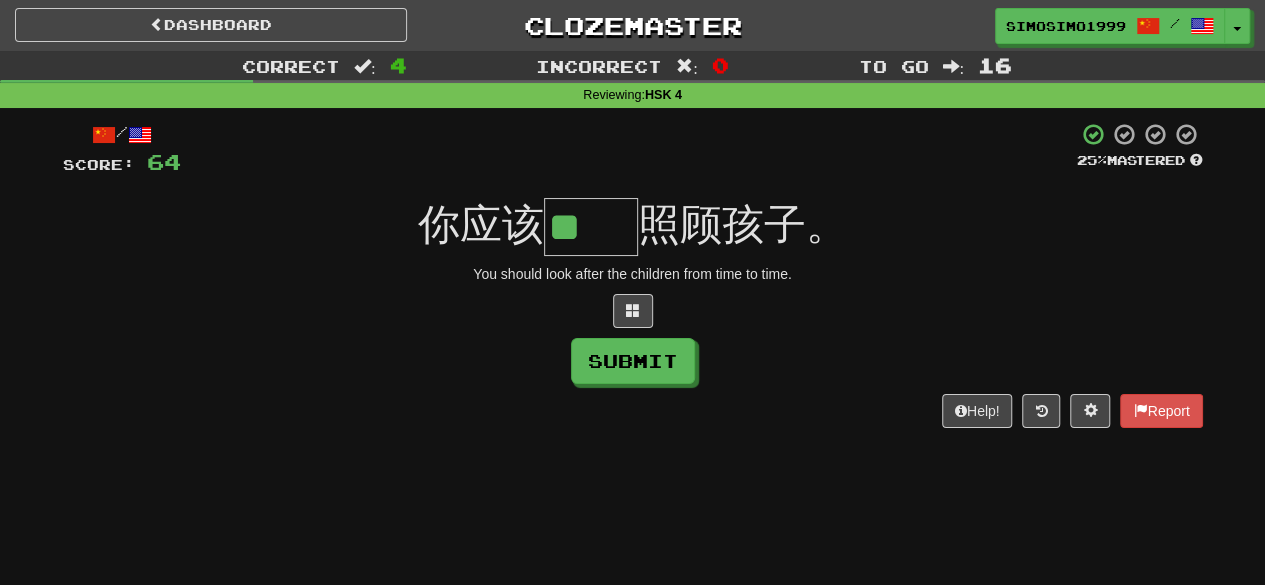 scroll, scrollTop: 0, scrollLeft: 0, axis: both 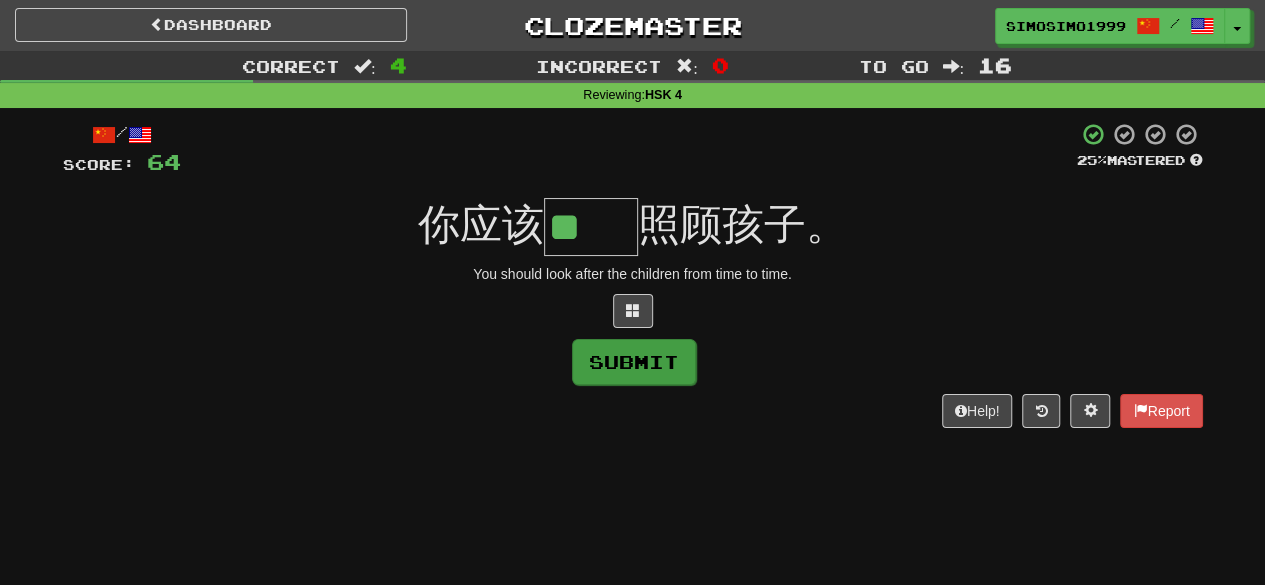 type on "**" 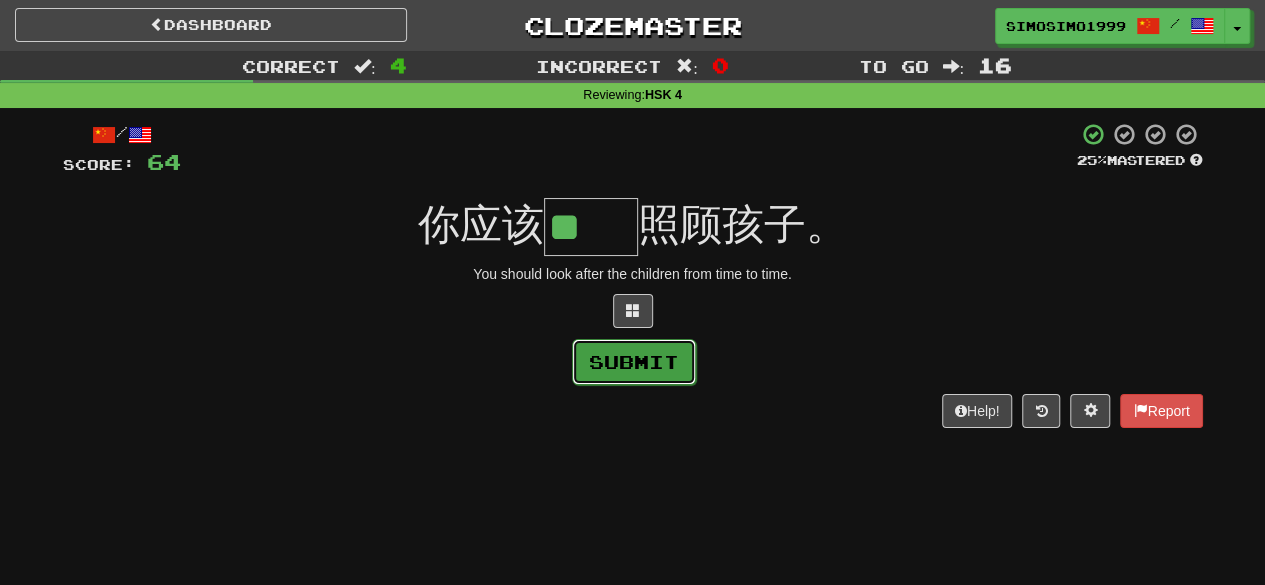 click on "Submit" at bounding box center [634, 362] 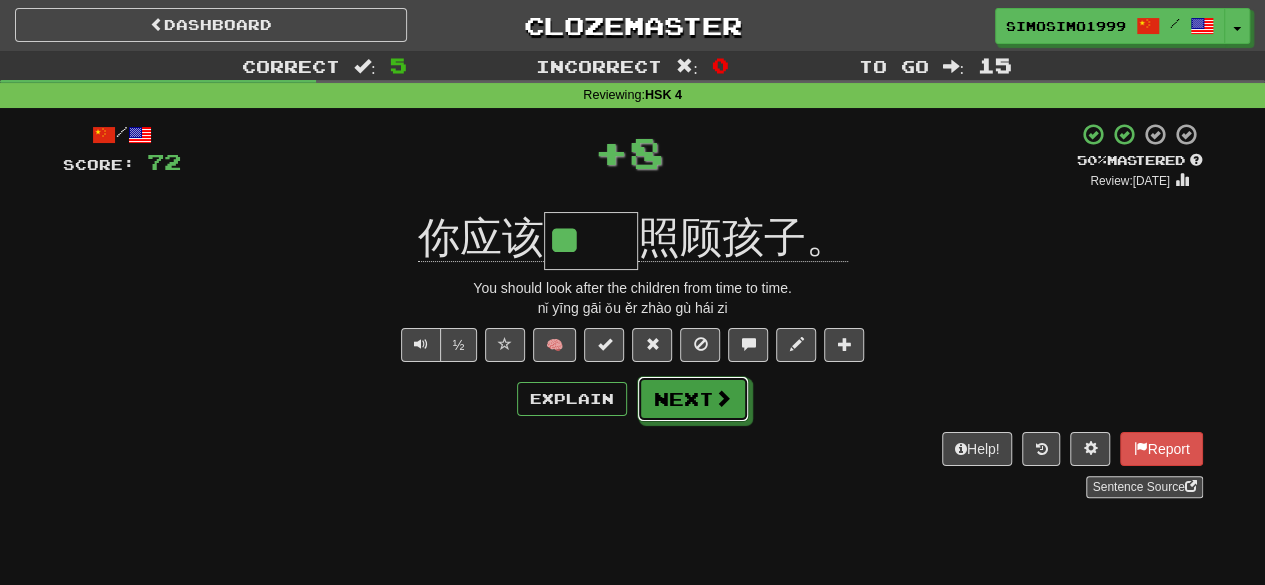 click on "Next" at bounding box center (693, 399) 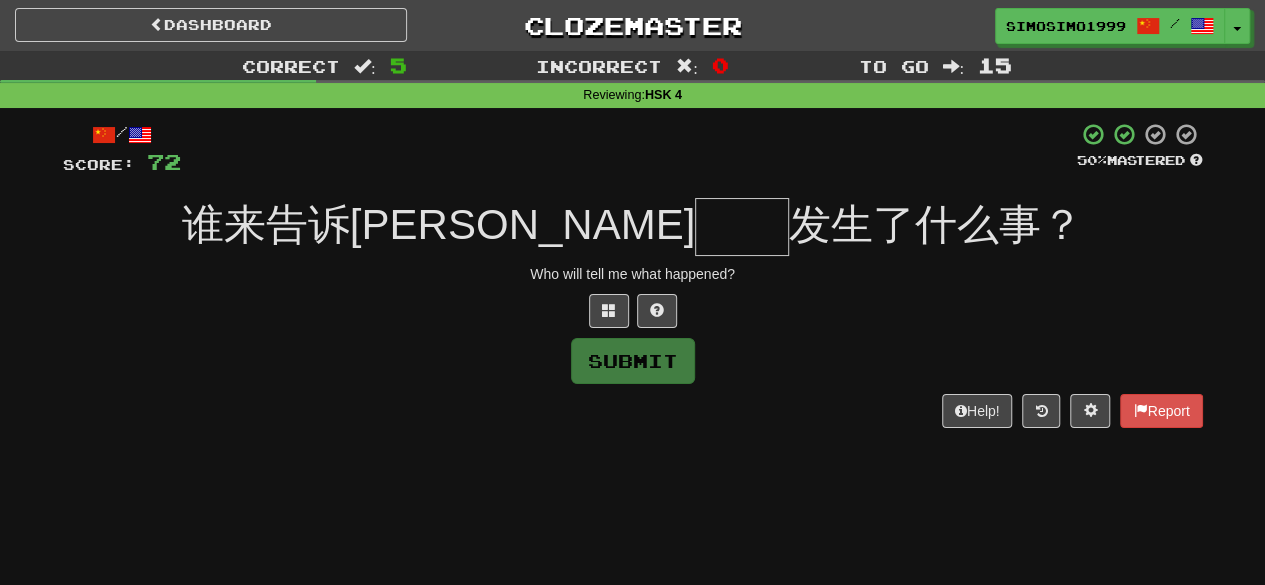 click at bounding box center [742, 227] 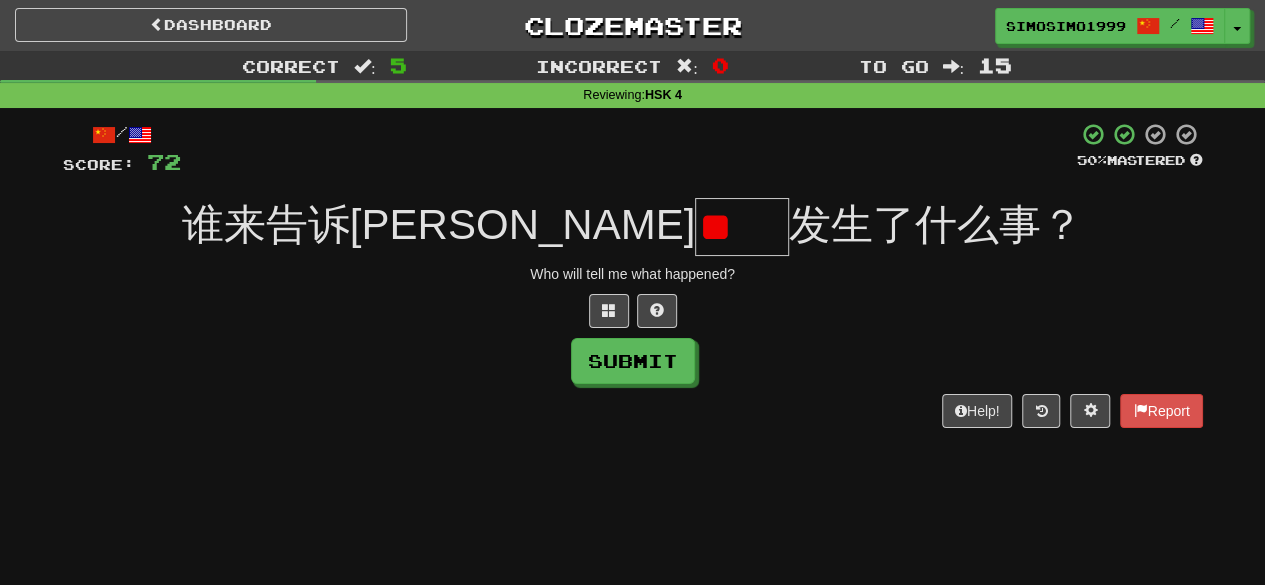 scroll, scrollTop: 0, scrollLeft: 0, axis: both 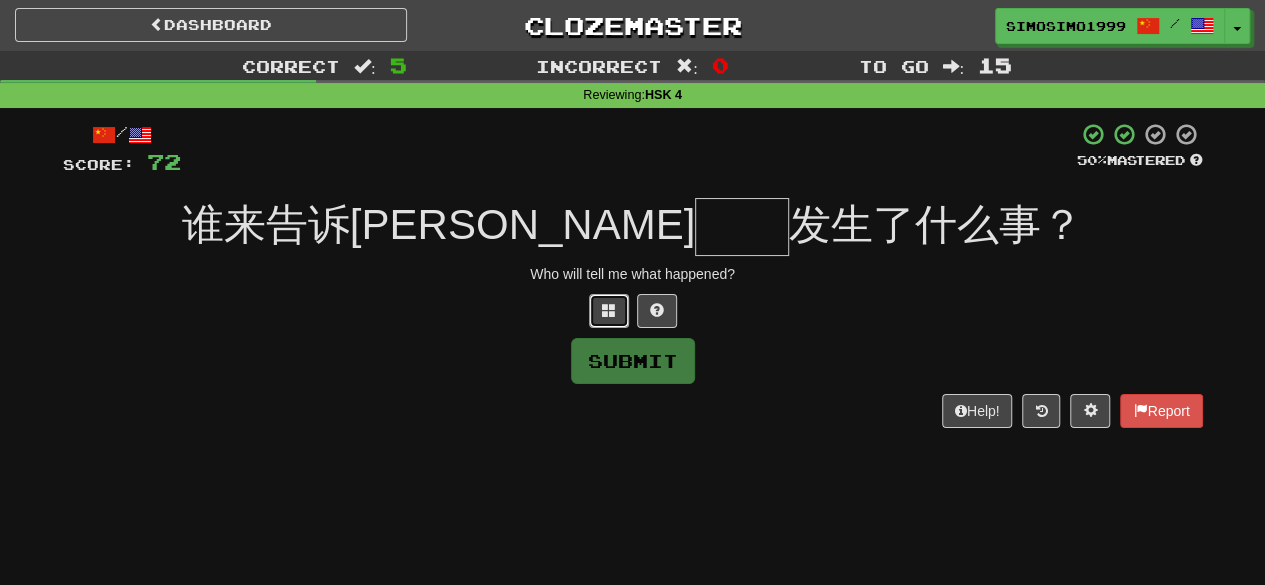click at bounding box center (609, 310) 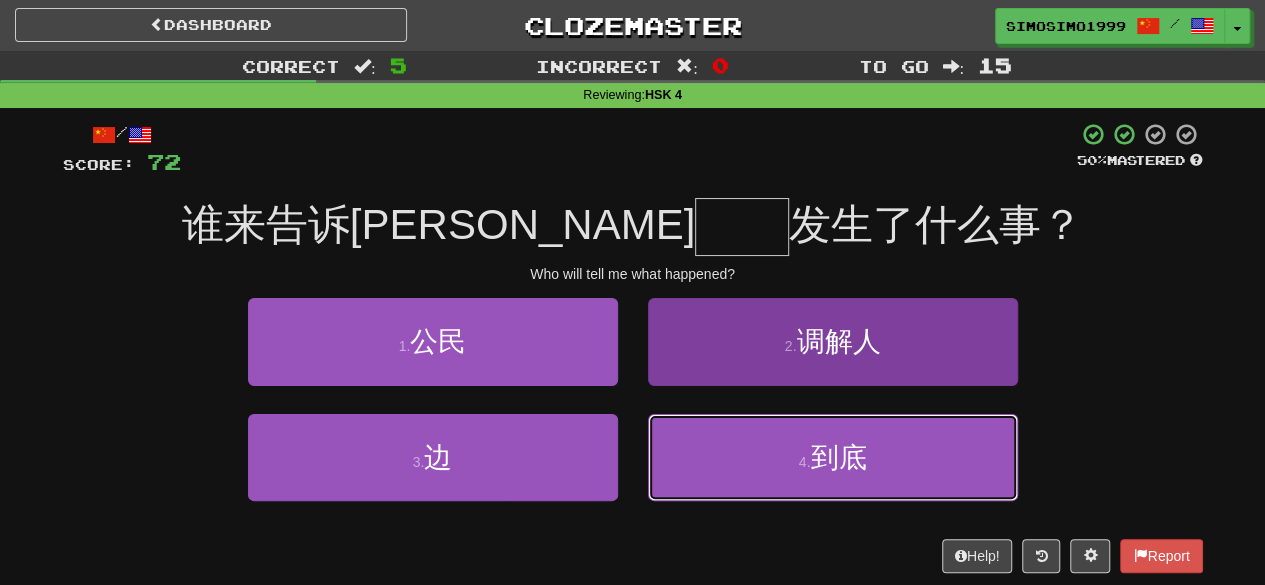 click on "4 .  到底" at bounding box center (833, 457) 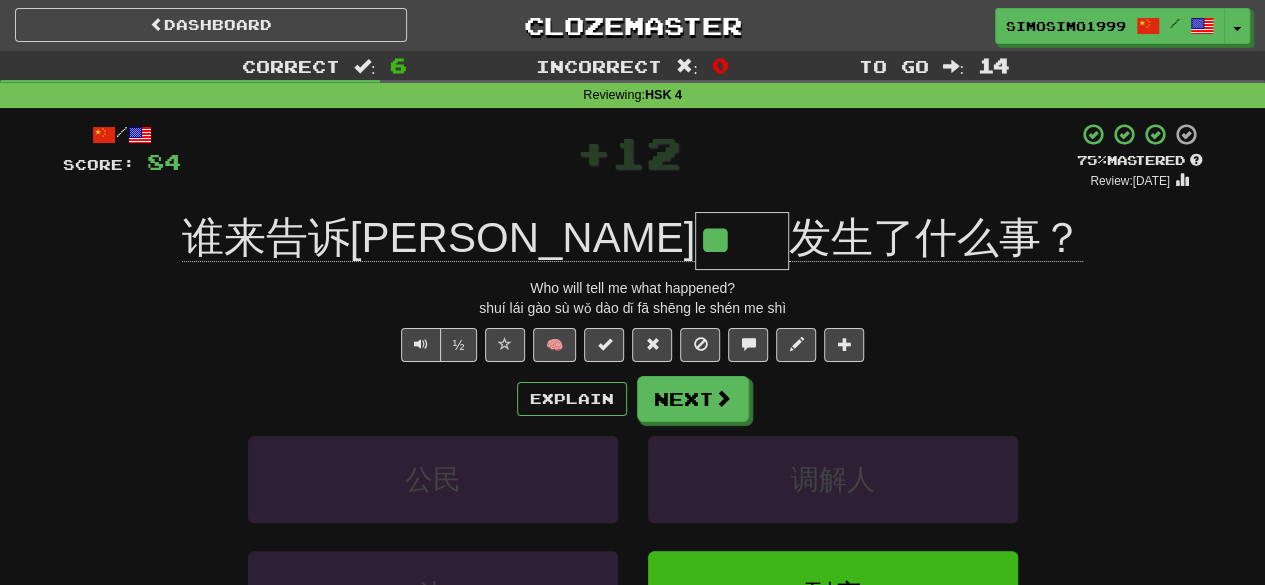 drag, startPoint x: 556, startPoint y: 244, endPoint x: 629, endPoint y: 243, distance: 73.00685 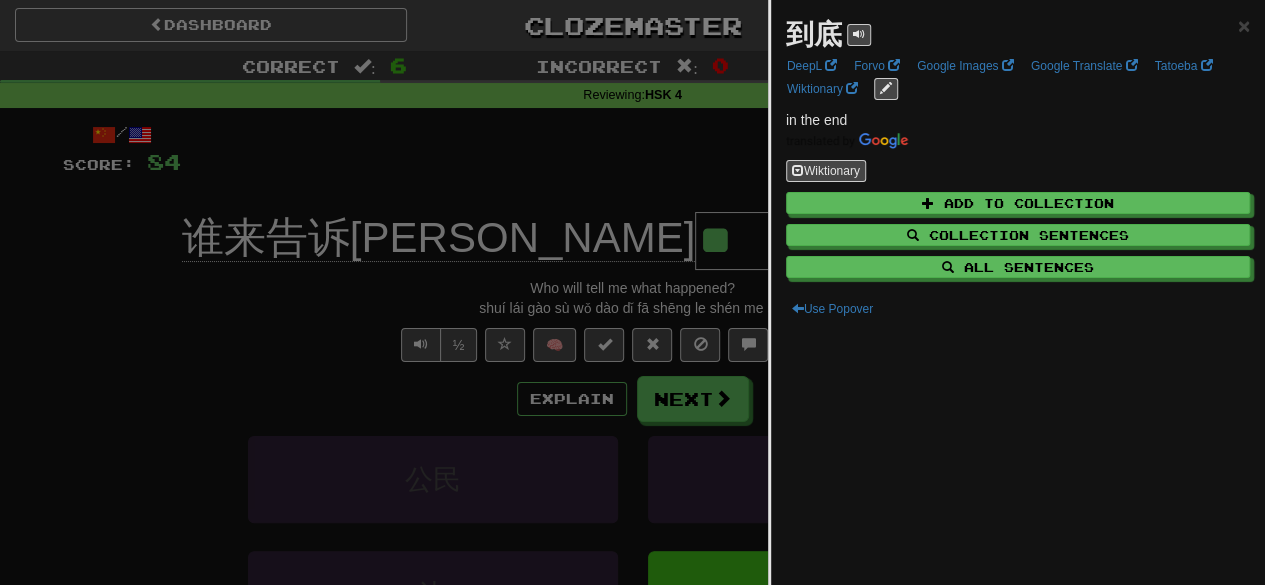 click at bounding box center (632, 292) 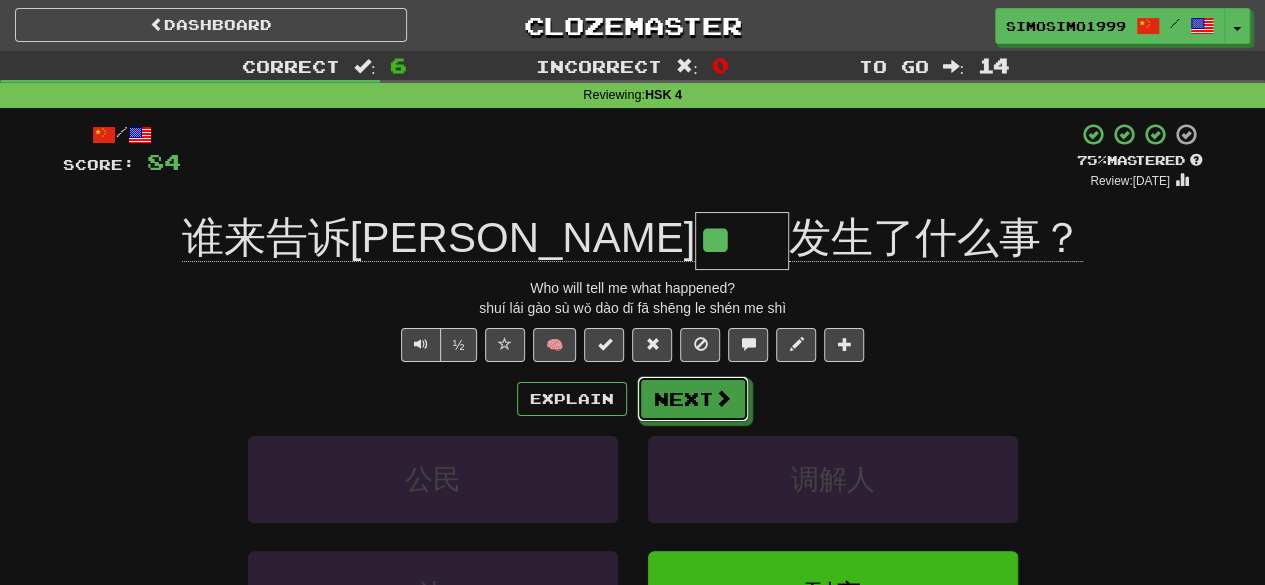 click on "Next" at bounding box center [693, 399] 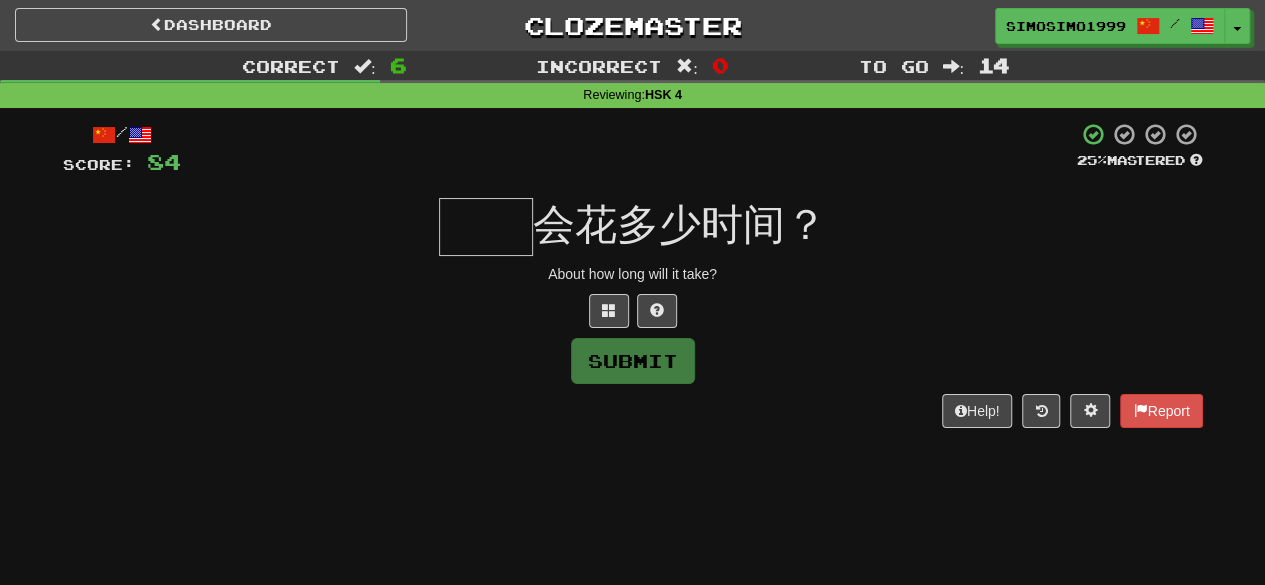 click at bounding box center [486, 227] 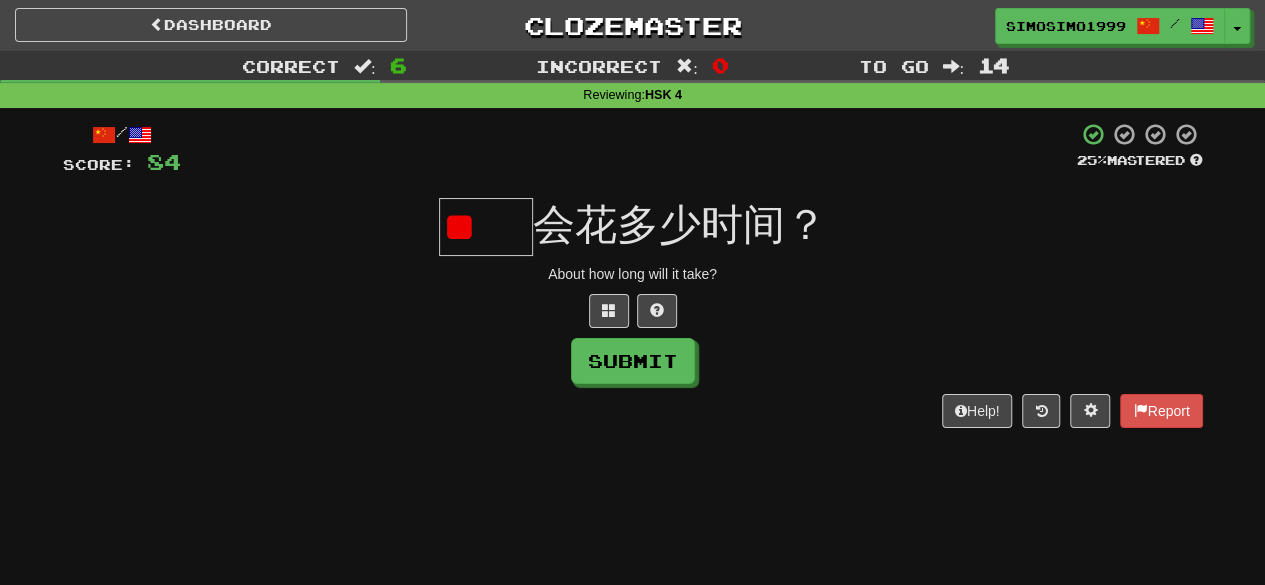 scroll, scrollTop: 0, scrollLeft: 0, axis: both 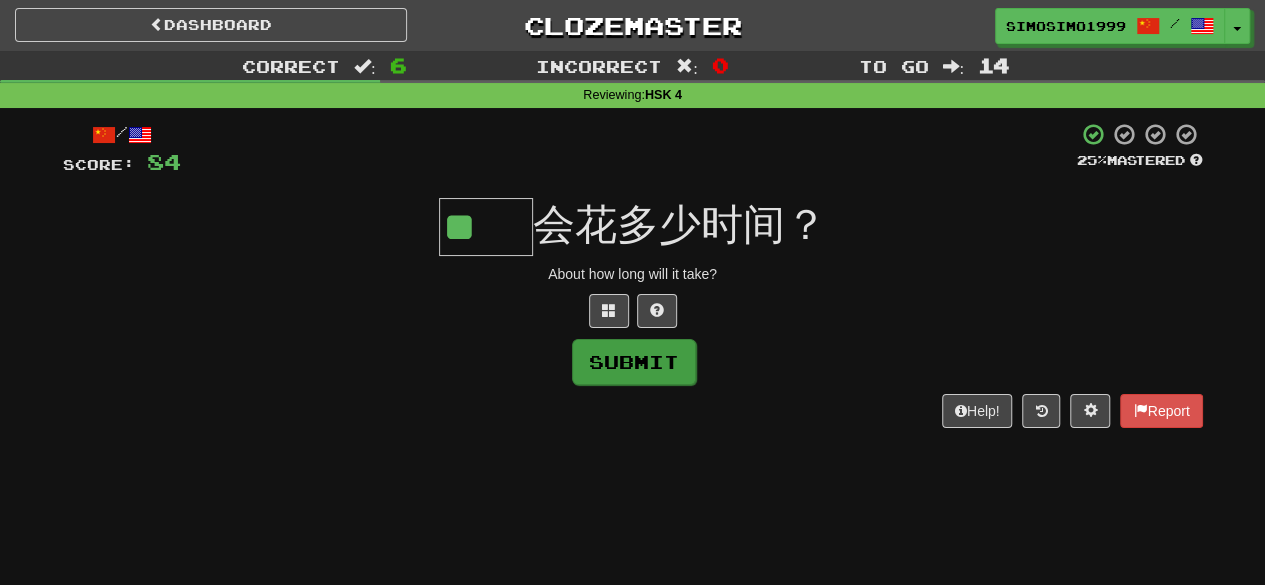 type on "**" 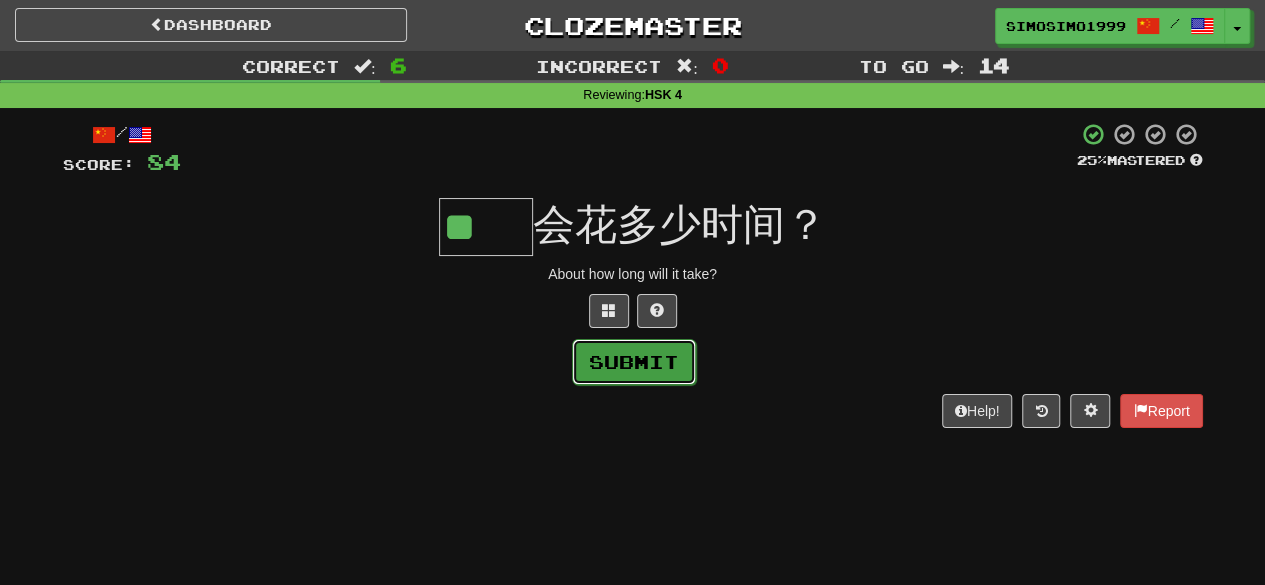click on "Submit" at bounding box center (634, 362) 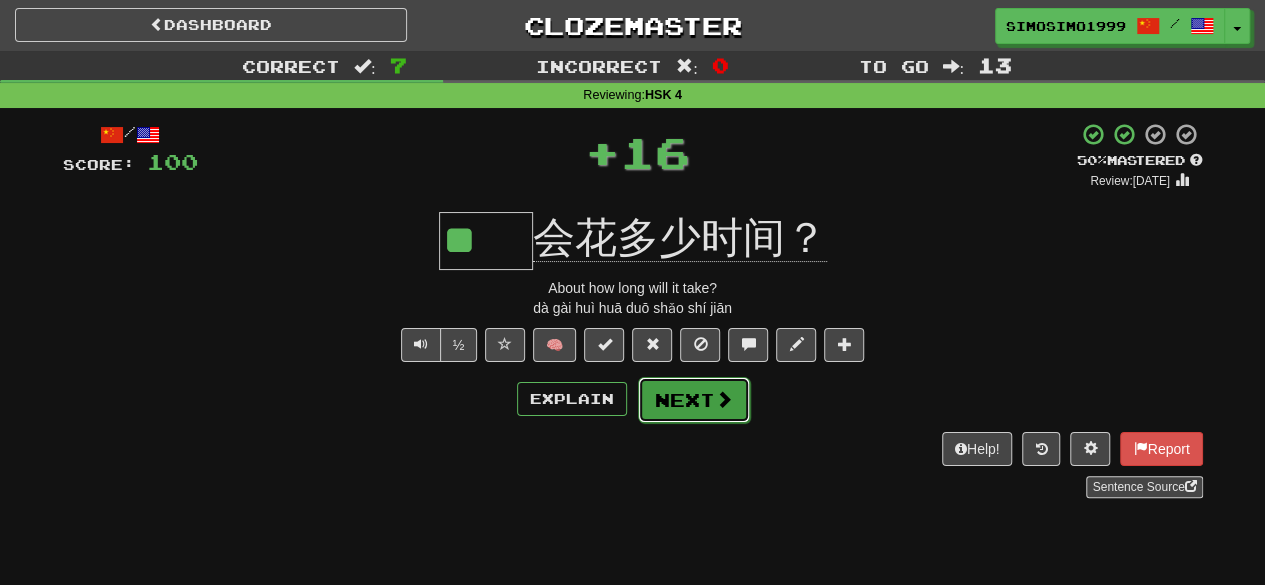 click on "Next" at bounding box center (694, 400) 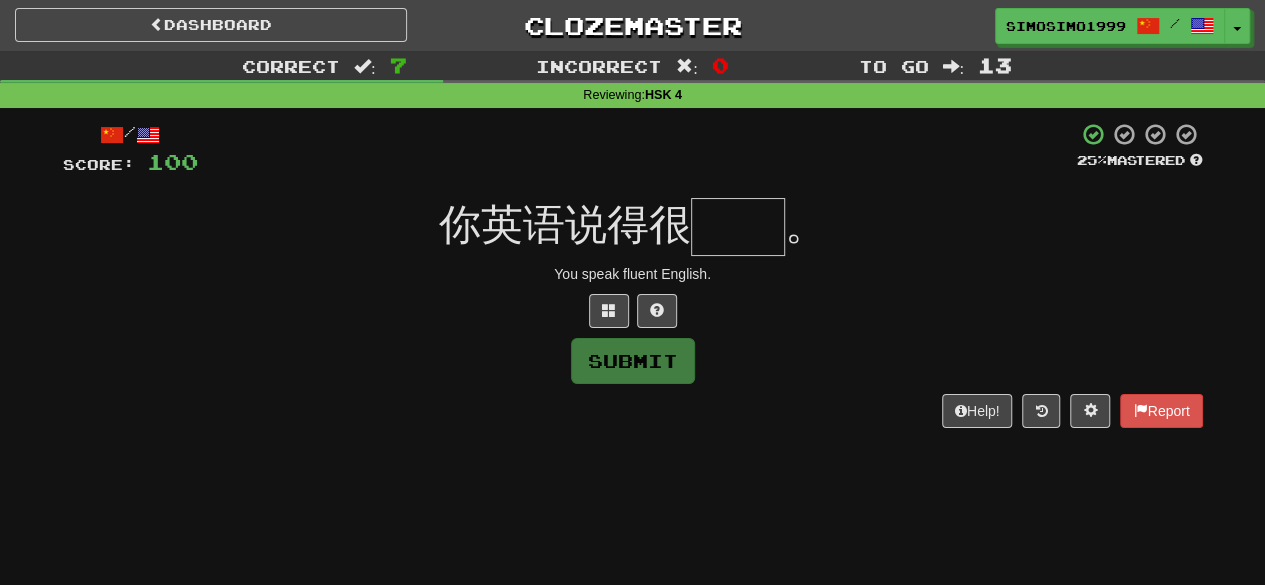 click at bounding box center [738, 227] 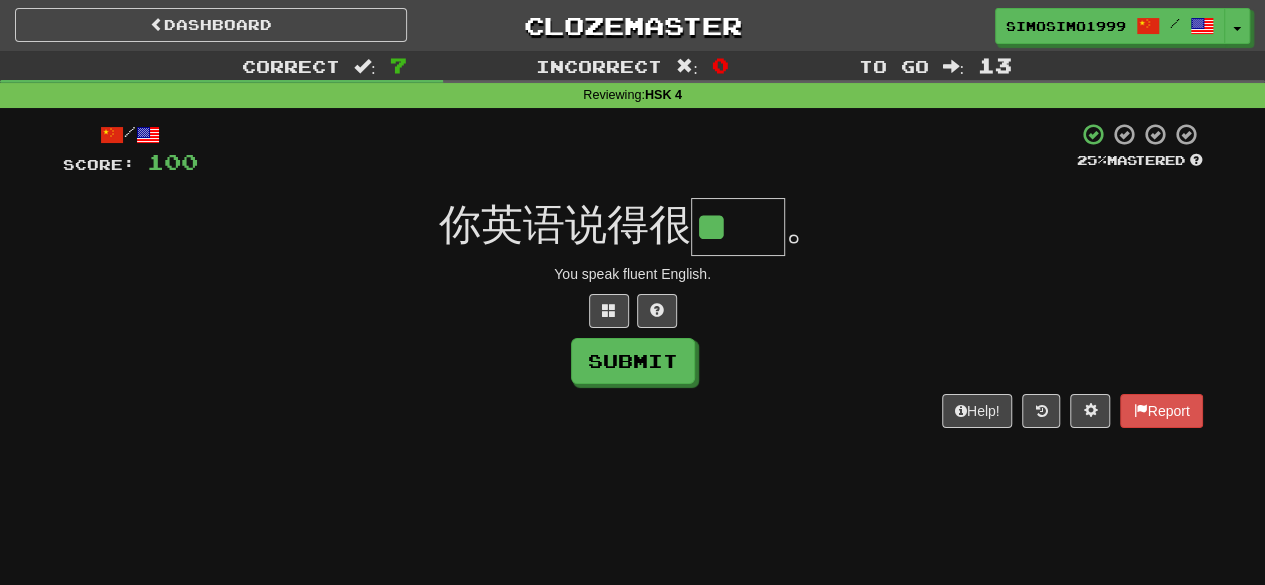 type on "**" 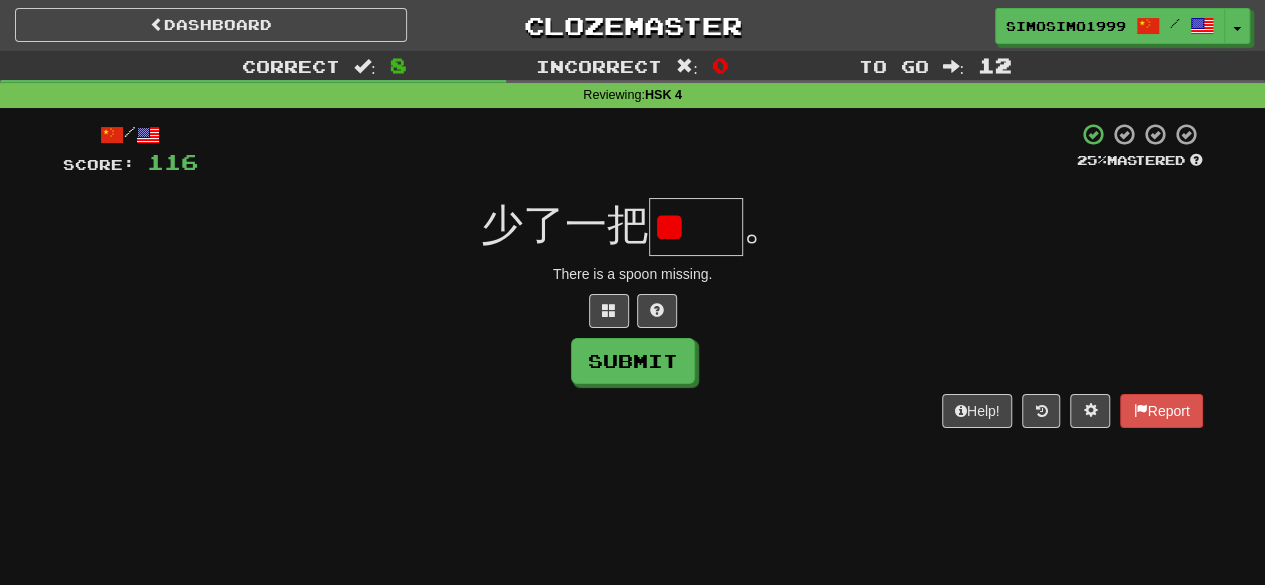 scroll, scrollTop: 0, scrollLeft: 0, axis: both 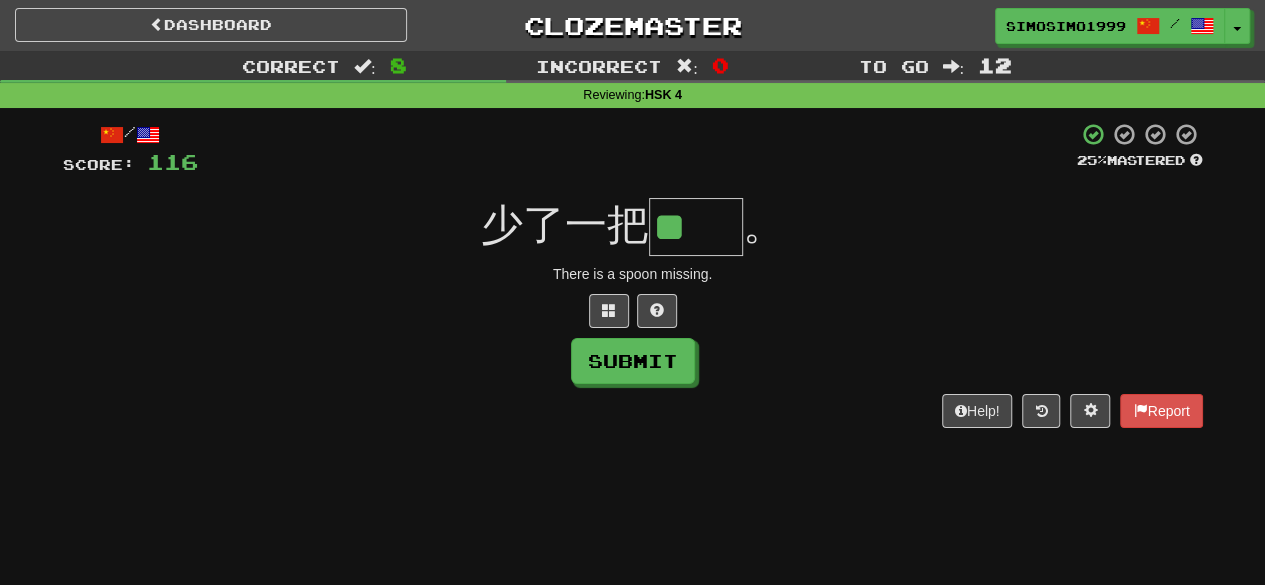 type on "**" 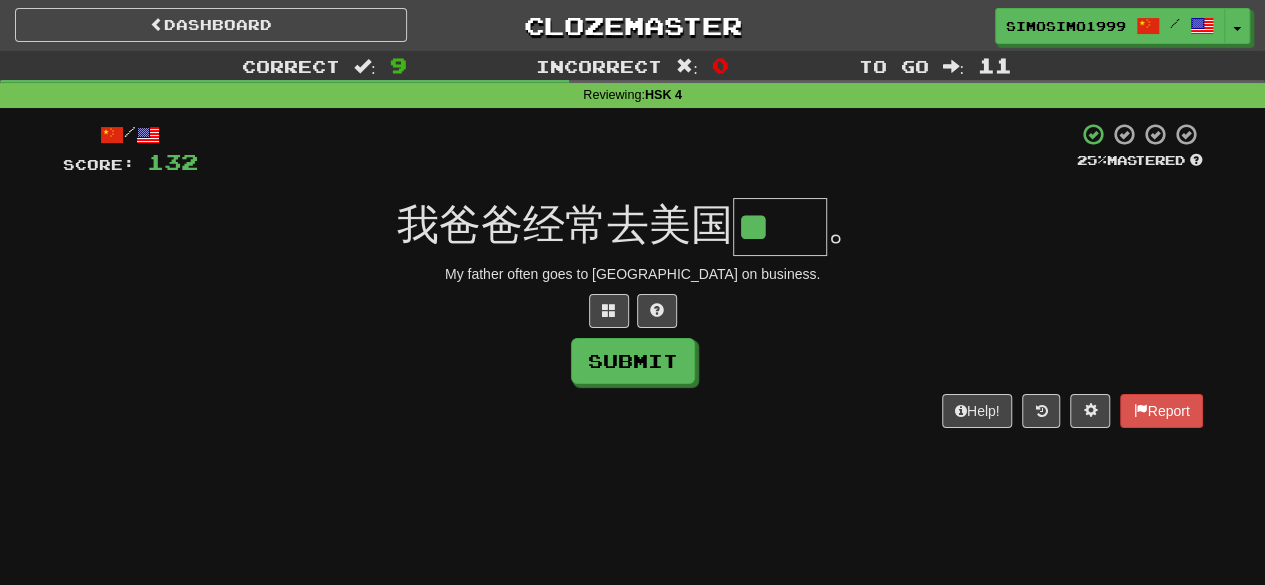 scroll, scrollTop: 0, scrollLeft: 0, axis: both 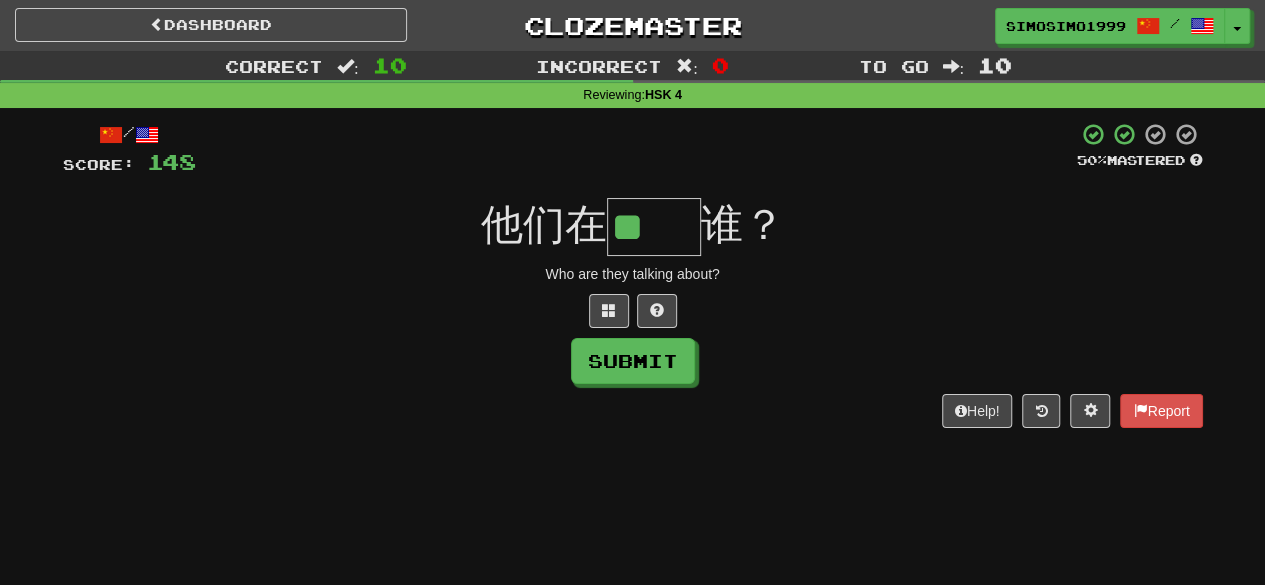 type on "**" 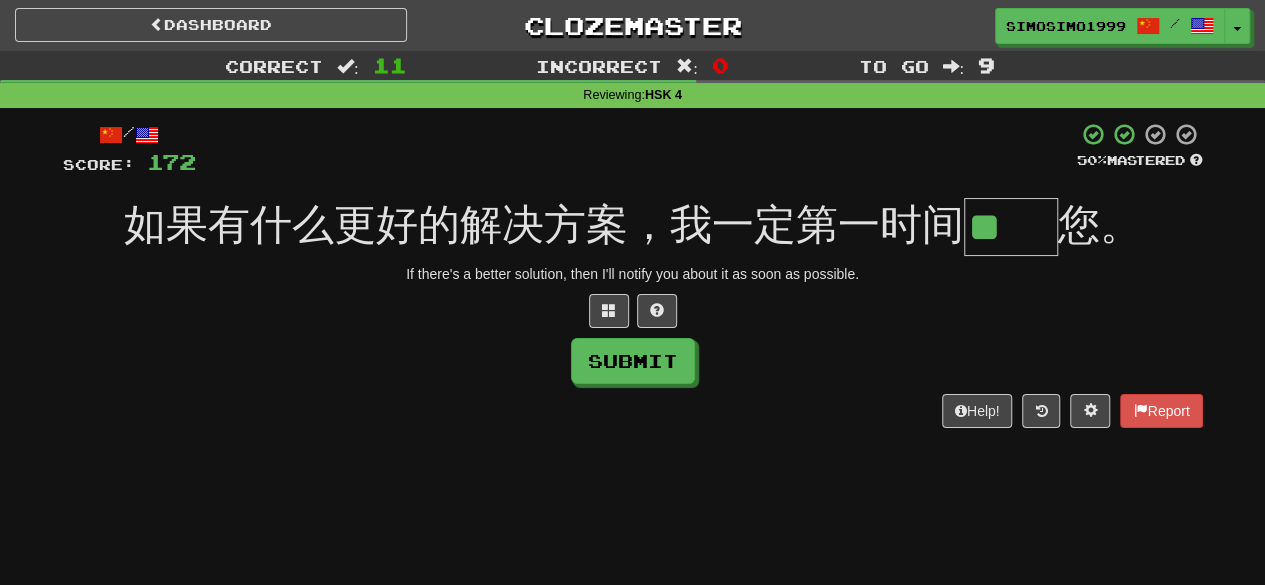 scroll, scrollTop: 0, scrollLeft: 0, axis: both 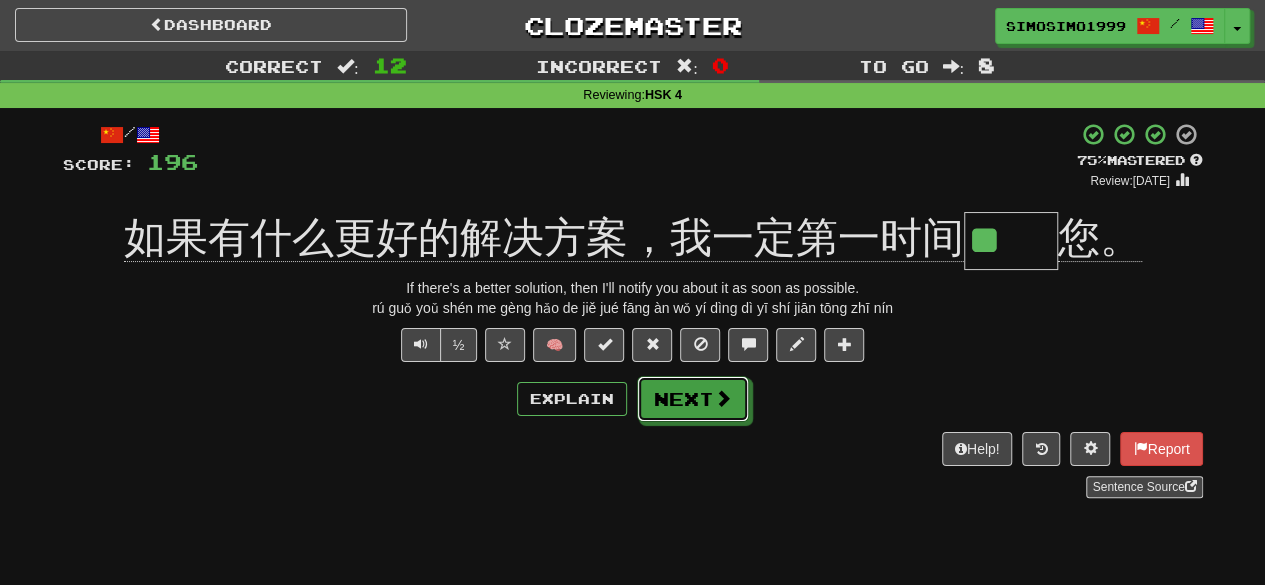 click on "Next" at bounding box center [693, 399] 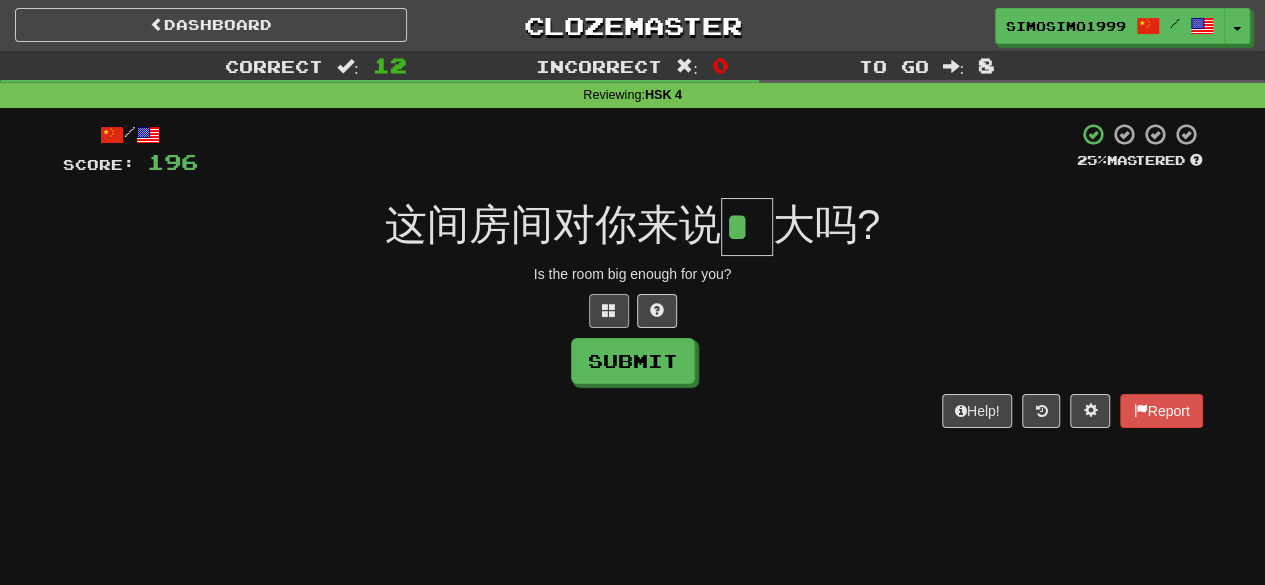 scroll, scrollTop: 0, scrollLeft: 0, axis: both 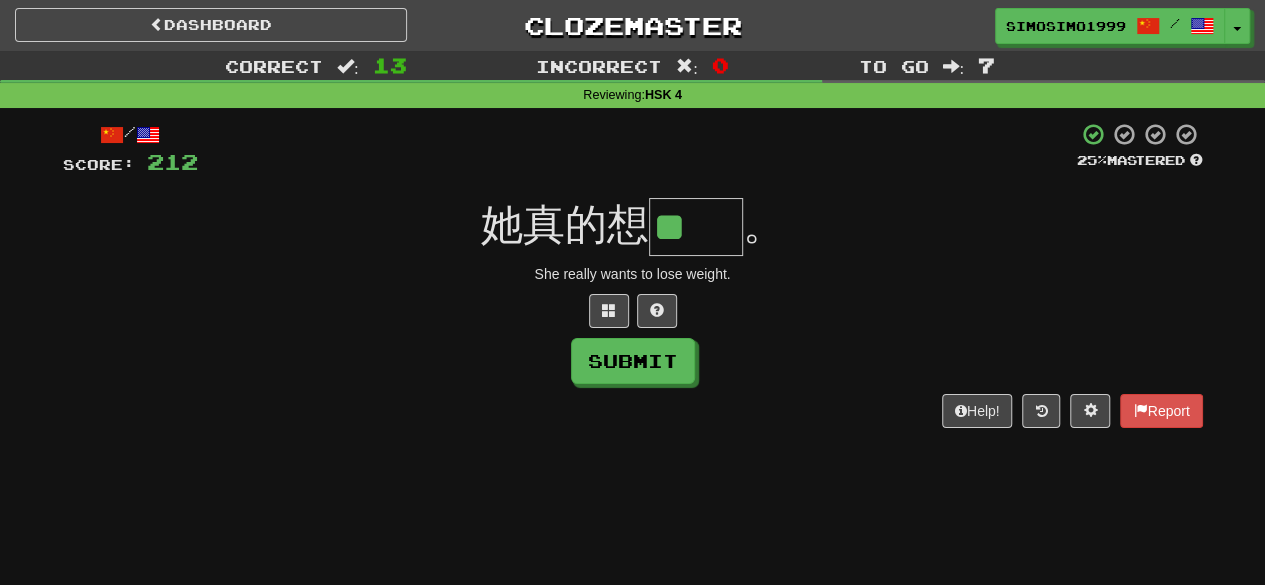 type on "**" 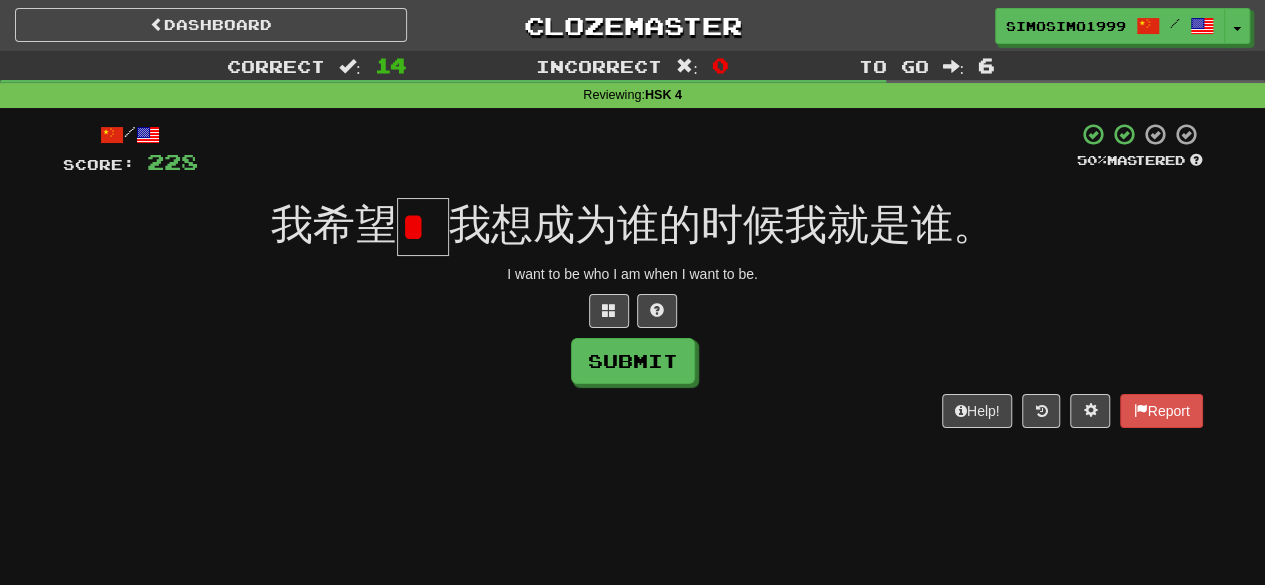 scroll, scrollTop: 0, scrollLeft: 0, axis: both 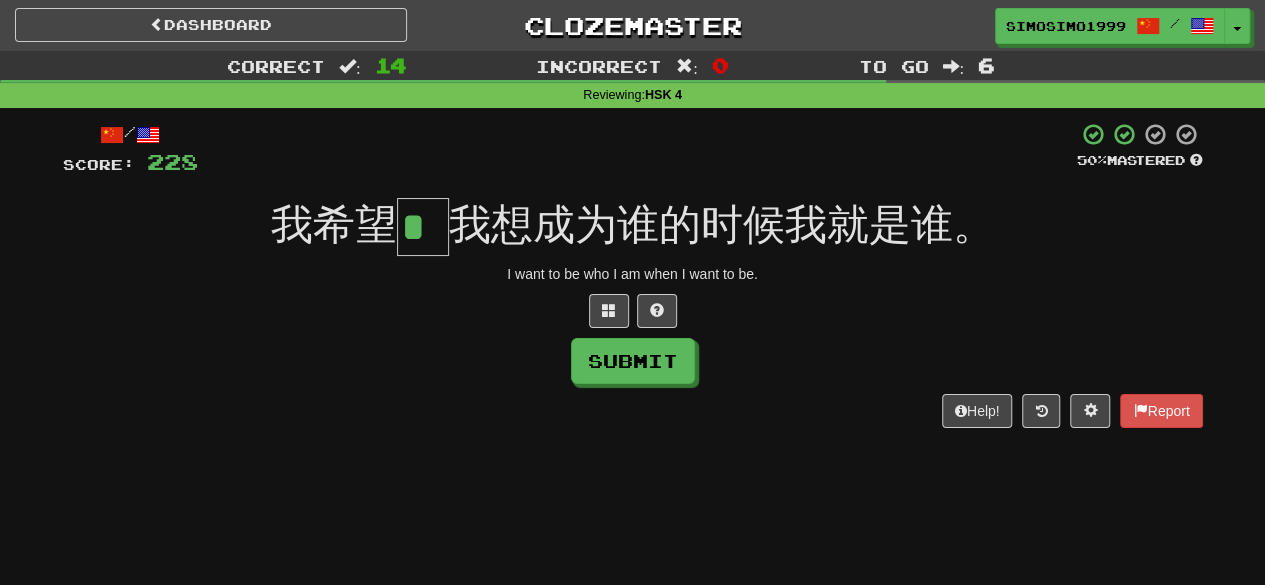 type on "*" 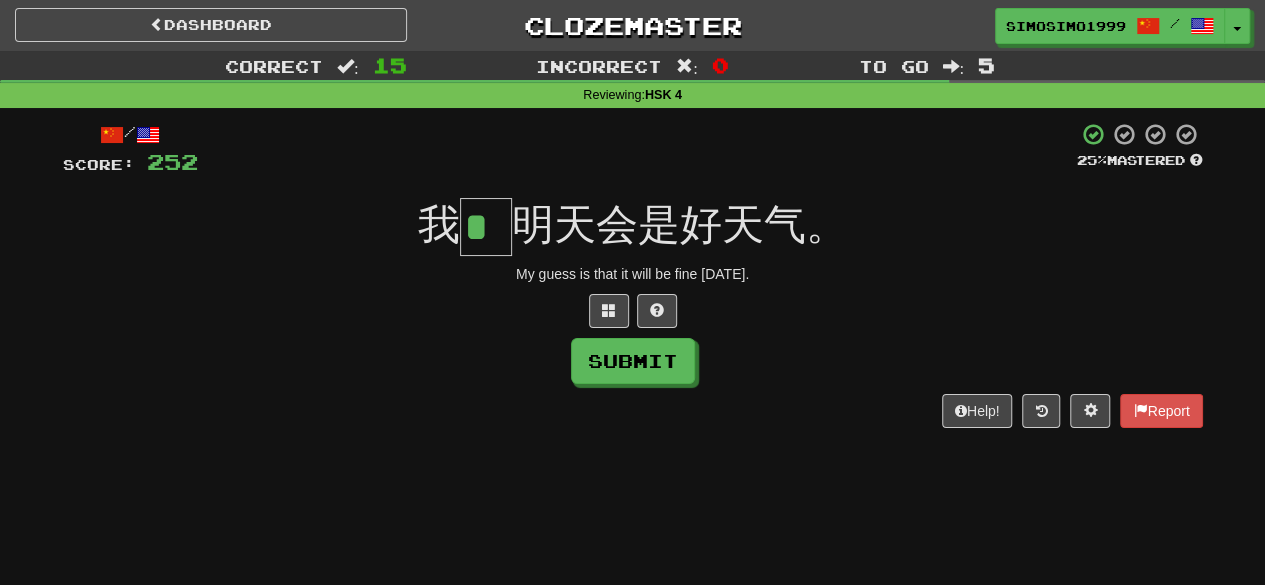 scroll, scrollTop: 0, scrollLeft: 0, axis: both 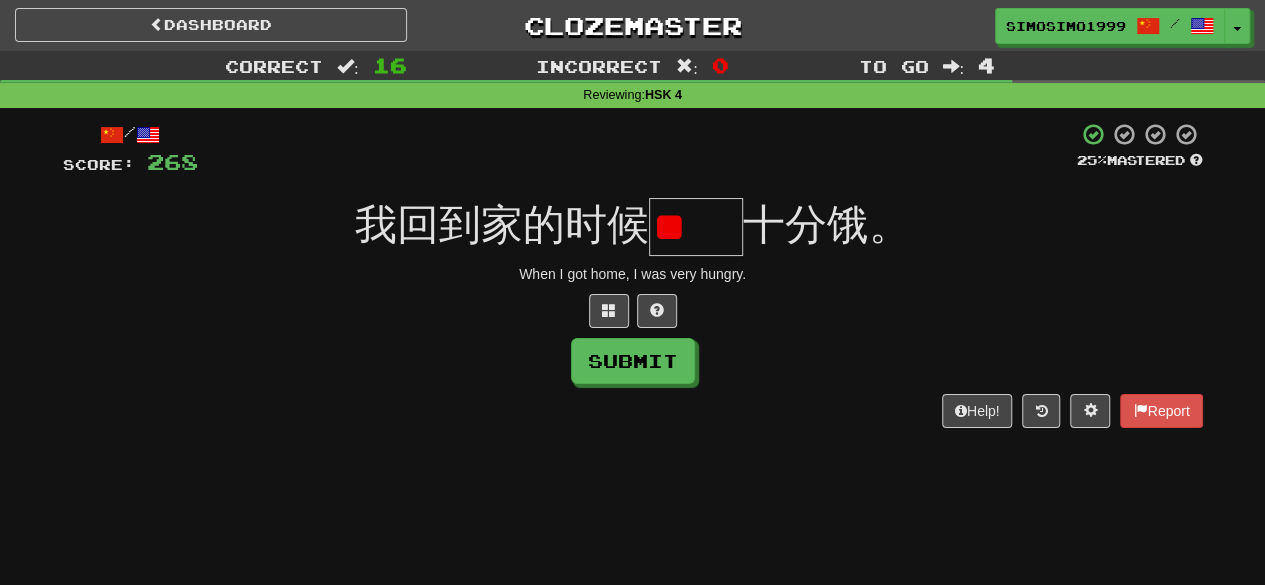 type on "*" 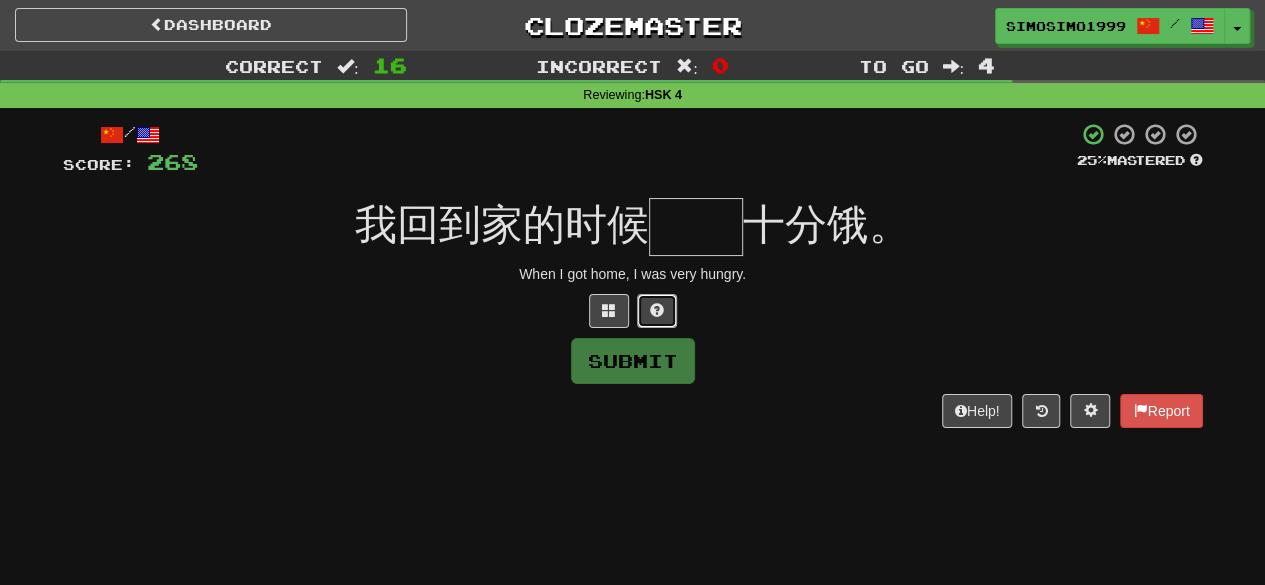 click at bounding box center (657, 310) 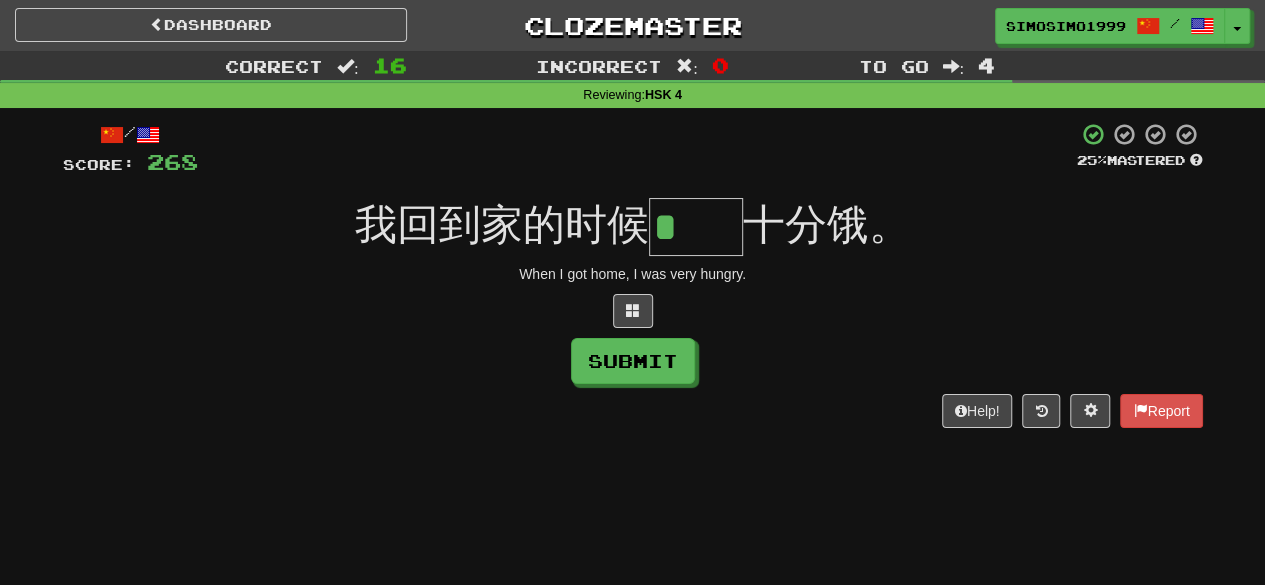 click on "*" at bounding box center (696, 227) 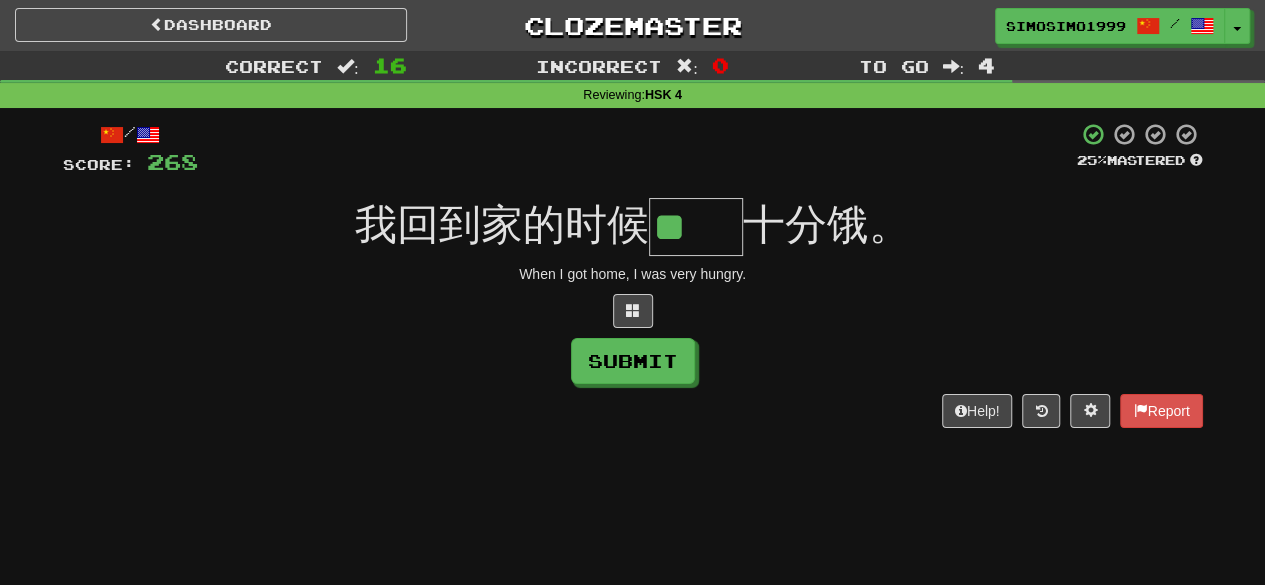 type on "**" 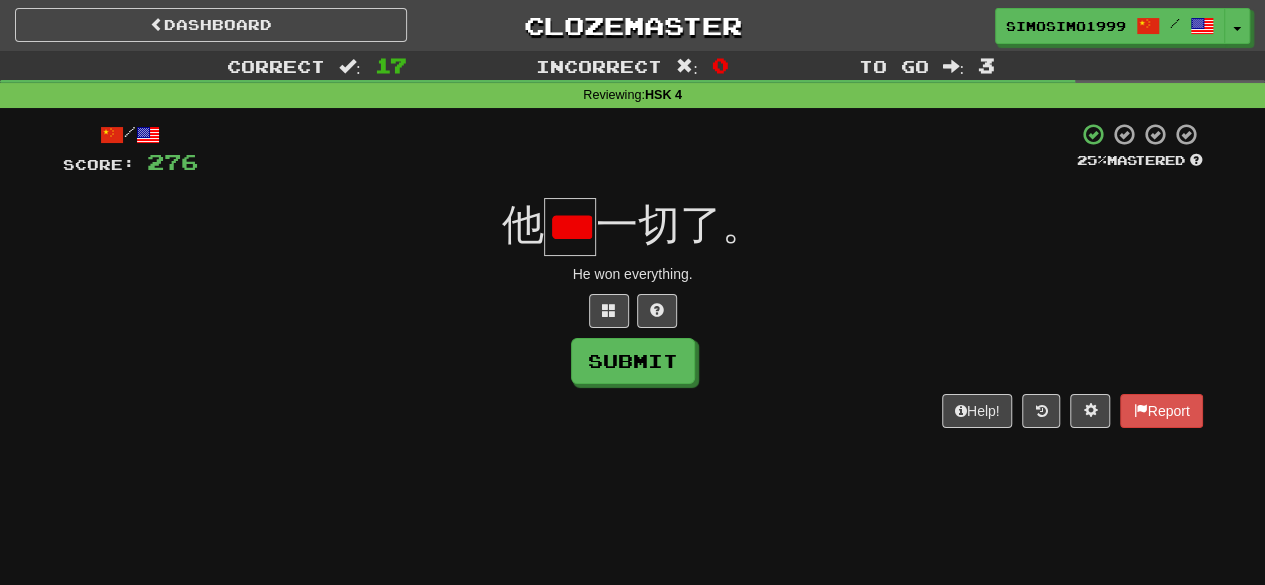 scroll, scrollTop: 0, scrollLeft: 25, axis: horizontal 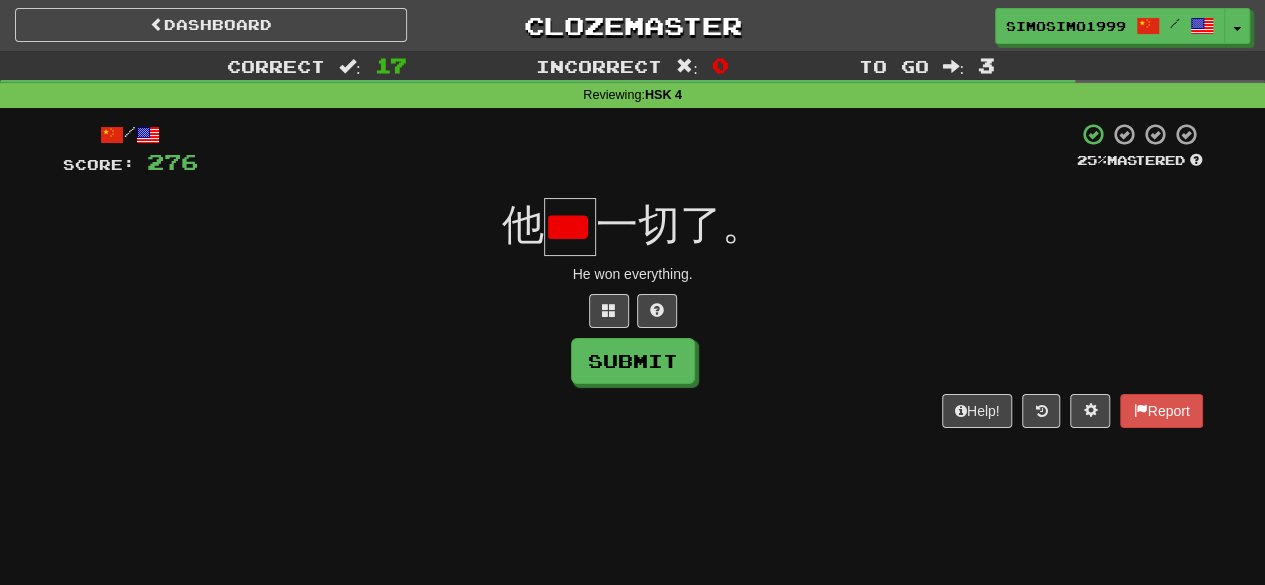 type on "*" 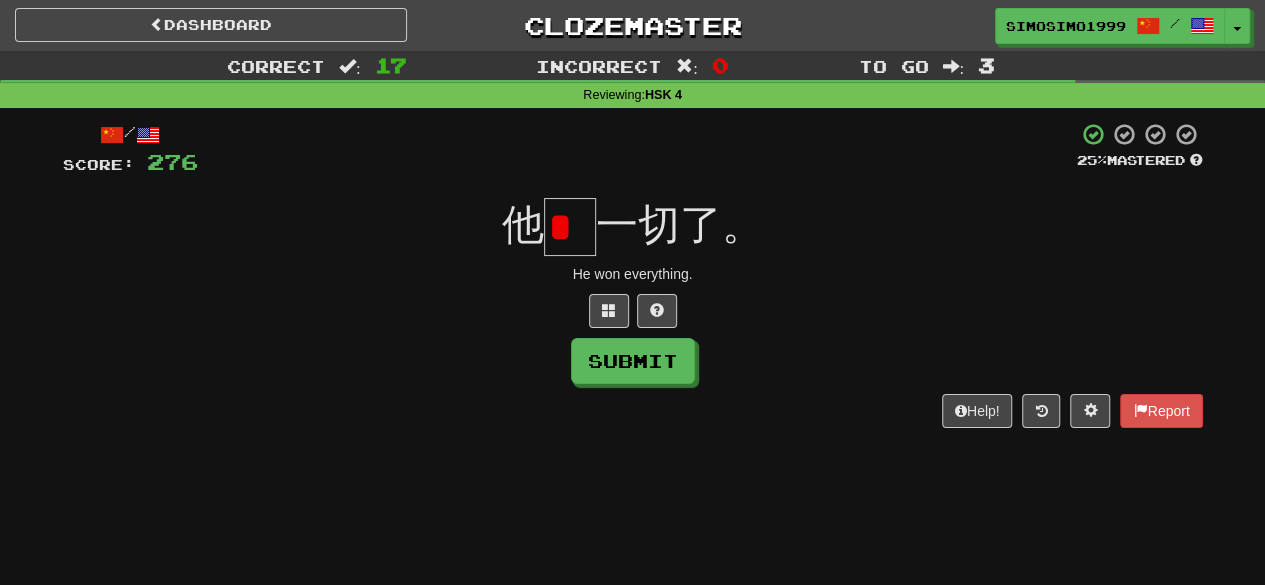 scroll, scrollTop: 0, scrollLeft: 0, axis: both 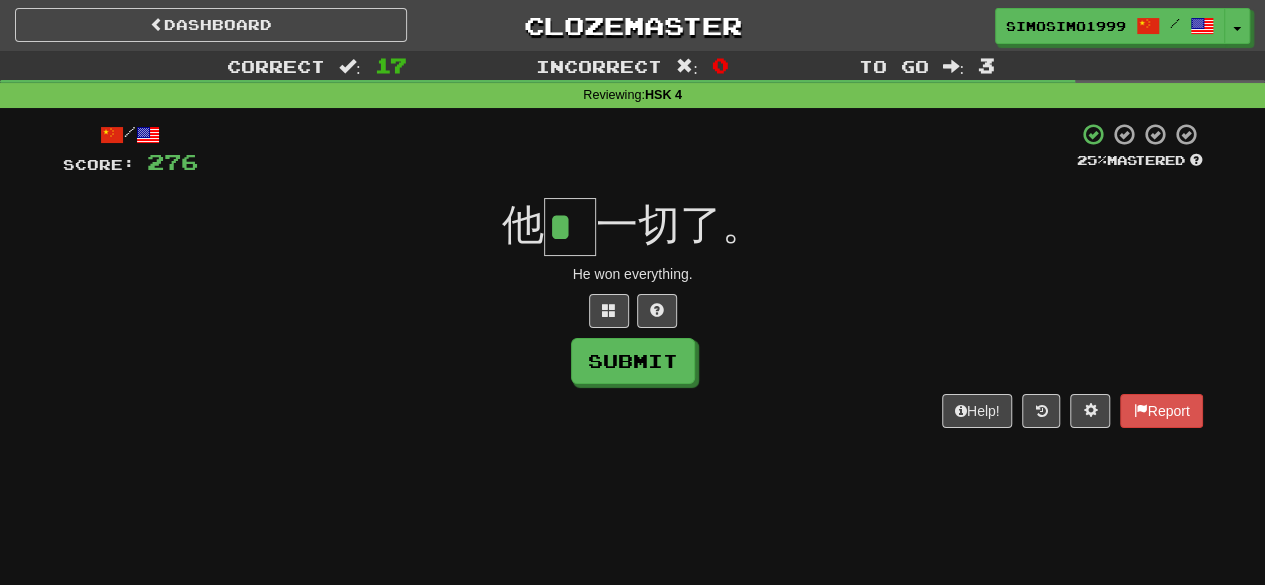 type on "*" 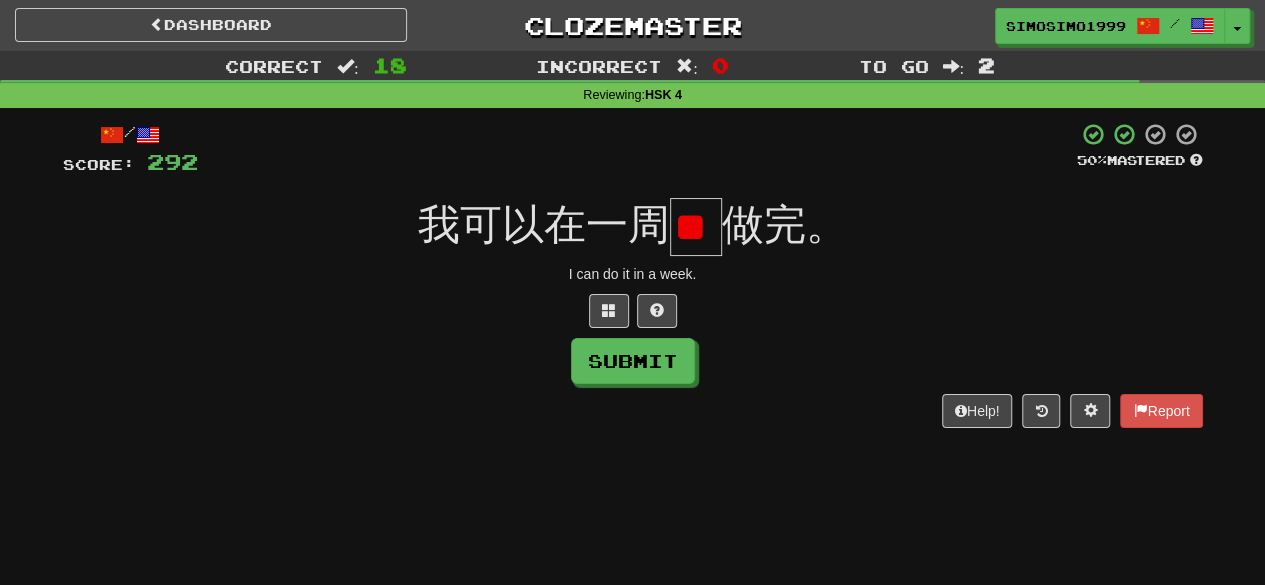 scroll, scrollTop: 0, scrollLeft: 2, axis: horizontal 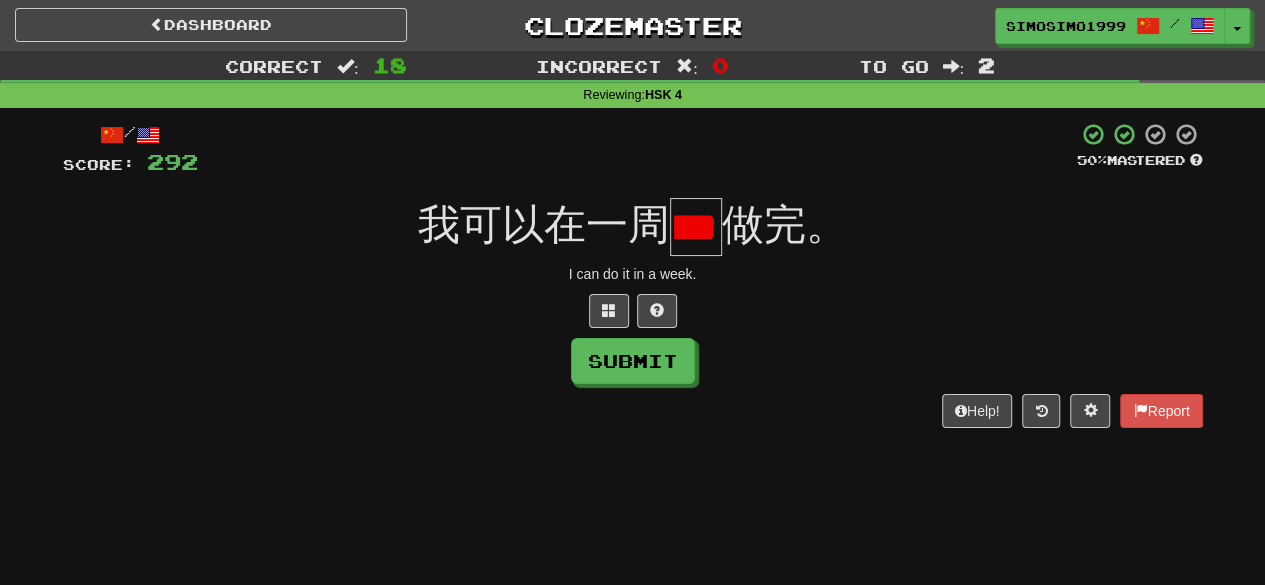 type on "*" 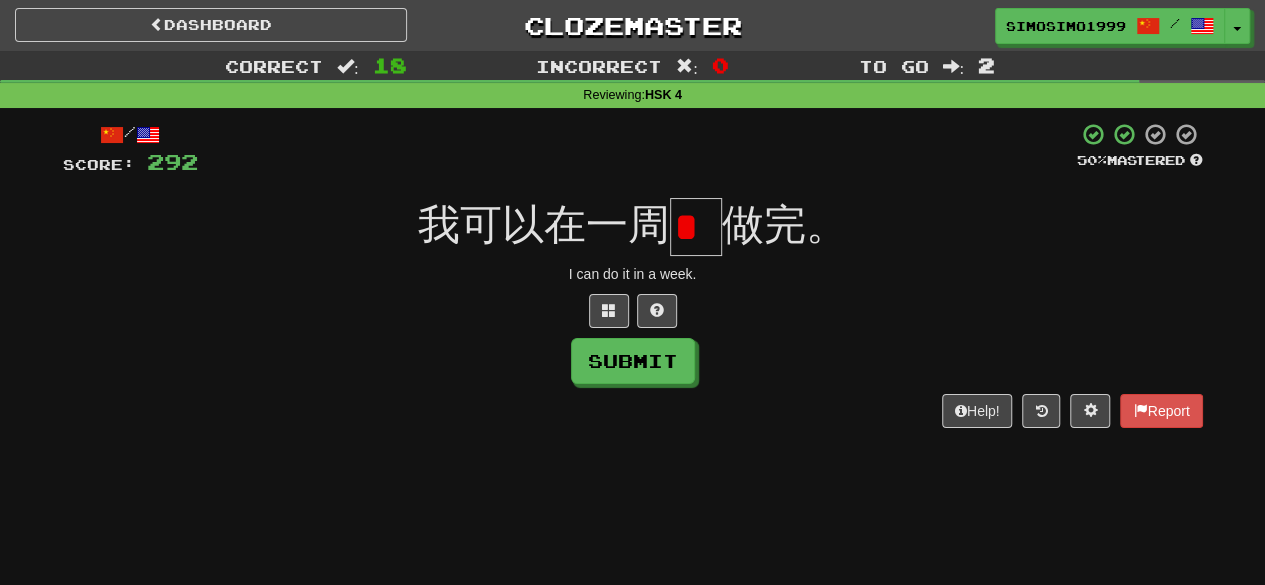 scroll, scrollTop: 0, scrollLeft: 0, axis: both 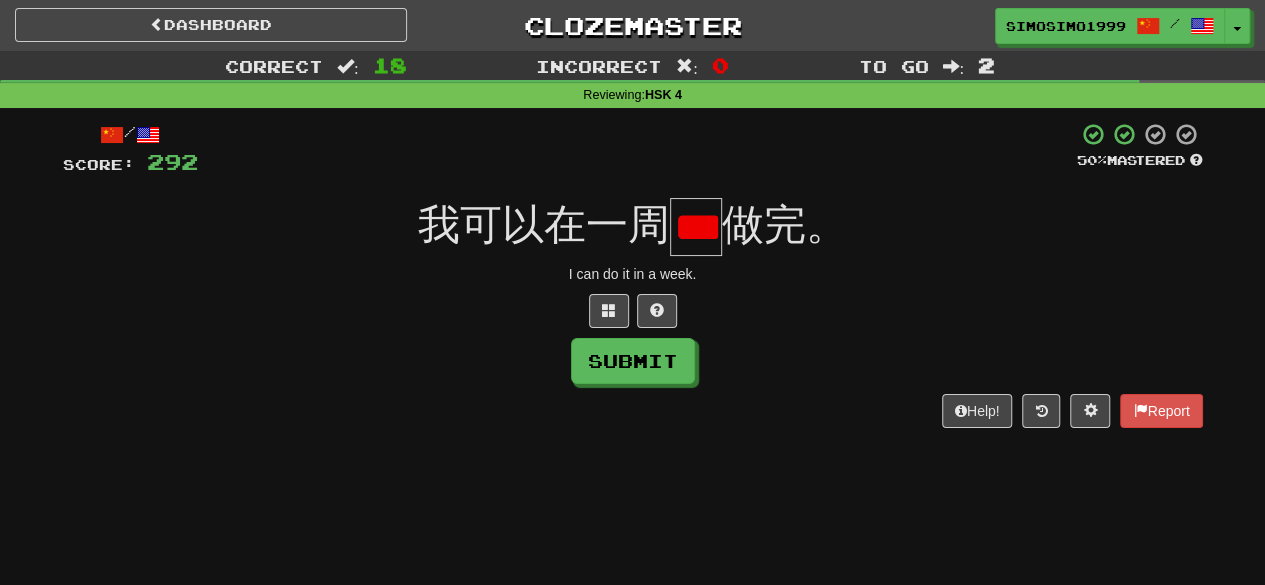 type on "*" 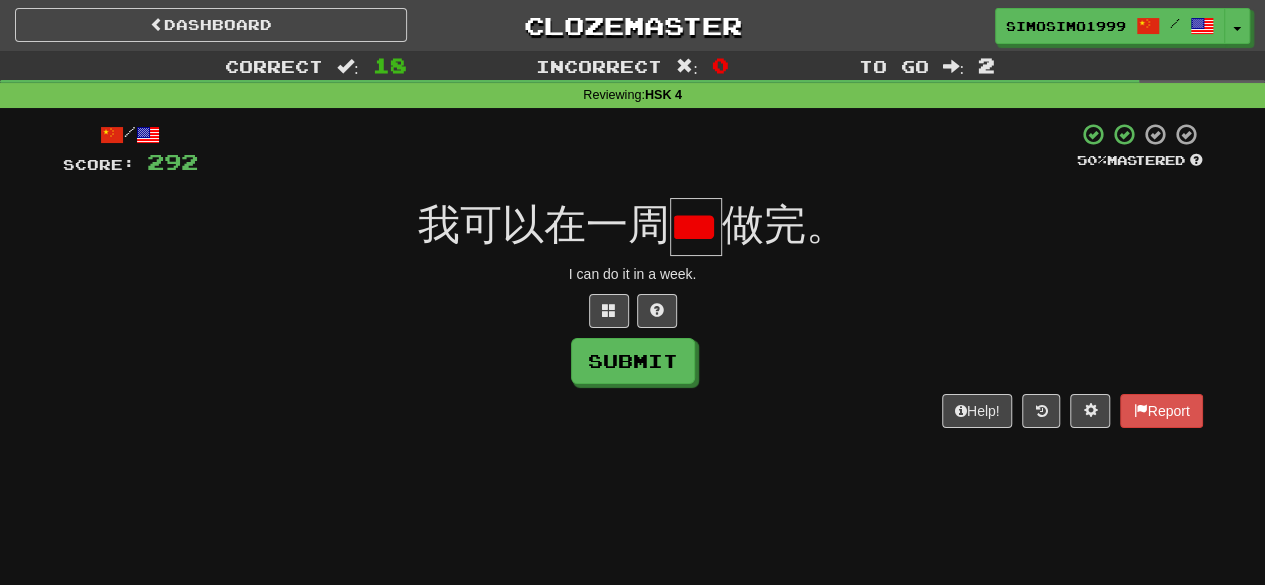 type on "*" 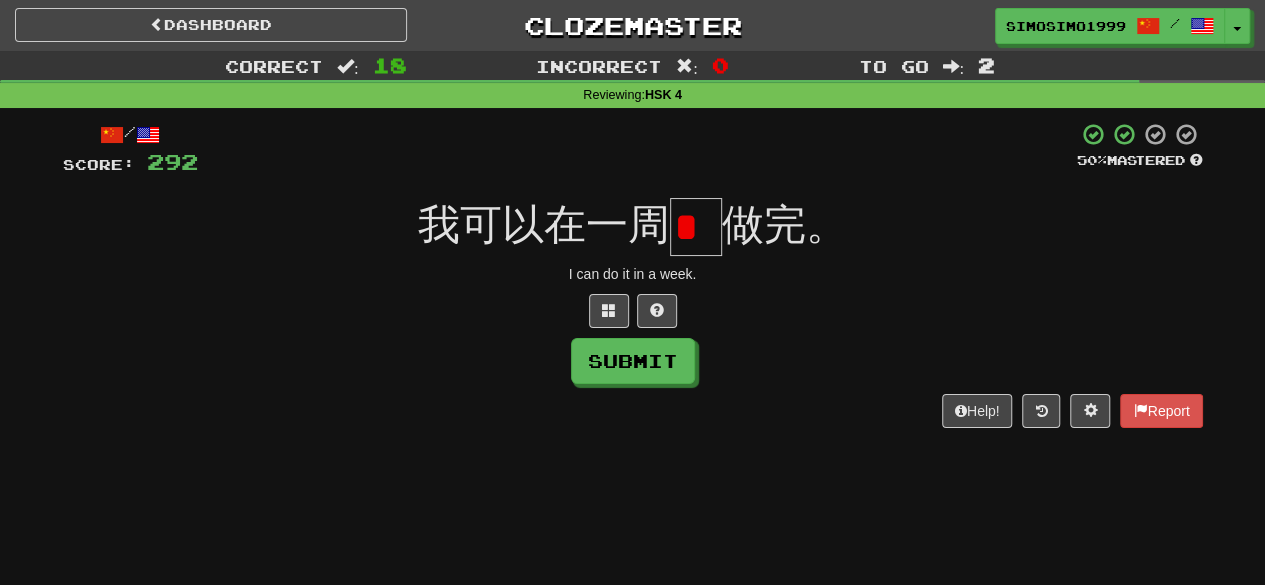scroll, scrollTop: 0, scrollLeft: 0, axis: both 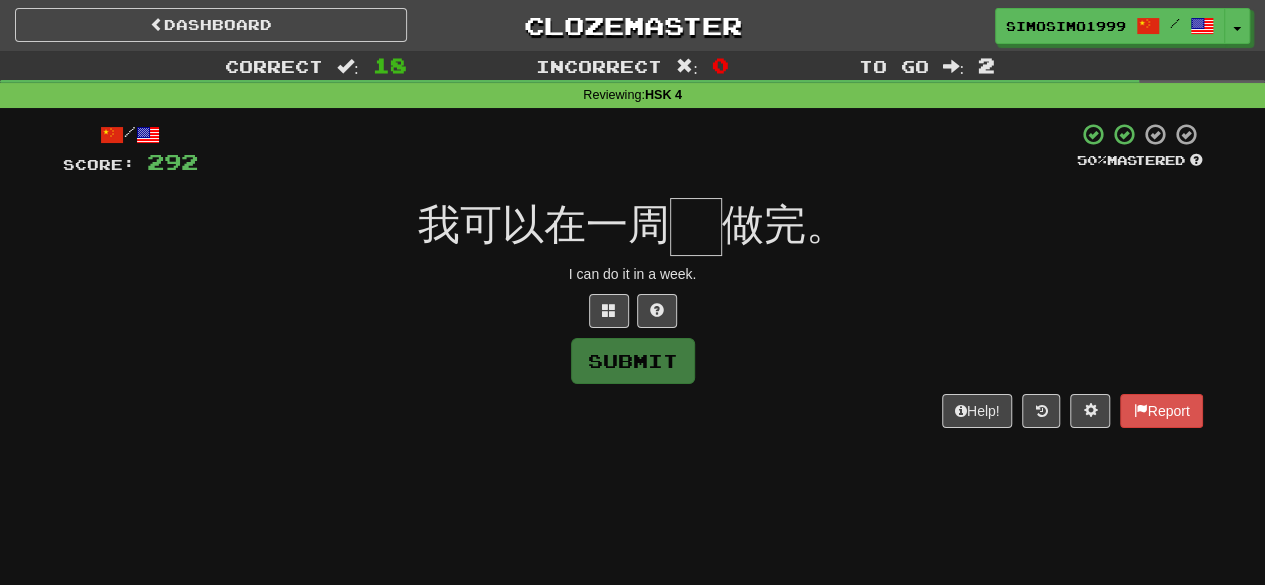 click at bounding box center [696, 227] 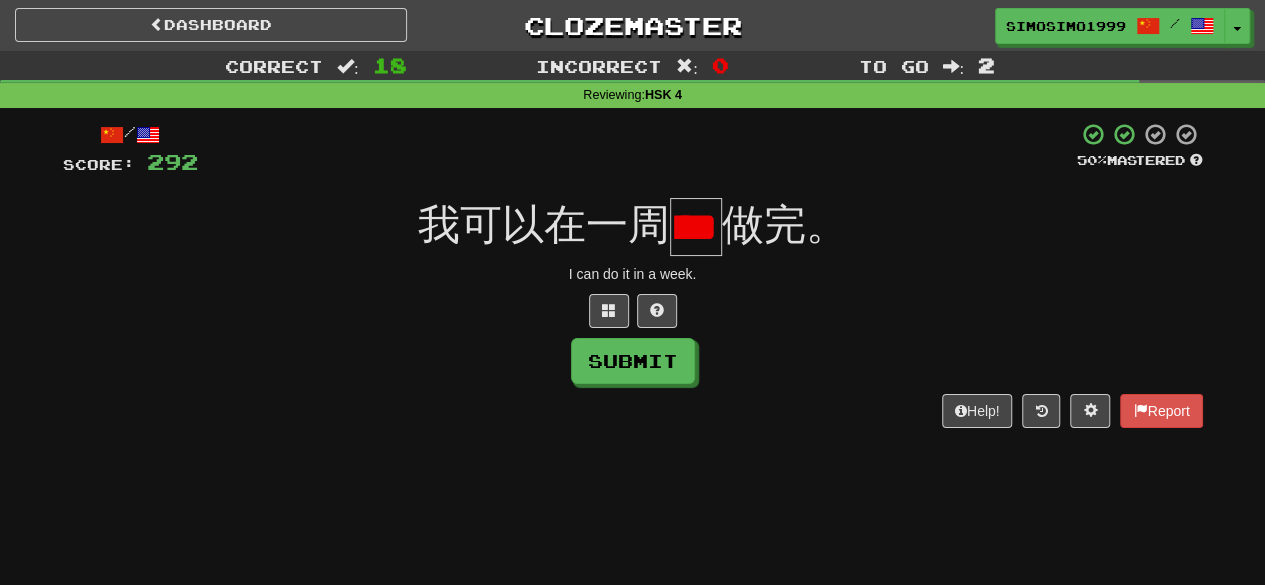 scroll, scrollTop: 0, scrollLeft: 46, axis: horizontal 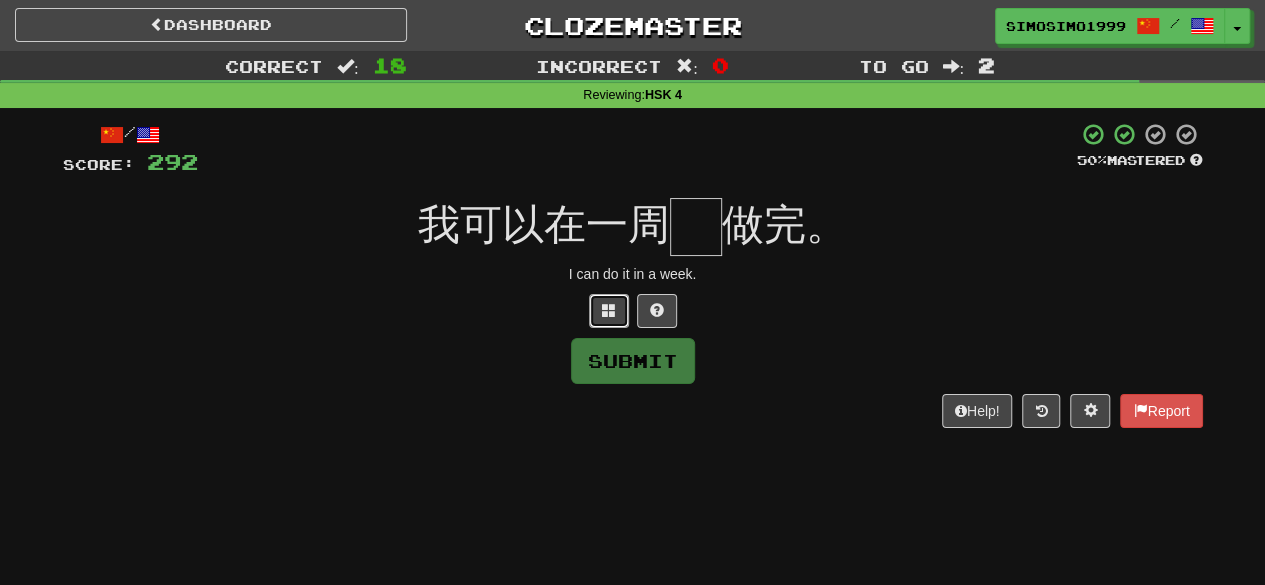 click at bounding box center [609, 311] 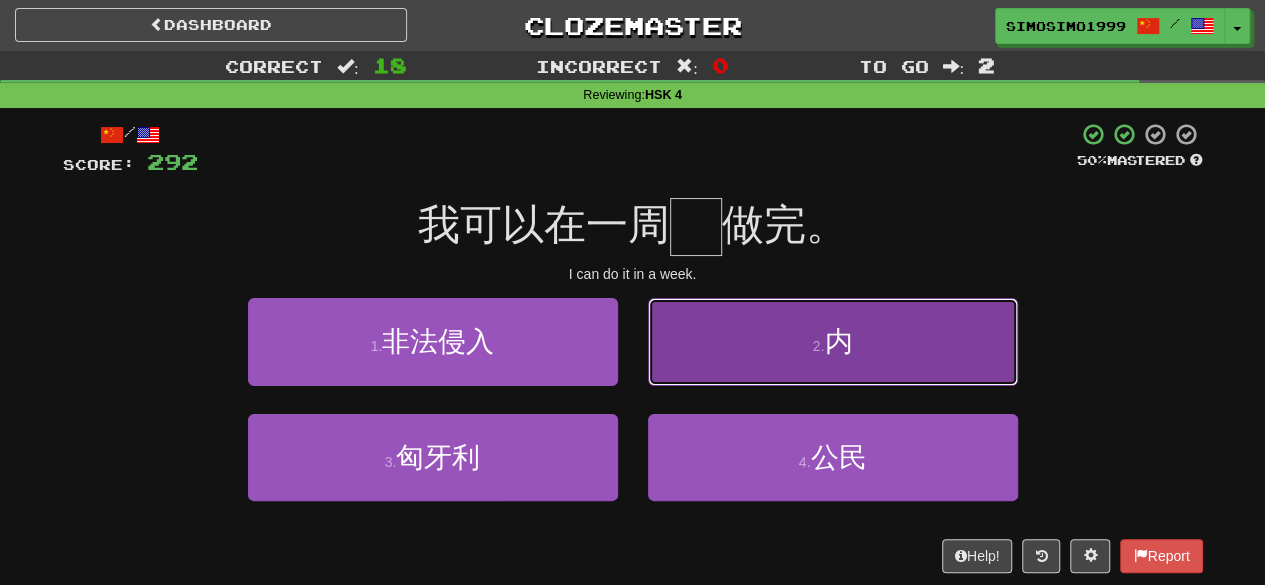 click on "内" at bounding box center [838, 341] 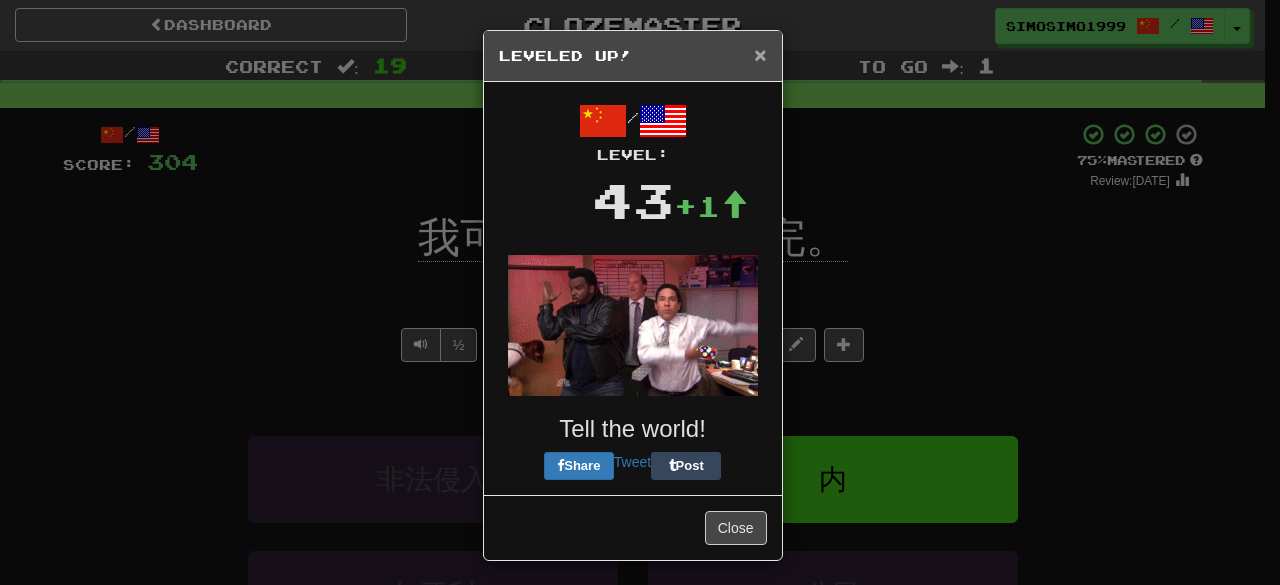 click on "Leveled Up!" at bounding box center [633, 56] 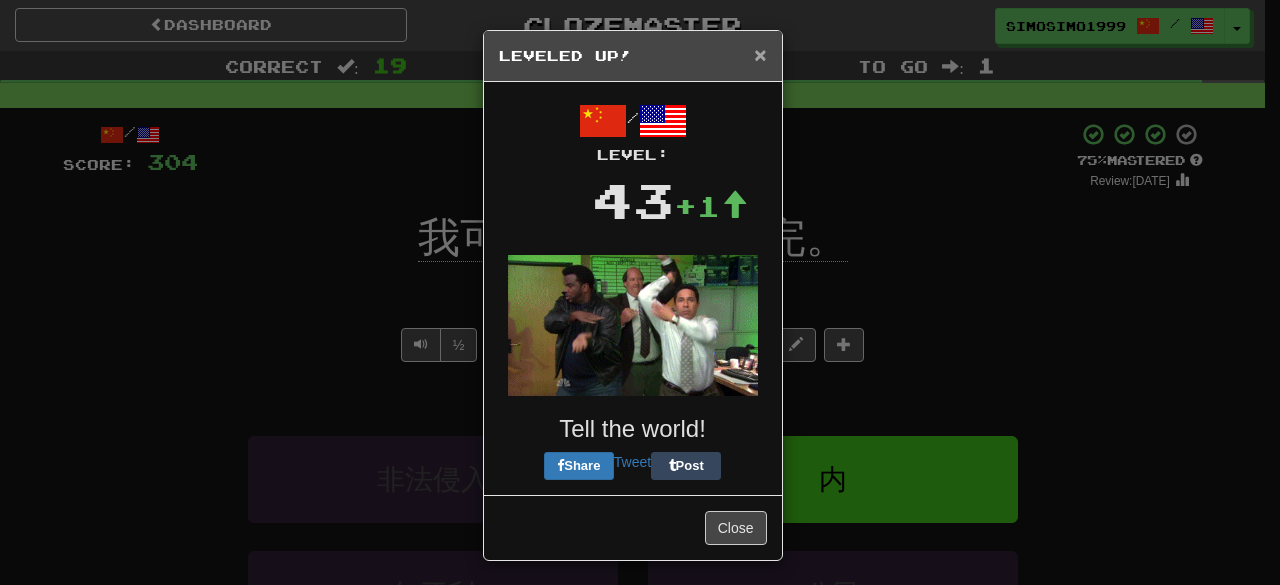 click on "×" at bounding box center (760, 54) 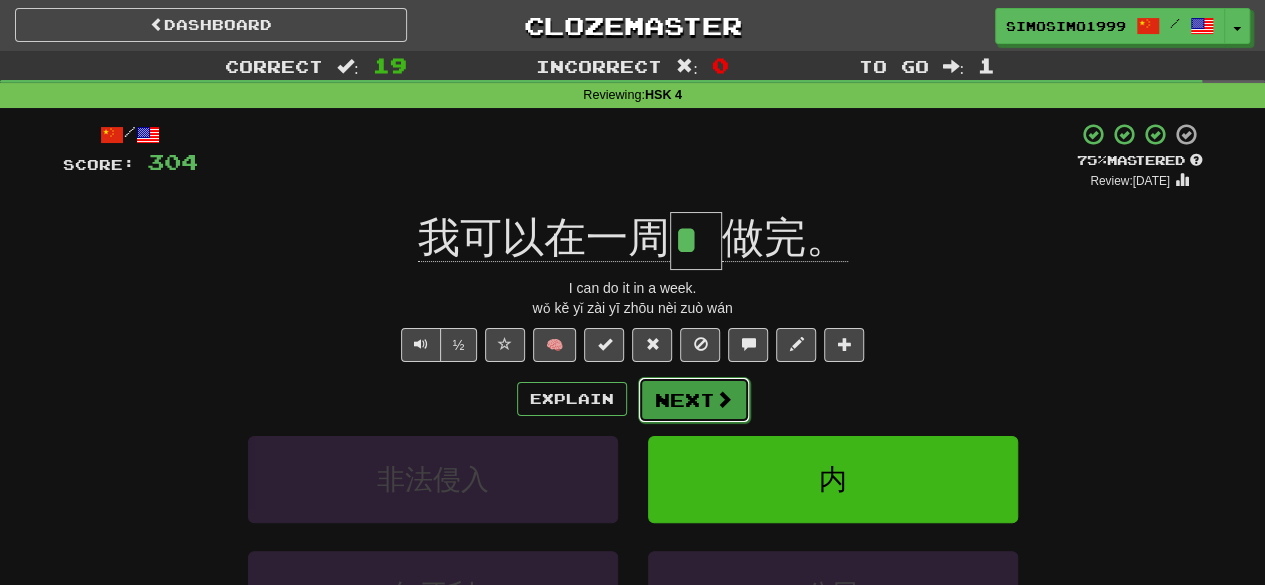 click on "Next" at bounding box center (694, 400) 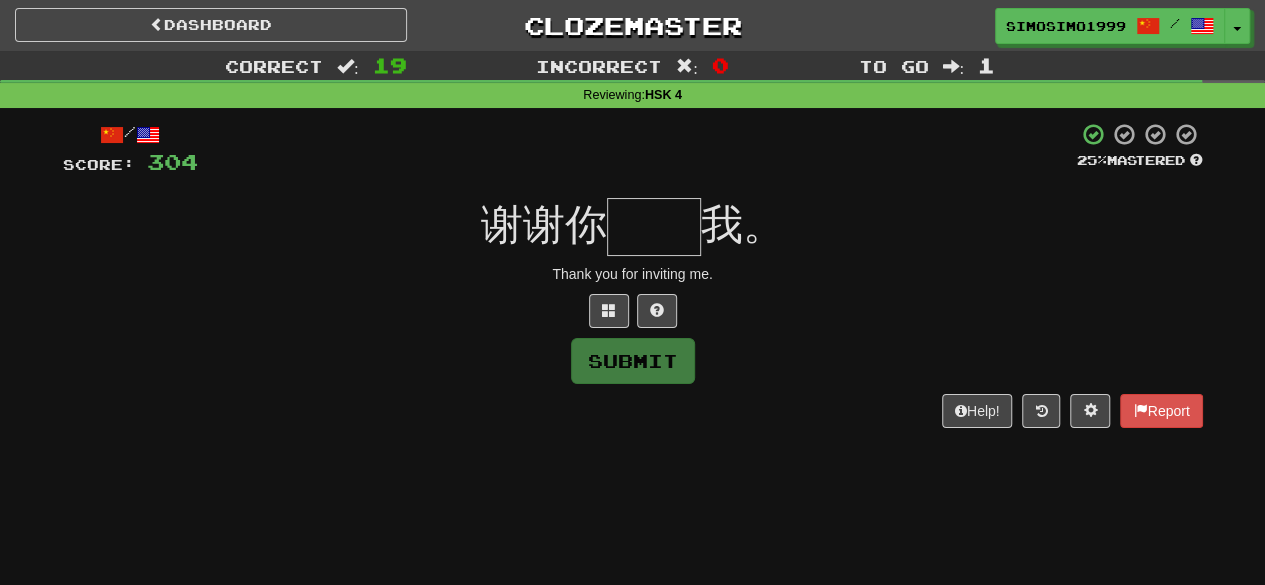 click at bounding box center [654, 227] 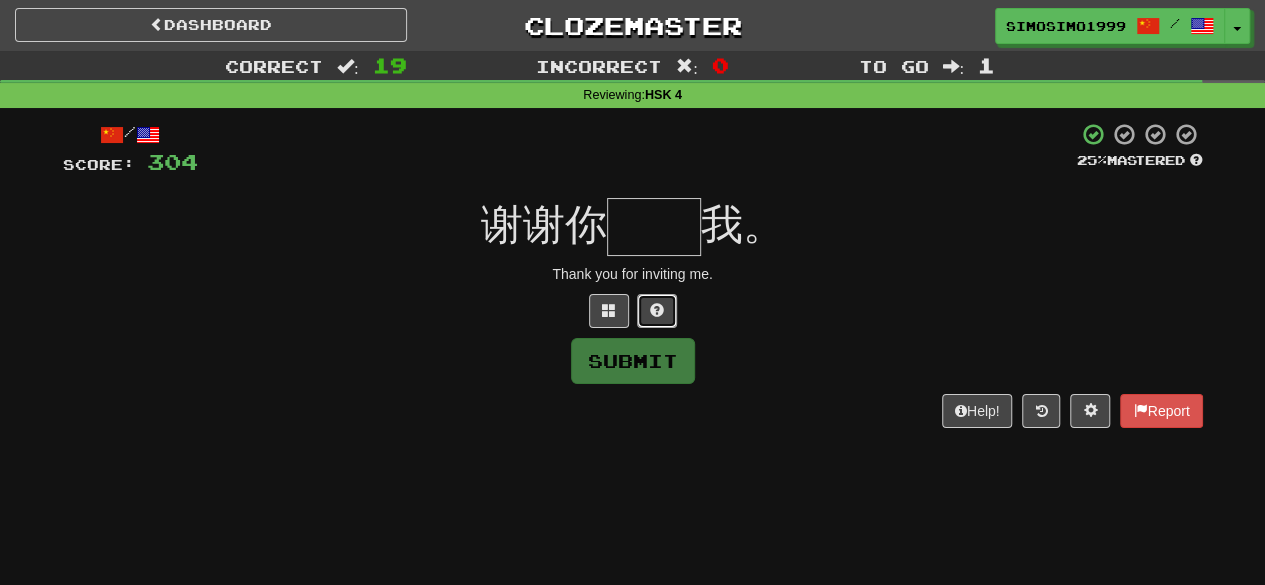 click at bounding box center [657, 311] 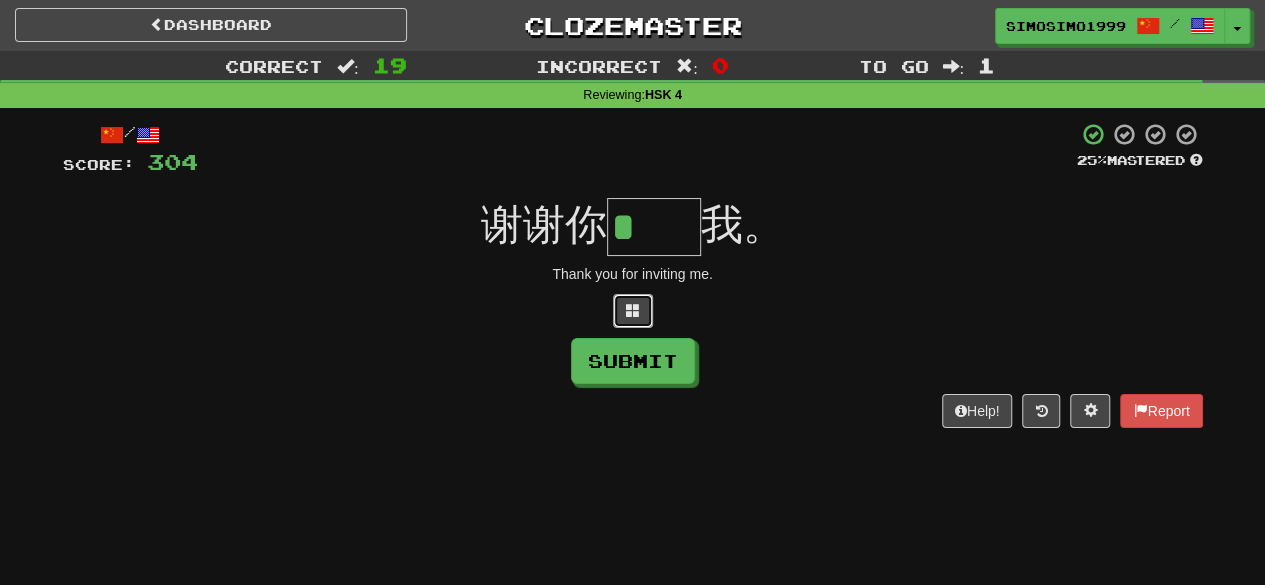 click at bounding box center (633, 311) 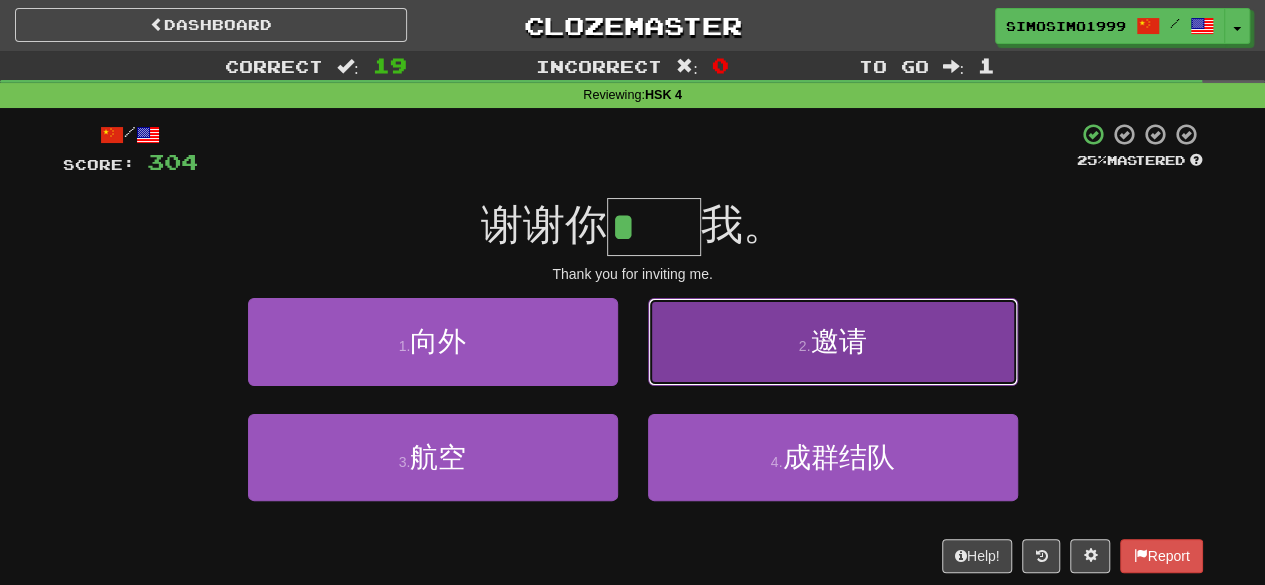 click on "2 .  邀请" at bounding box center (833, 341) 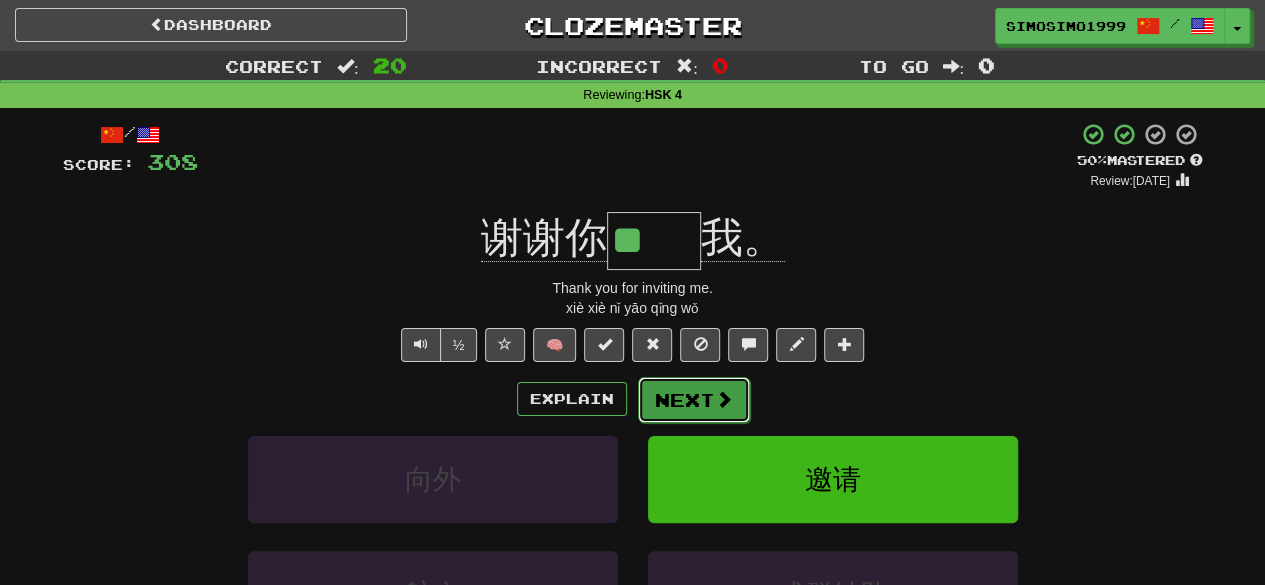 click on "Next" at bounding box center [694, 400] 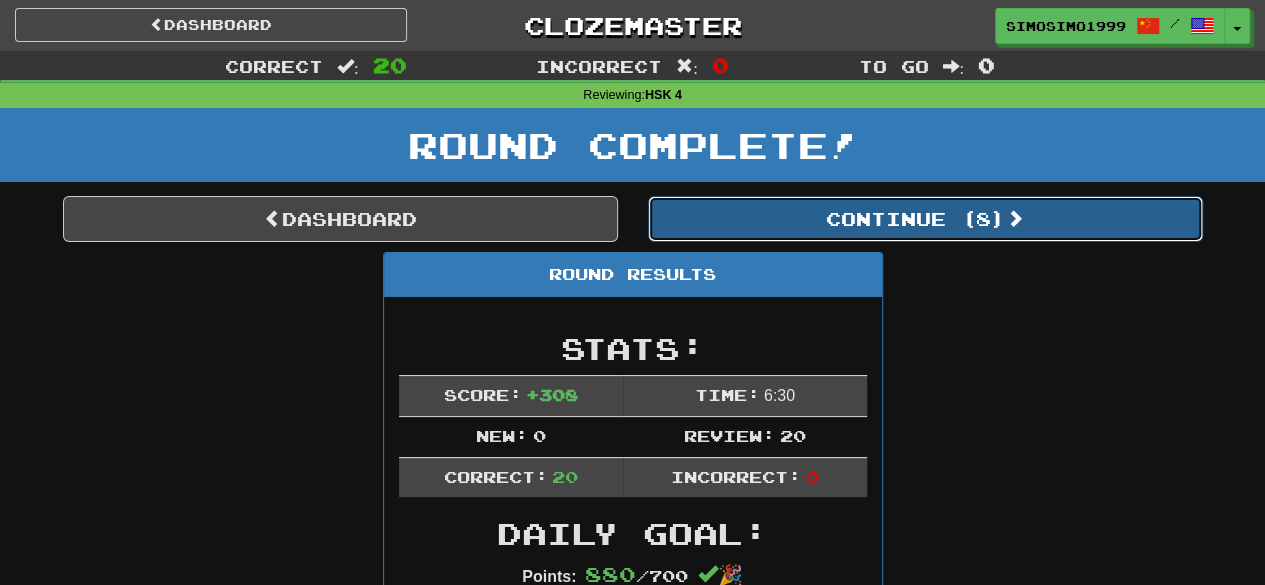click on "Continue ( 8 )" at bounding box center [925, 219] 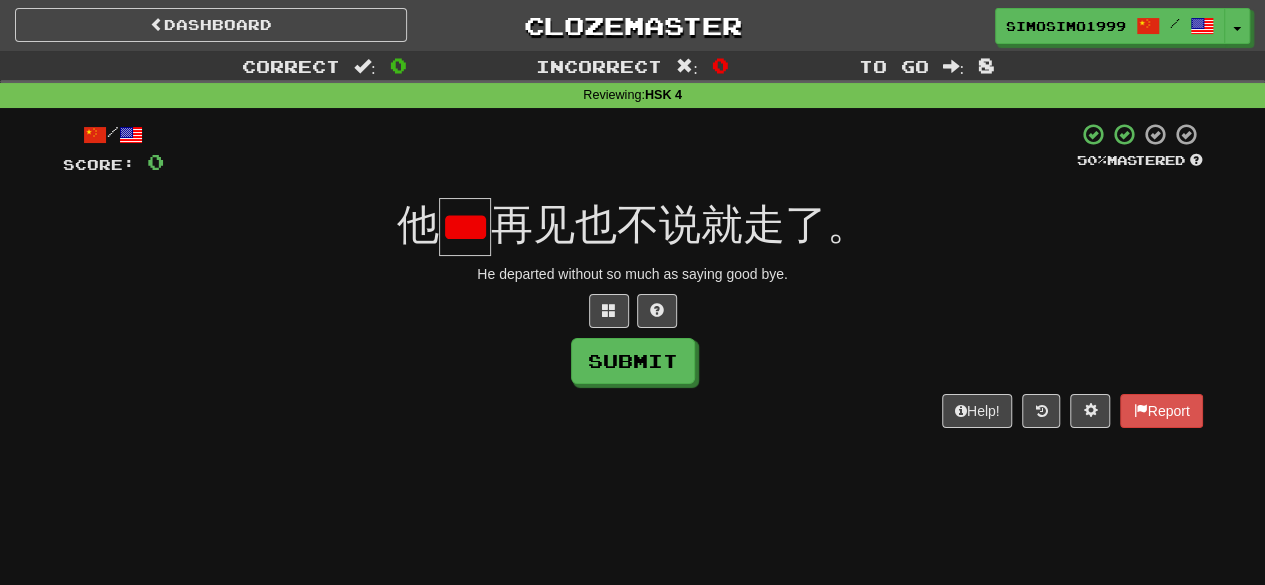 scroll, scrollTop: 0, scrollLeft: 11, axis: horizontal 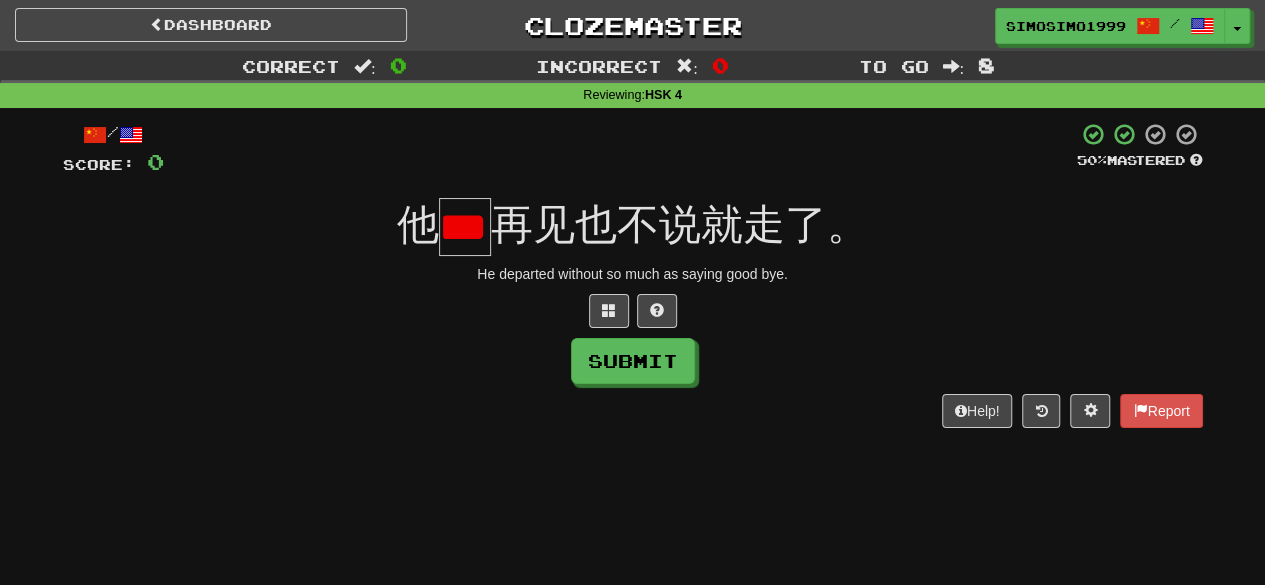 type on "*" 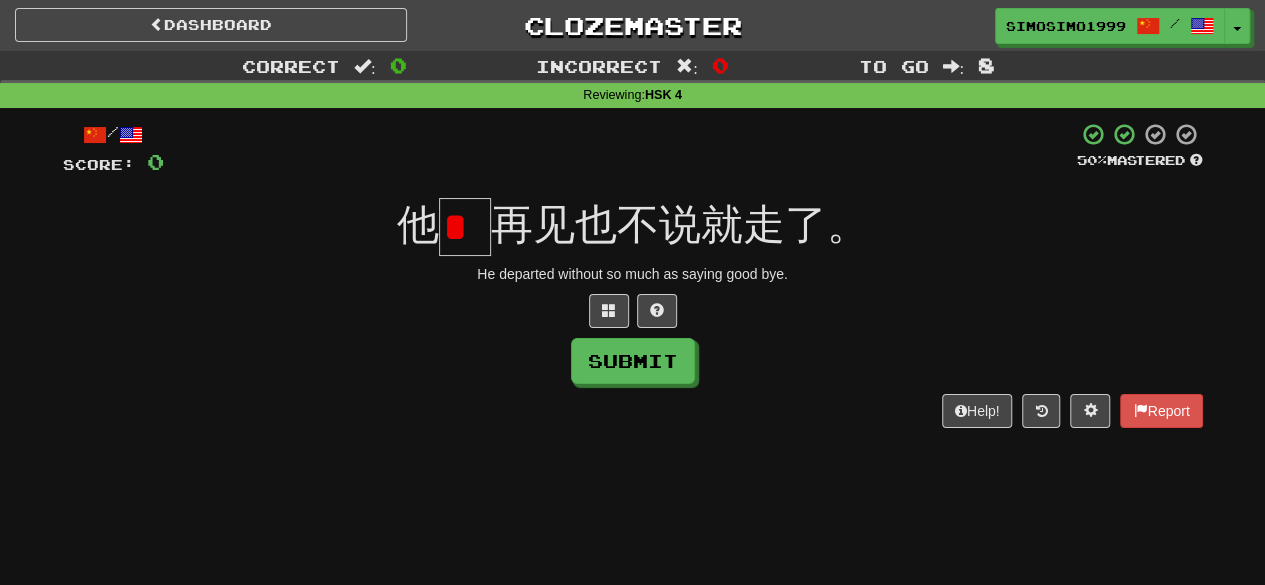 scroll, scrollTop: 0, scrollLeft: 0, axis: both 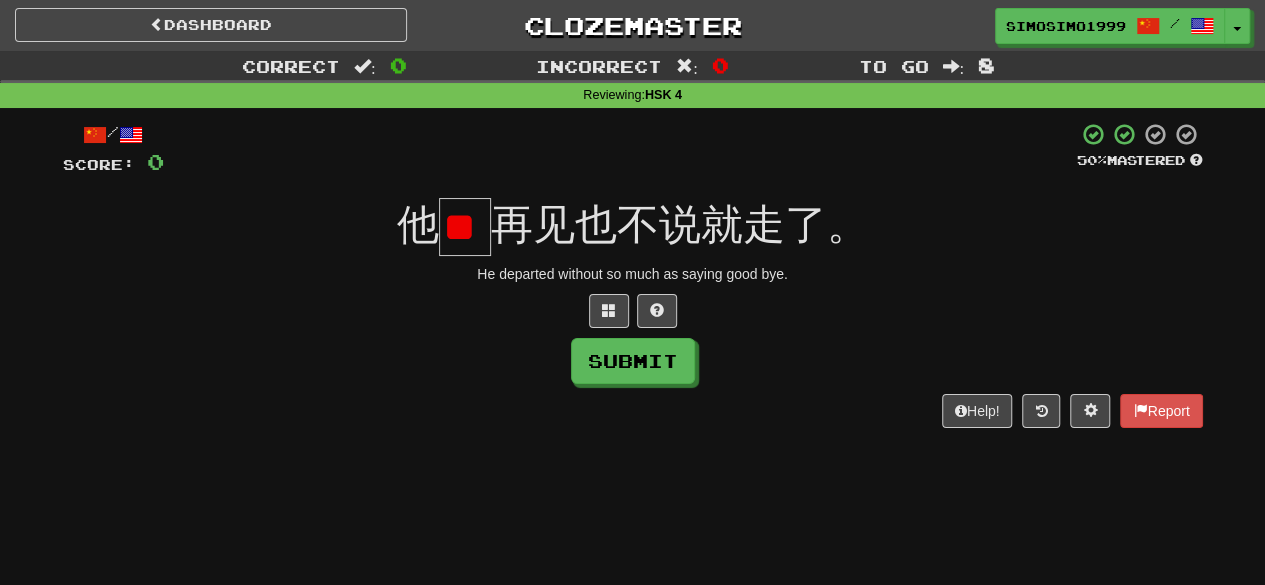 type on "*" 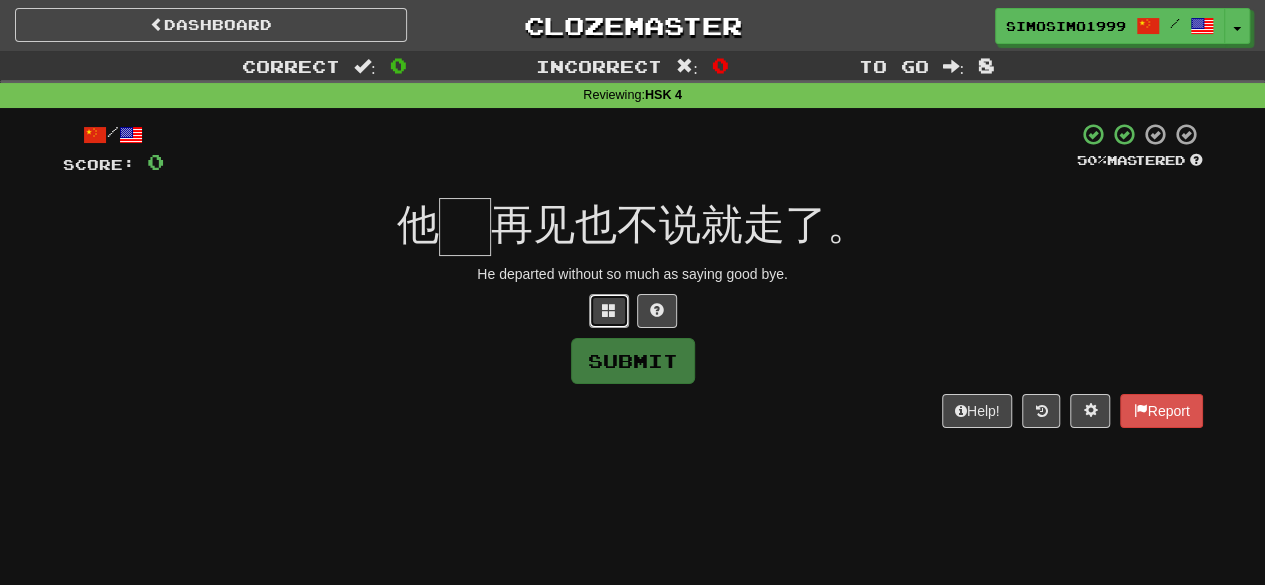 click at bounding box center (609, 310) 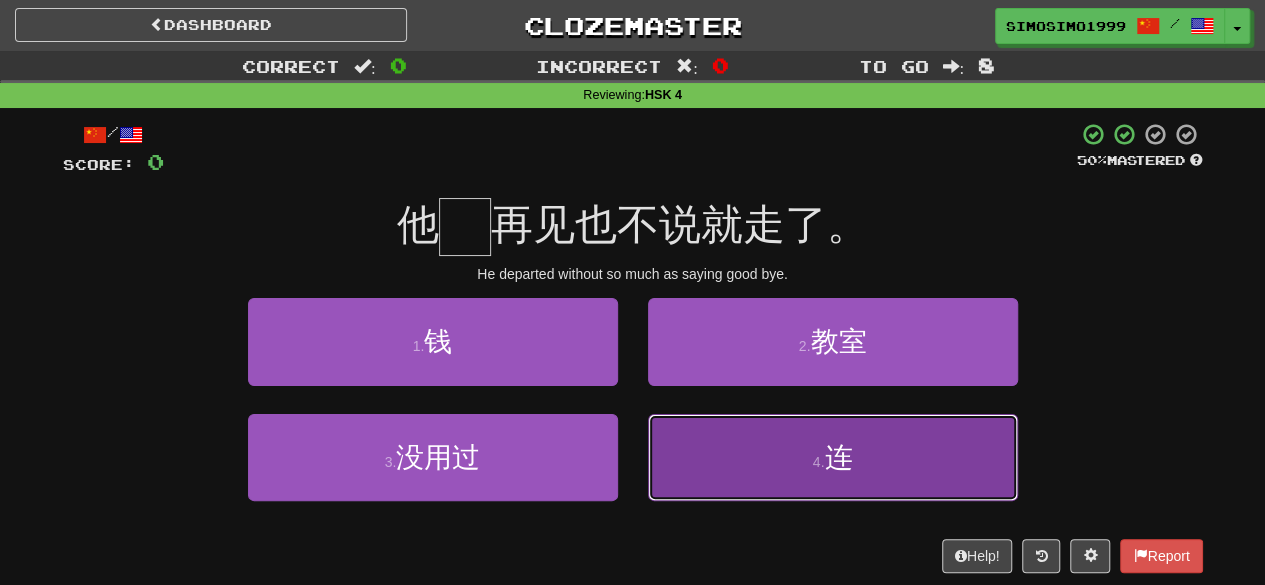 click on "4 .  连" at bounding box center [833, 457] 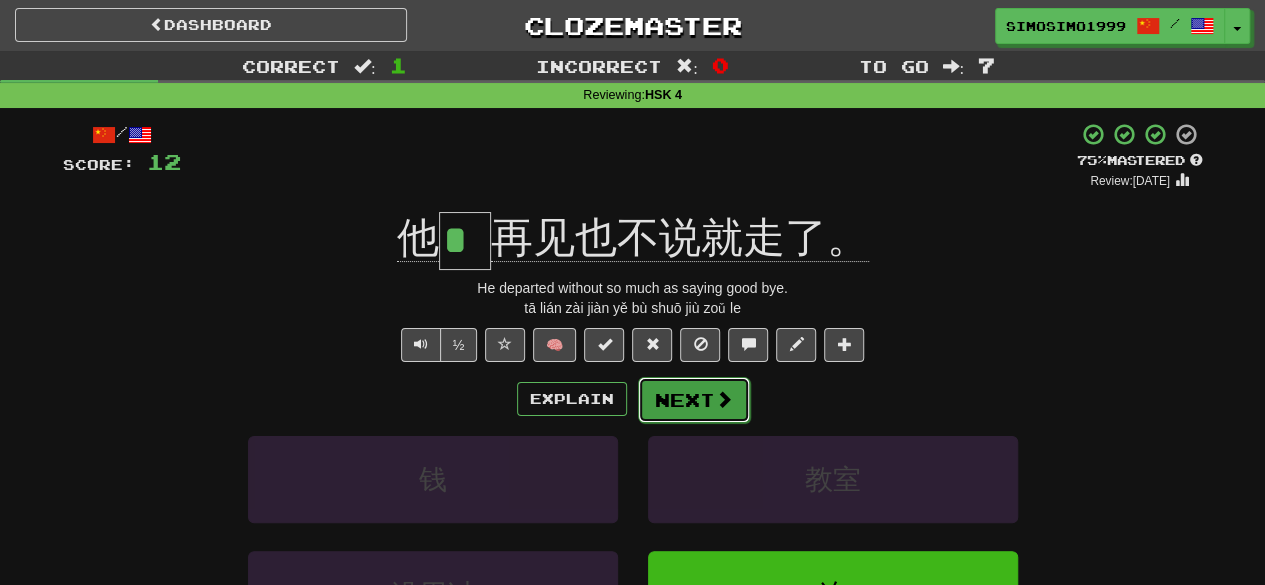 click at bounding box center (724, 399) 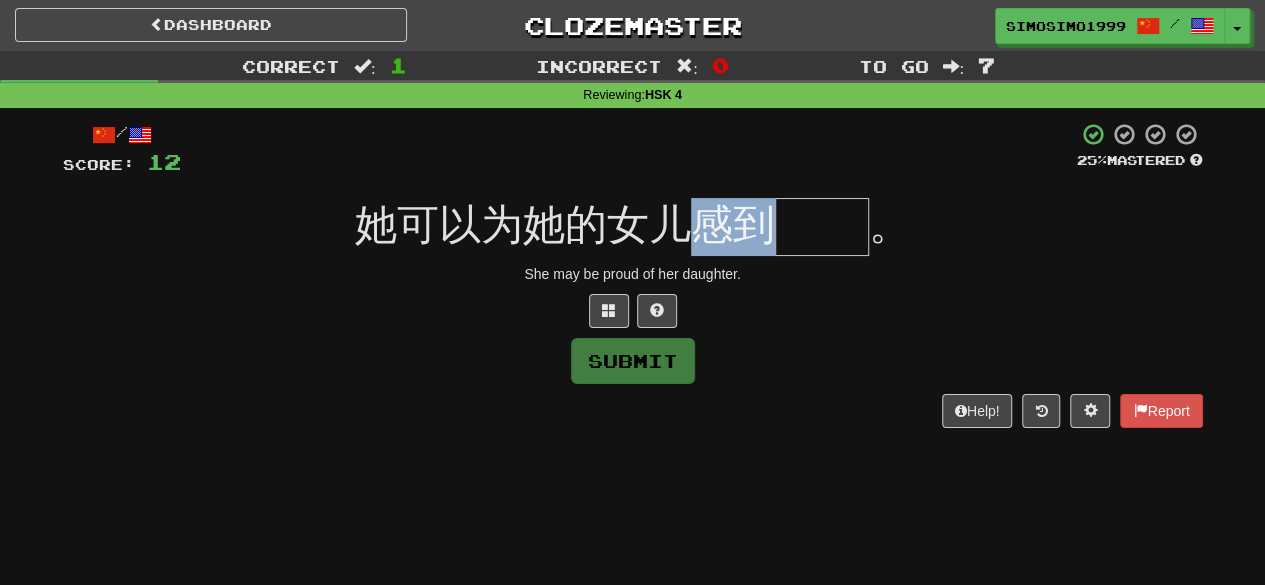drag, startPoint x: 705, startPoint y: 229, endPoint x: 768, endPoint y: 232, distance: 63.07139 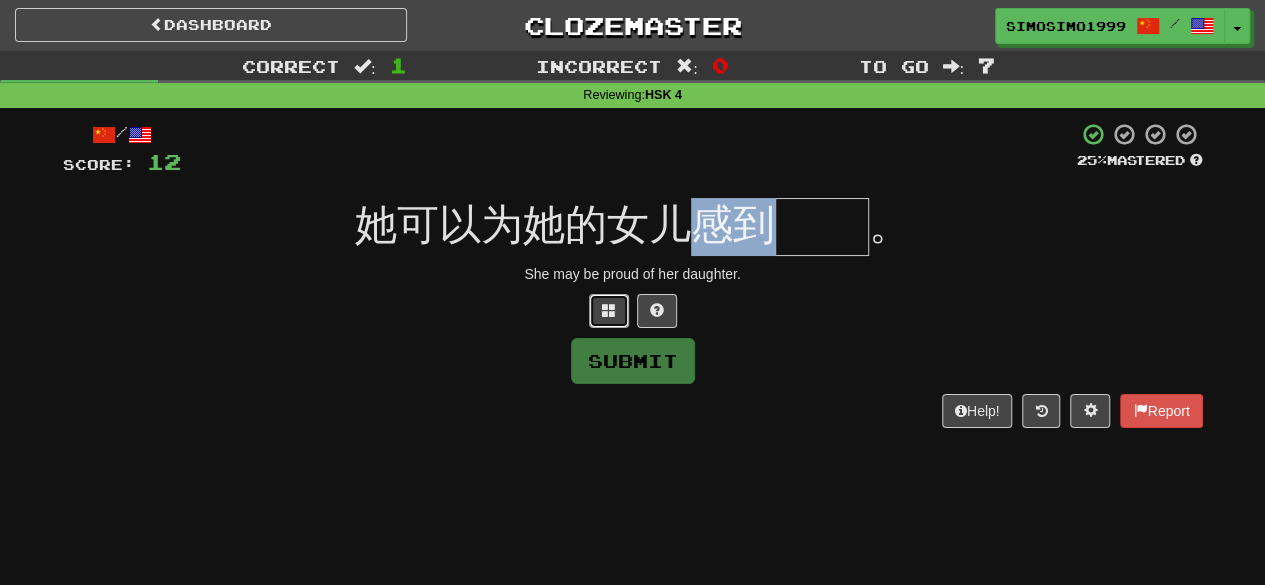 click at bounding box center (609, 310) 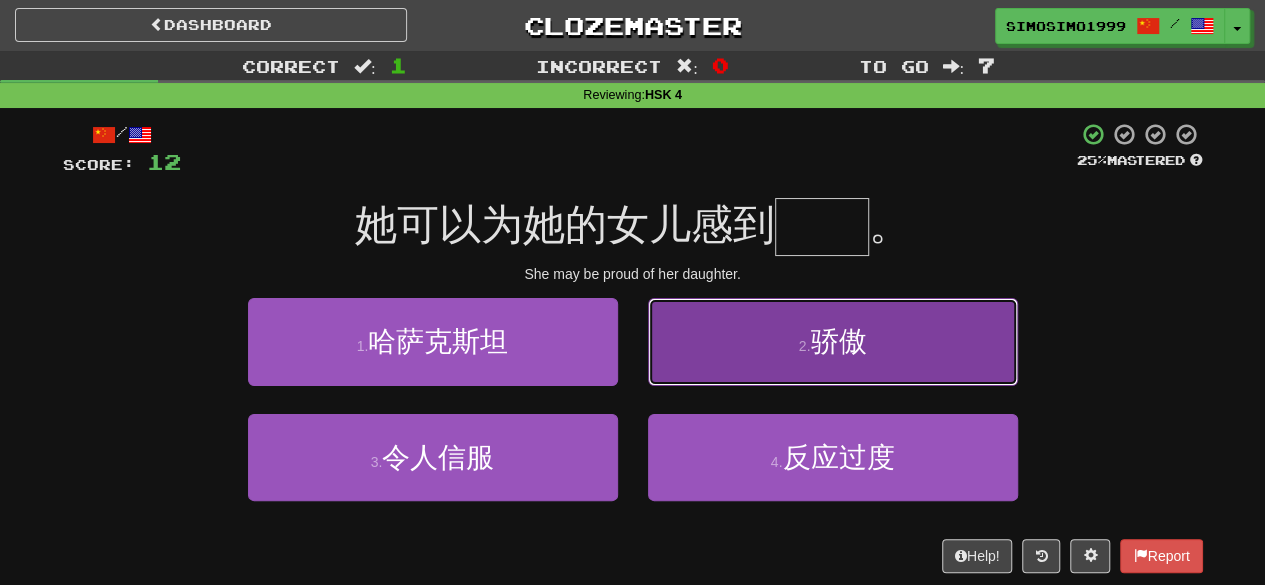 click on "骄傲" at bounding box center (838, 341) 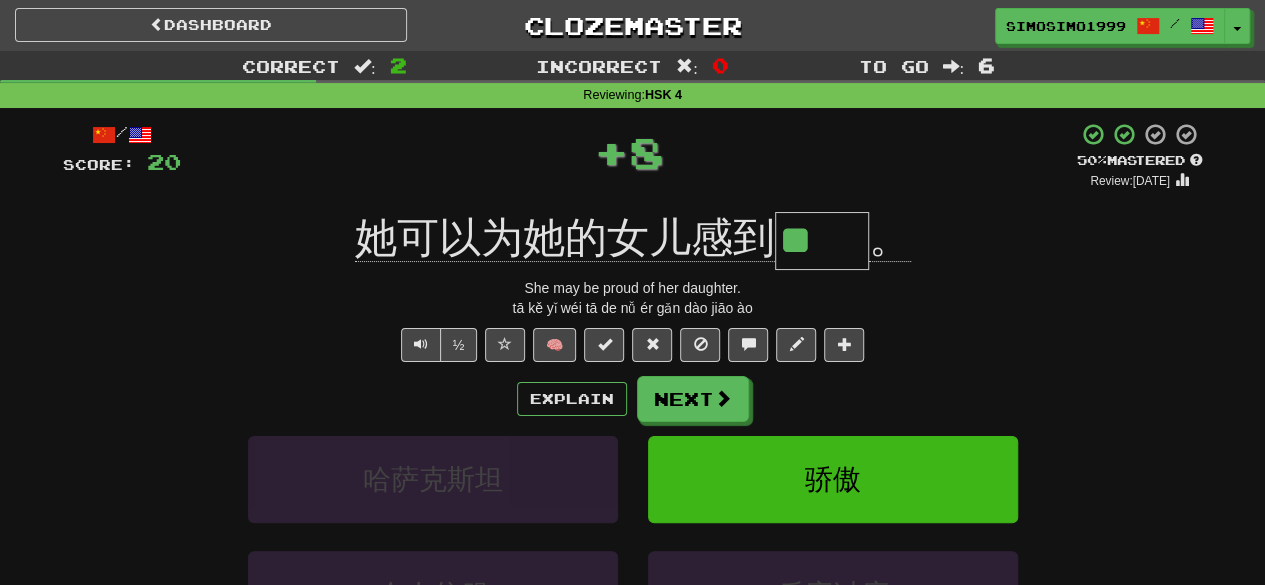 drag, startPoint x: 784, startPoint y: 235, endPoint x: 842, endPoint y: 247, distance: 59.22837 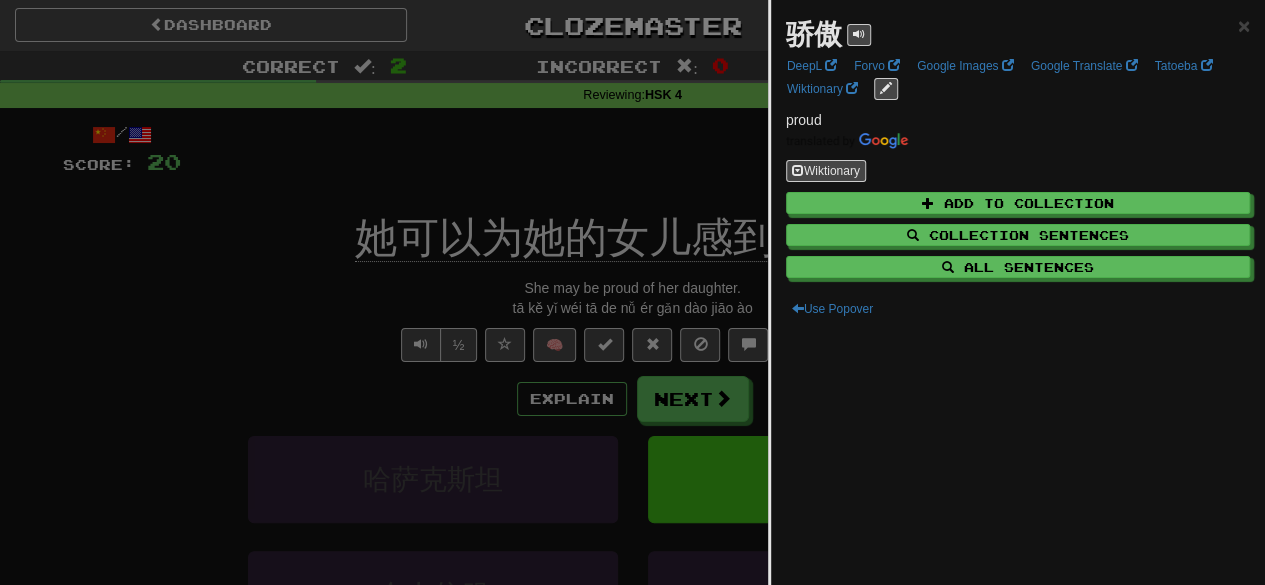 click at bounding box center (632, 292) 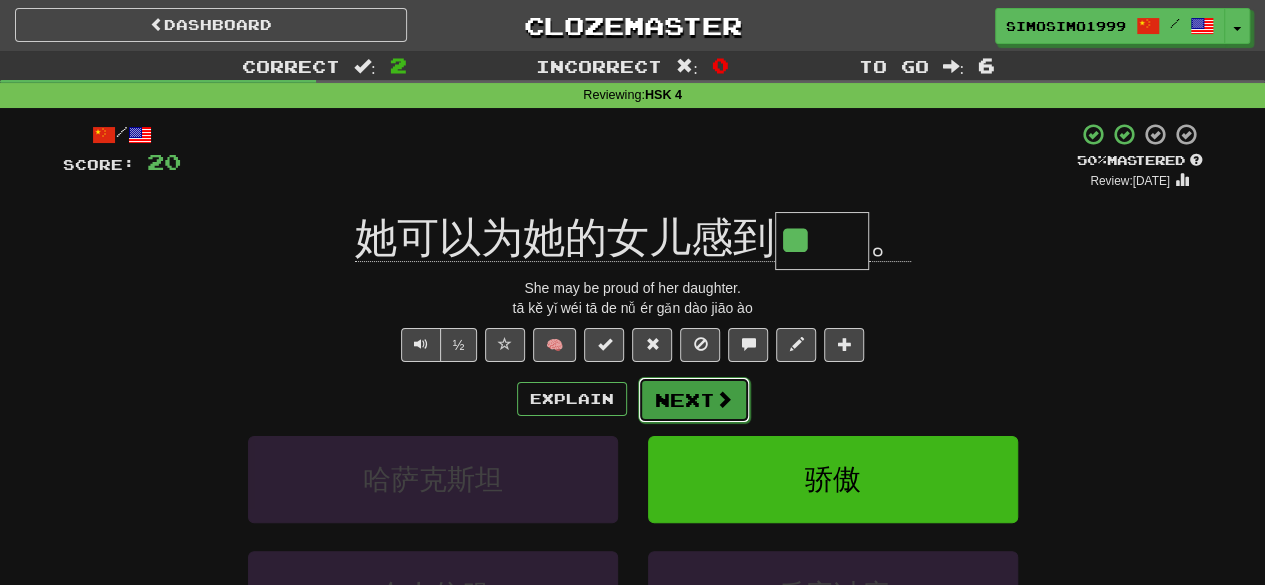 click at bounding box center (724, 399) 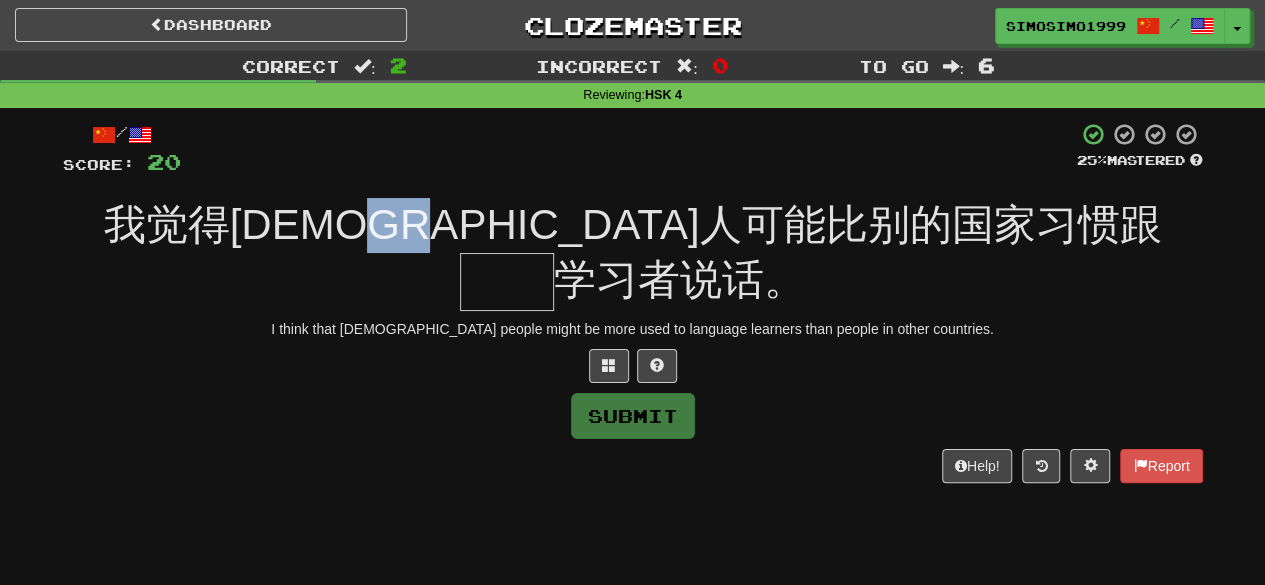 drag, startPoint x: 461, startPoint y: 224, endPoint x: 530, endPoint y: 227, distance: 69.065186 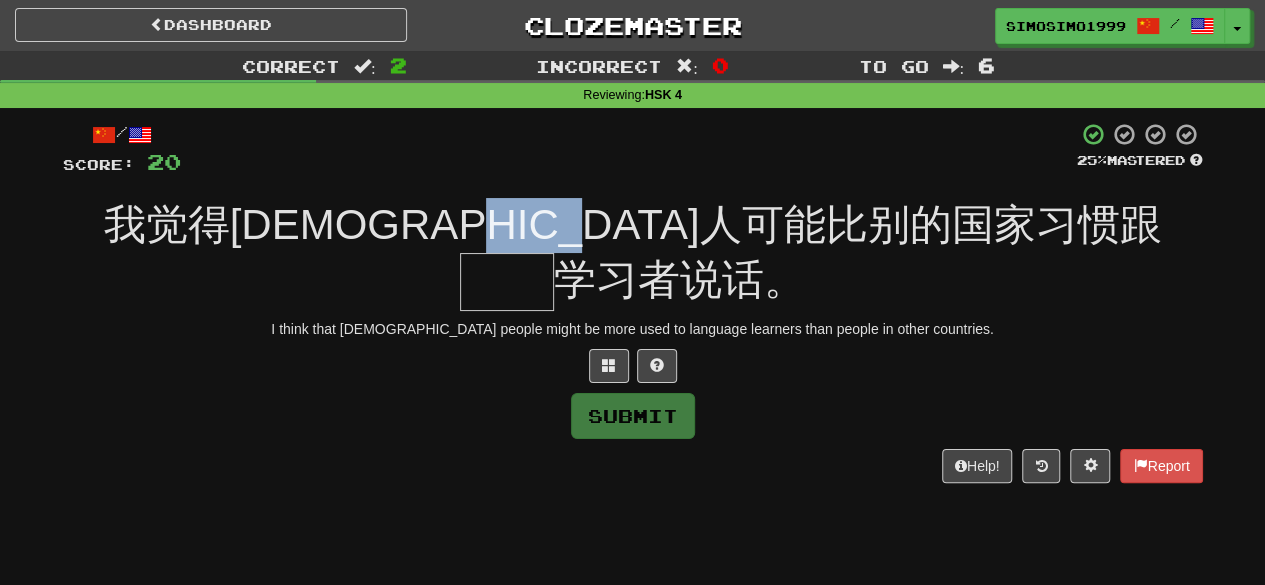 drag, startPoint x: 641, startPoint y: 229, endPoint x: 786, endPoint y: 241, distance: 145.4957 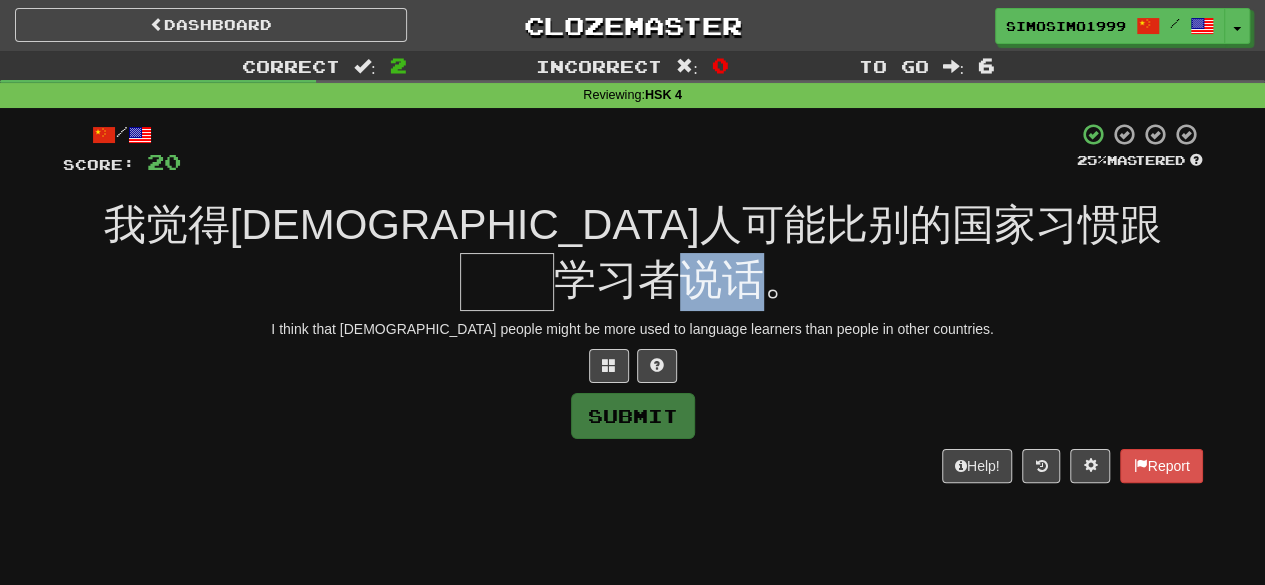 drag, startPoint x: 1027, startPoint y: 227, endPoint x: 1094, endPoint y: 229, distance: 67.02985 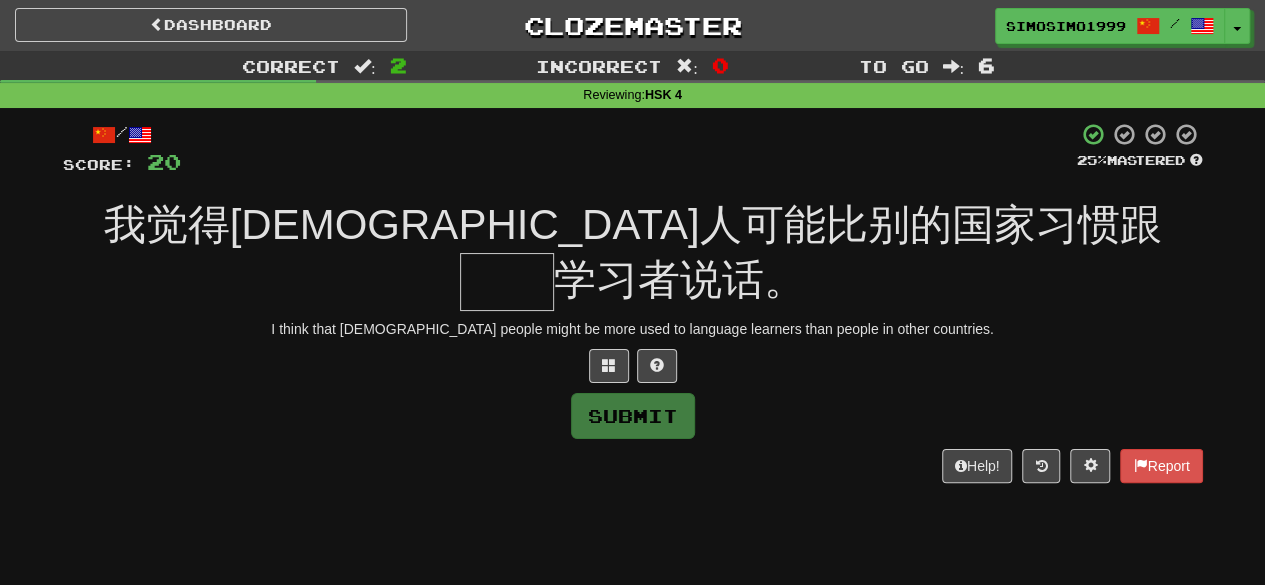 click at bounding box center [507, 282] 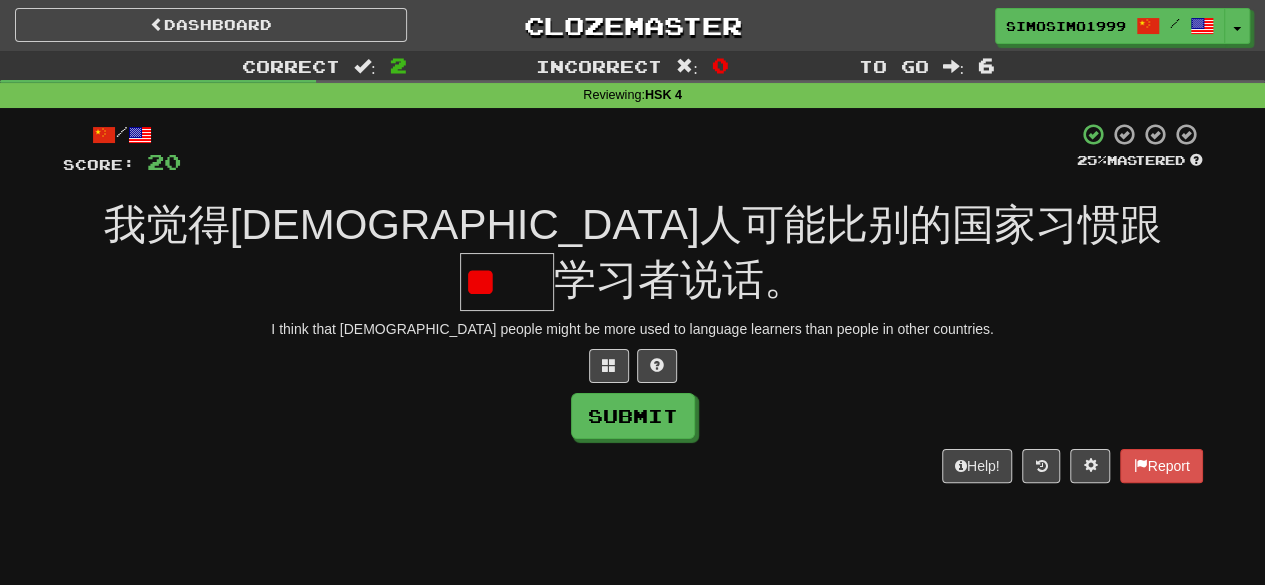 scroll, scrollTop: 0, scrollLeft: 0, axis: both 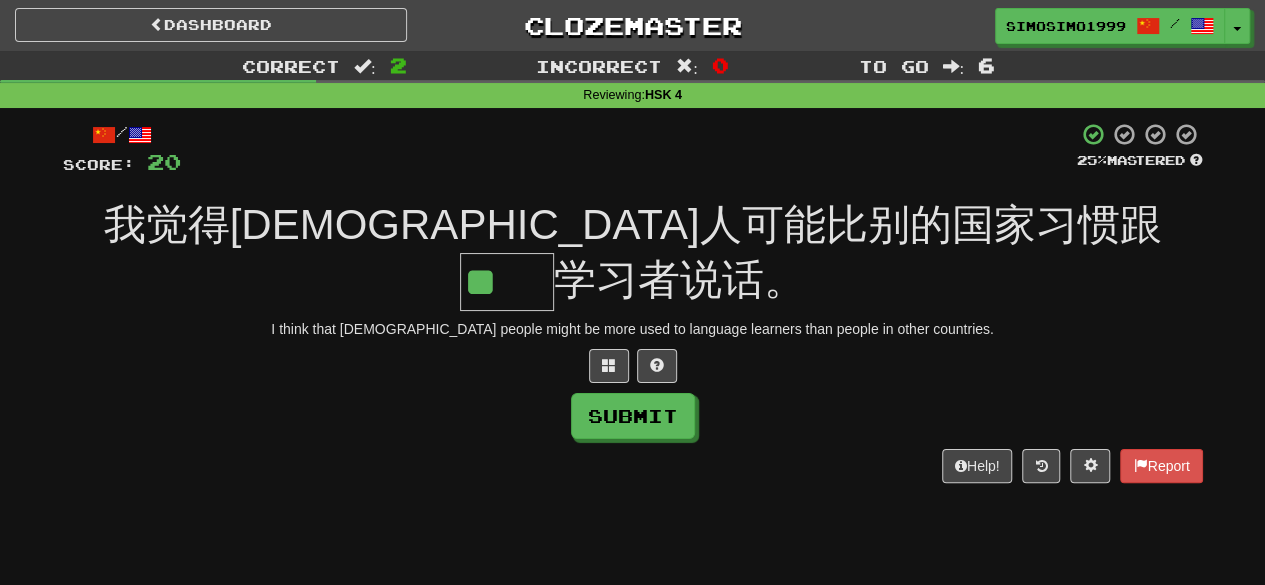 type on "**" 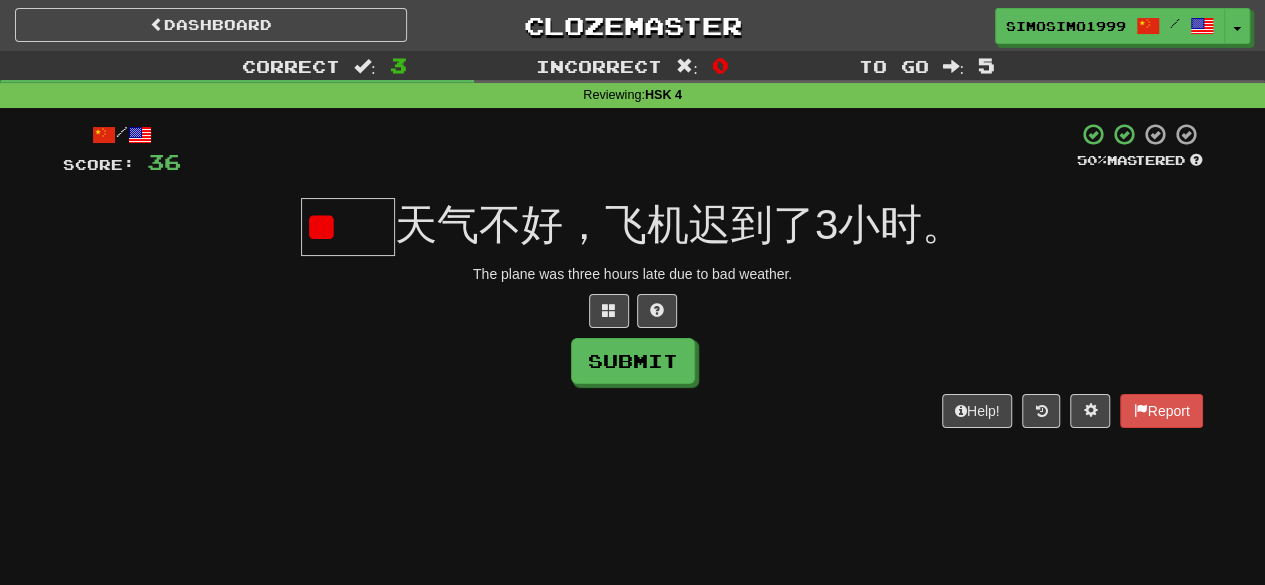 scroll, scrollTop: 0, scrollLeft: 0, axis: both 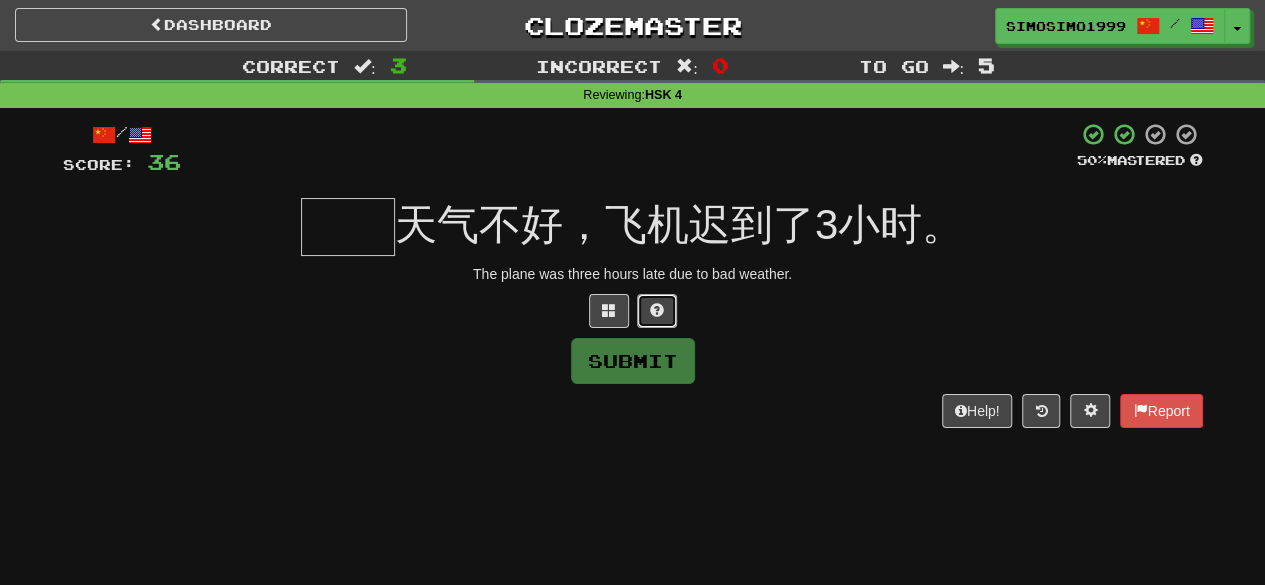 click at bounding box center (657, 310) 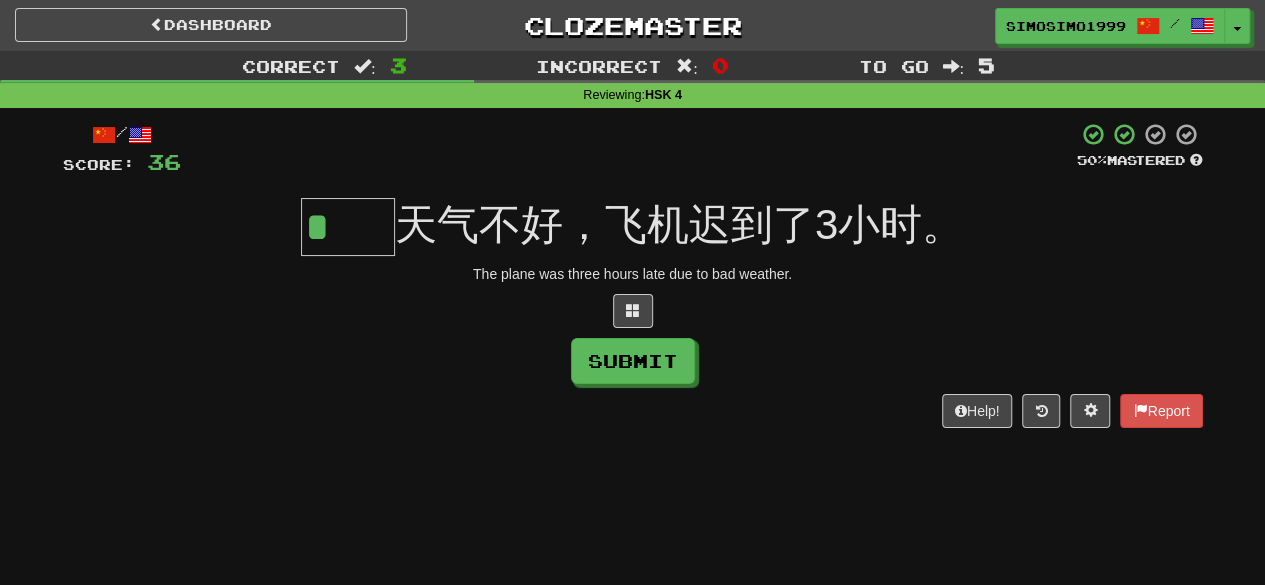 click on "*" at bounding box center [348, 227] 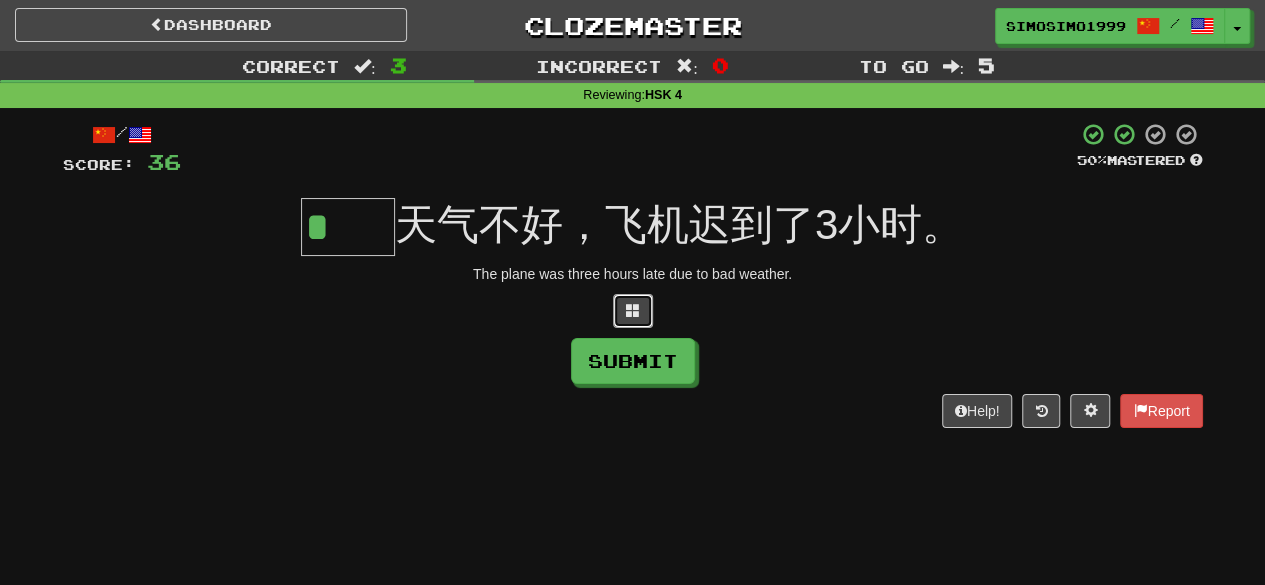 click at bounding box center (633, 310) 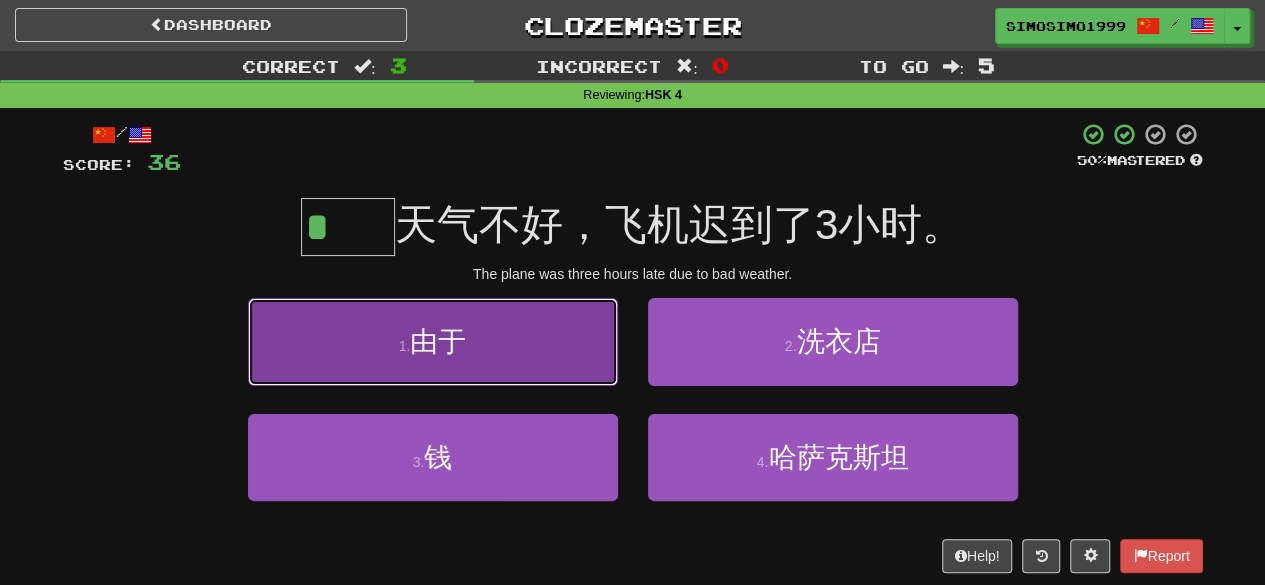 click on "1 .  由于" at bounding box center [433, 341] 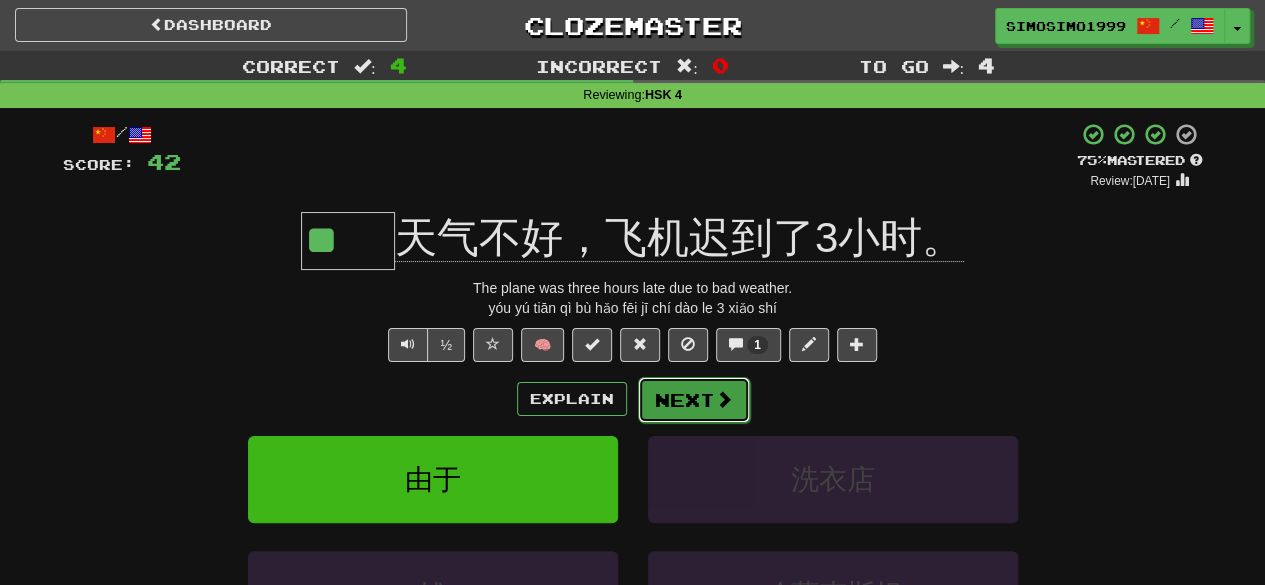 click on "Next" at bounding box center [694, 400] 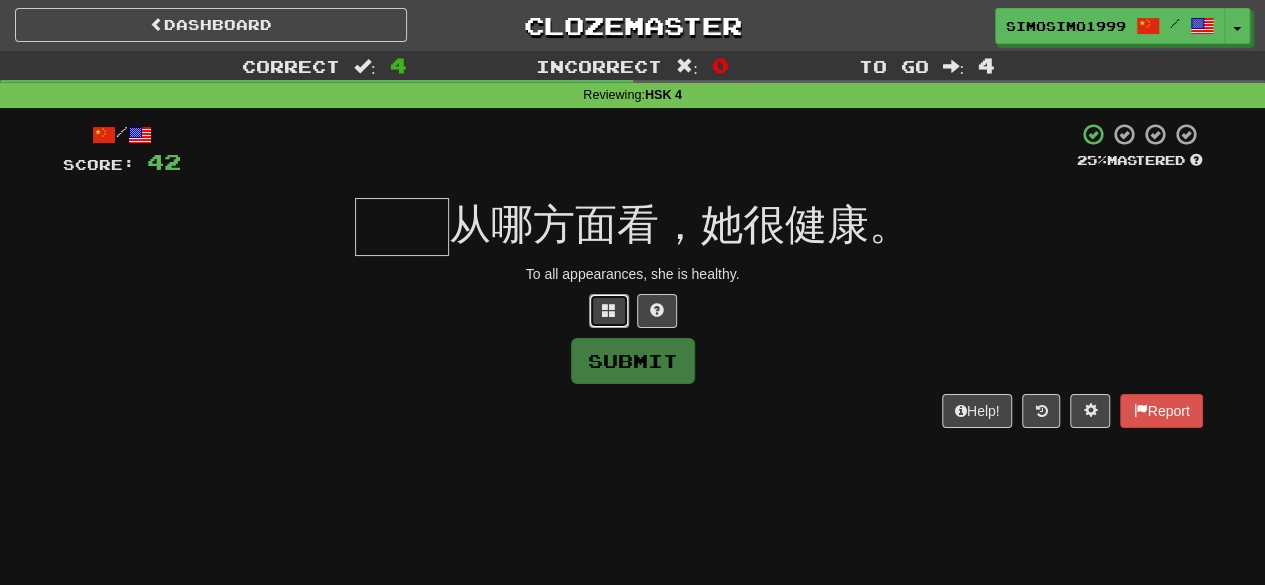 click at bounding box center [609, 310] 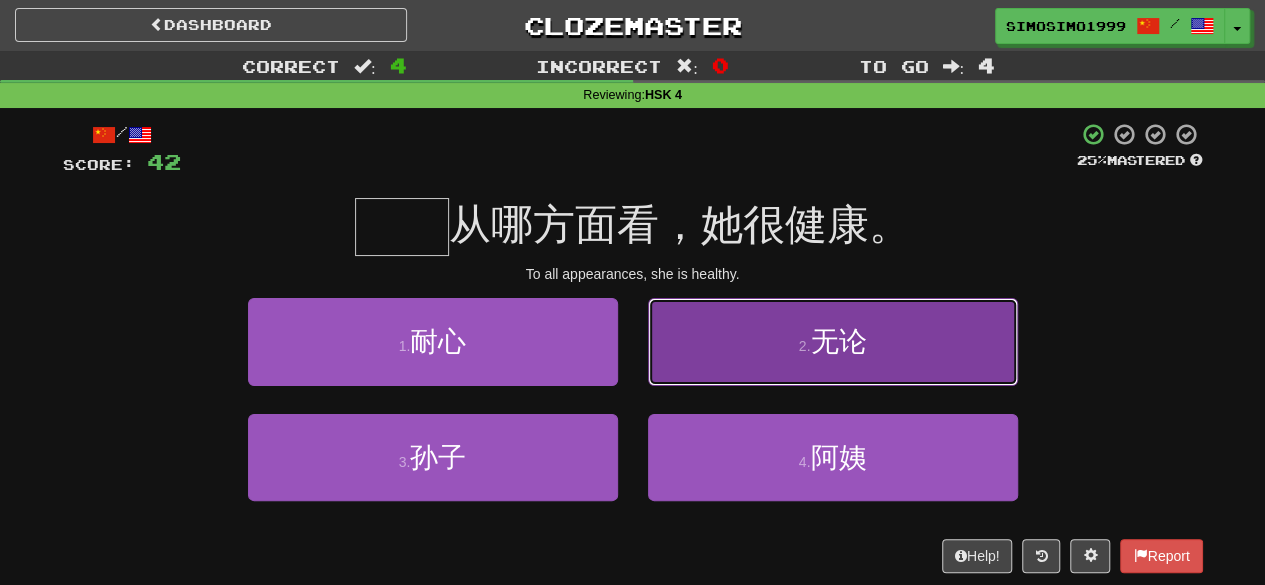 click on "无论" at bounding box center (838, 341) 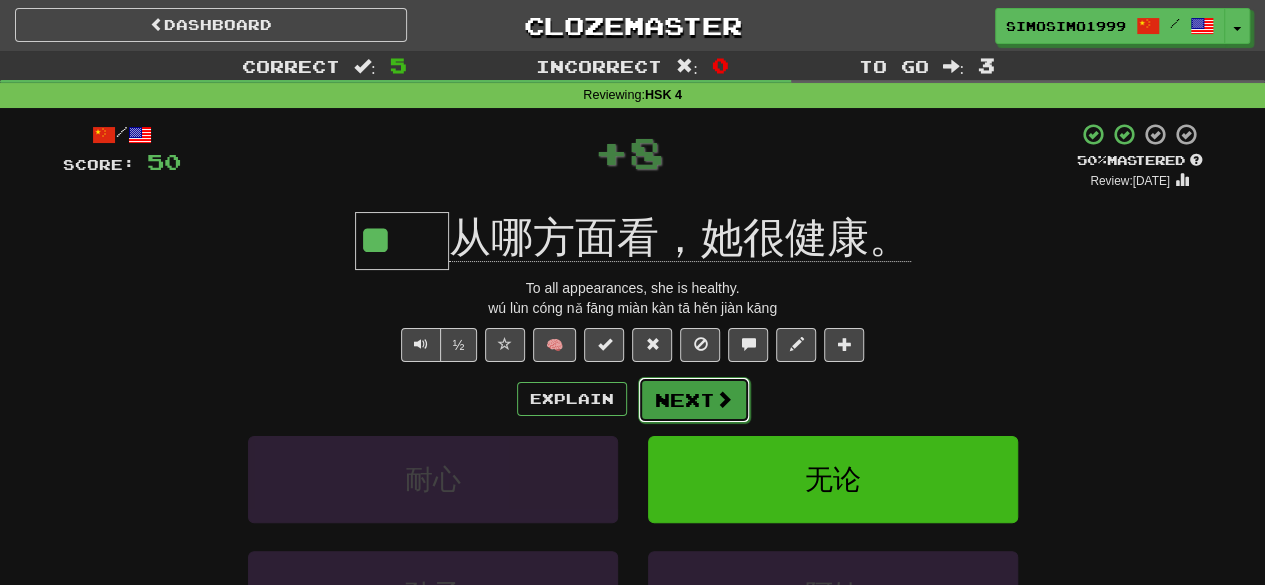 click on "Next" at bounding box center [694, 400] 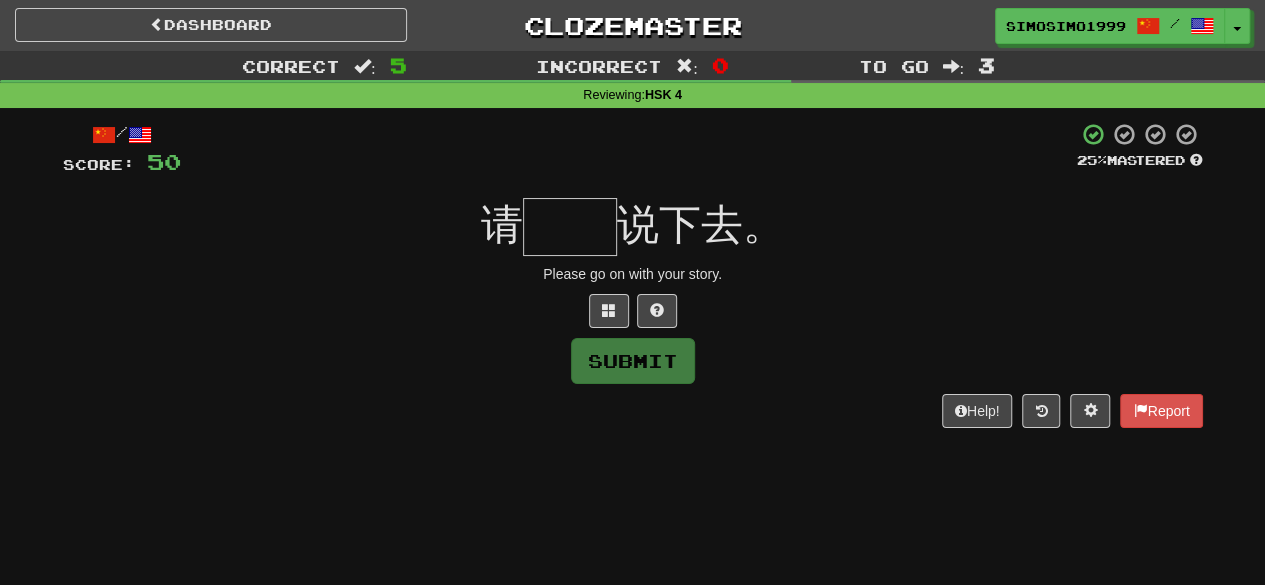click at bounding box center [570, 227] 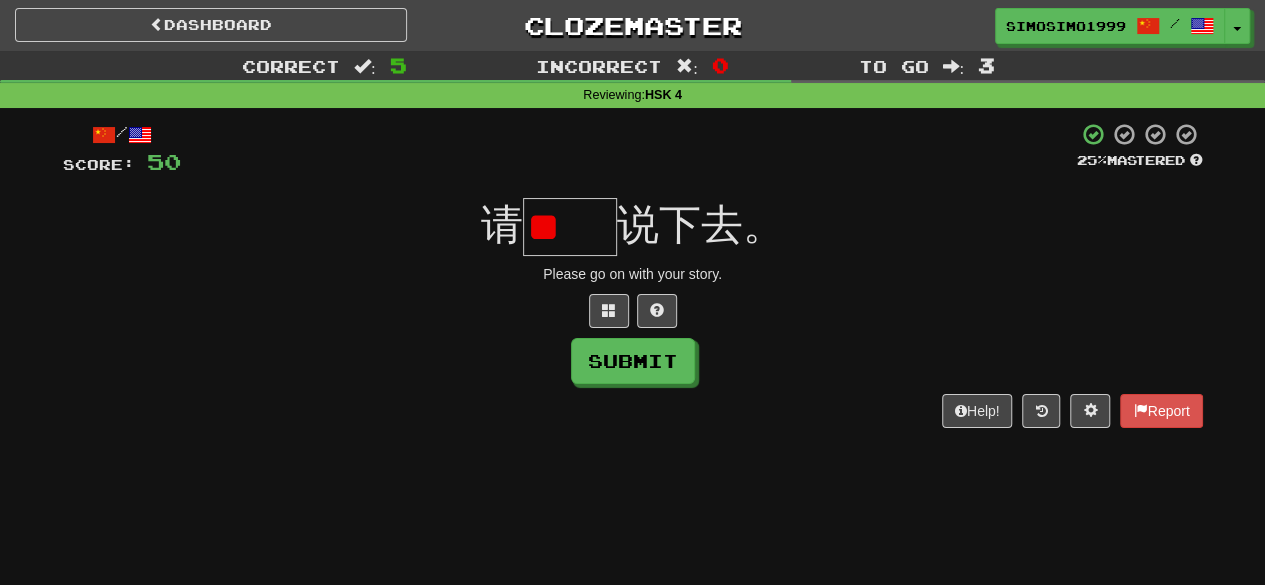 scroll, scrollTop: 0, scrollLeft: 0, axis: both 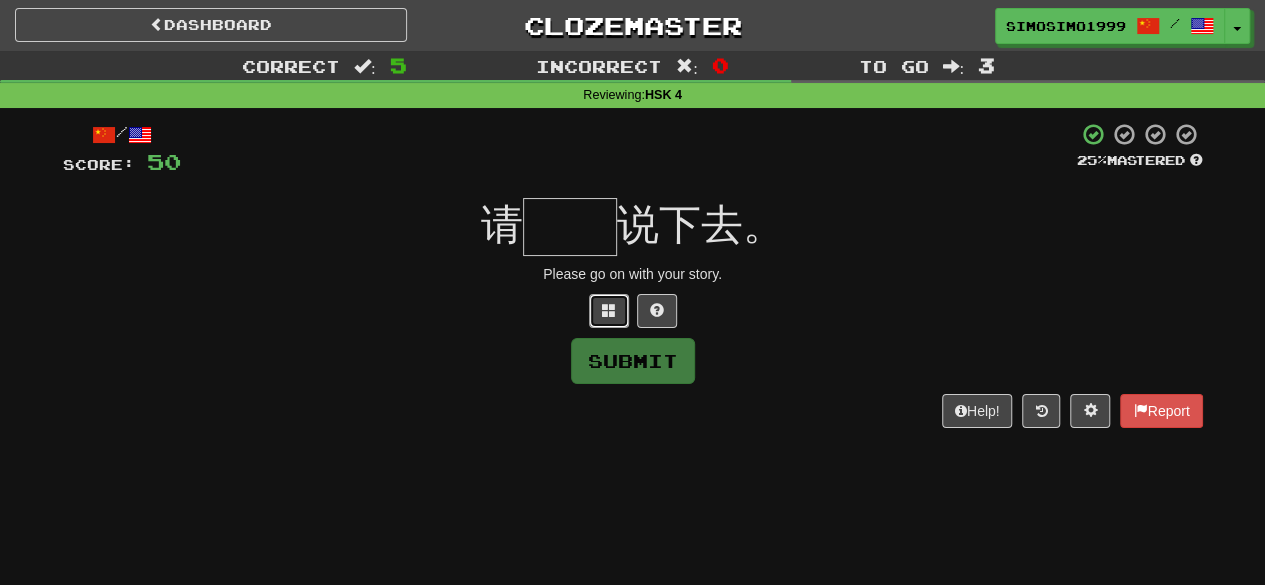 click at bounding box center [609, 310] 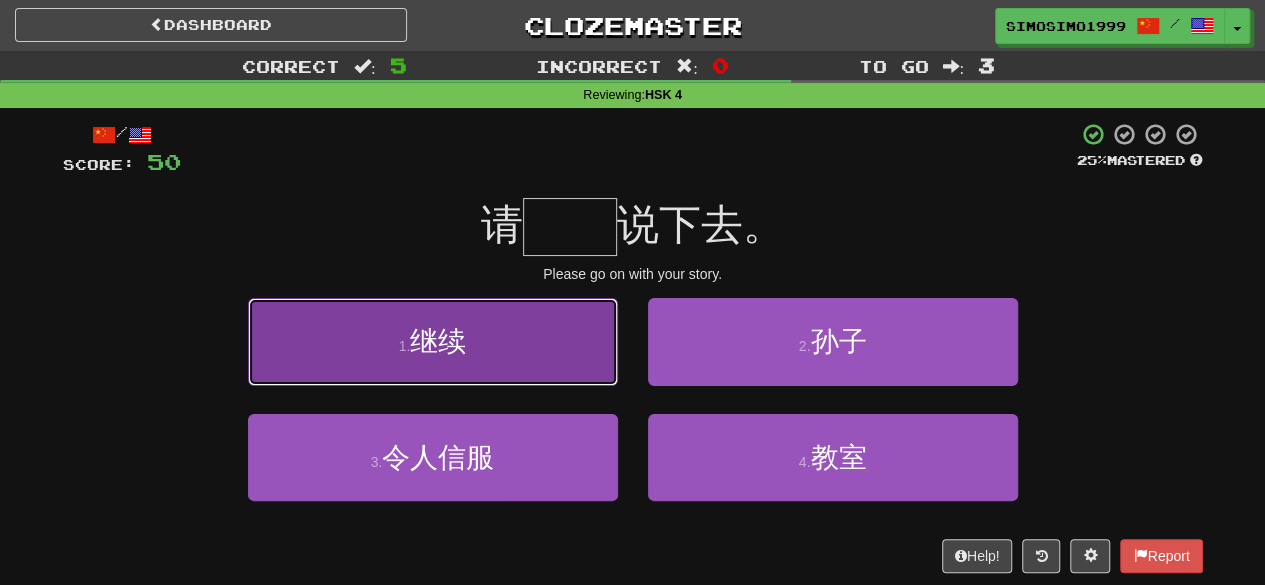 click on "1 .  继续" at bounding box center [433, 341] 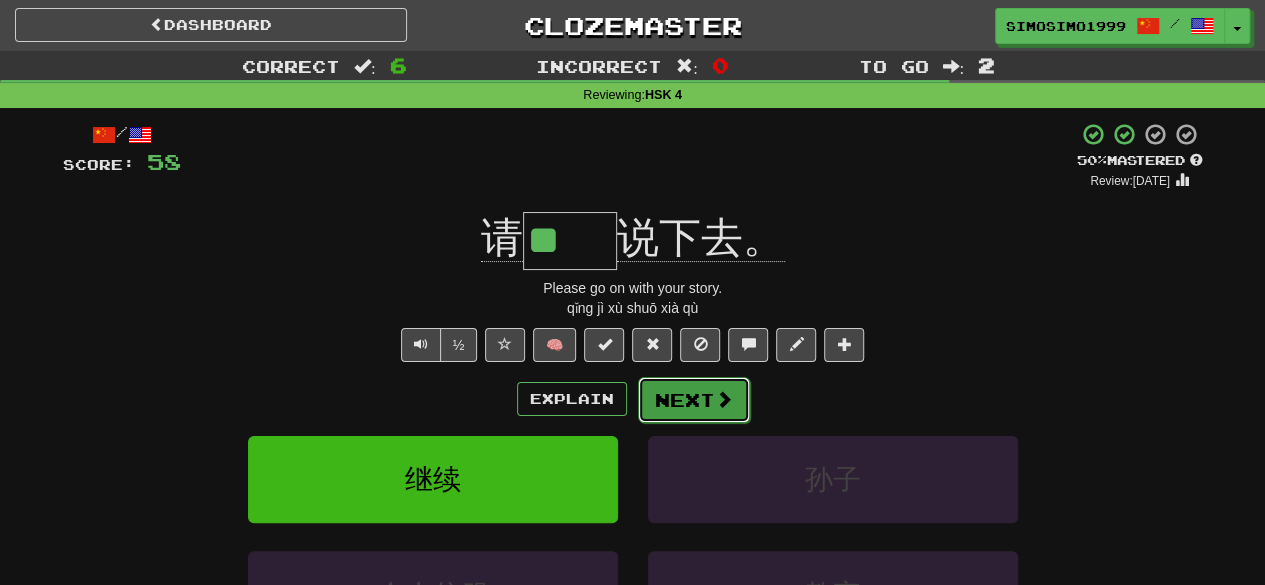 click on "Next" at bounding box center (694, 400) 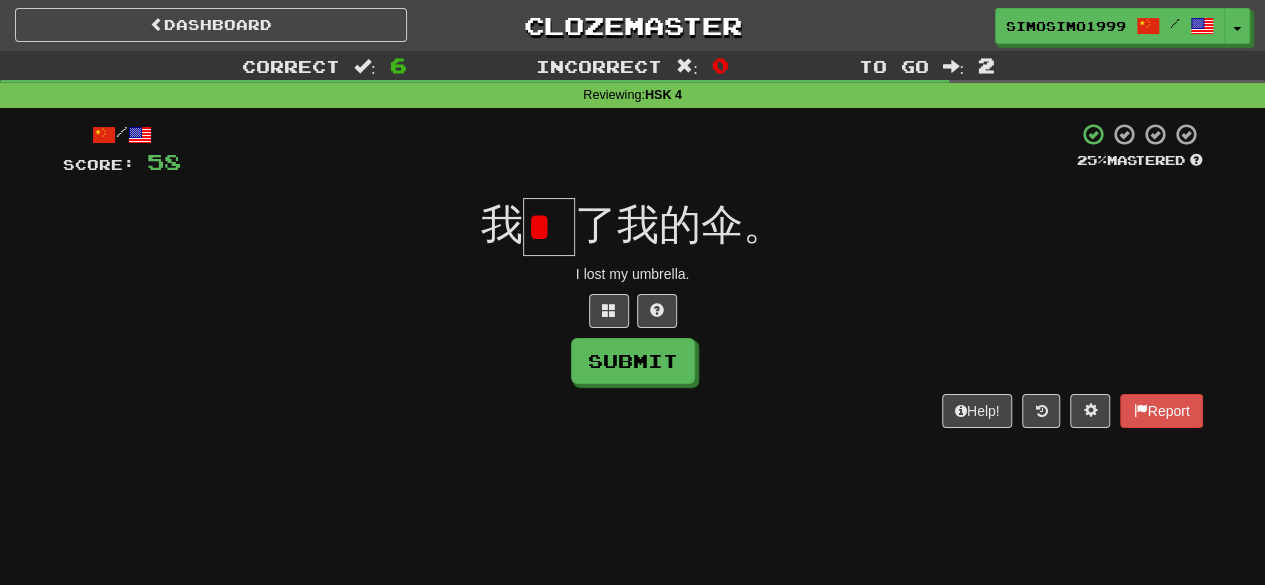 scroll, scrollTop: 0, scrollLeft: 0, axis: both 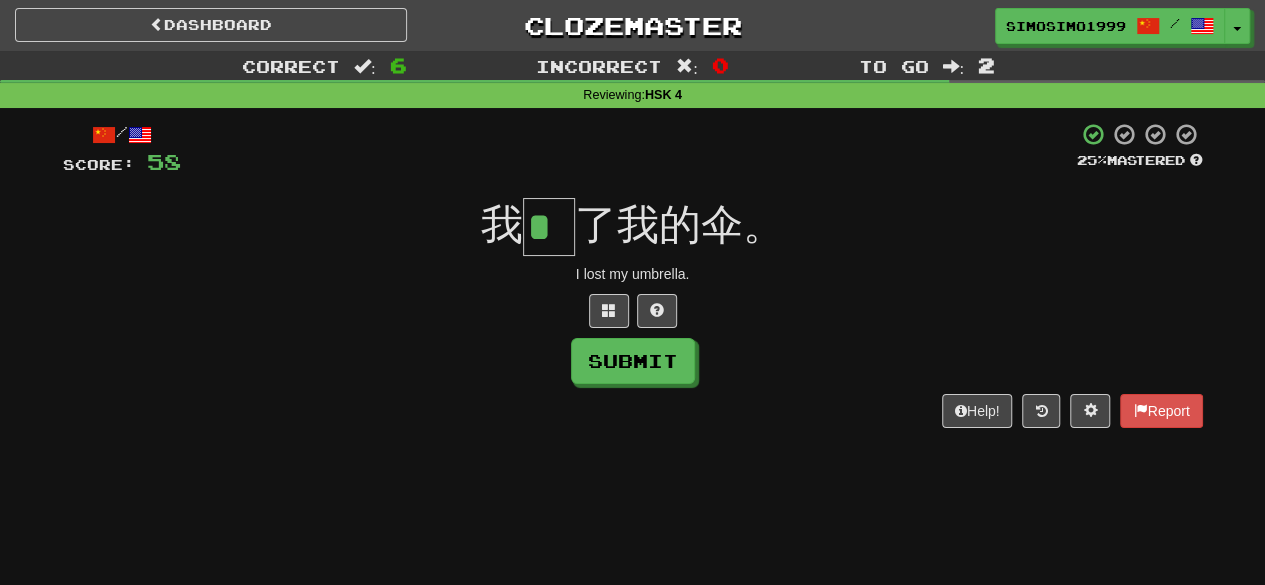 type on "*" 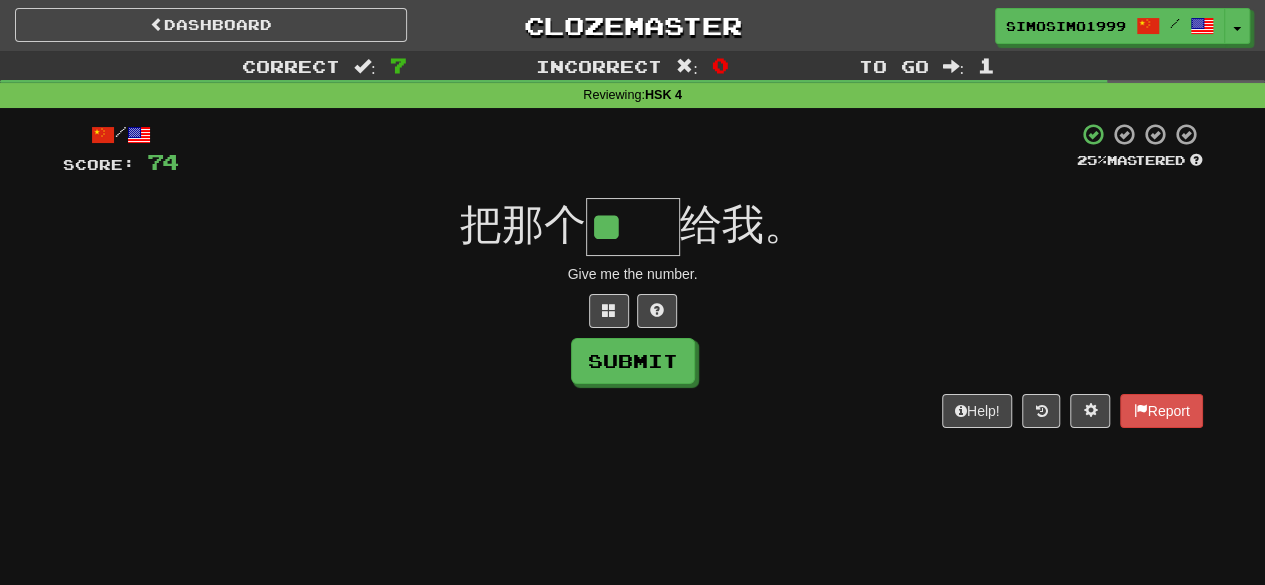 scroll, scrollTop: 0, scrollLeft: 0, axis: both 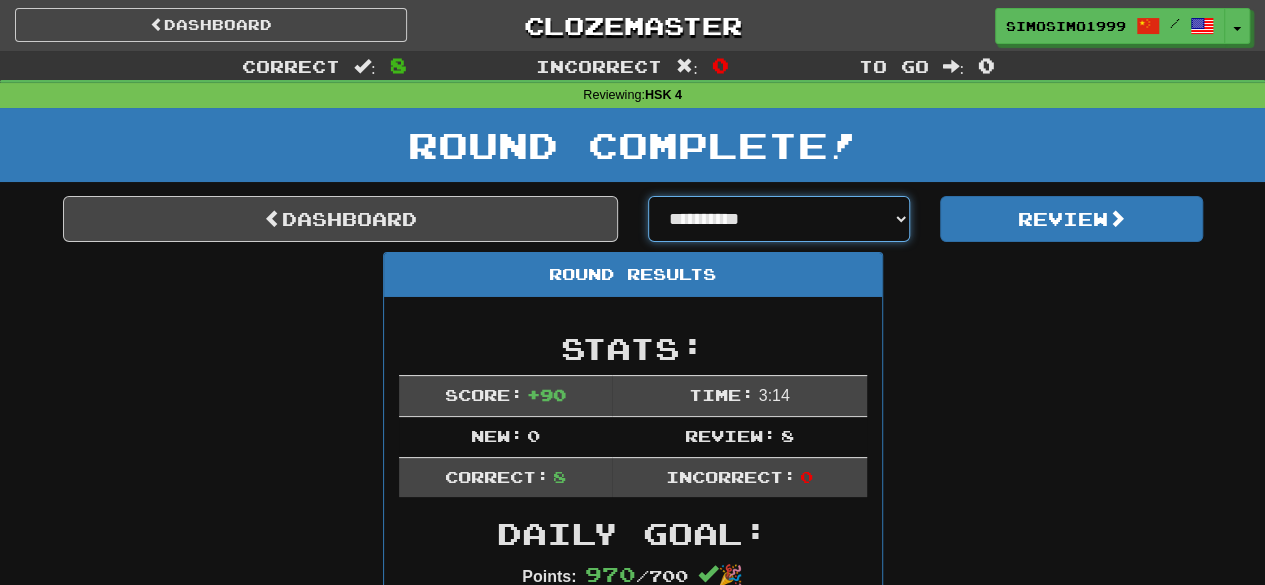 click on "**********" at bounding box center [779, 219] 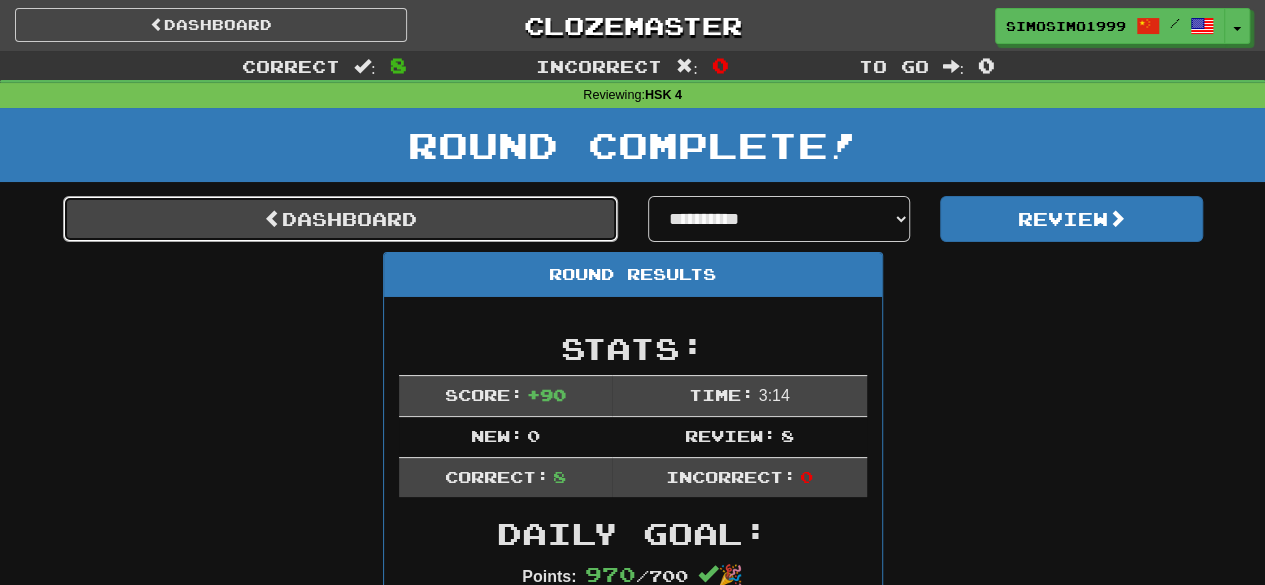 click on "Dashboard" at bounding box center [340, 219] 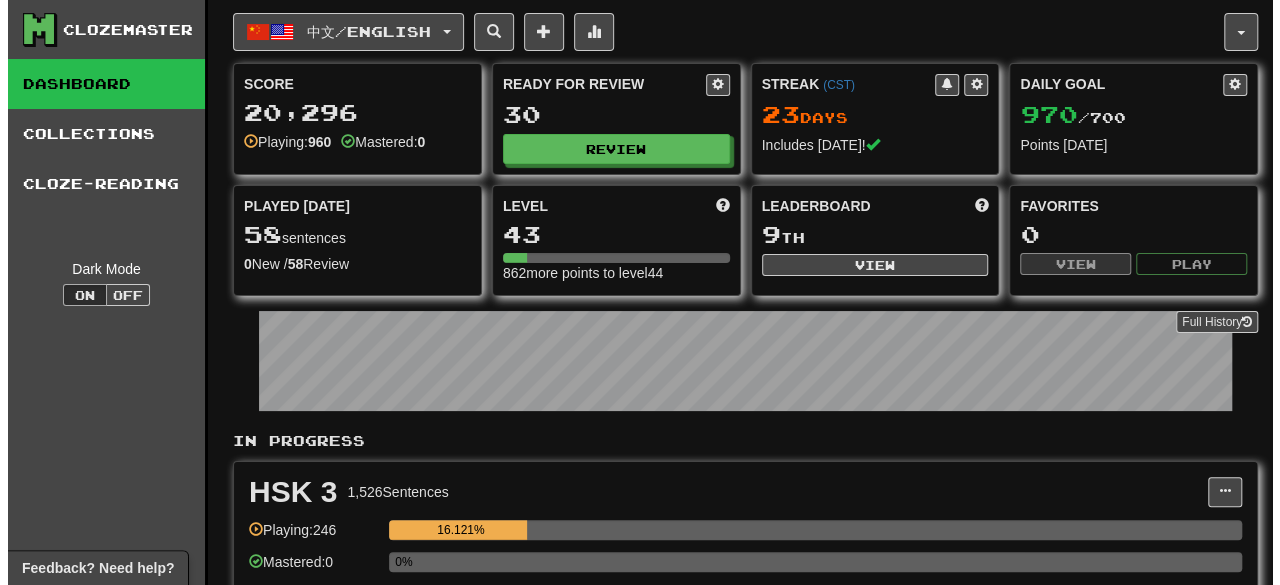 scroll, scrollTop: 133, scrollLeft: 0, axis: vertical 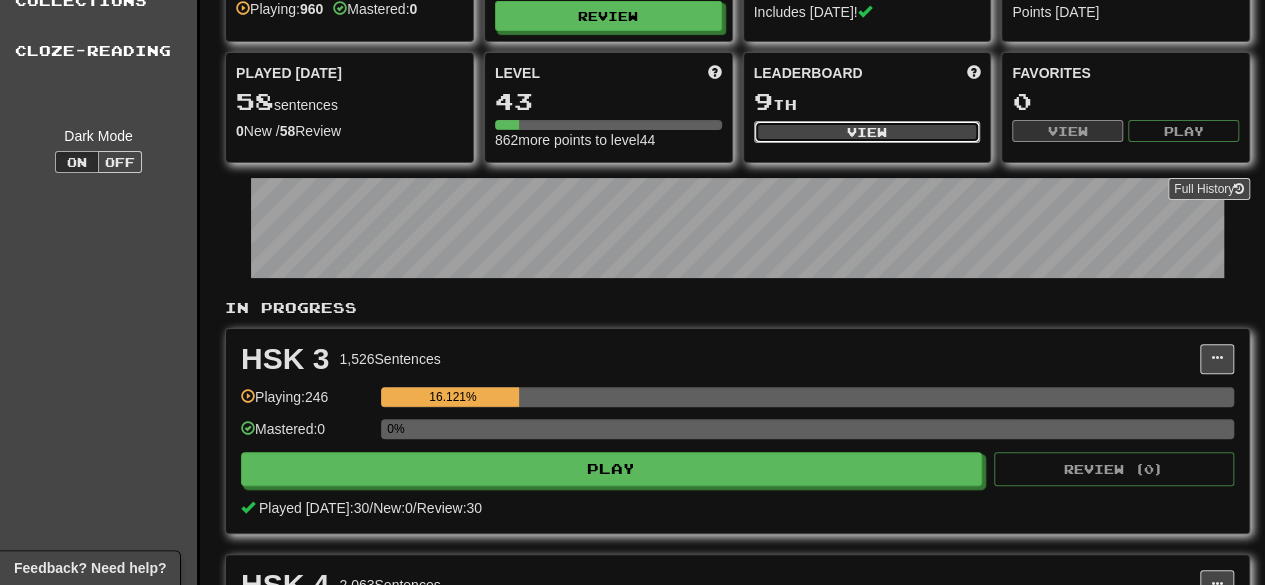 click on "View" at bounding box center [867, 132] 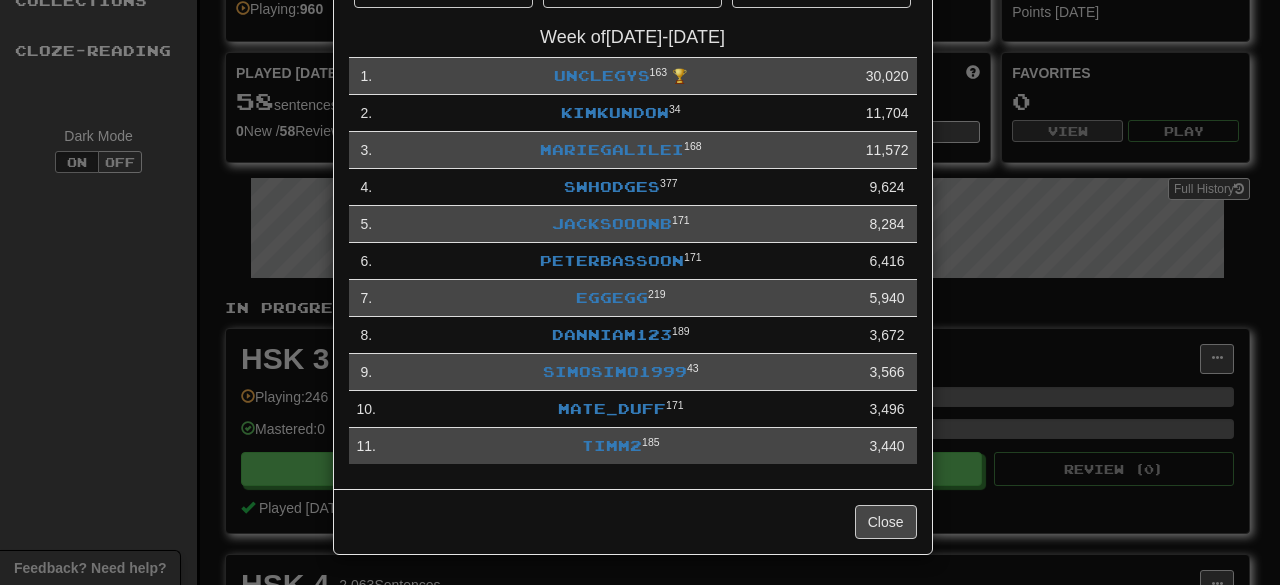 scroll, scrollTop: 0, scrollLeft: 0, axis: both 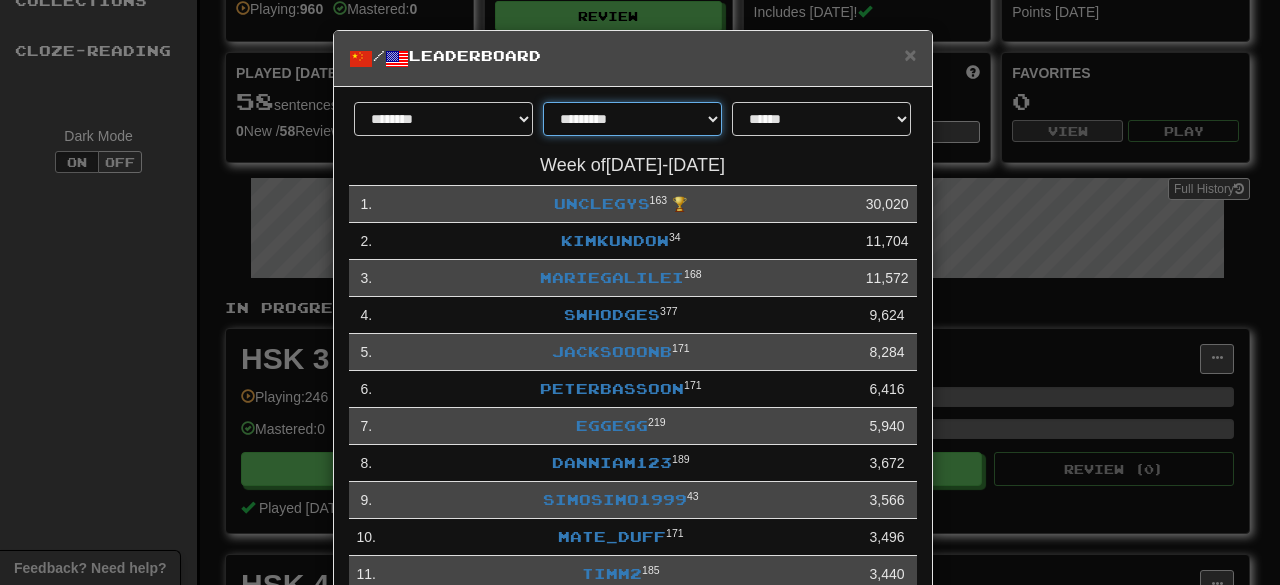 click on "**********" at bounding box center (632, 119) 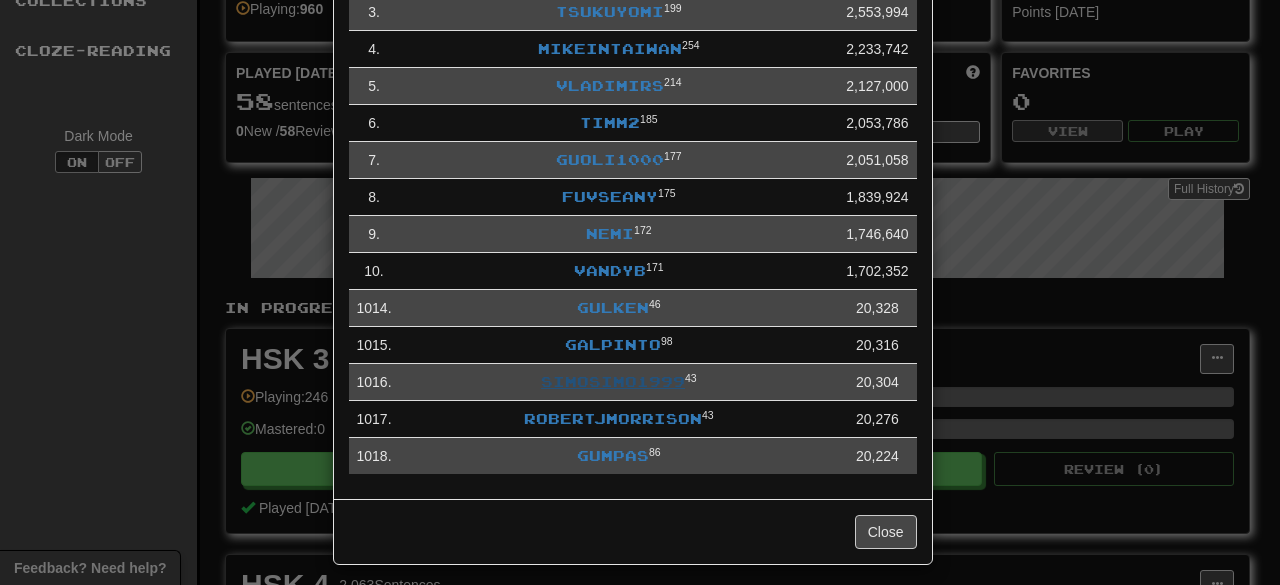 scroll, scrollTop: 0, scrollLeft: 0, axis: both 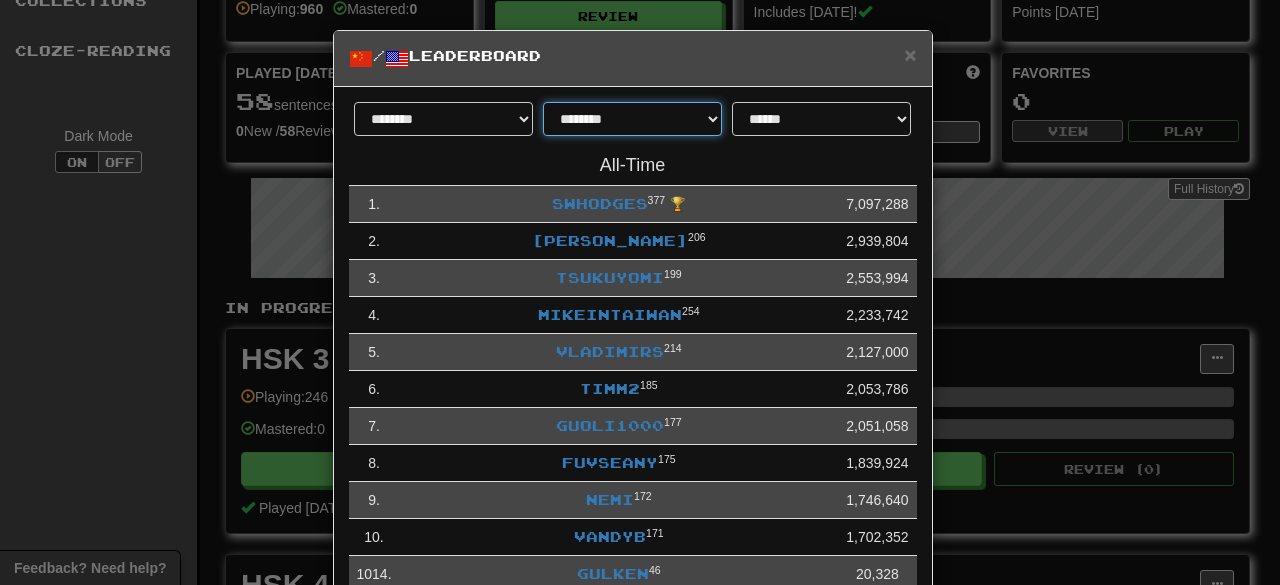 click on "**********" at bounding box center [632, 119] 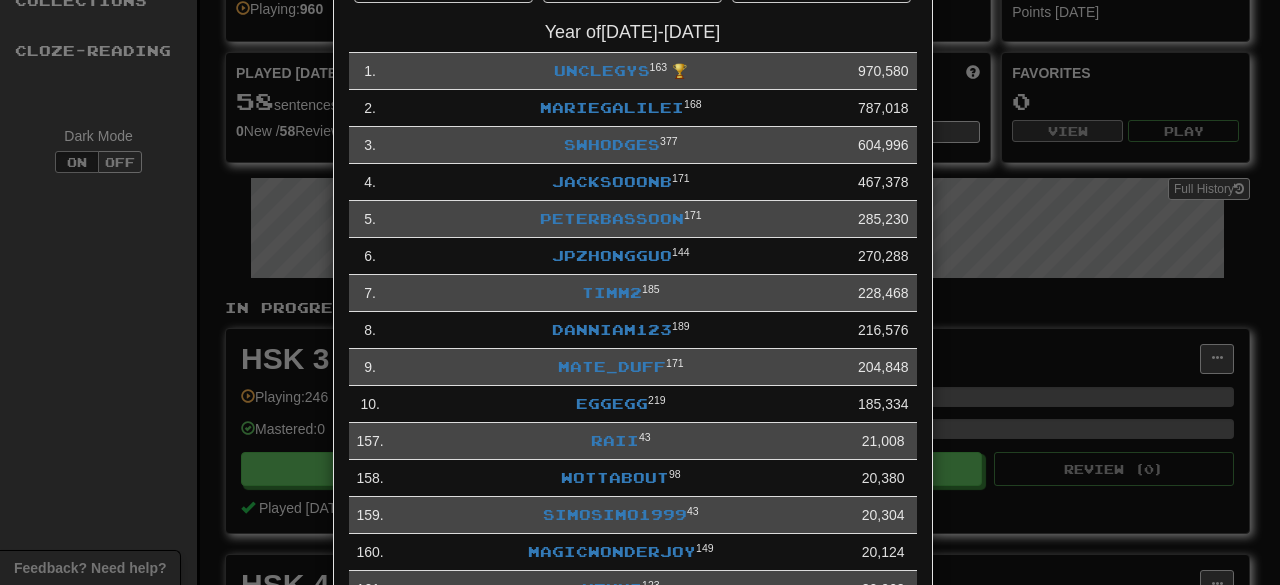 scroll, scrollTop: 0, scrollLeft: 0, axis: both 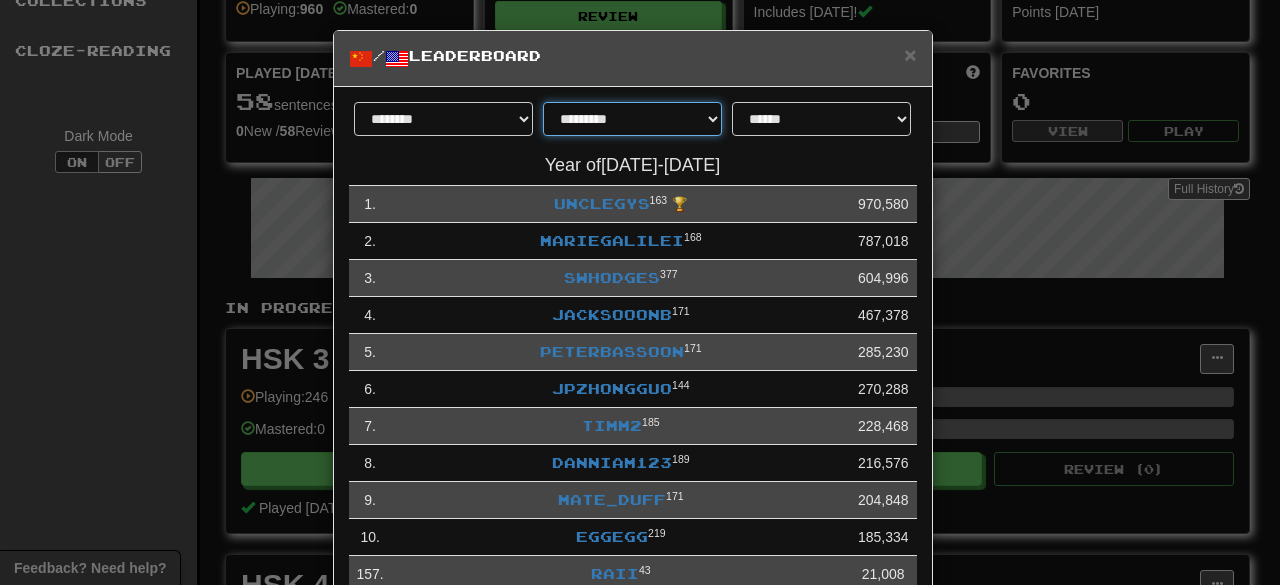 click on "**********" at bounding box center (632, 119) 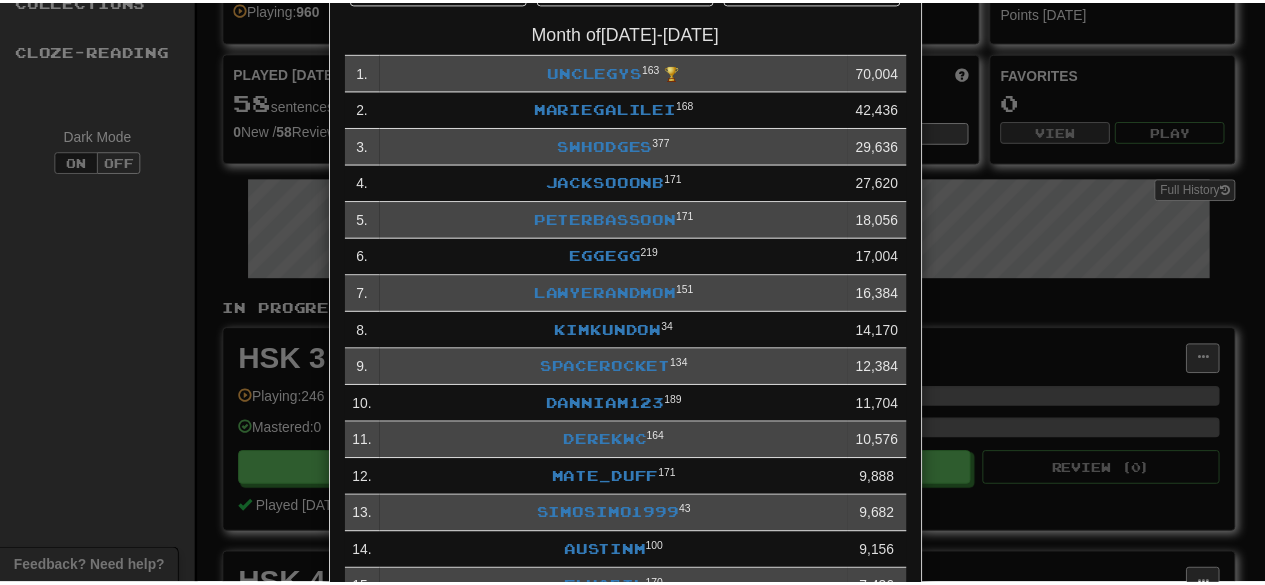 scroll, scrollTop: 0, scrollLeft: 0, axis: both 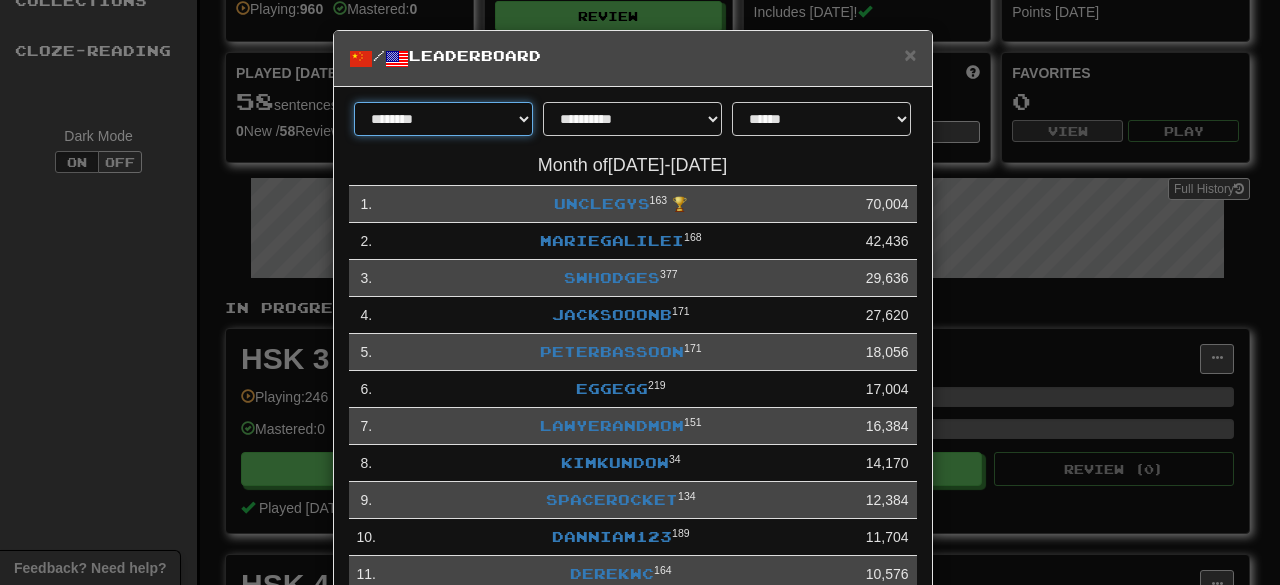 click on "******** *********" at bounding box center [443, 119] 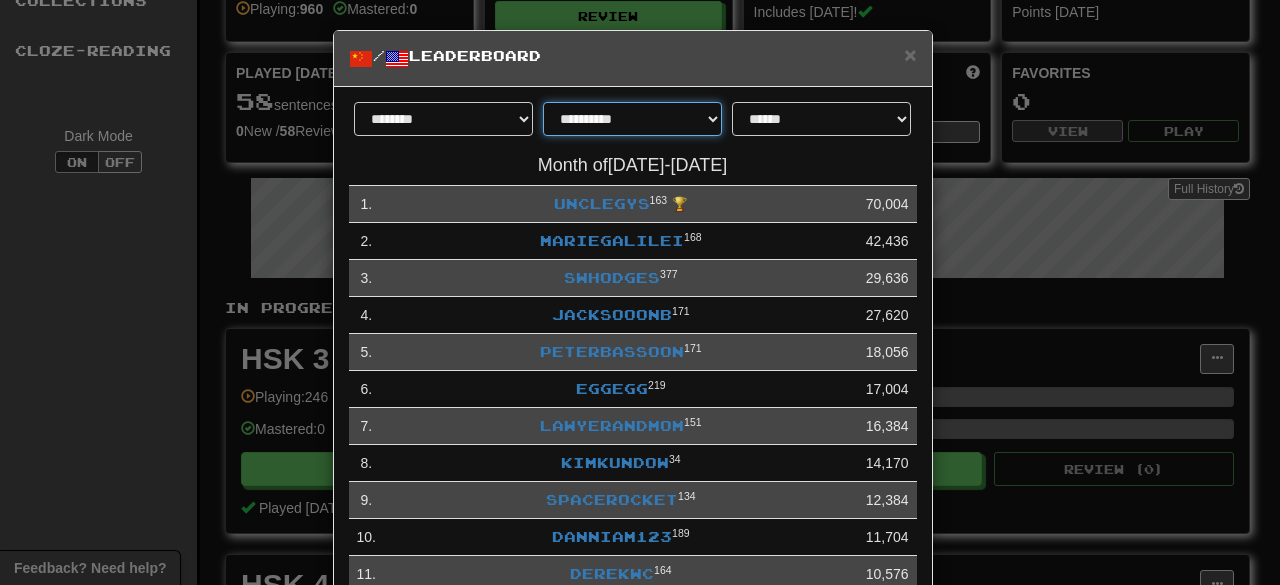 click on "**********" at bounding box center (632, 119) 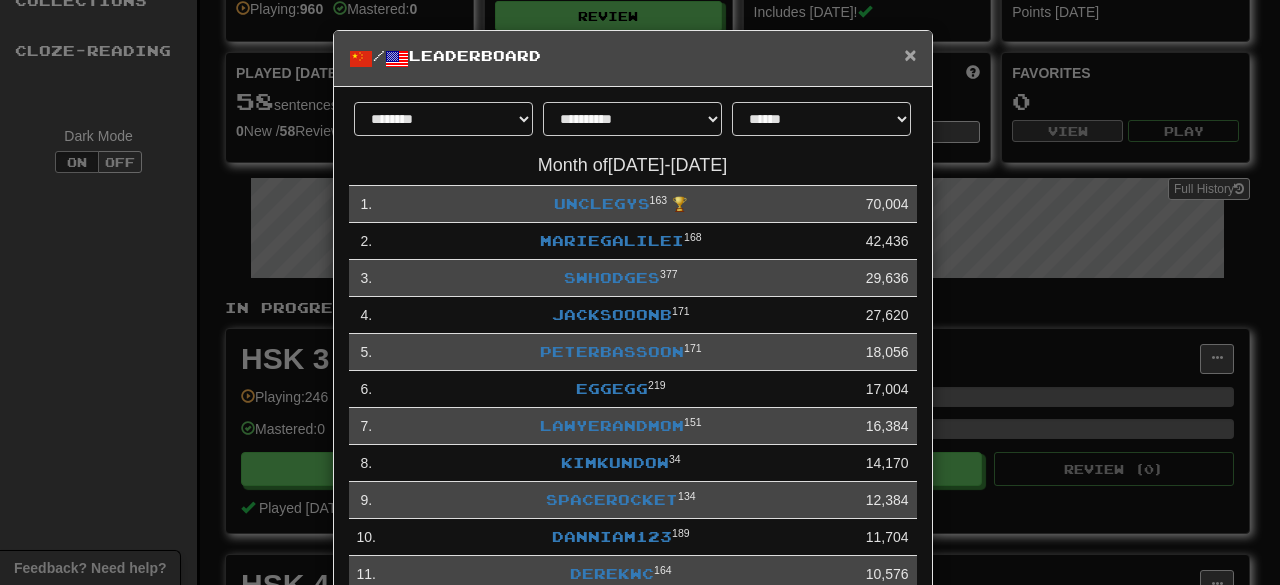 click on "×" at bounding box center (910, 54) 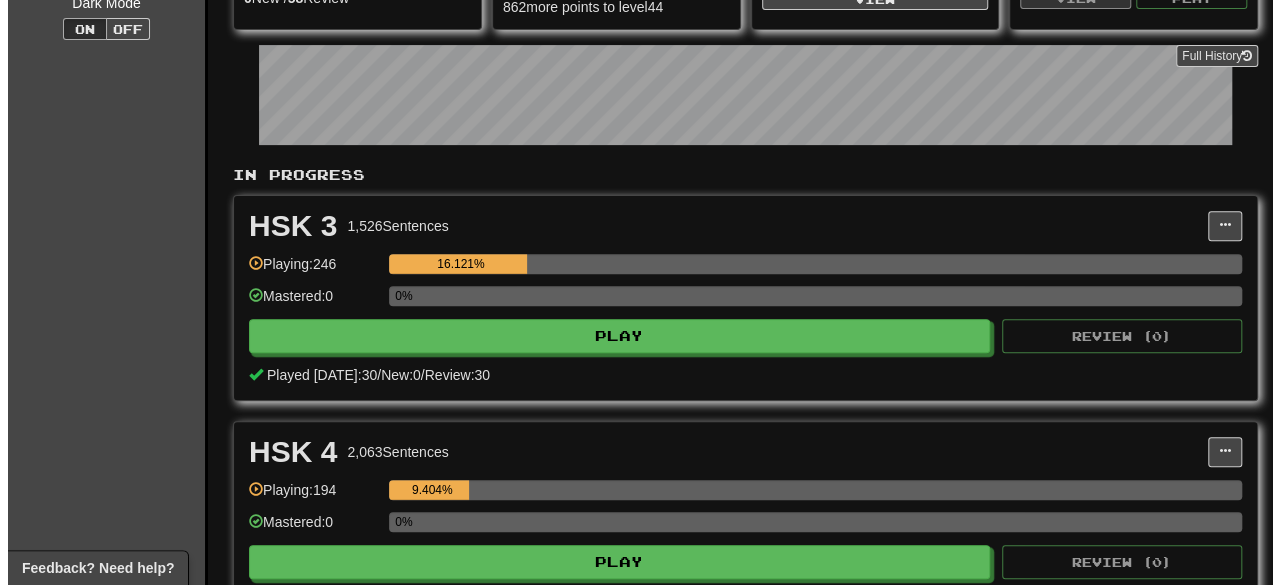 scroll, scrollTop: 400, scrollLeft: 0, axis: vertical 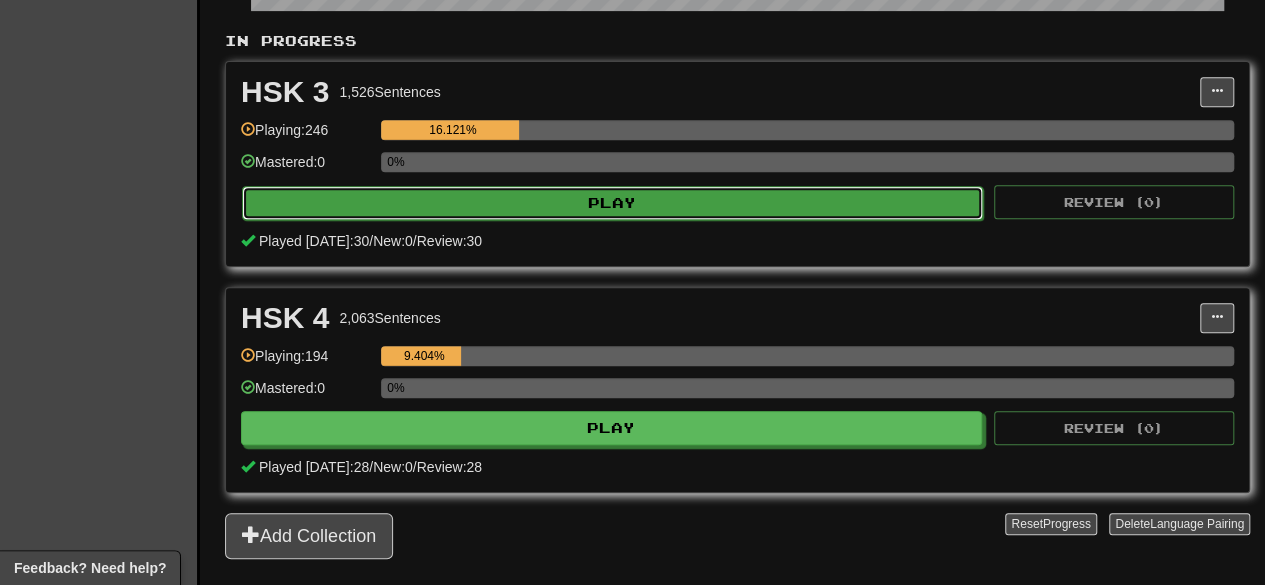 click on "Play" at bounding box center (612, 203) 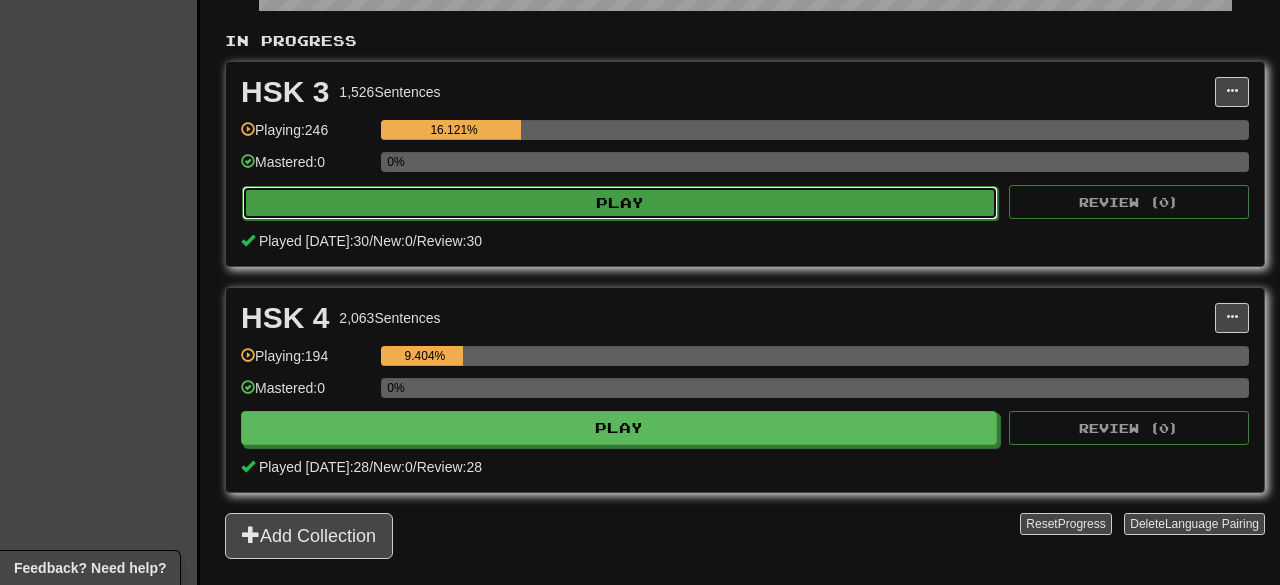 select on "**" 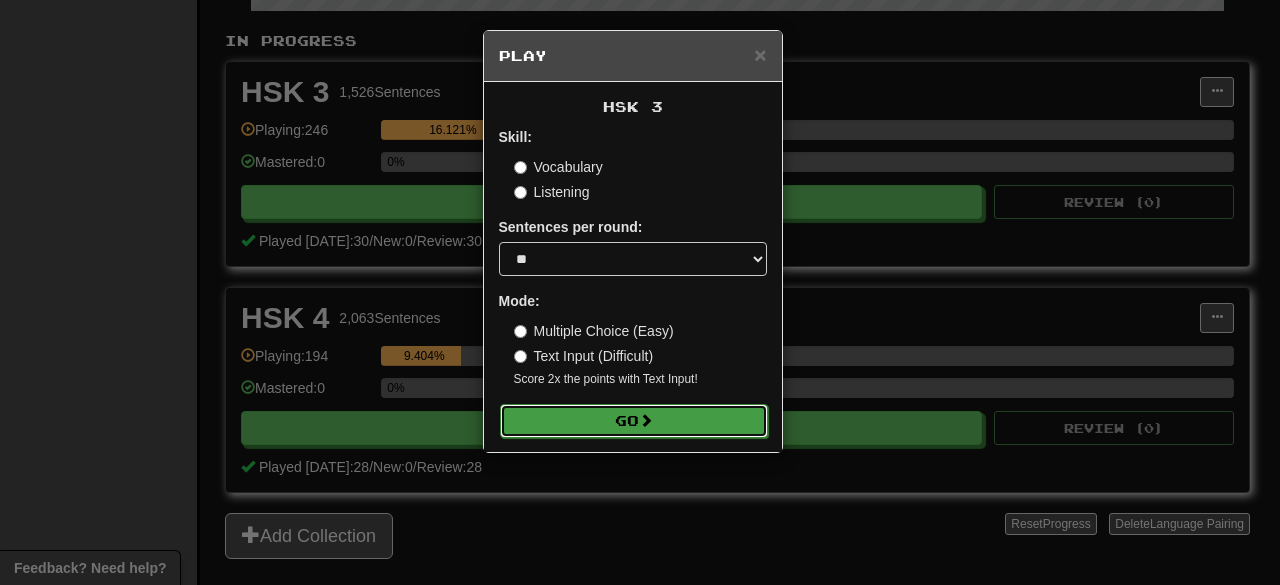 click on "Go" at bounding box center (634, 421) 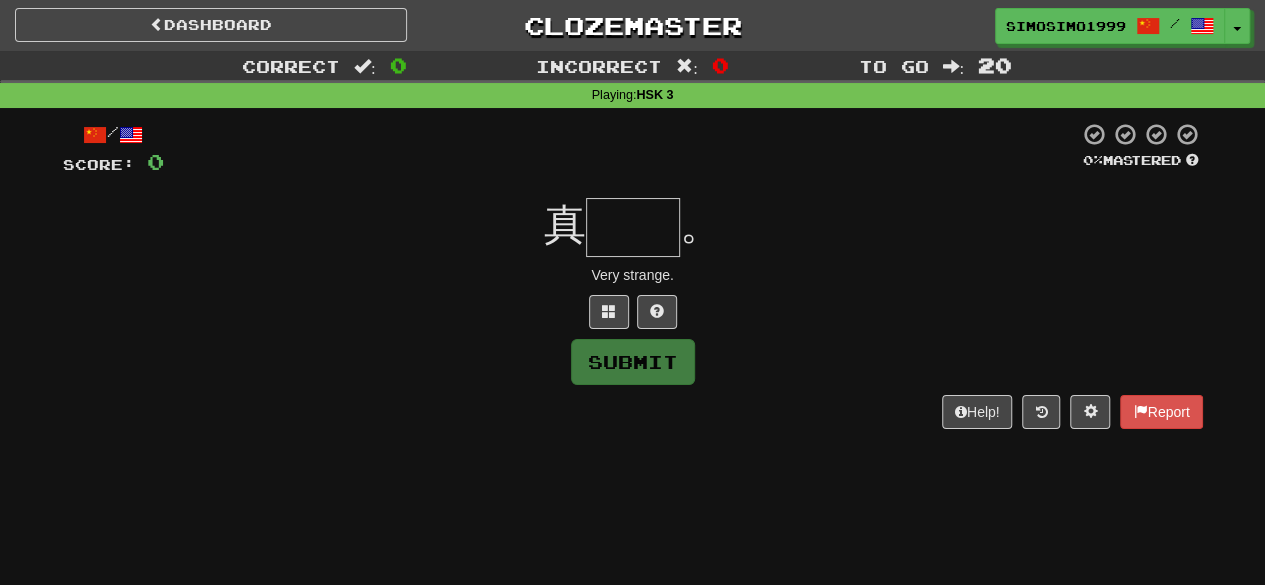 scroll, scrollTop: 0, scrollLeft: 0, axis: both 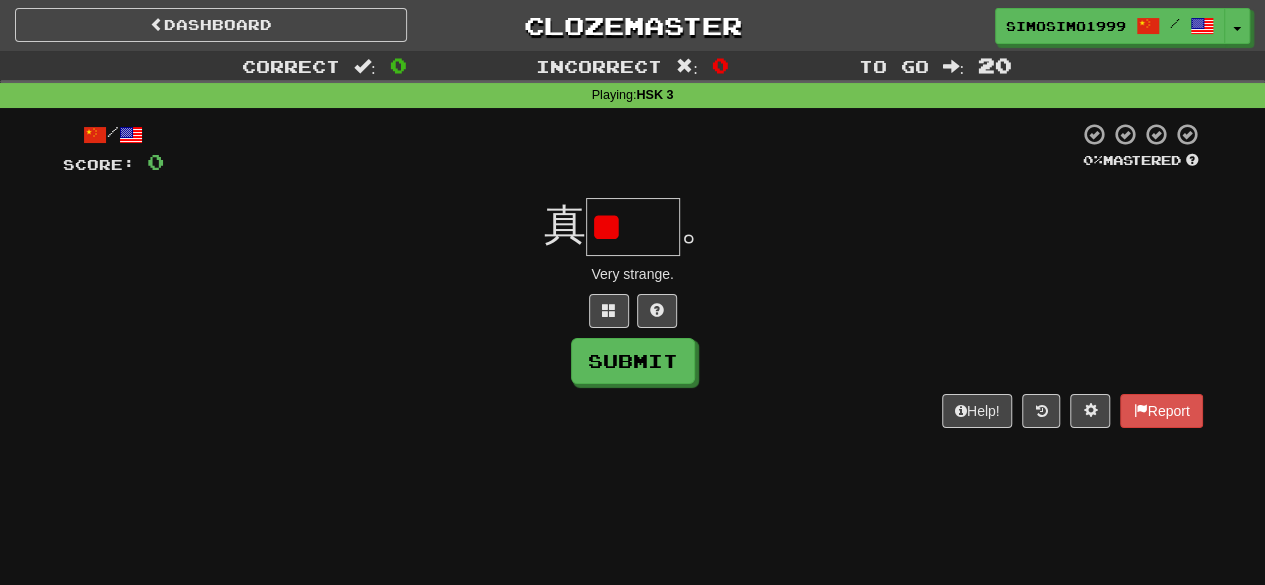 type on "*" 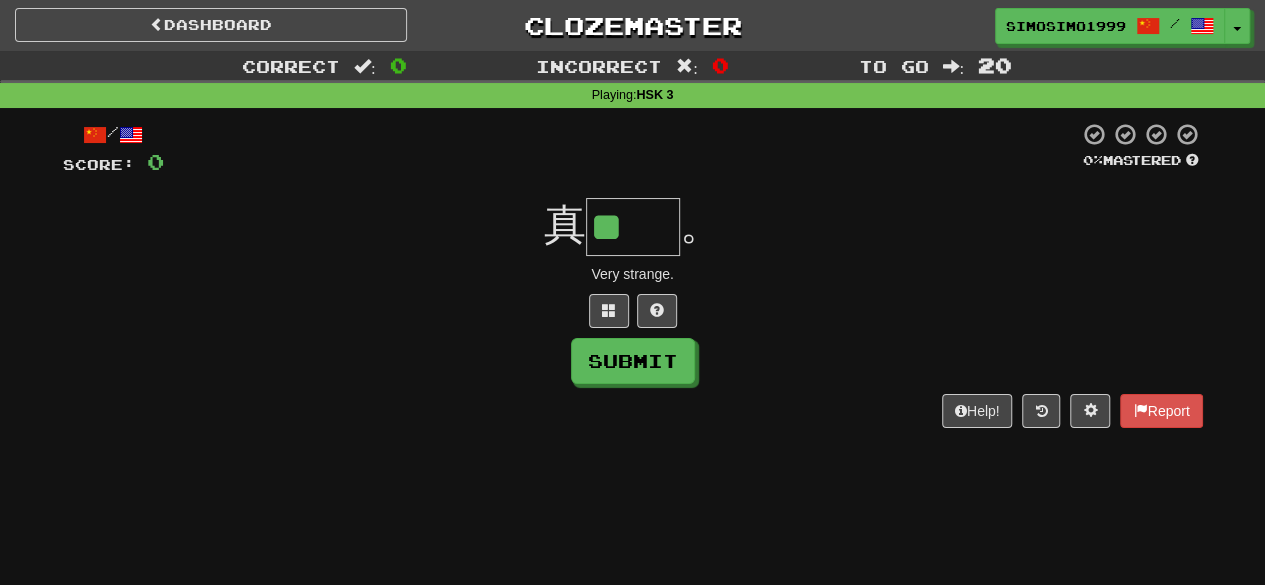 type on "**" 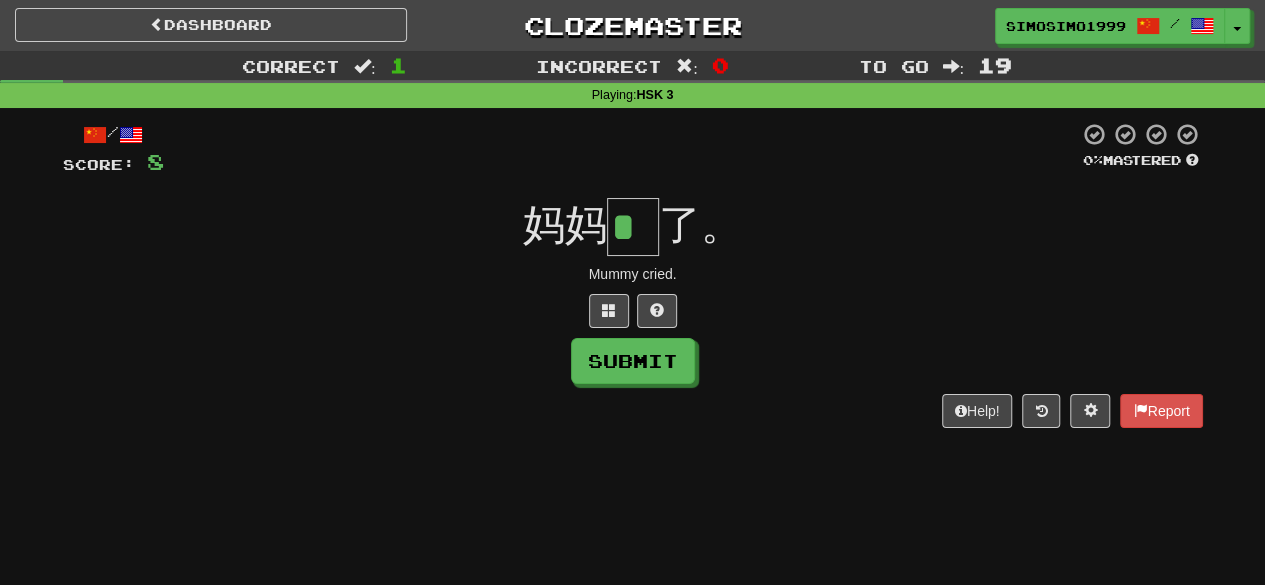 type on "*" 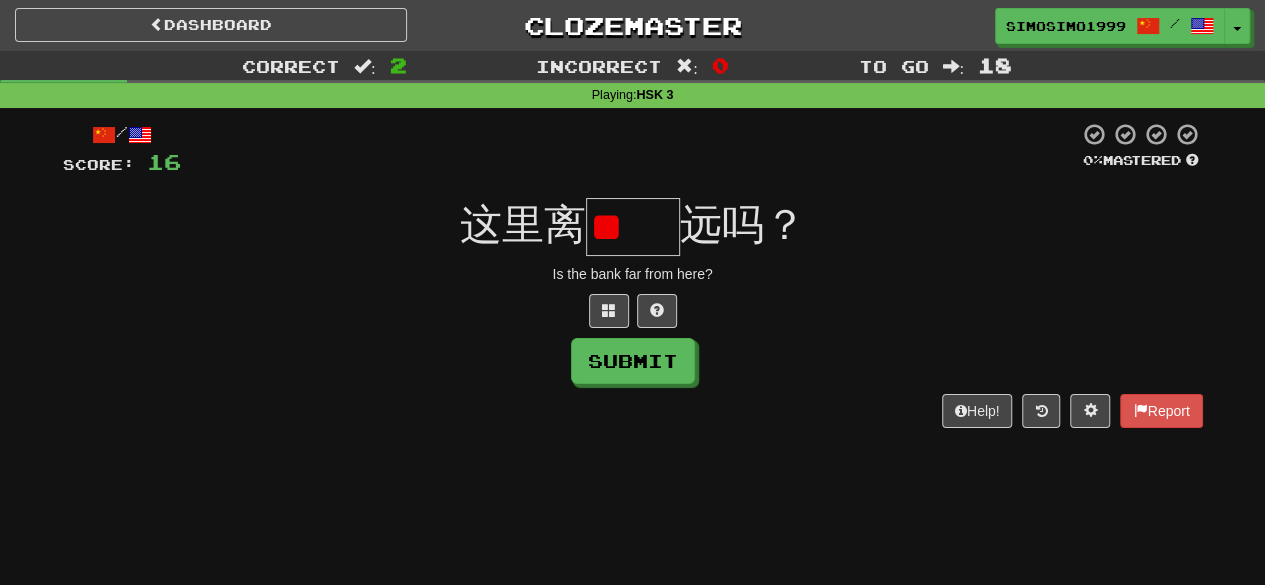 scroll, scrollTop: 0, scrollLeft: 0, axis: both 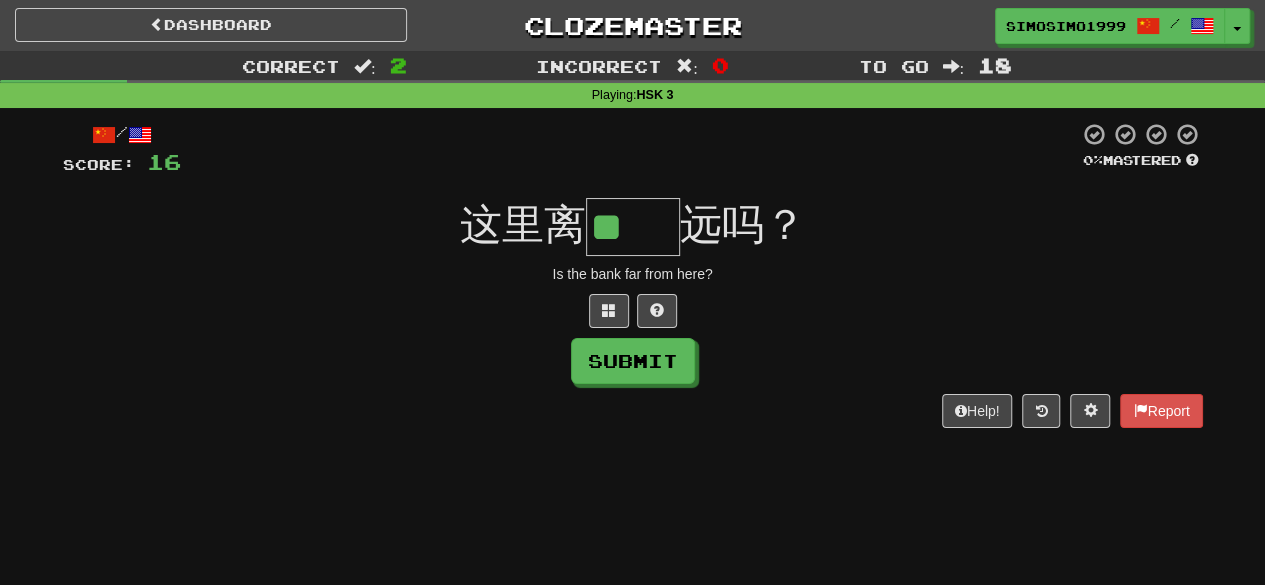 type on "**" 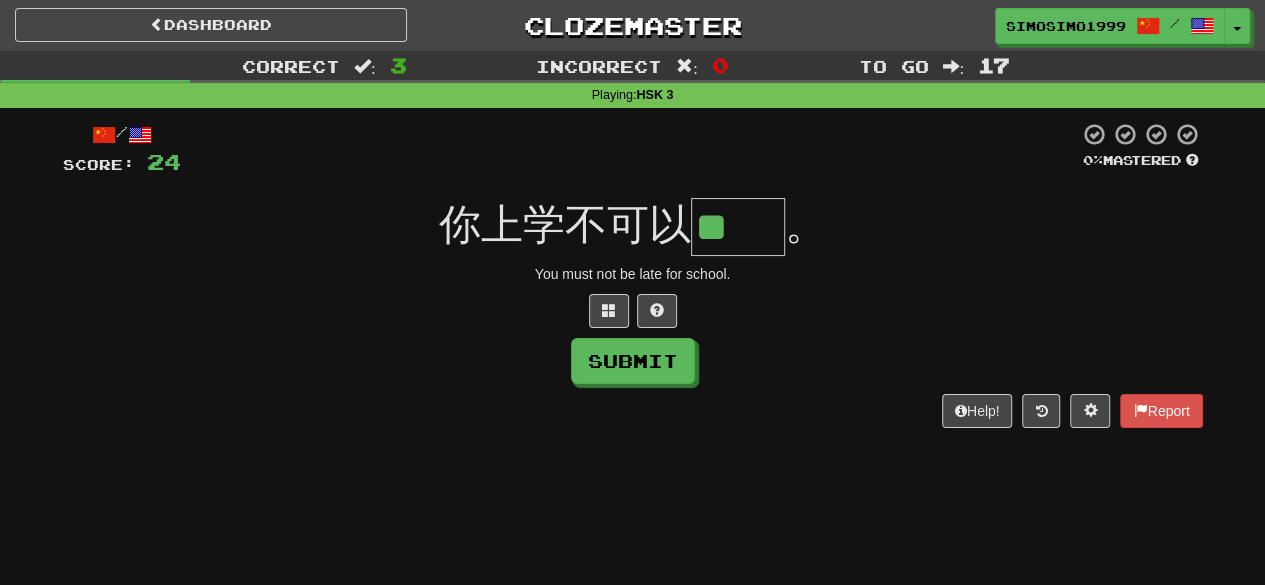 scroll, scrollTop: 0, scrollLeft: 0, axis: both 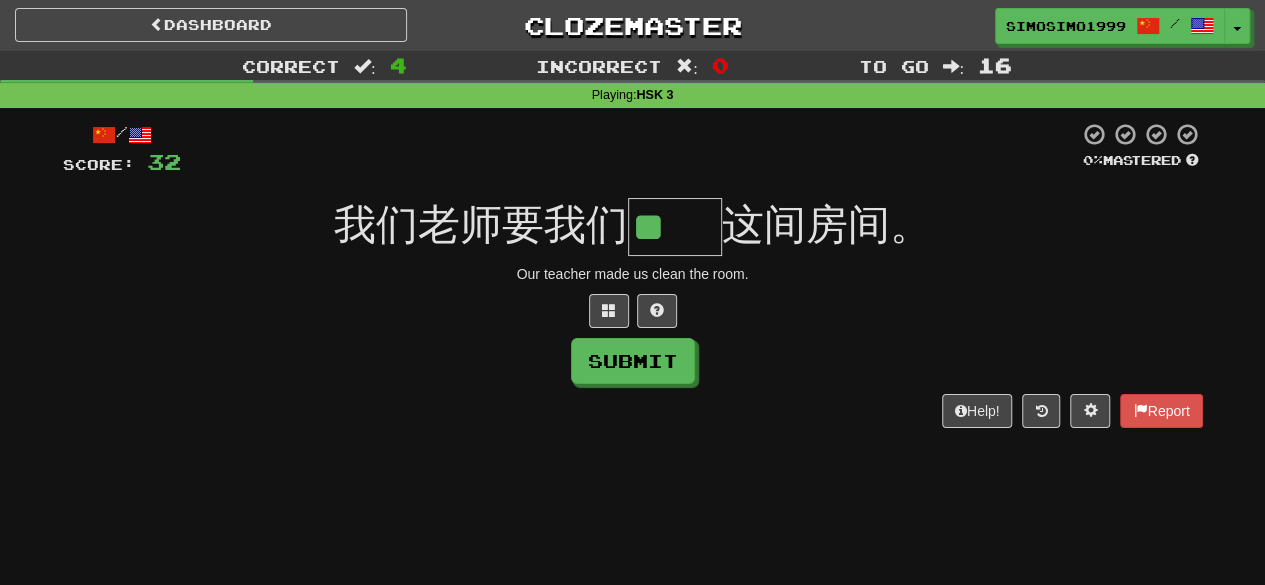 type on "**" 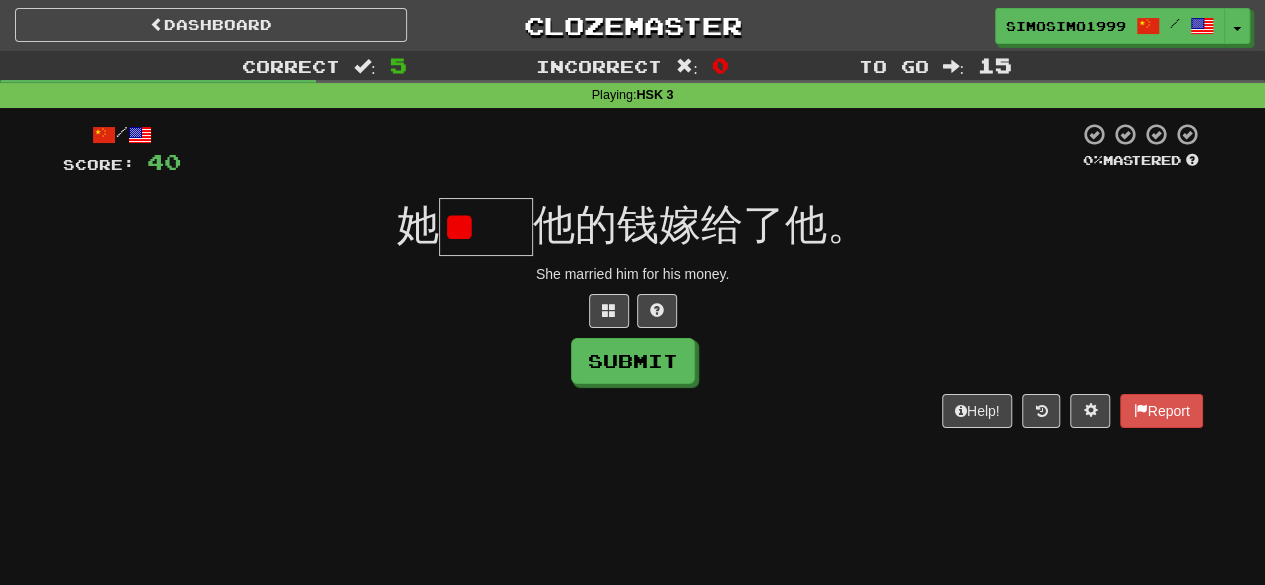 scroll, scrollTop: 0, scrollLeft: 0, axis: both 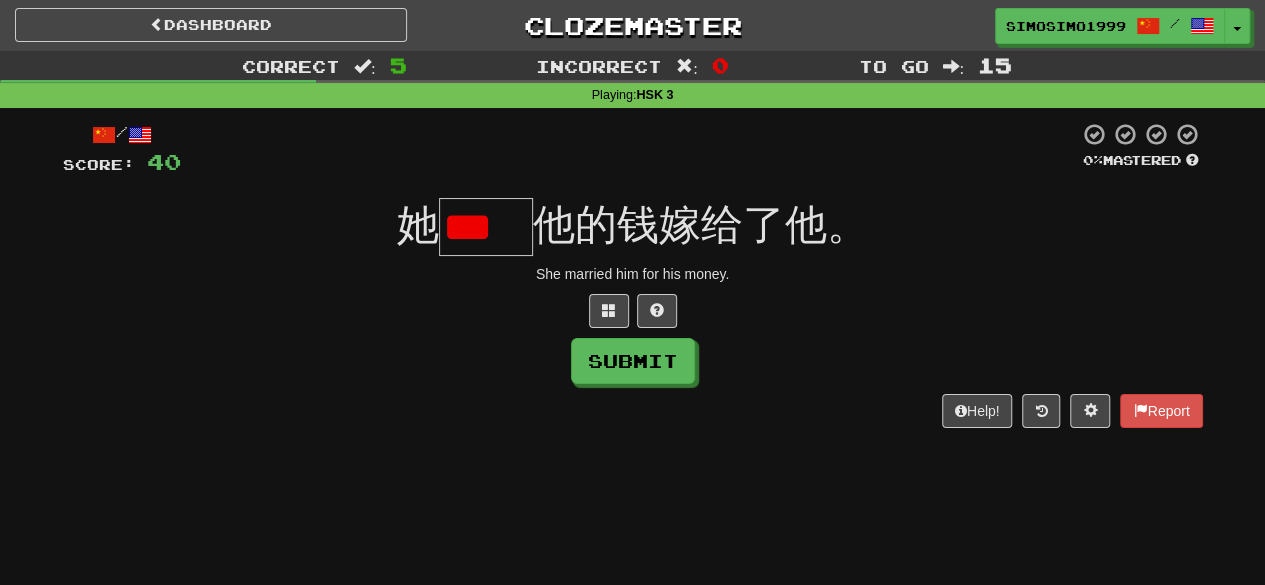 type on "*" 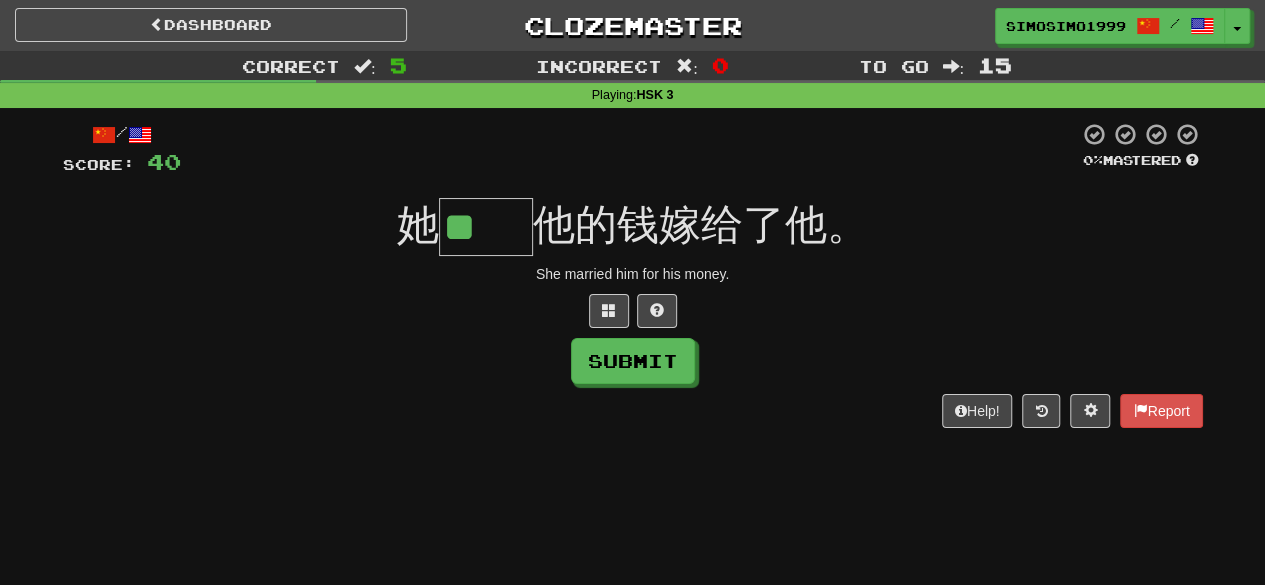 scroll, scrollTop: 0, scrollLeft: 0, axis: both 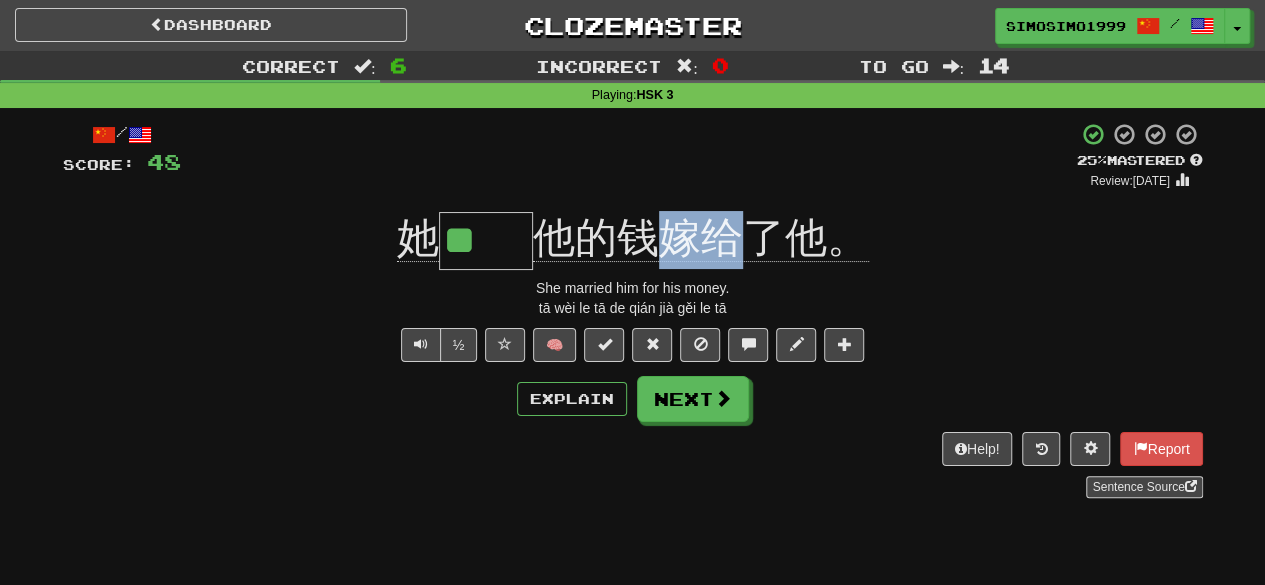 drag, startPoint x: 660, startPoint y: 241, endPoint x: 730, endPoint y: 251, distance: 70.71068 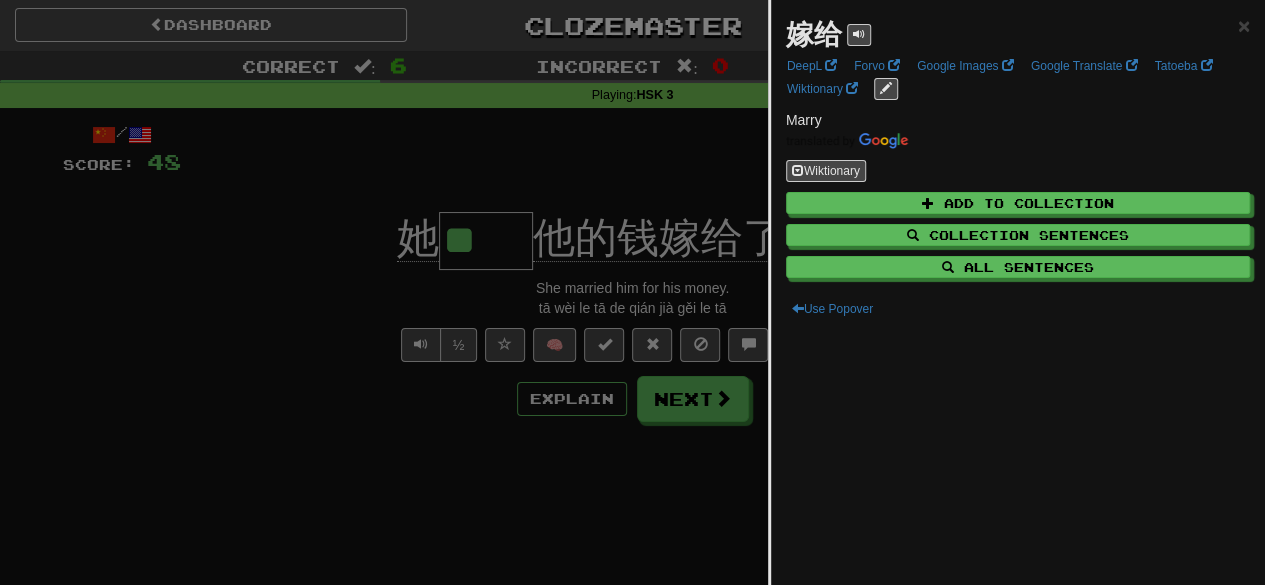 click at bounding box center (632, 292) 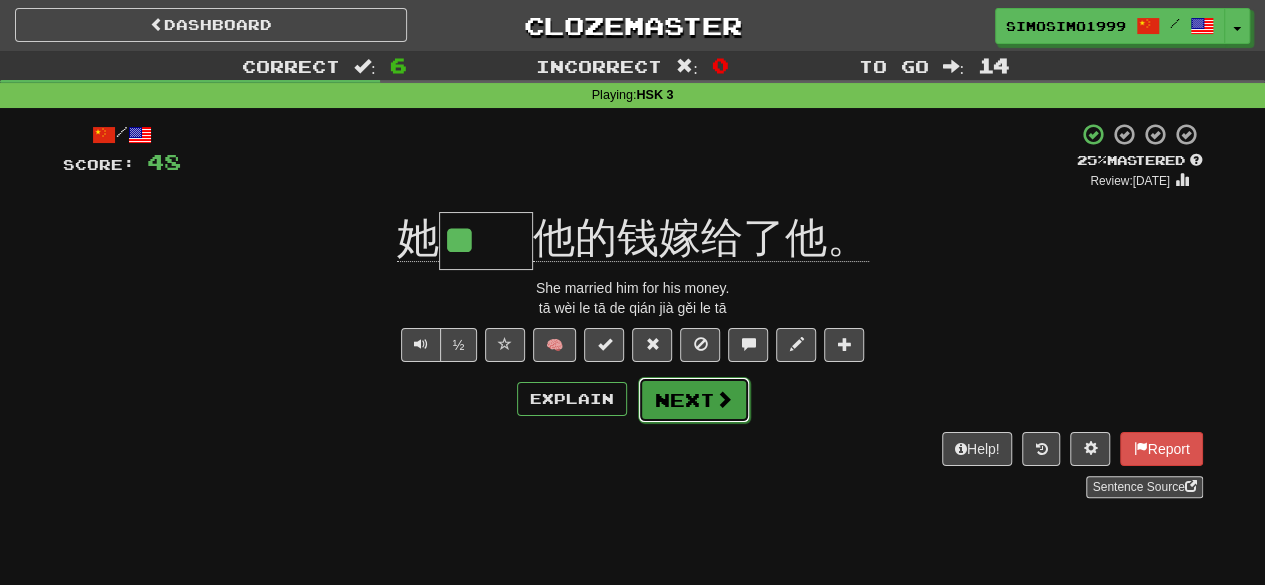 click at bounding box center (724, 399) 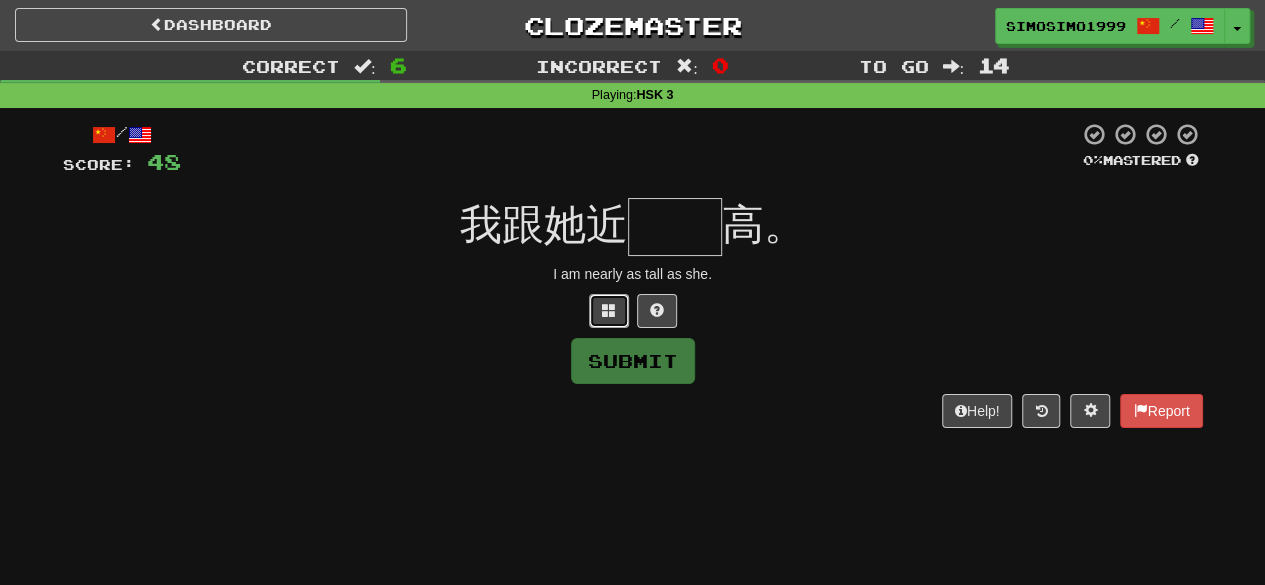 click at bounding box center [609, 310] 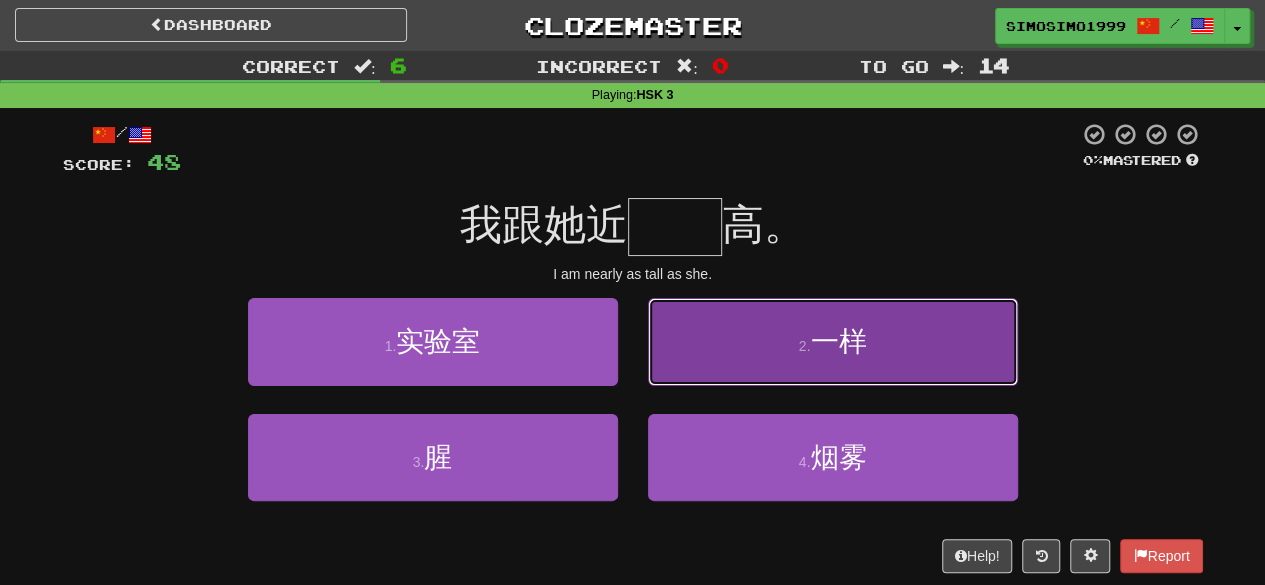 click on "2 ." at bounding box center (805, 346) 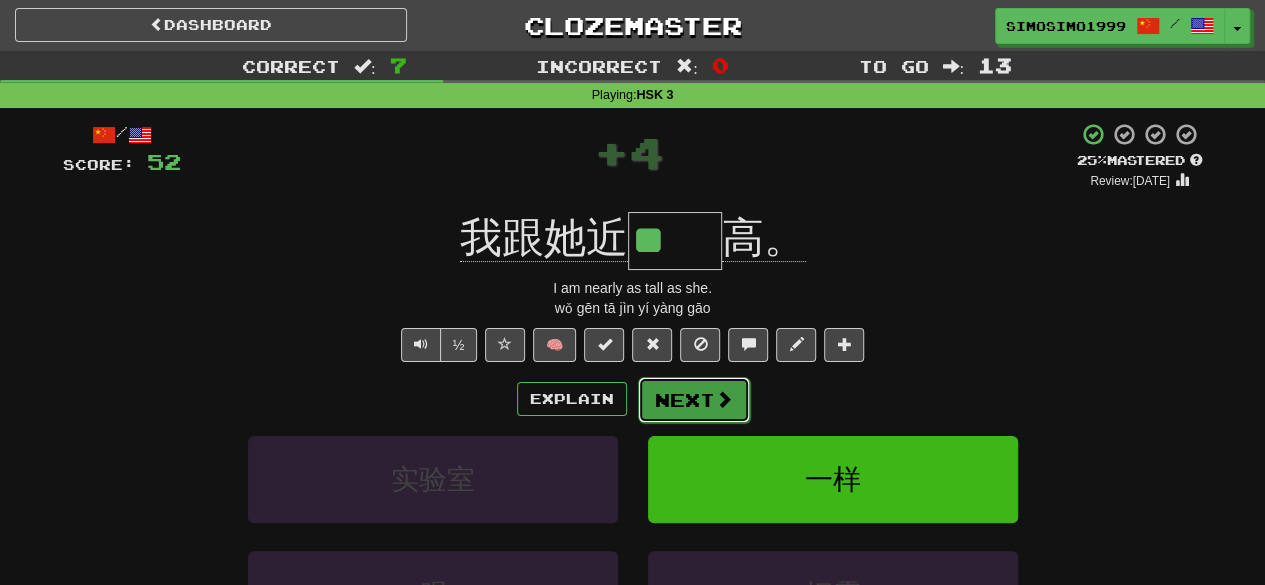 click at bounding box center (724, 399) 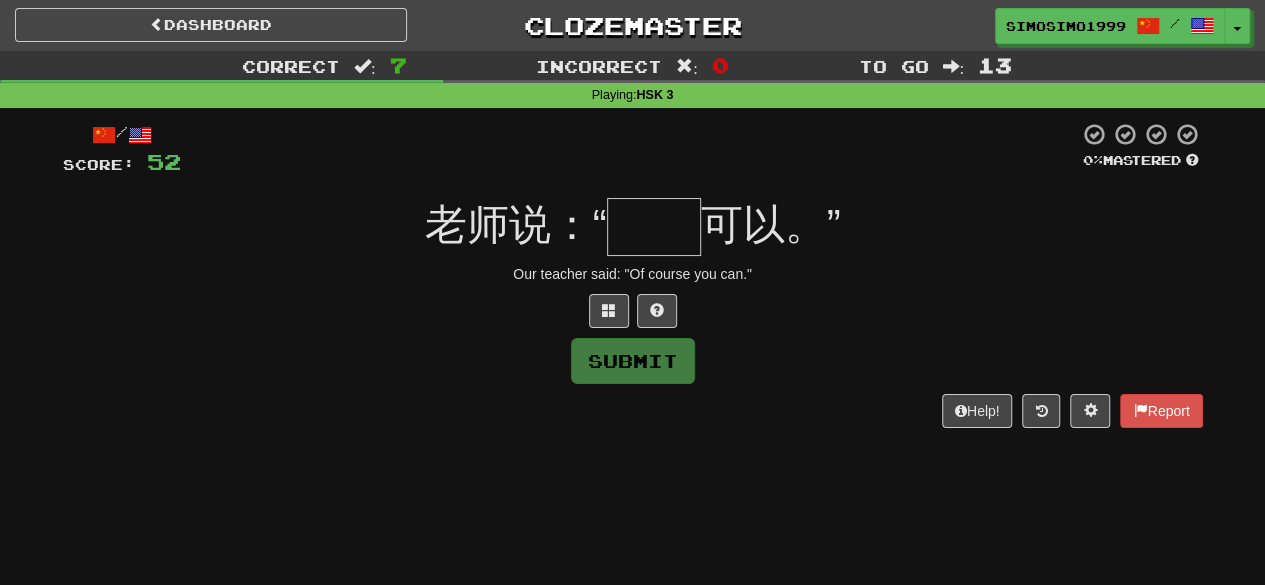 click at bounding box center (654, 227) 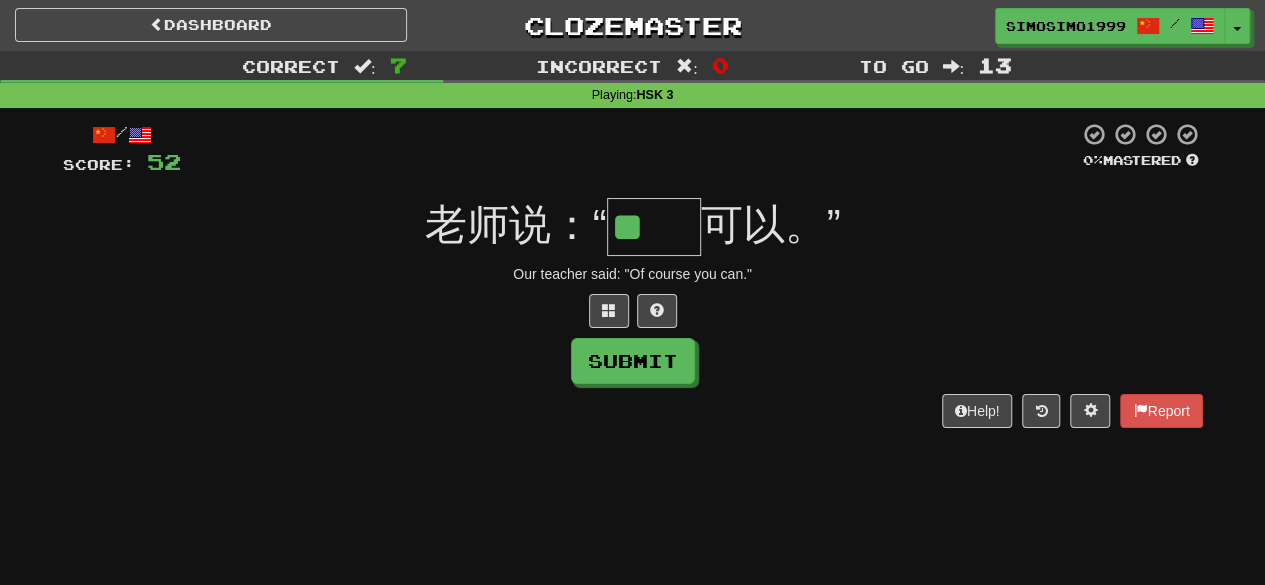 scroll, scrollTop: 0, scrollLeft: 0, axis: both 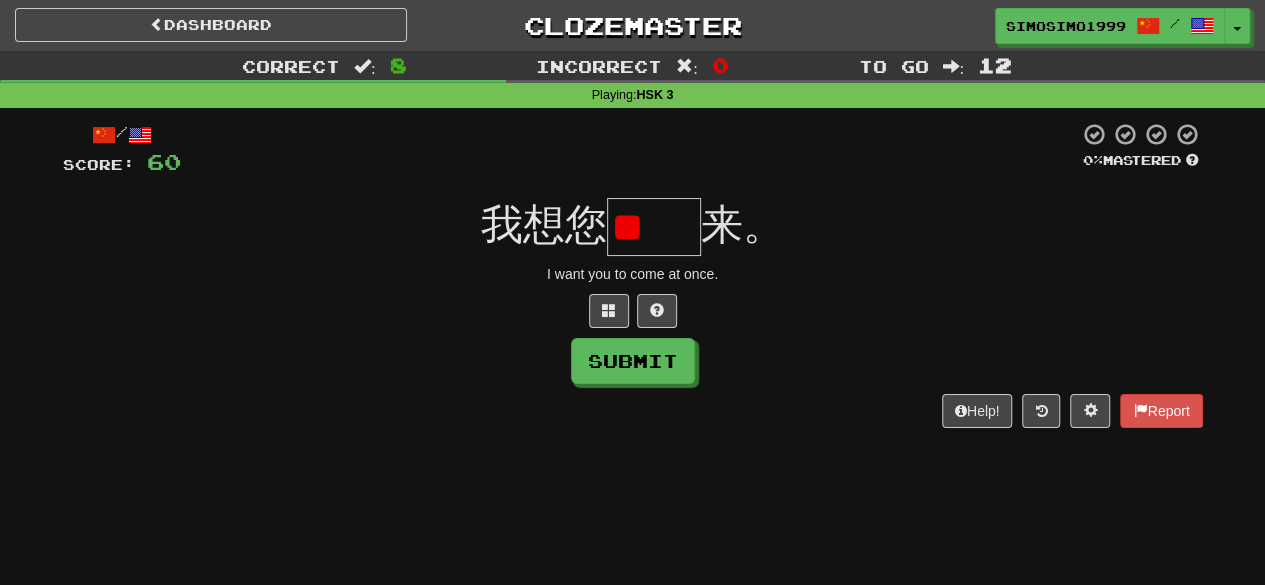 type on "*" 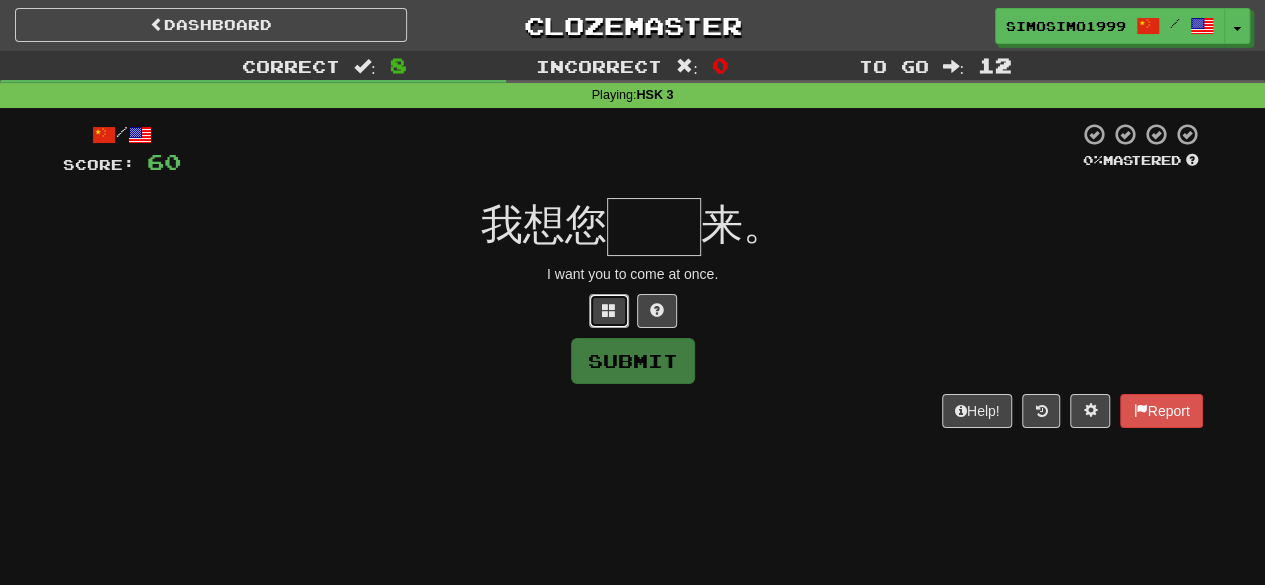 click at bounding box center (609, 311) 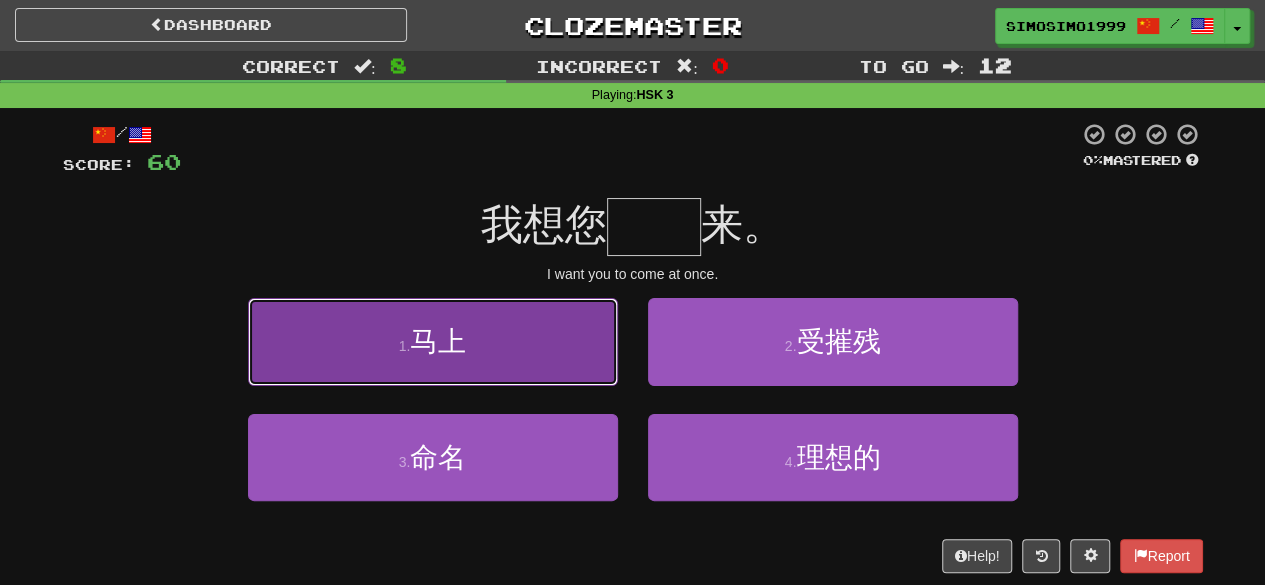 click on "1 .  马上" at bounding box center (433, 341) 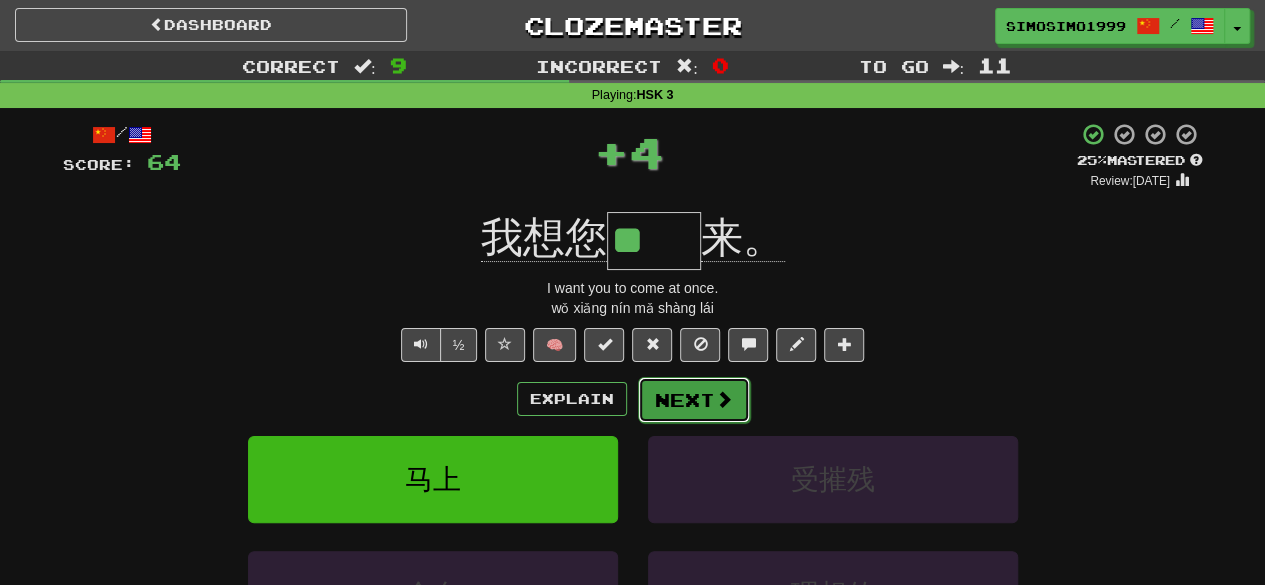 click on "Next" at bounding box center (694, 400) 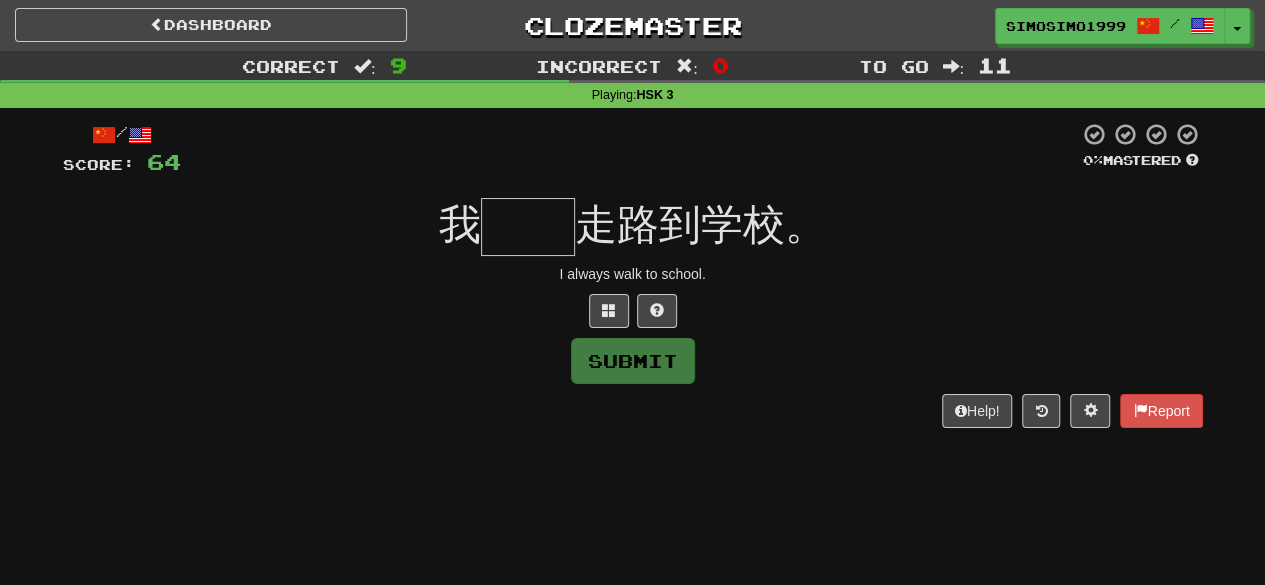 click at bounding box center (528, 227) 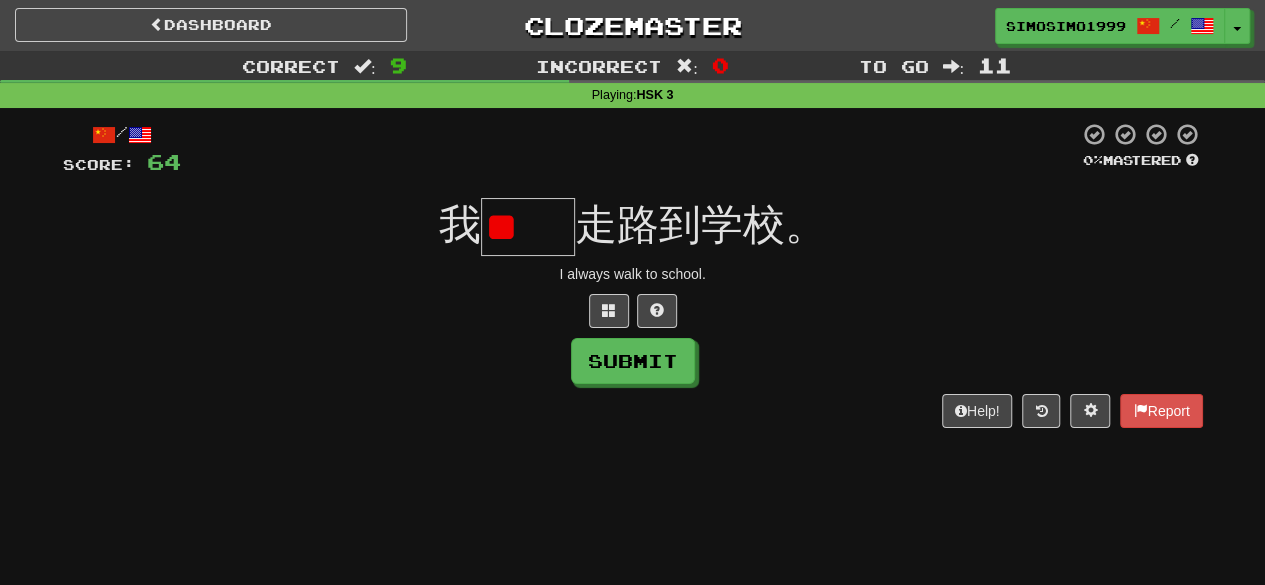 scroll, scrollTop: 0, scrollLeft: 0, axis: both 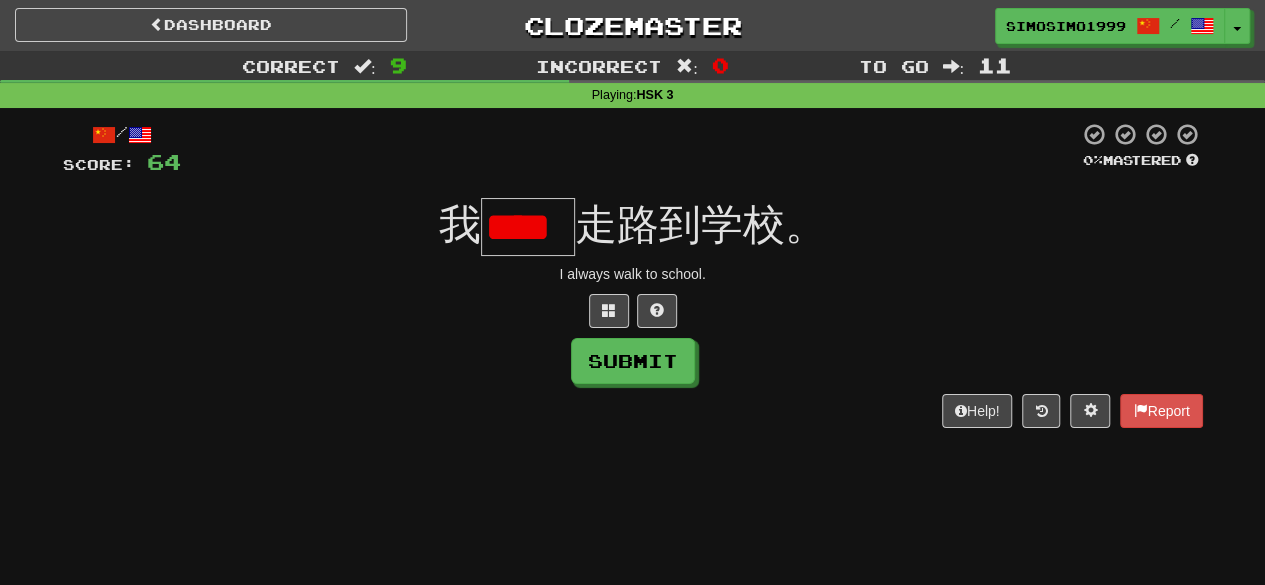 type on "*" 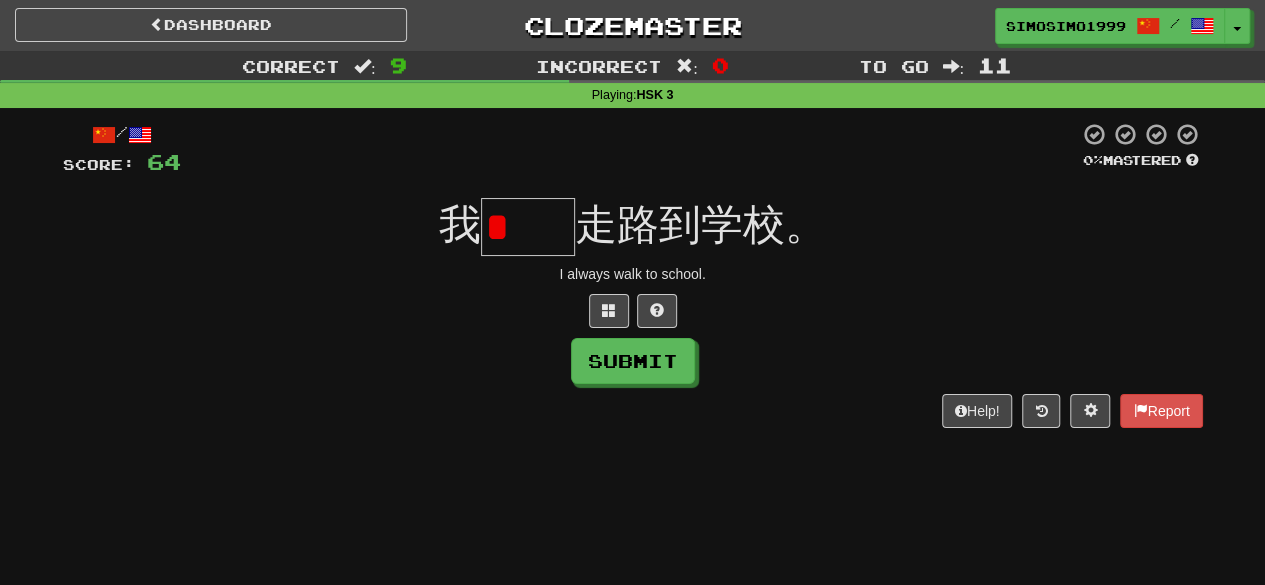 scroll, scrollTop: 0, scrollLeft: 0, axis: both 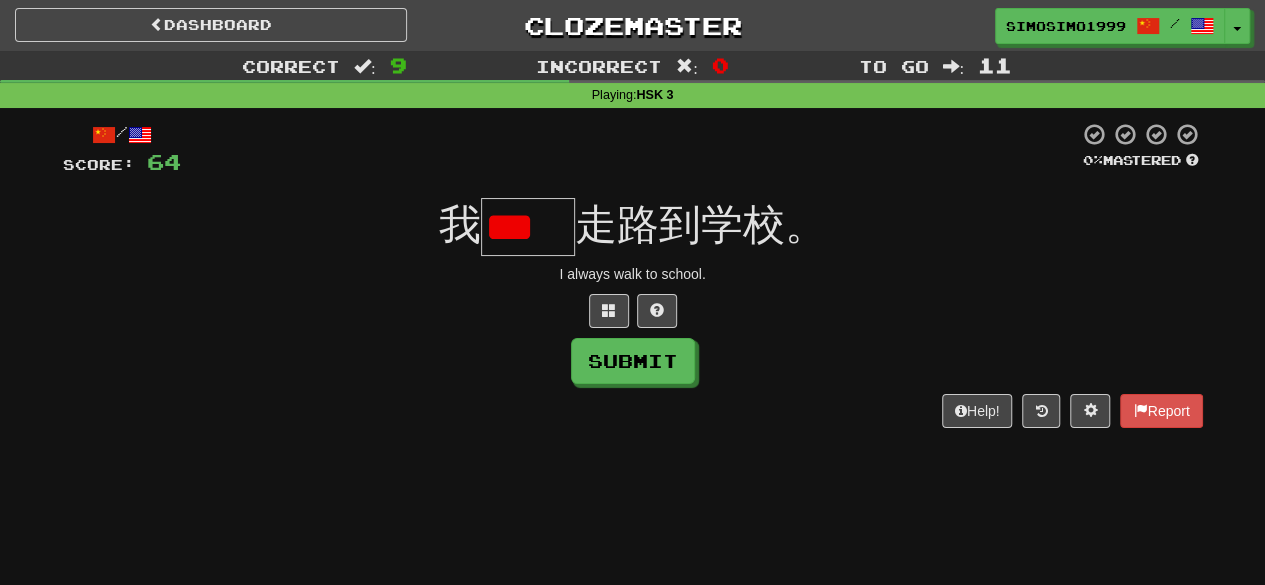 type on "*" 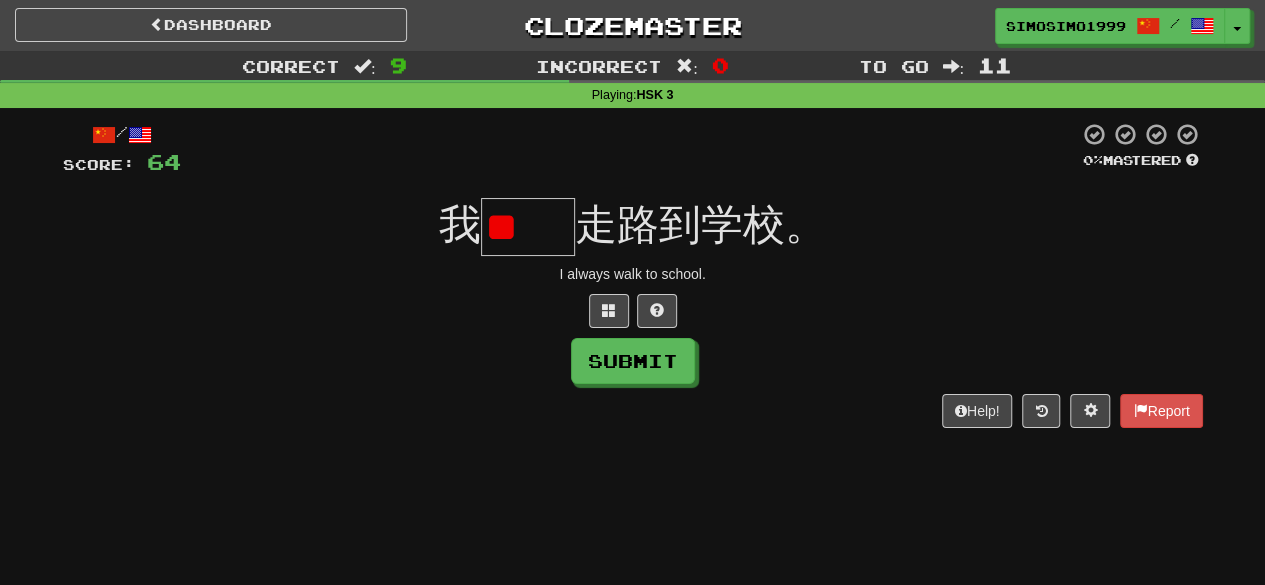 type on "*" 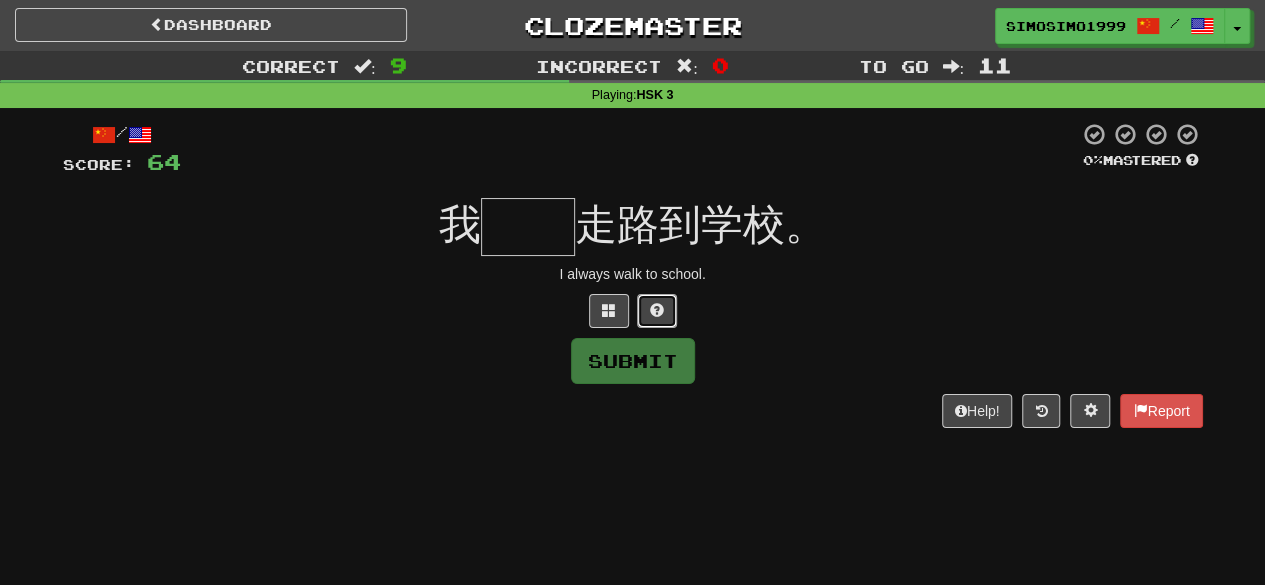 click at bounding box center (657, 311) 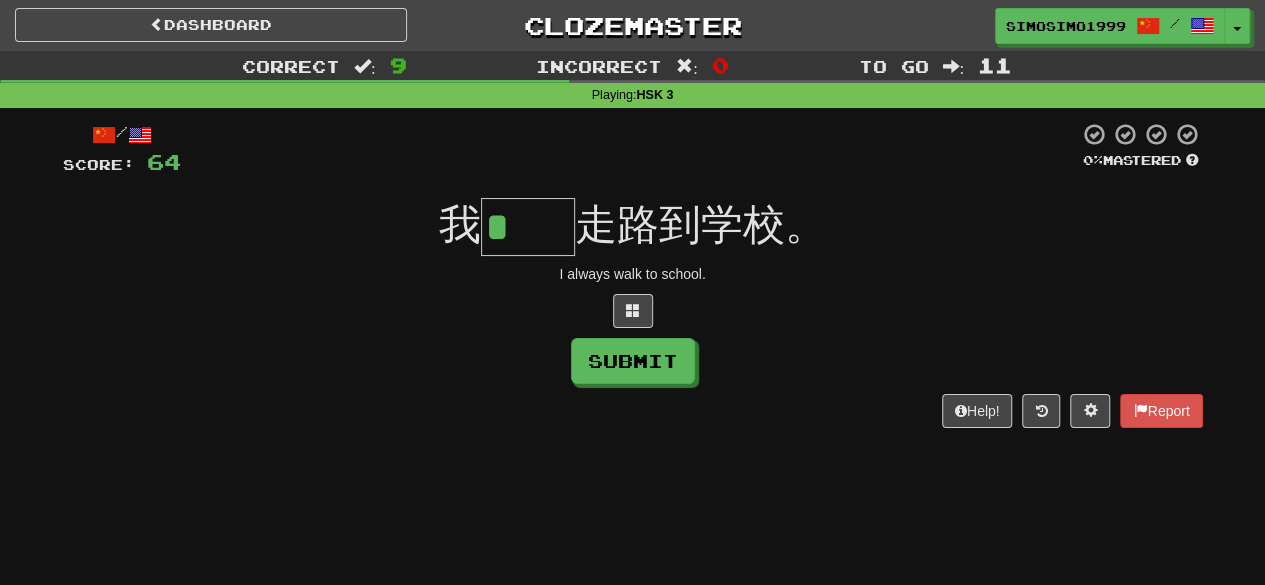 click on "*" at bounding box center (528, 227) 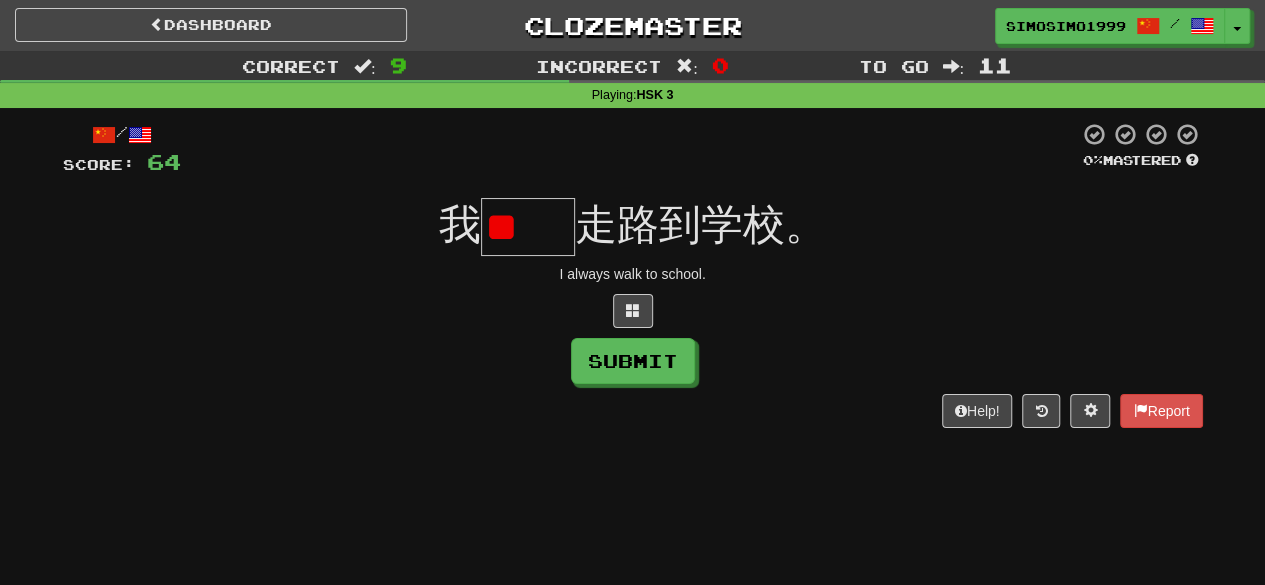 type on "*" 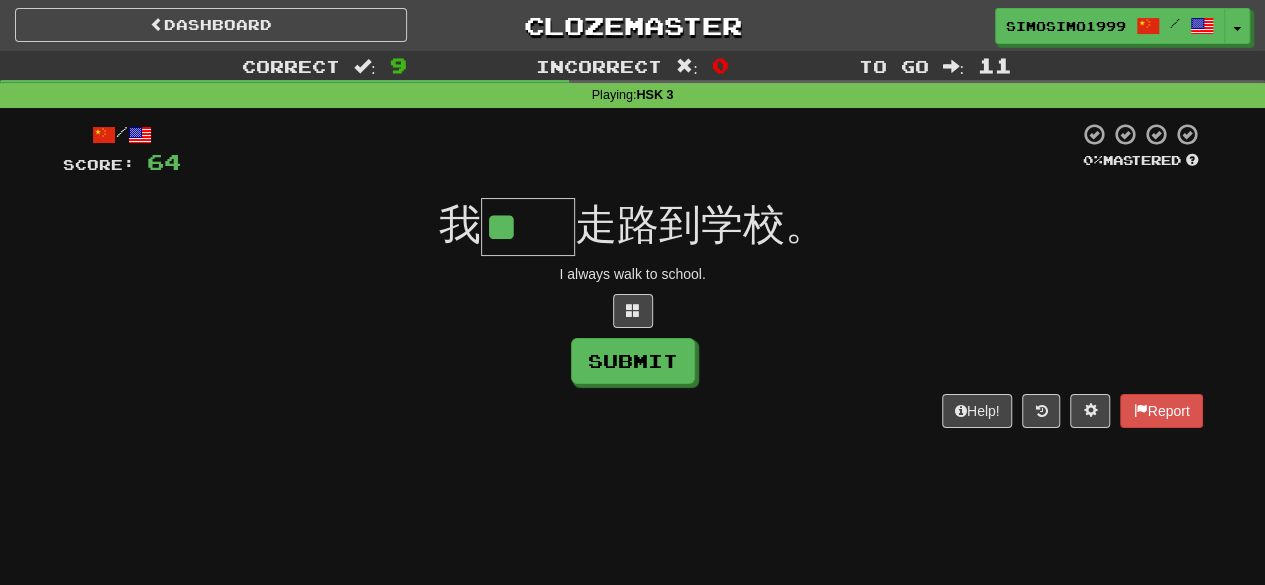 scroll, scrollTop: 0, scrollLeft: 0, axis: both 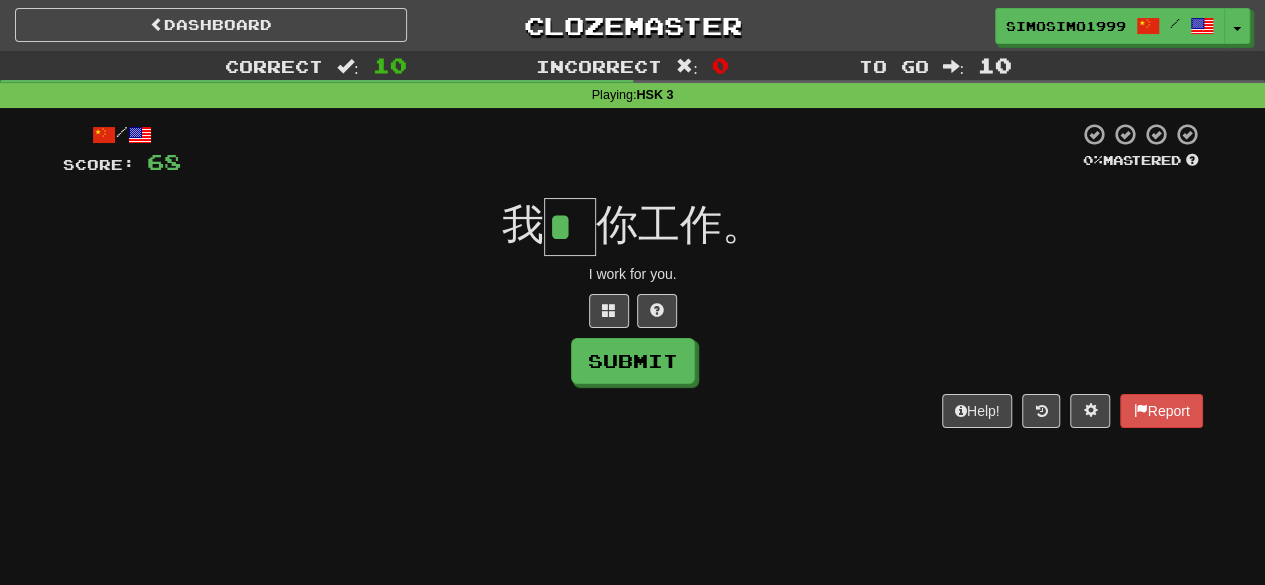 type on "*" 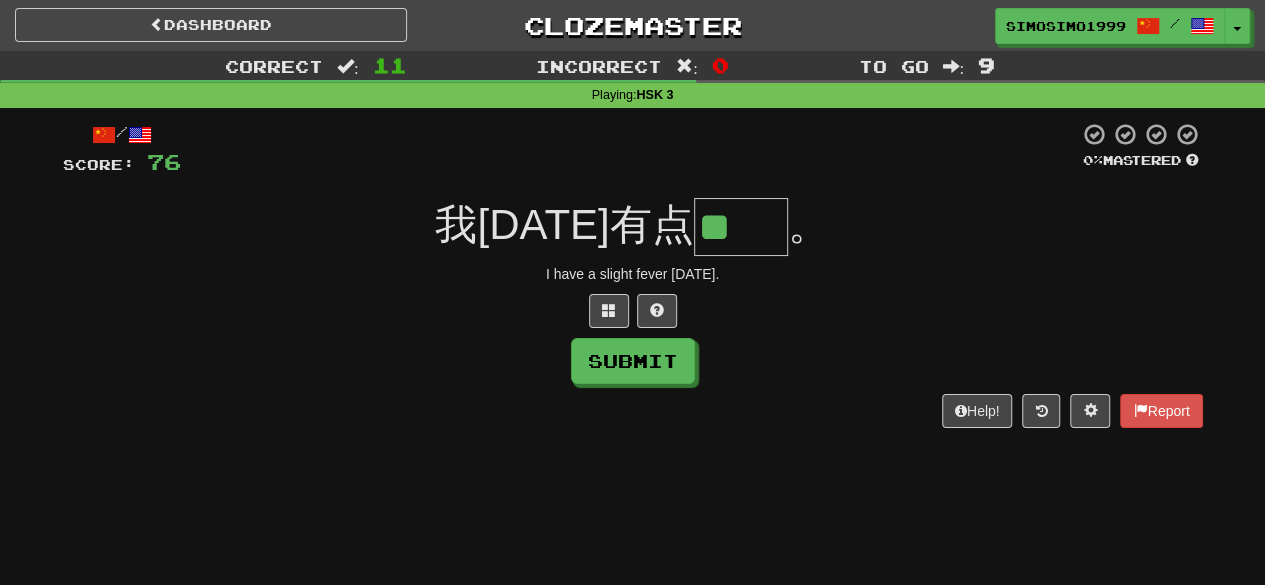 scroll, scrollTop: 0, scrollLeft: 0, axis: both 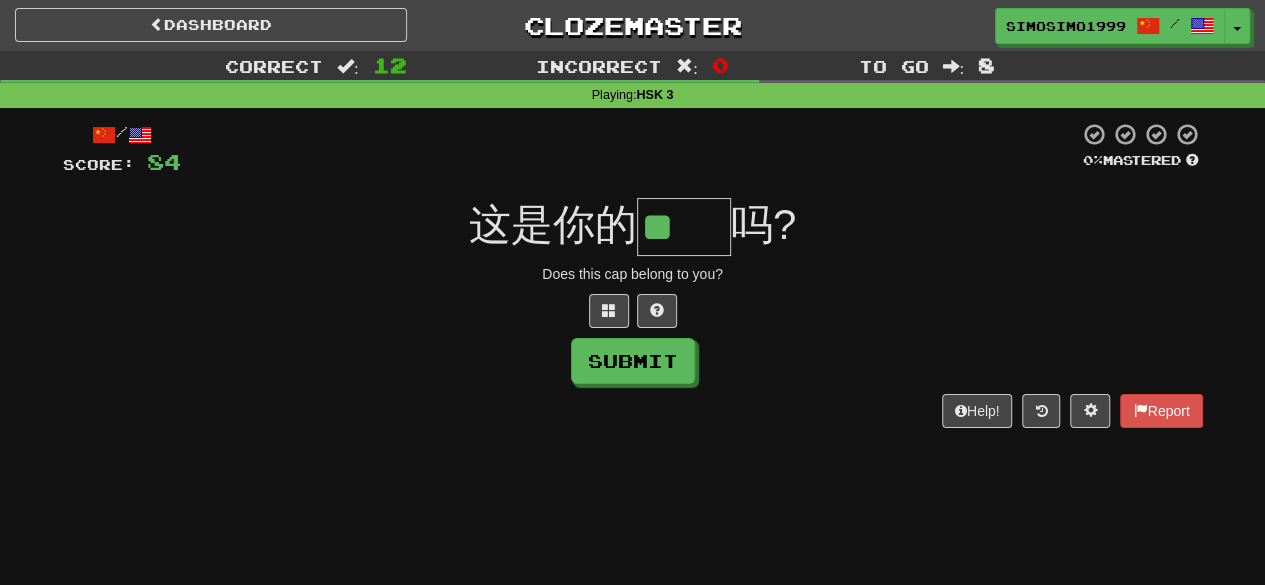 type on "**" 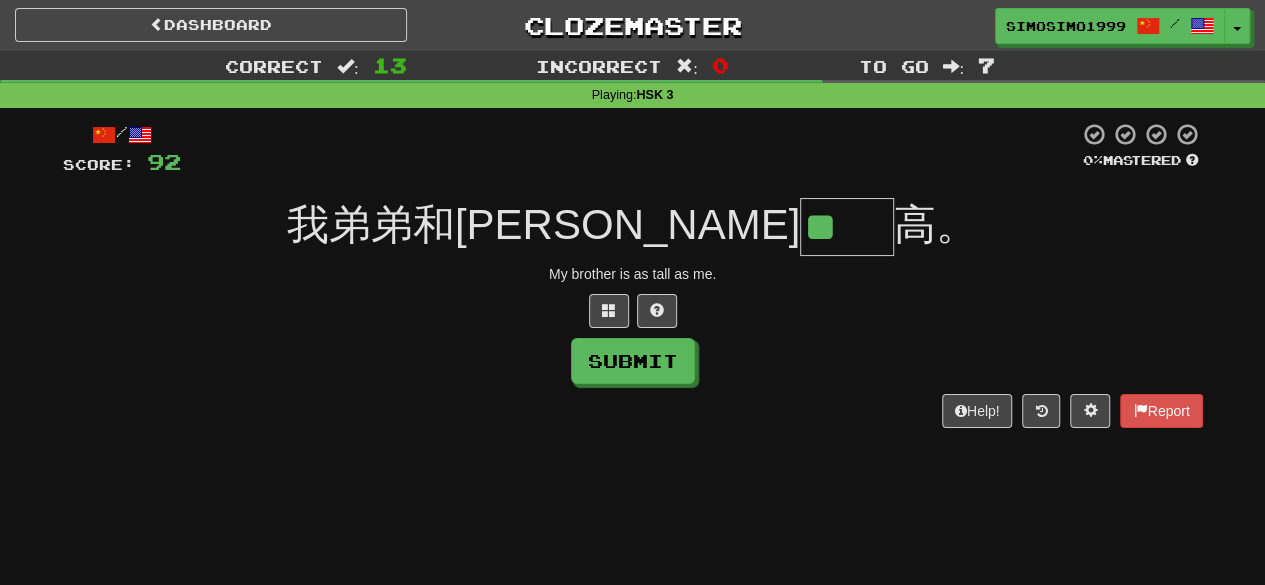 scroll, scrollTop: 0, scrollLeft: 0, axis: both 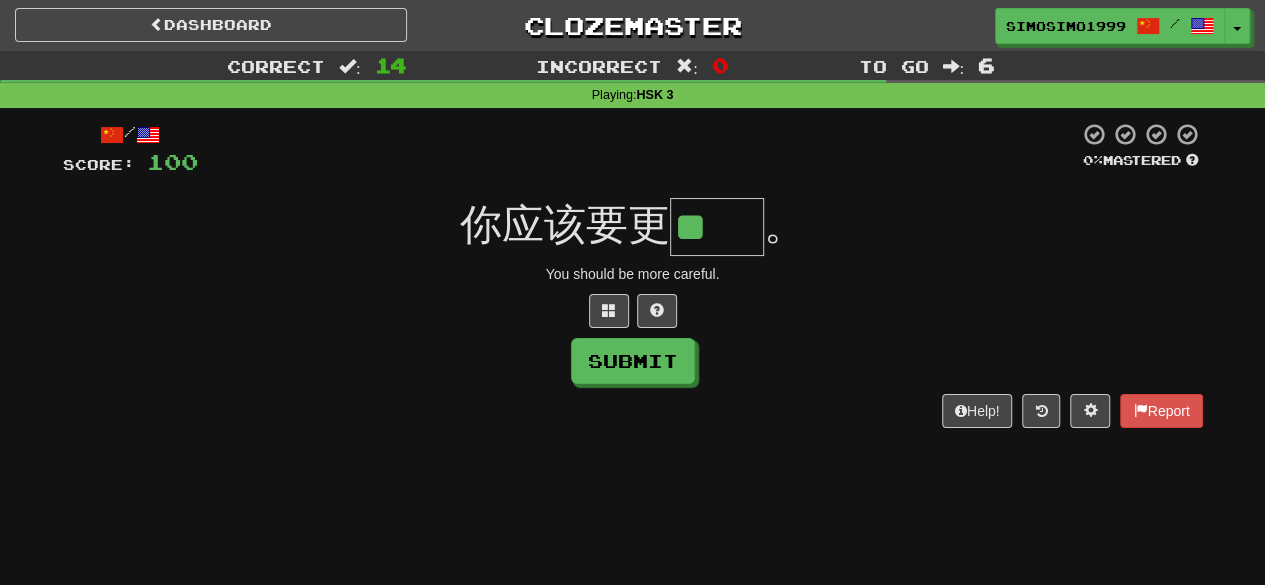 type on "**" 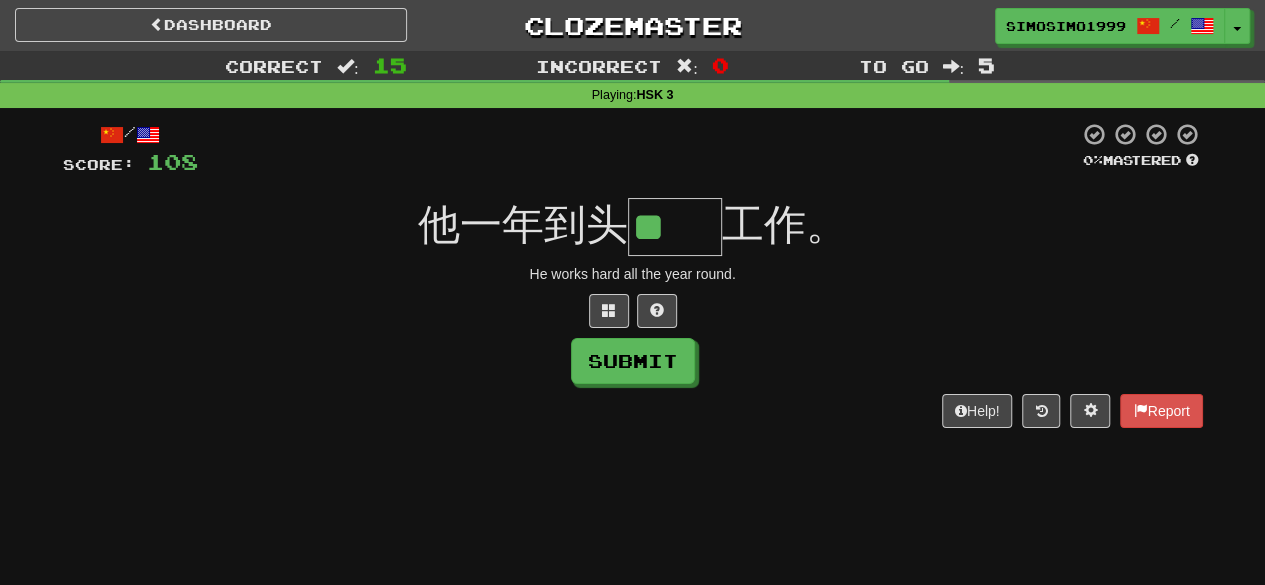type on "**" 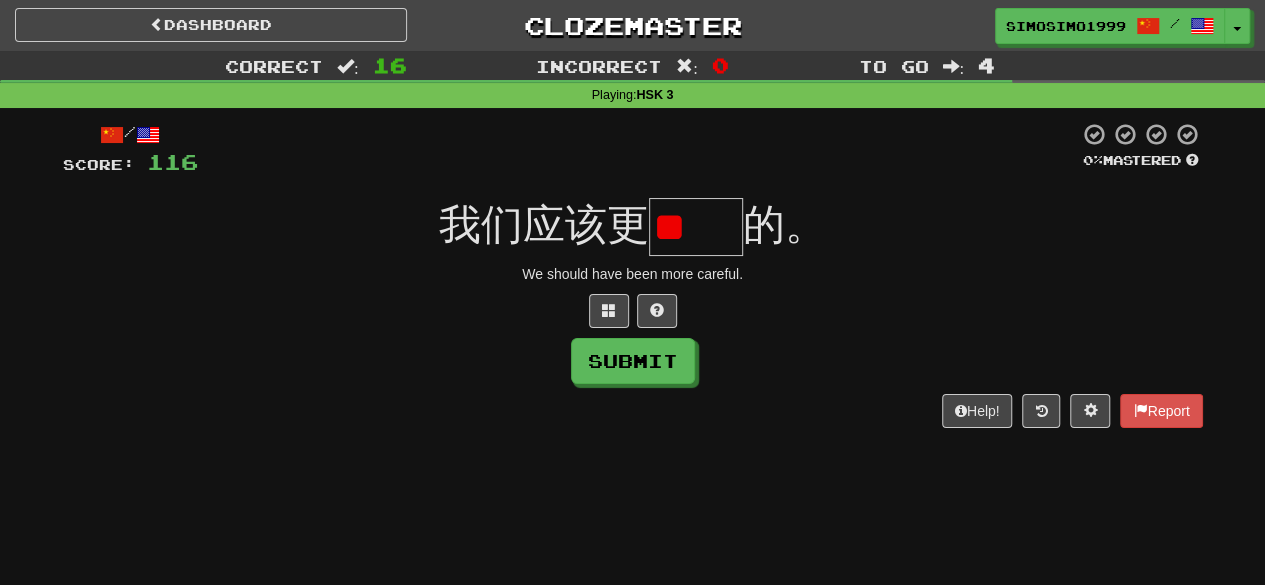 scroll, scrollTop: 0, scrollLeft: 0, axis: both 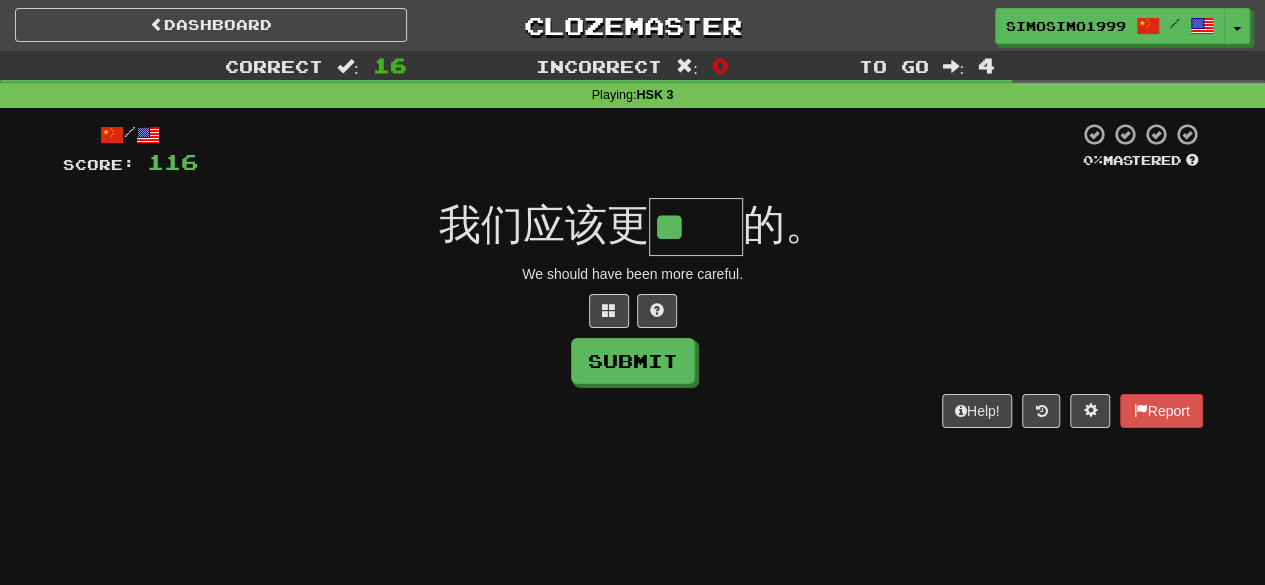 type on "**" 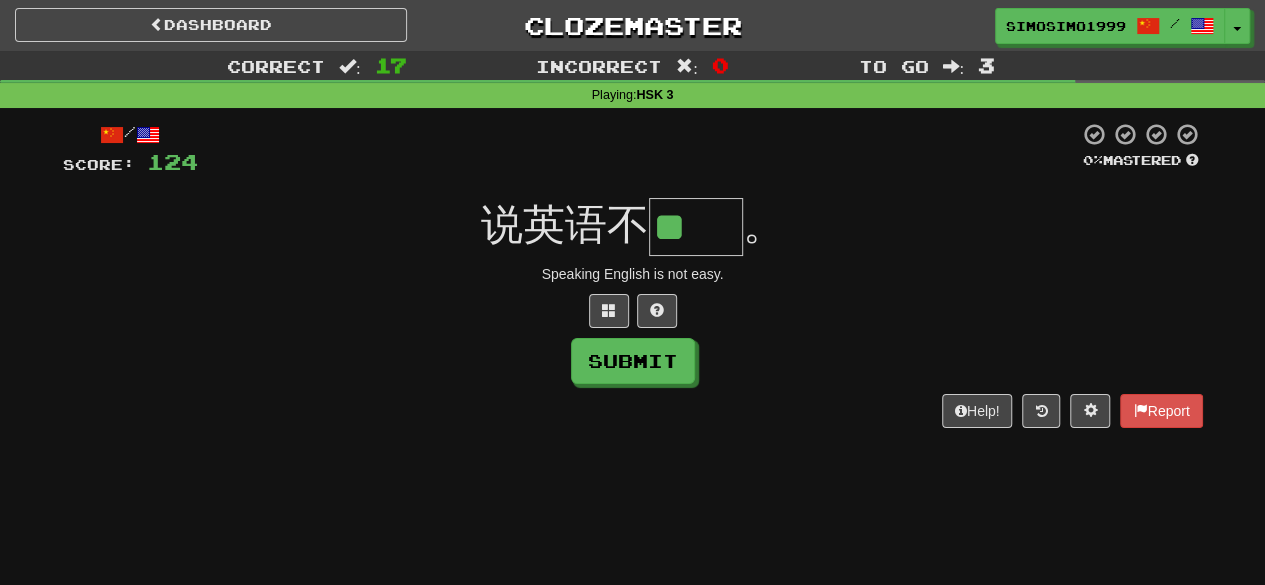 scroll, scrollTop: 0, scrollLeft: 0, axis: both 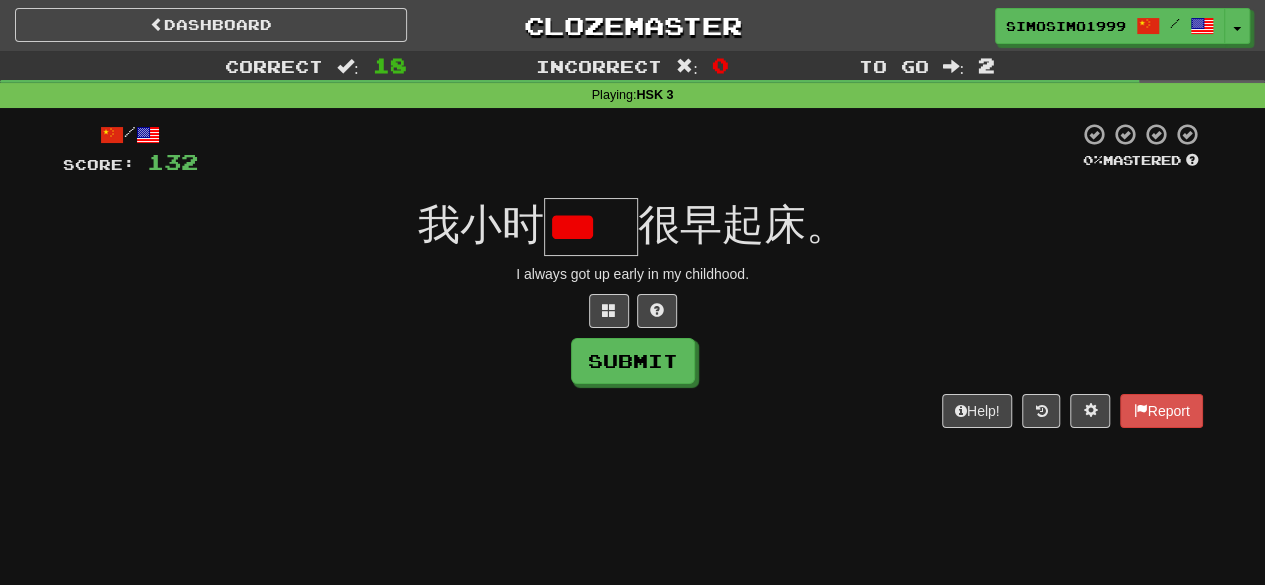 type on "*" 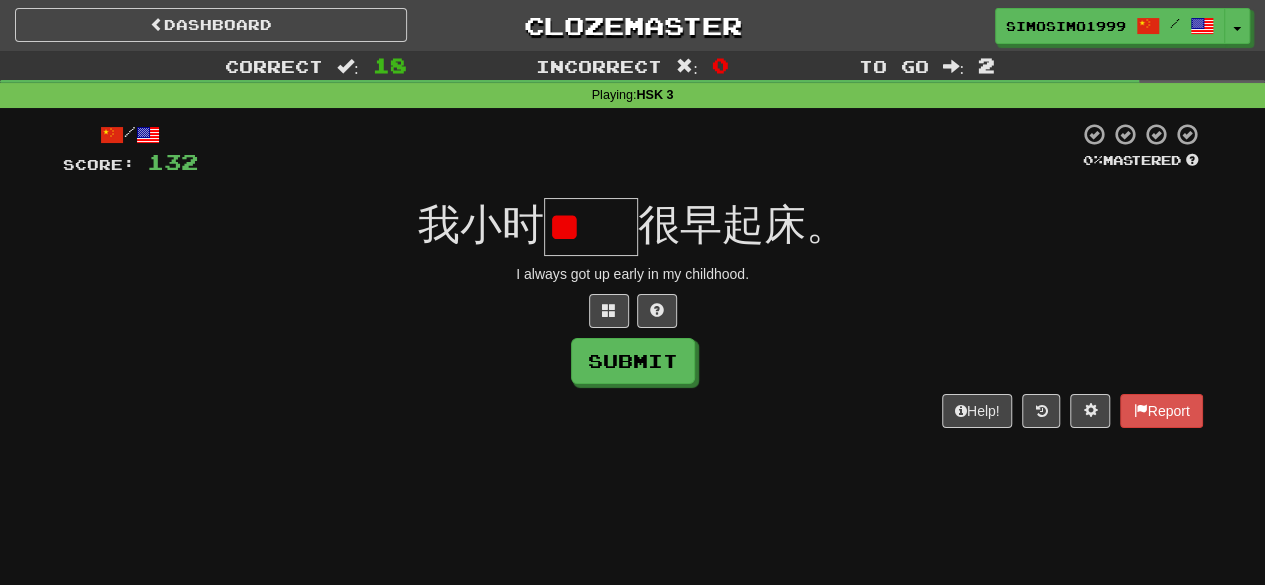scroll, scrollTop: 0, scrollLeft: 0, axis: both 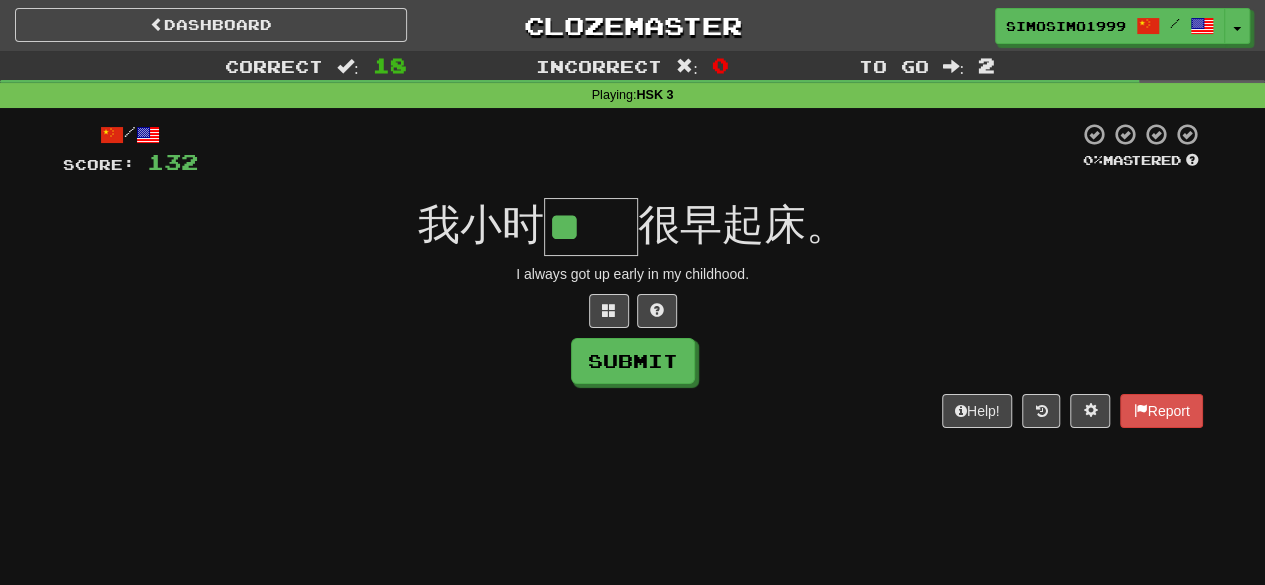 type on "**" 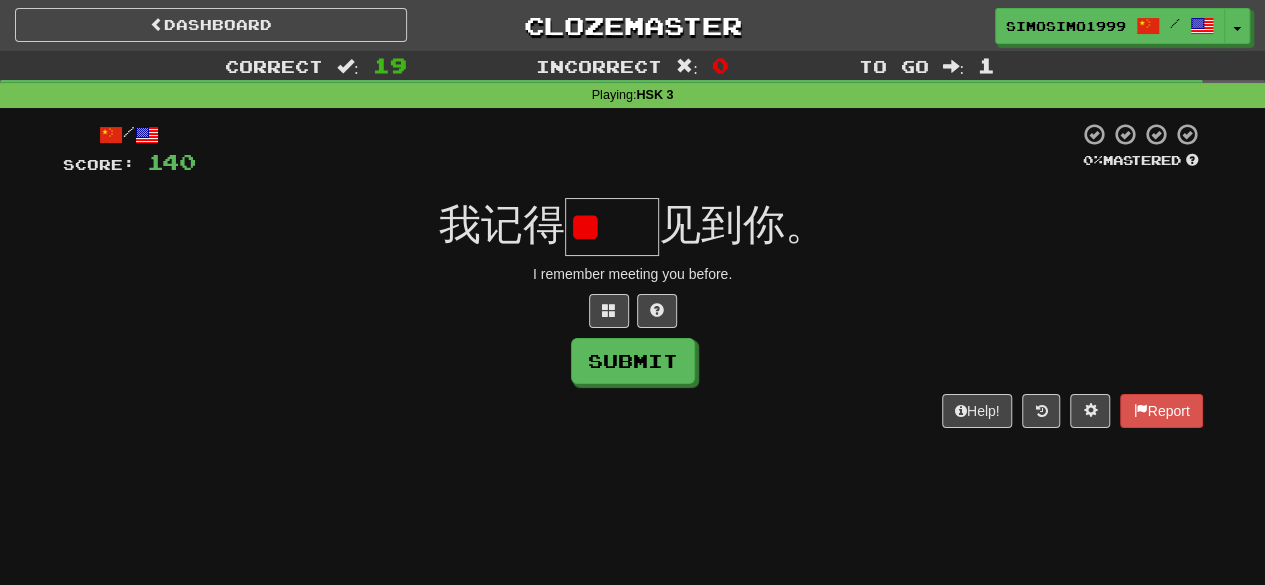 scroll, scrollTop: 0, scrollLeft: 0, axis: both 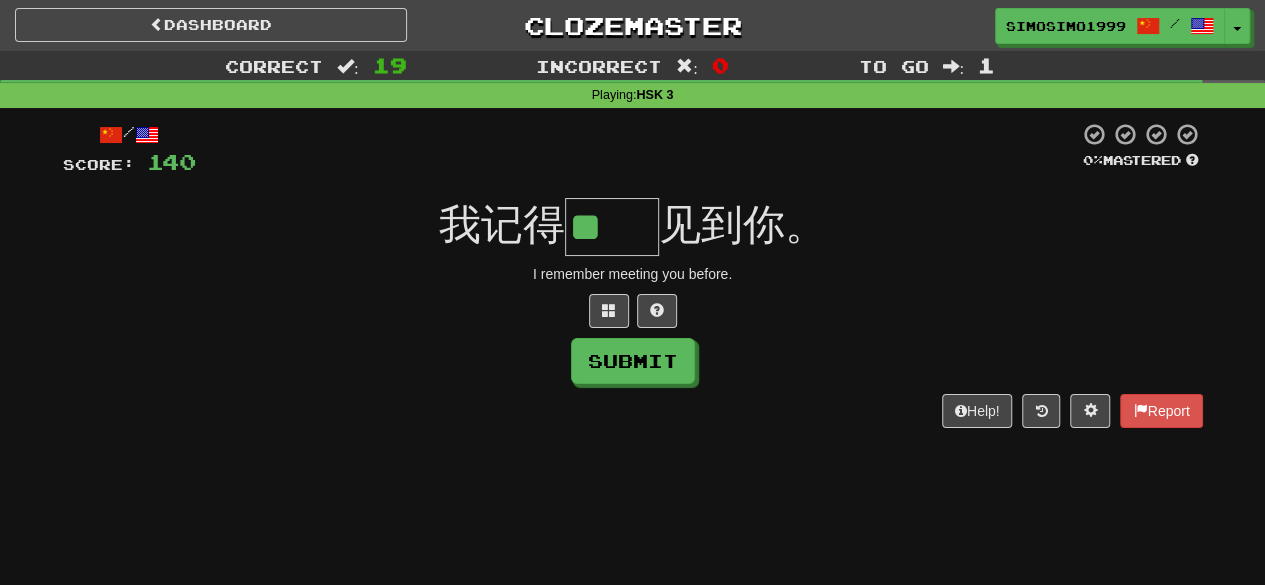 type on "**" 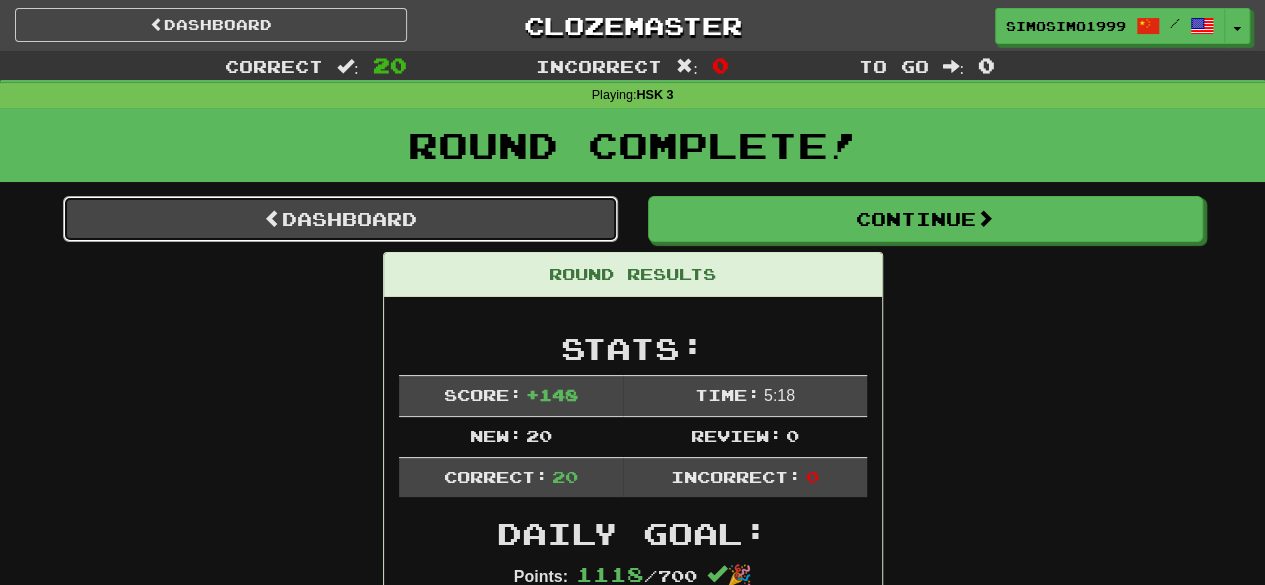 click on "Dashboard" at bounding box center [340, 219] 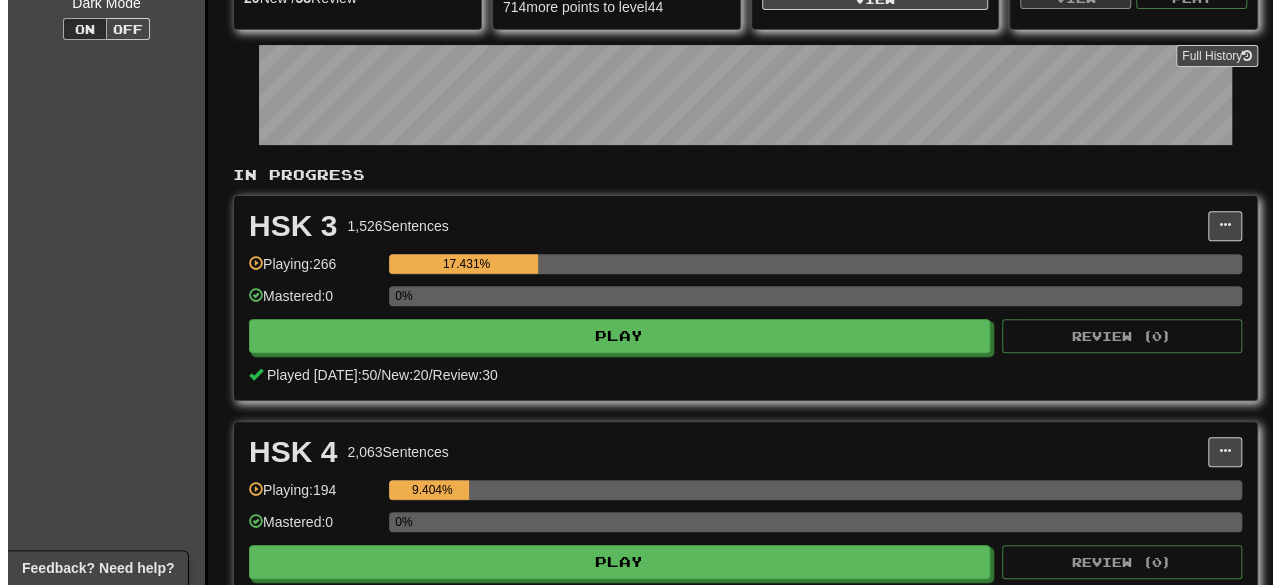 scroll, scrollTop: 400, scrollLeft: 0, axis: vertical 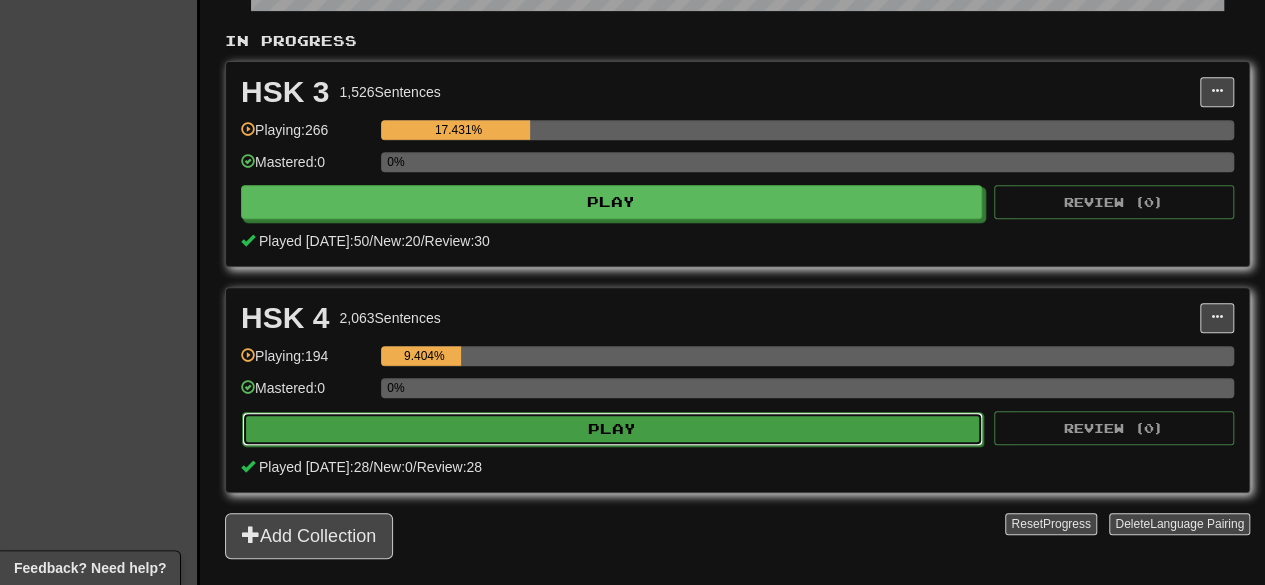 click on "Play" at bounding box center [612, 429] 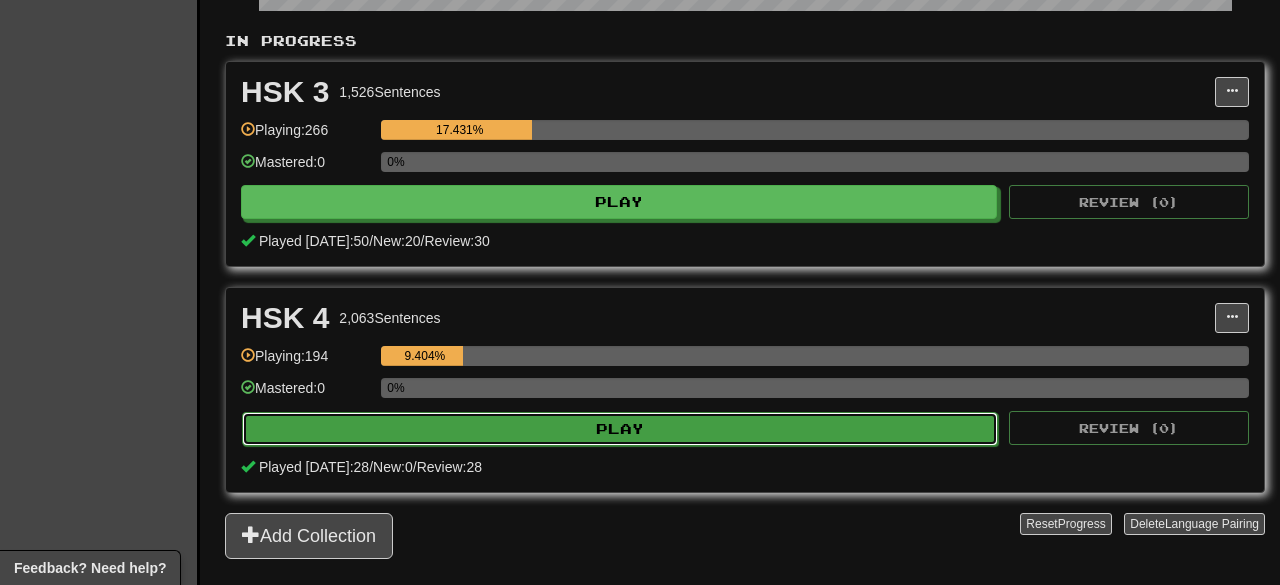 select on "**" 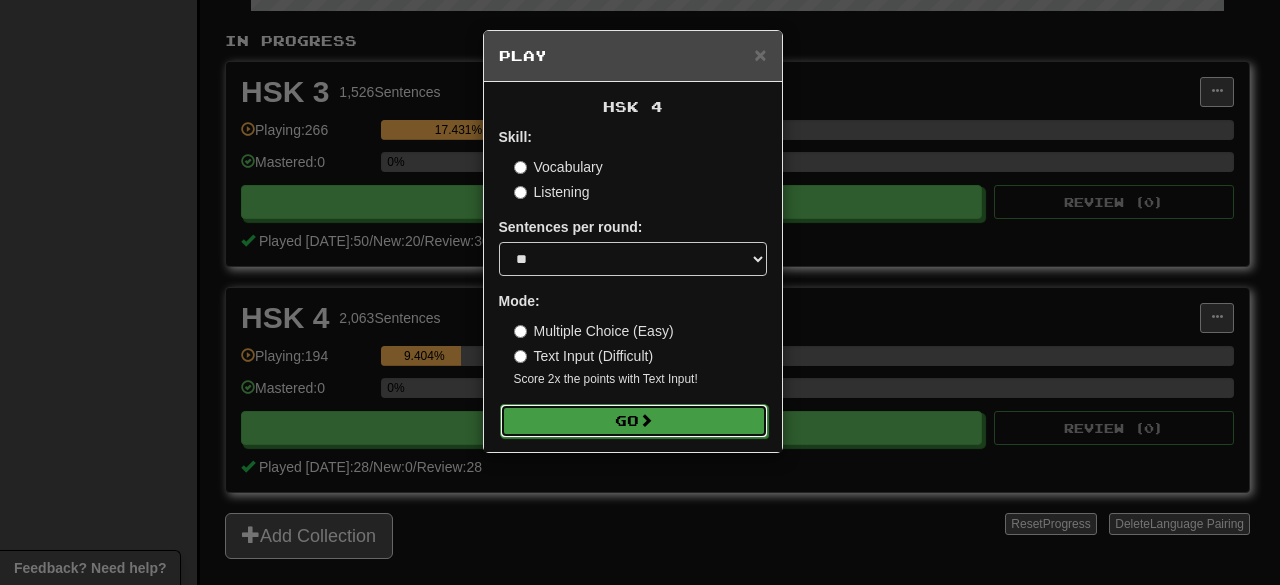 click on "Go" at bounding box center [634, 421] 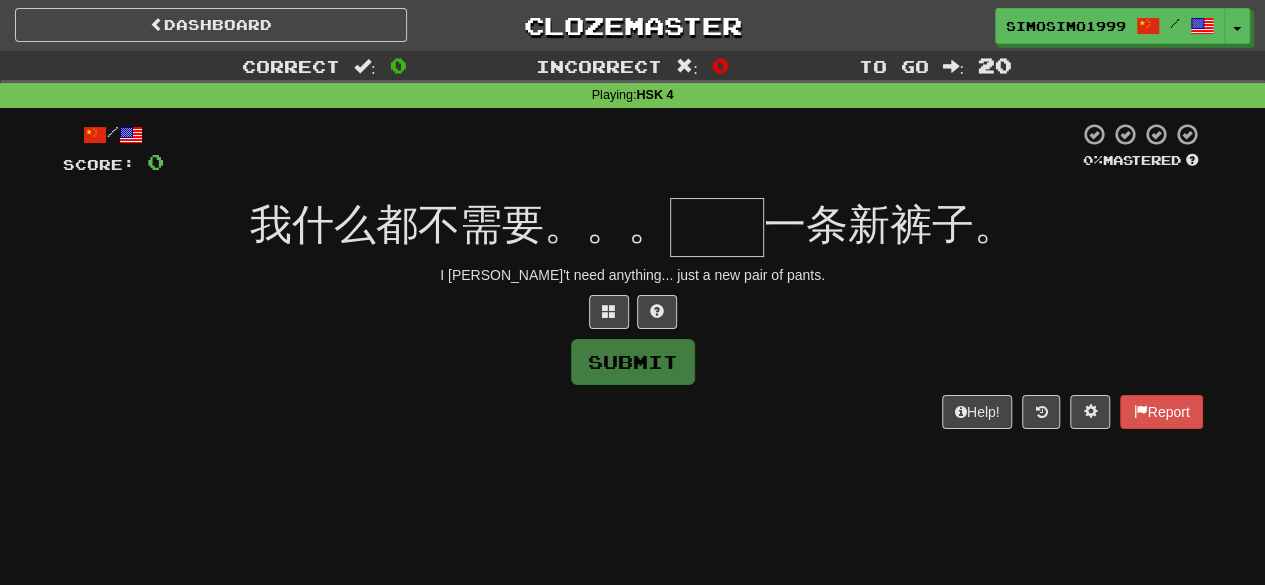 scroll, scrollTop: 0, scrollLeft: 0, axis: both 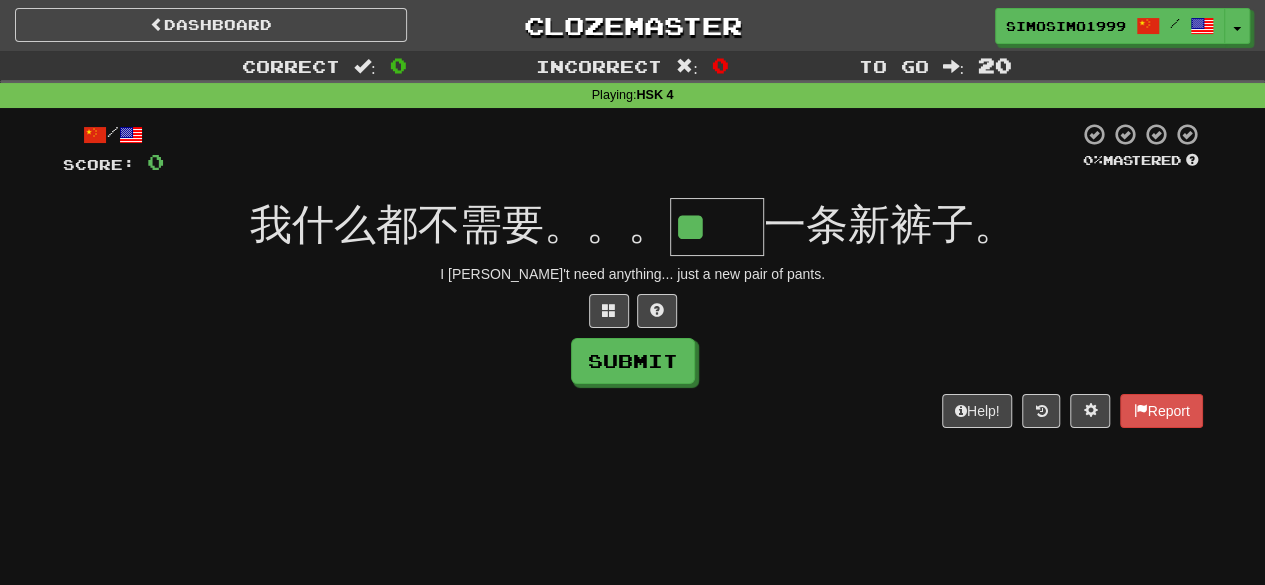 type on "**" 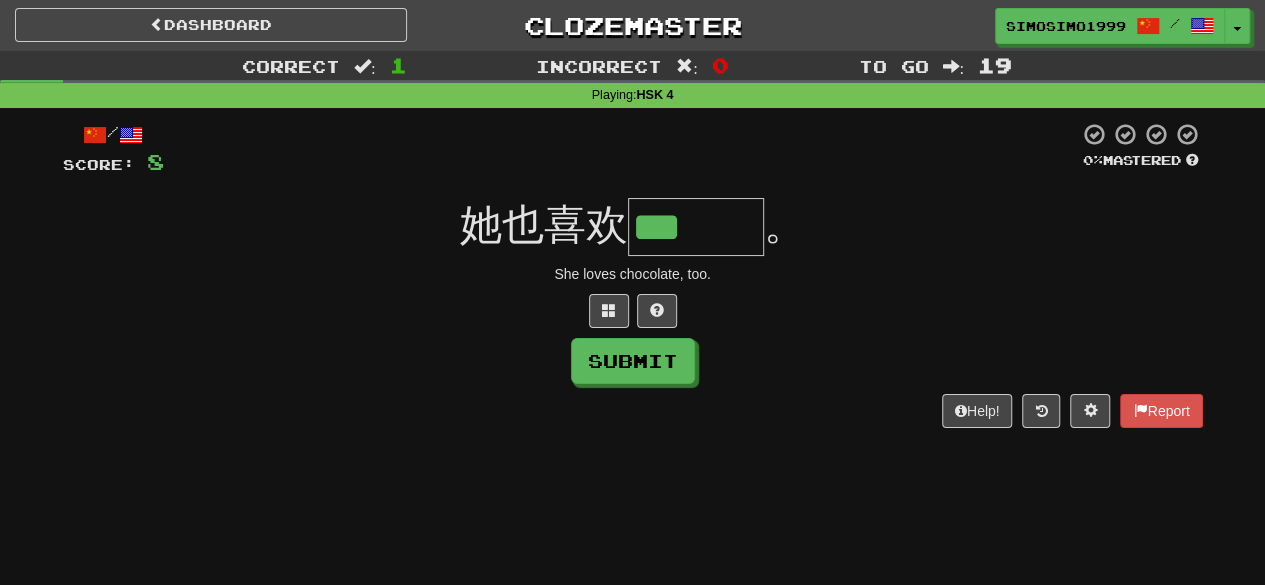scroll, scrollTop: 0, scrollLeft: 0, axis: both 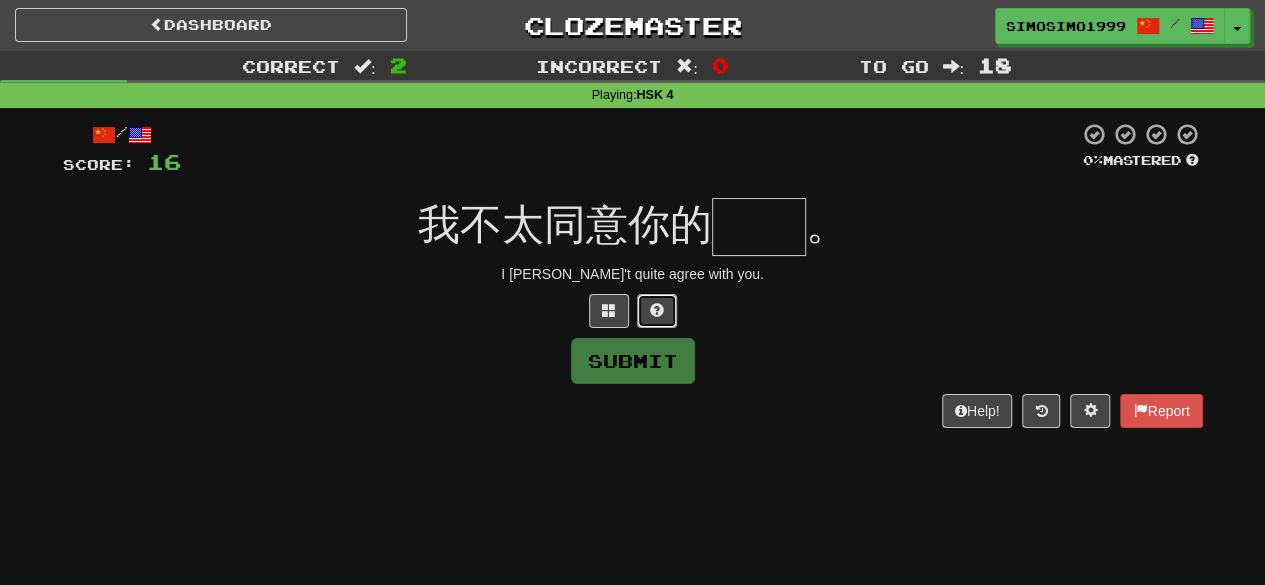 click at bounding box center (657, 311) 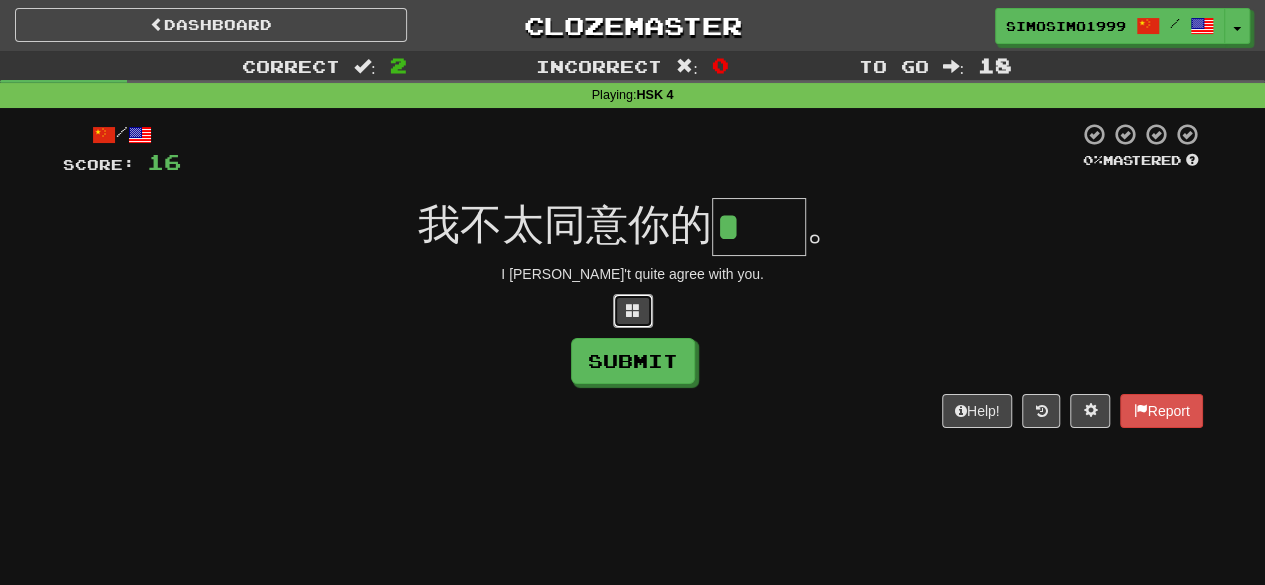 click at bounding box center (633, 310) 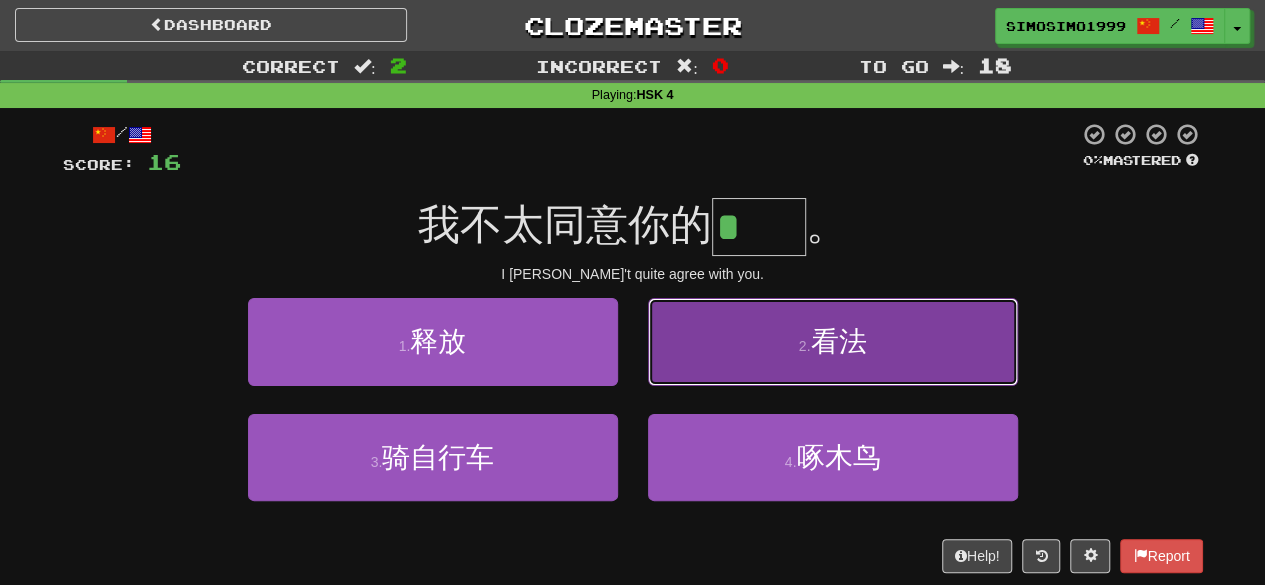 click on "2 .  看法" at bounding box center (833, 341) 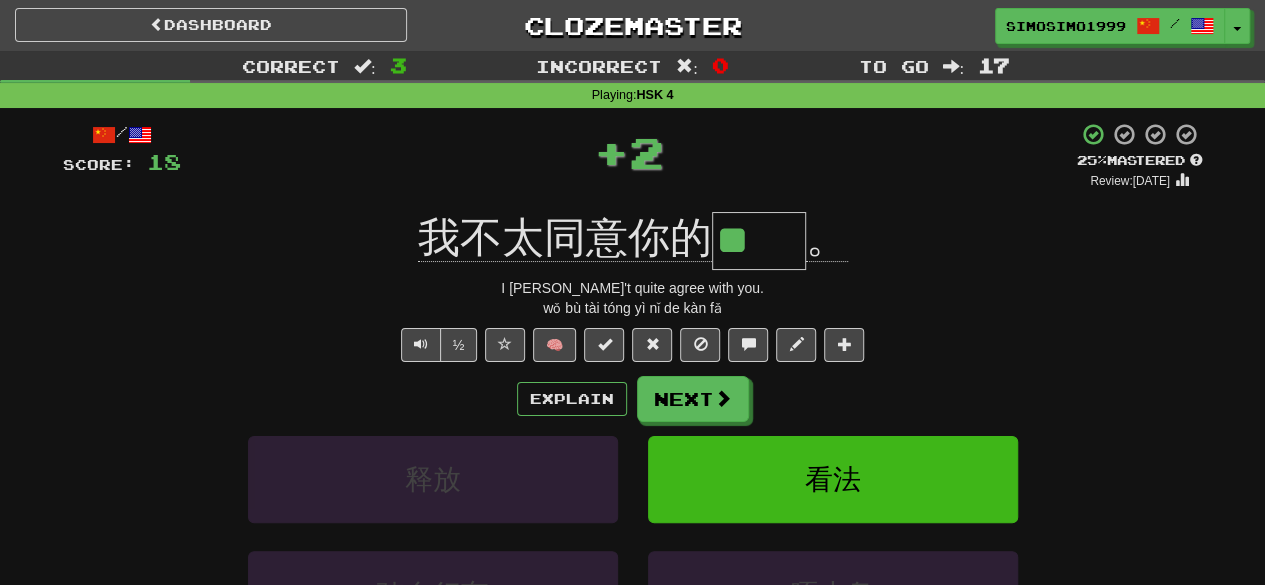 drag, startPoint x: 714, startPoint y: 257, endPoint x: 808, endPoint y: 246, distance: 94.641426 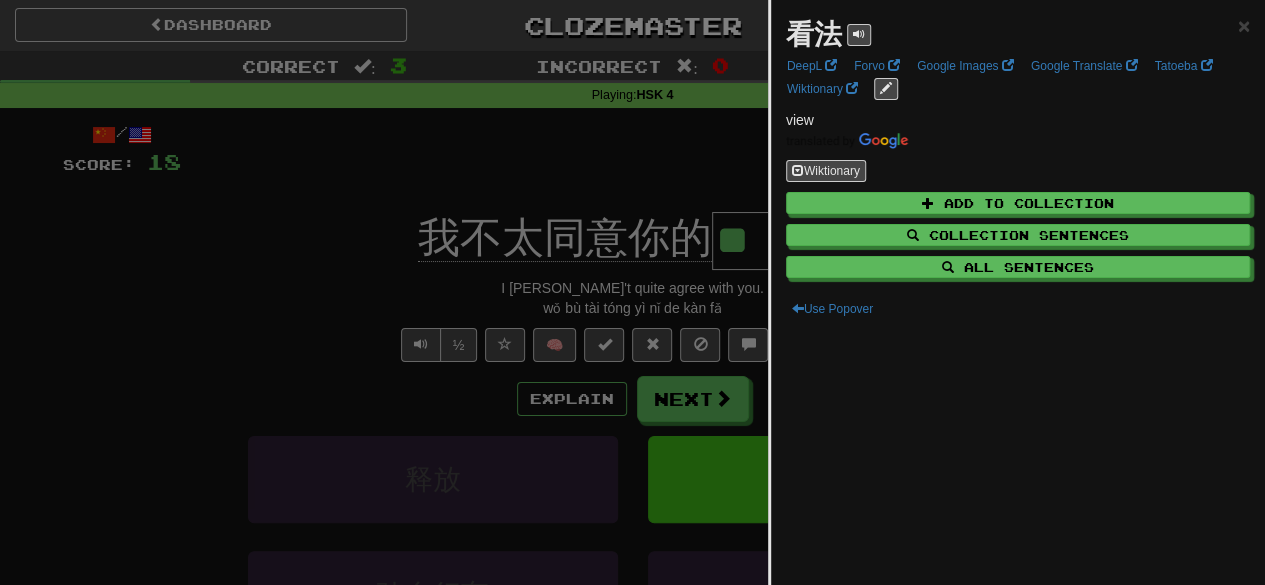 click at bounding box center (632, 292) 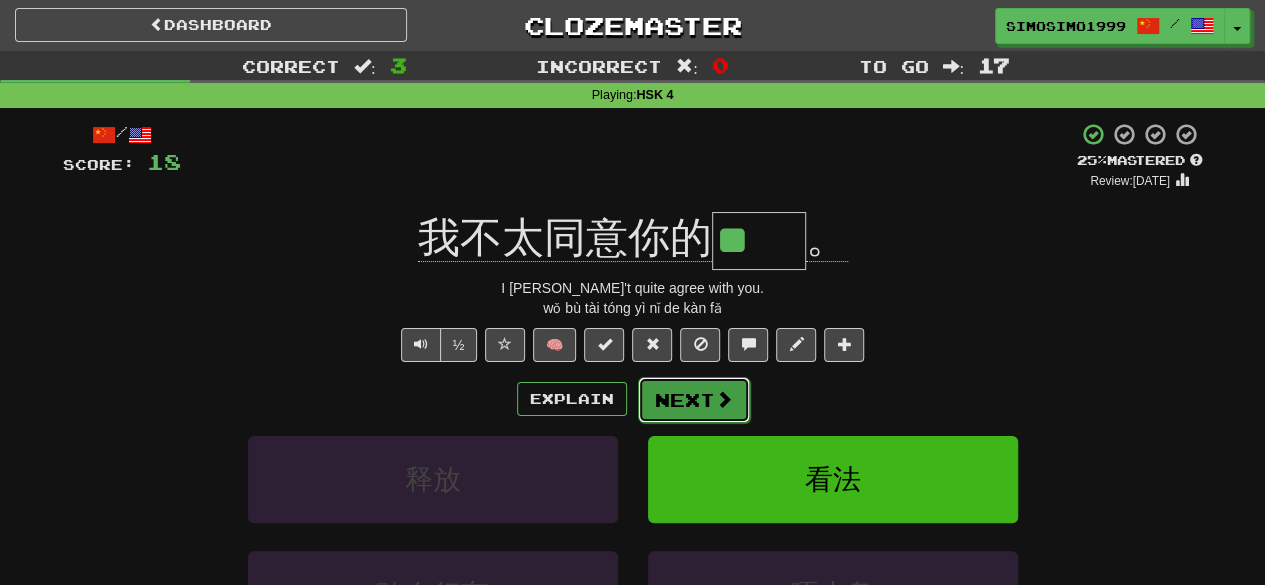 click at bounding box center (724, 399) 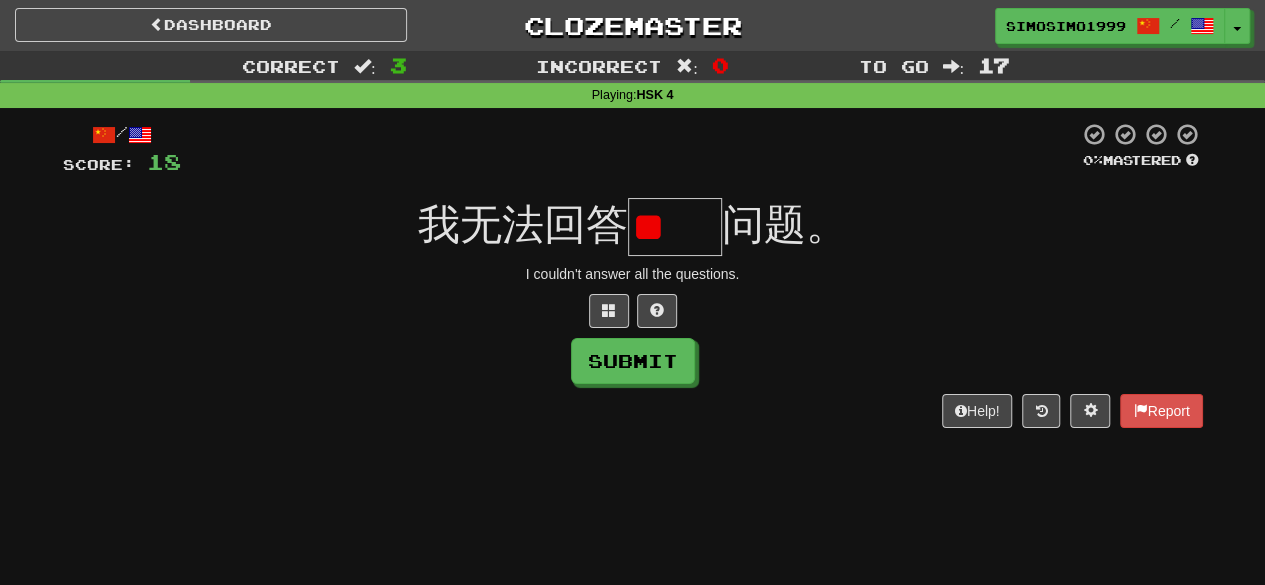 scroll, scrollTop: 0, scrollLeft: 0, axis: both 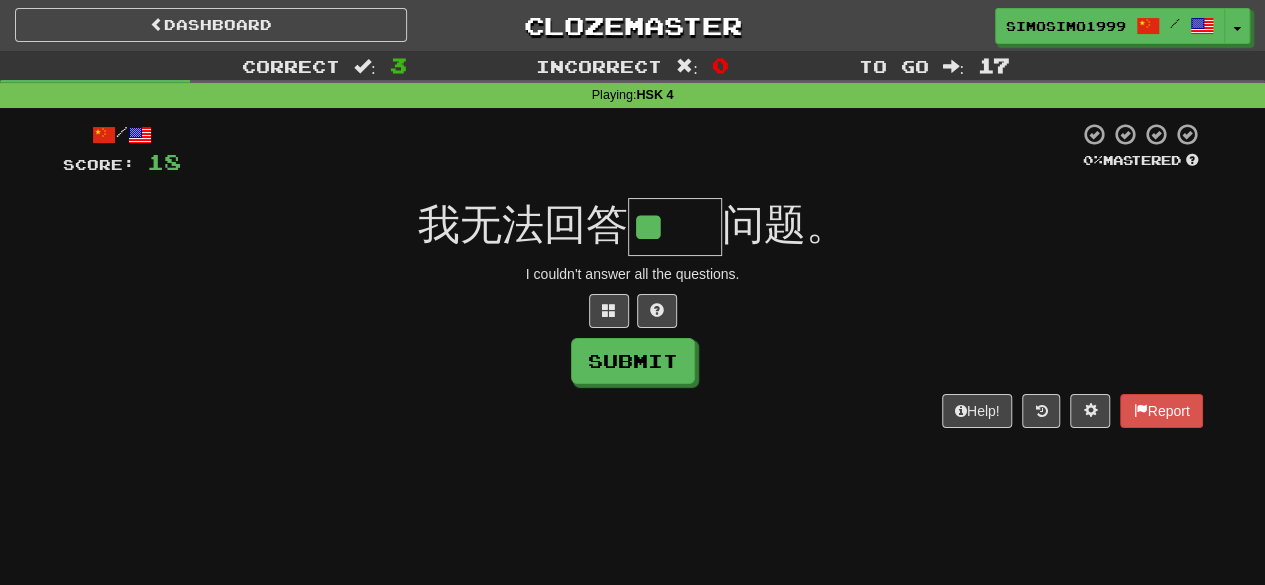 type on "**" 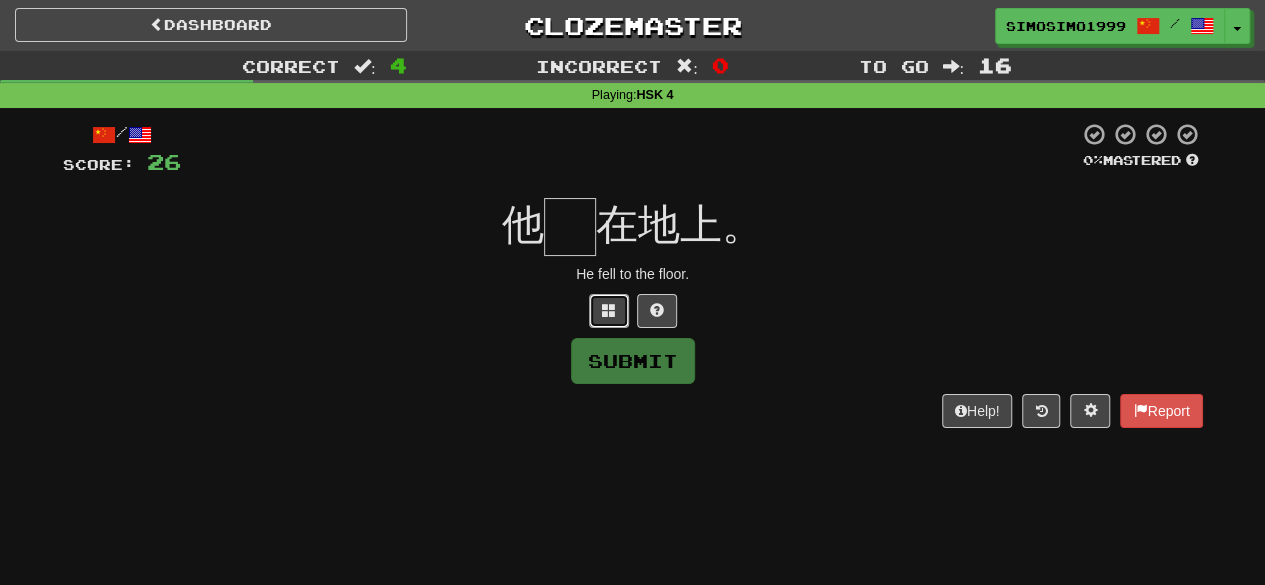 click at bounding box center (609, 311) 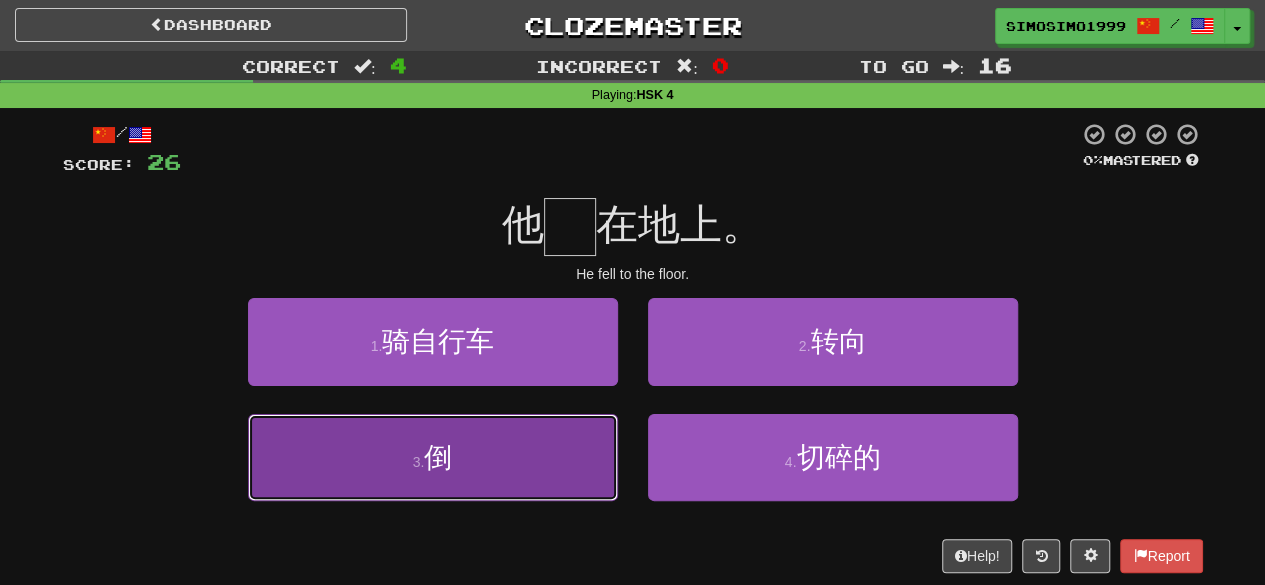 click on "3 .  倒" at bounding box center [433, 457] 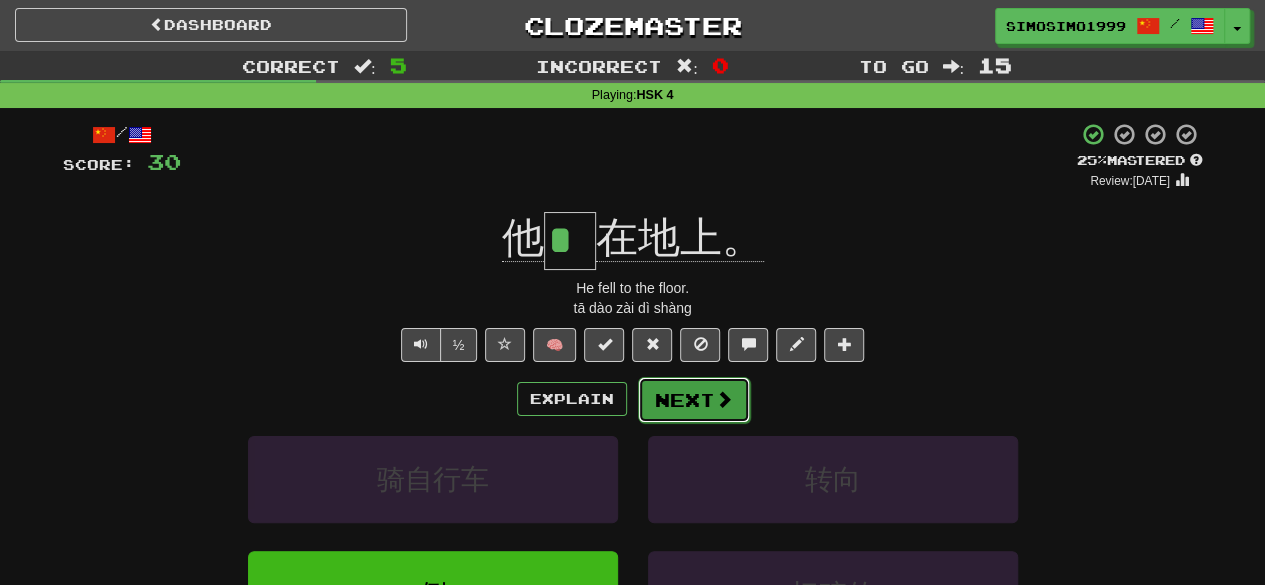 click on "Next" at bounding box center (694, 400) 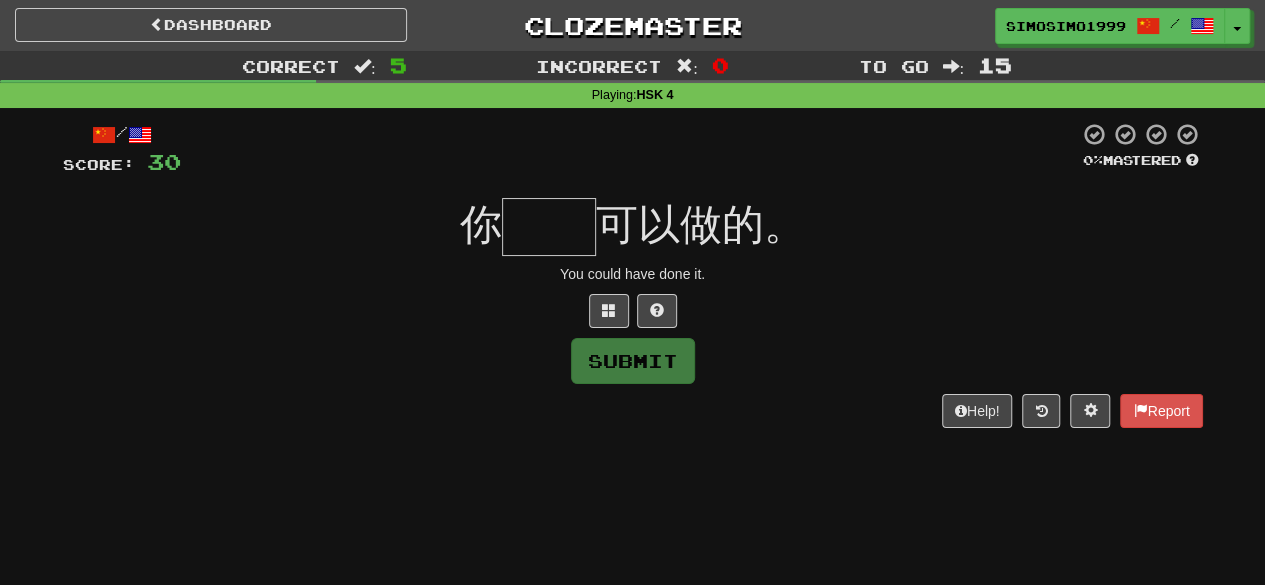 click at bounding box center [549, 227] 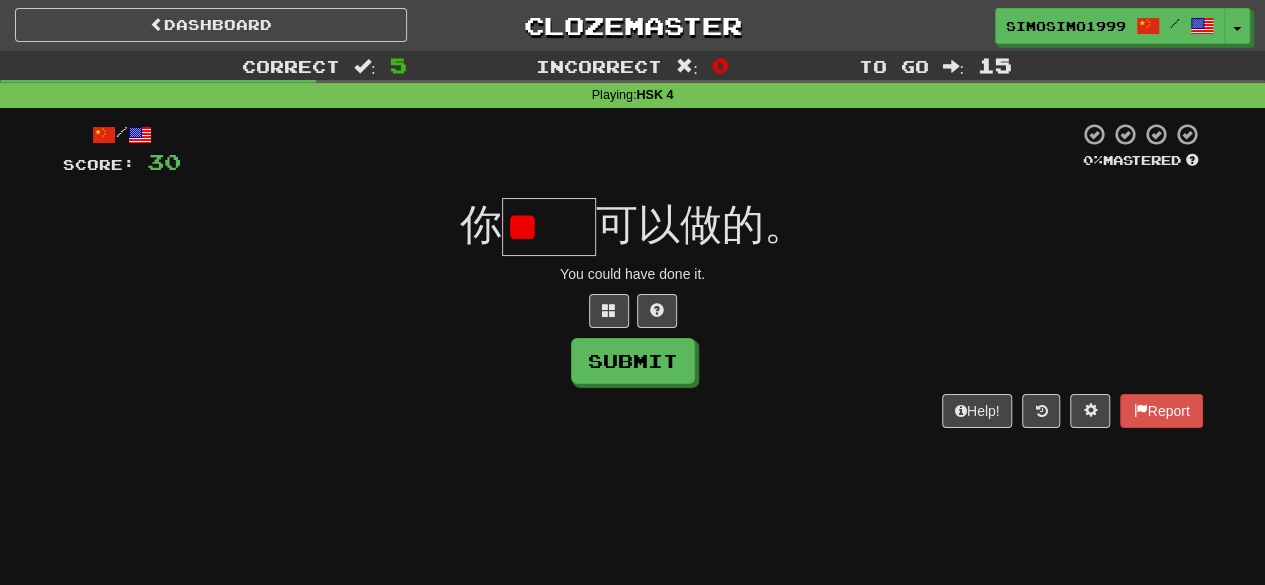 scroll, scrollTop: 0, scrollLeft: 0, axis: both 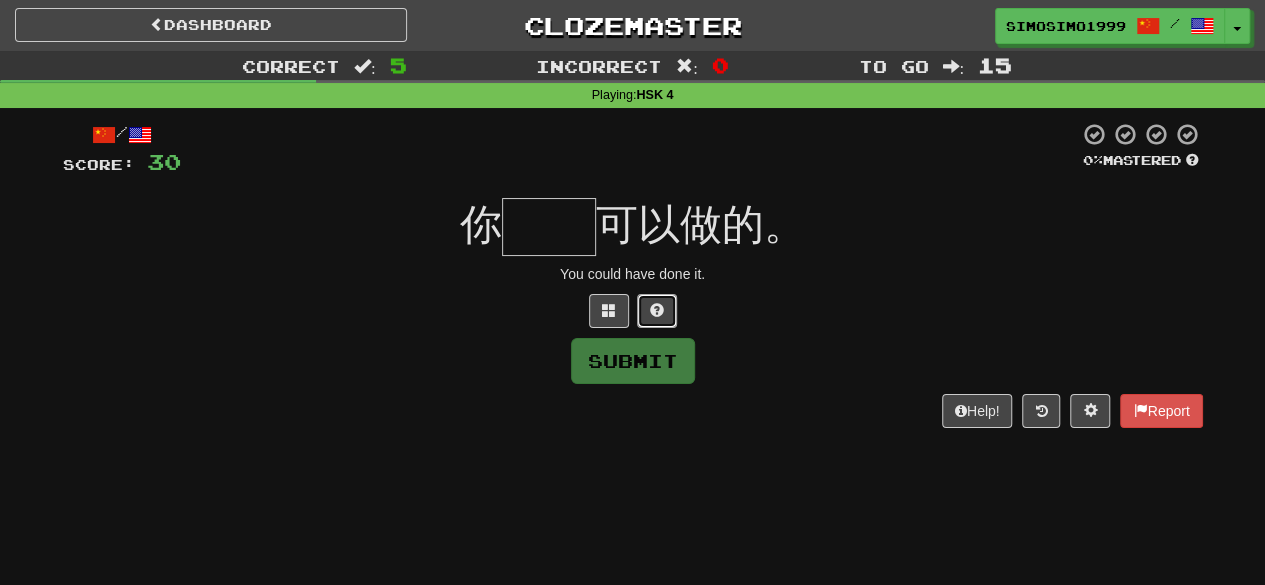click at bounding box center (657, 310) 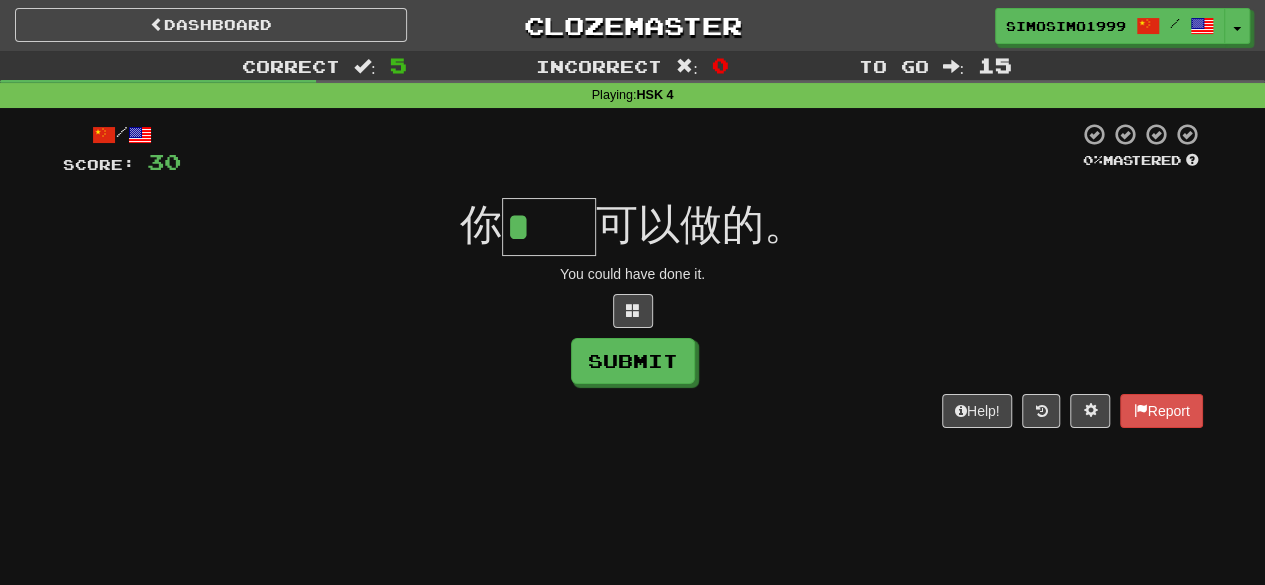 click on "*" at bounding box center (549, 227) 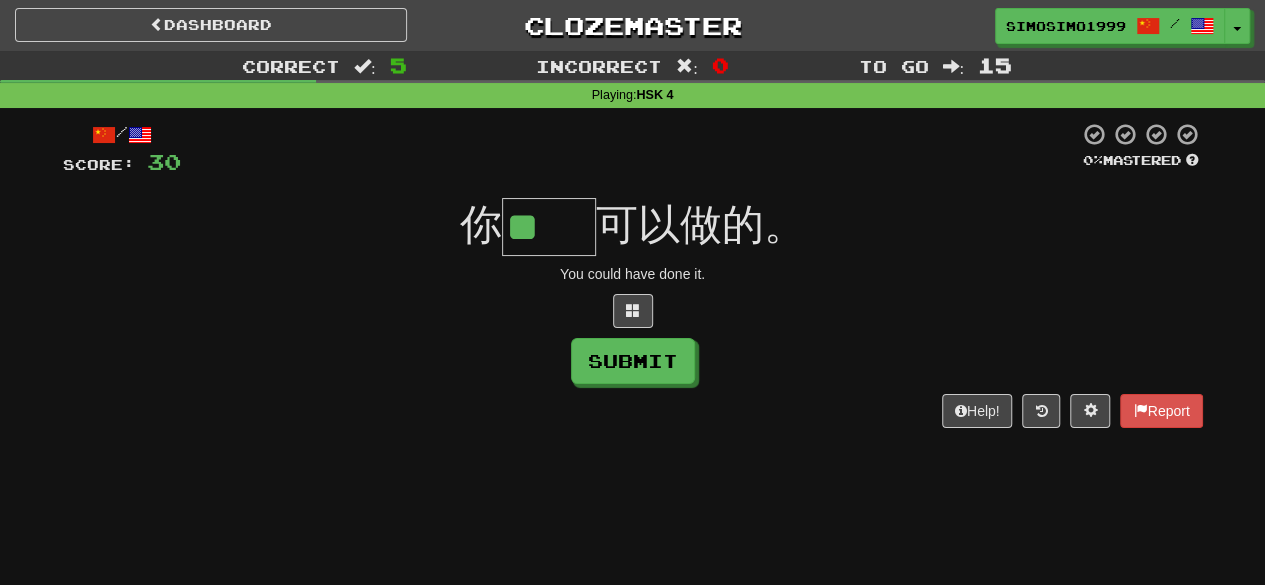type on "**" 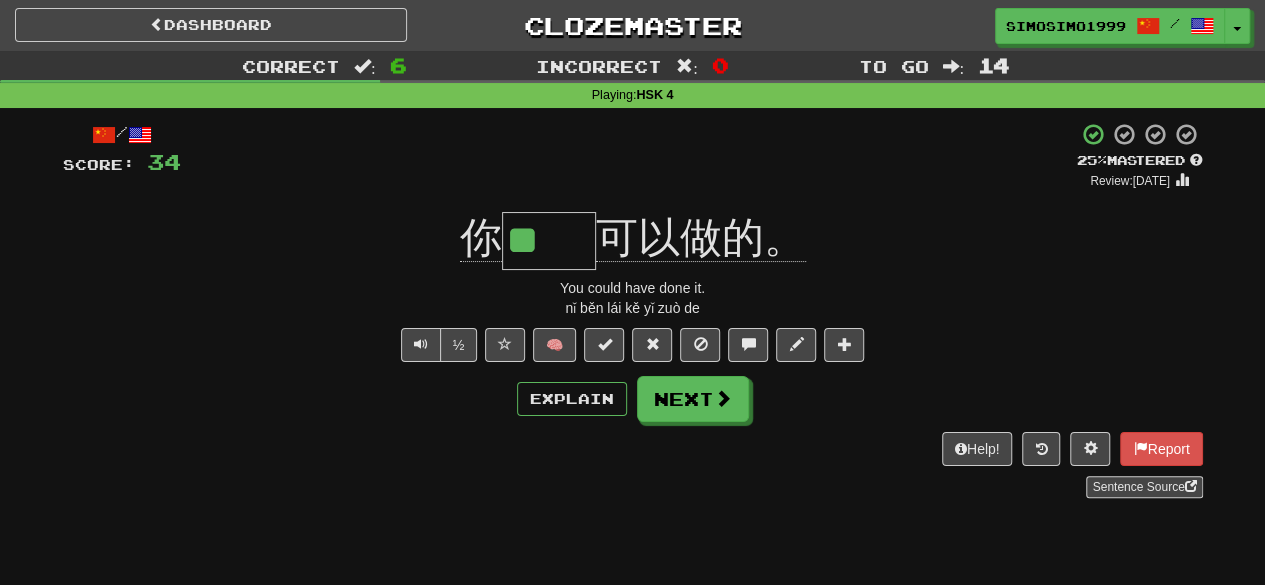 drag, startPoint x: 515, startPoint y: 246, endPoint x: 611, endPoint y: 267, distance: 98.270035 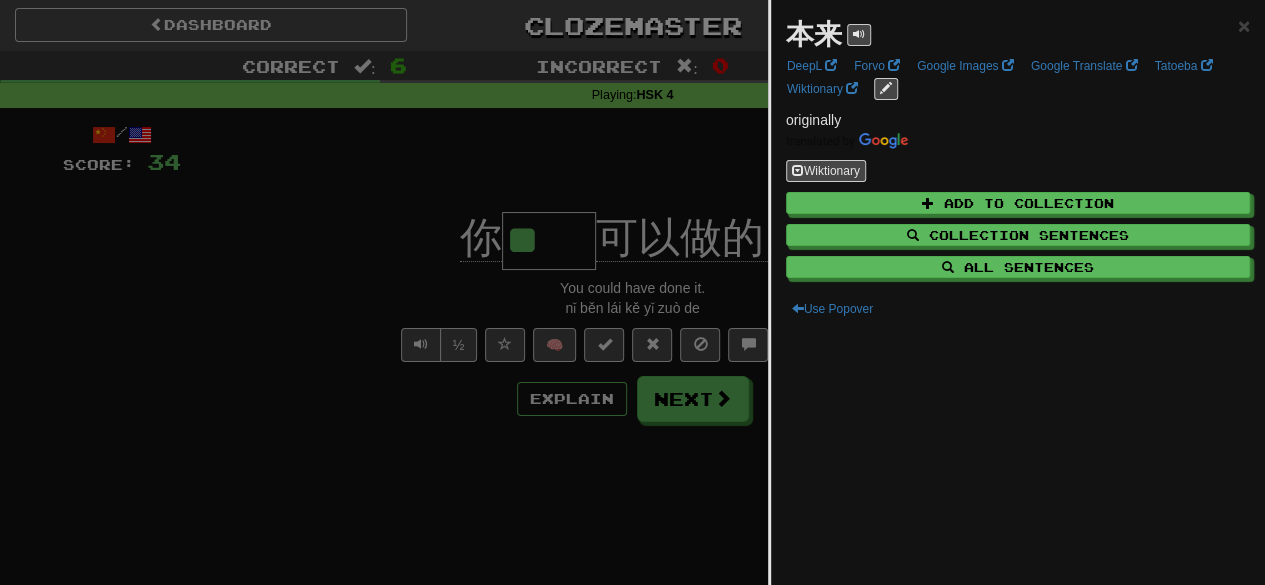click at bounding box center [632, 292] 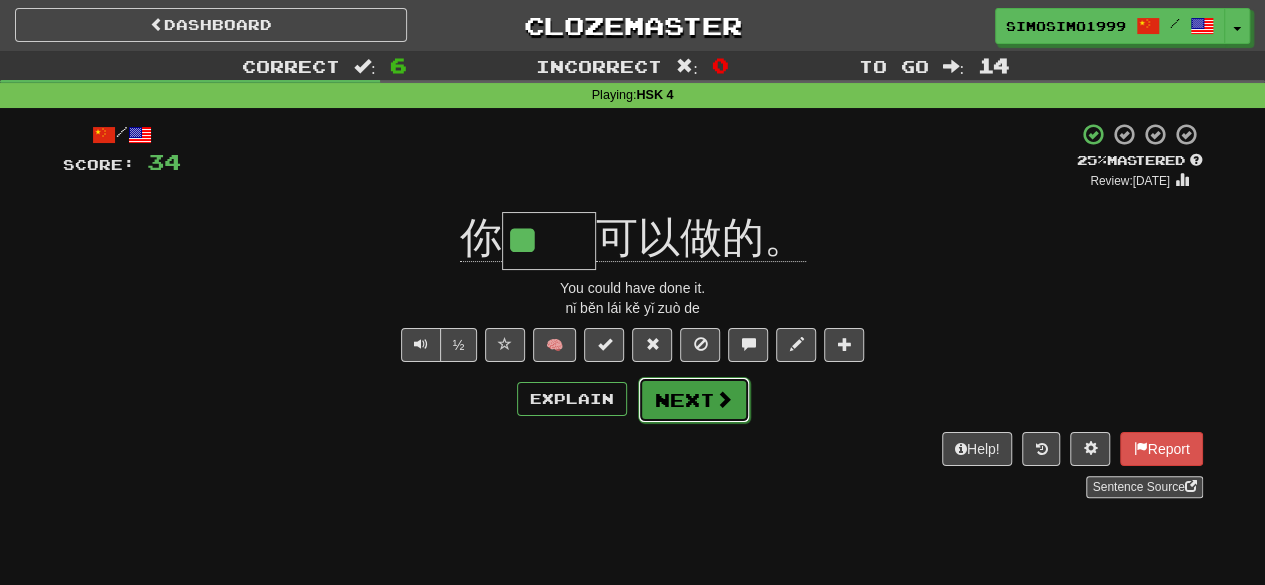 click on "Next" at bounding box center (694, 400) 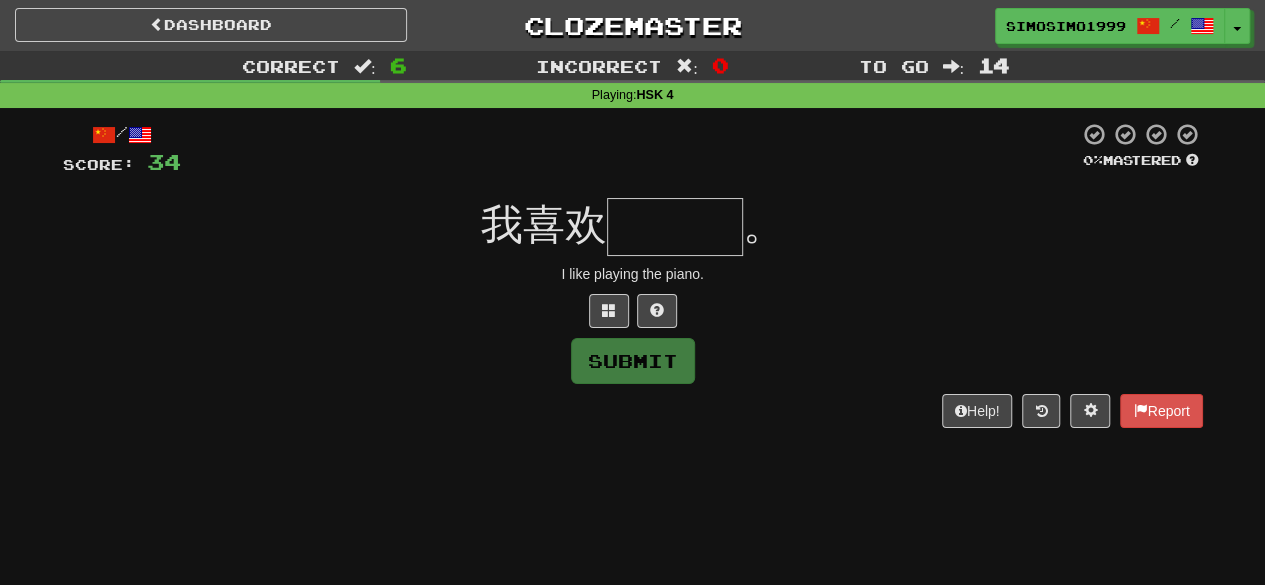 click at bounding box center (675, 227) 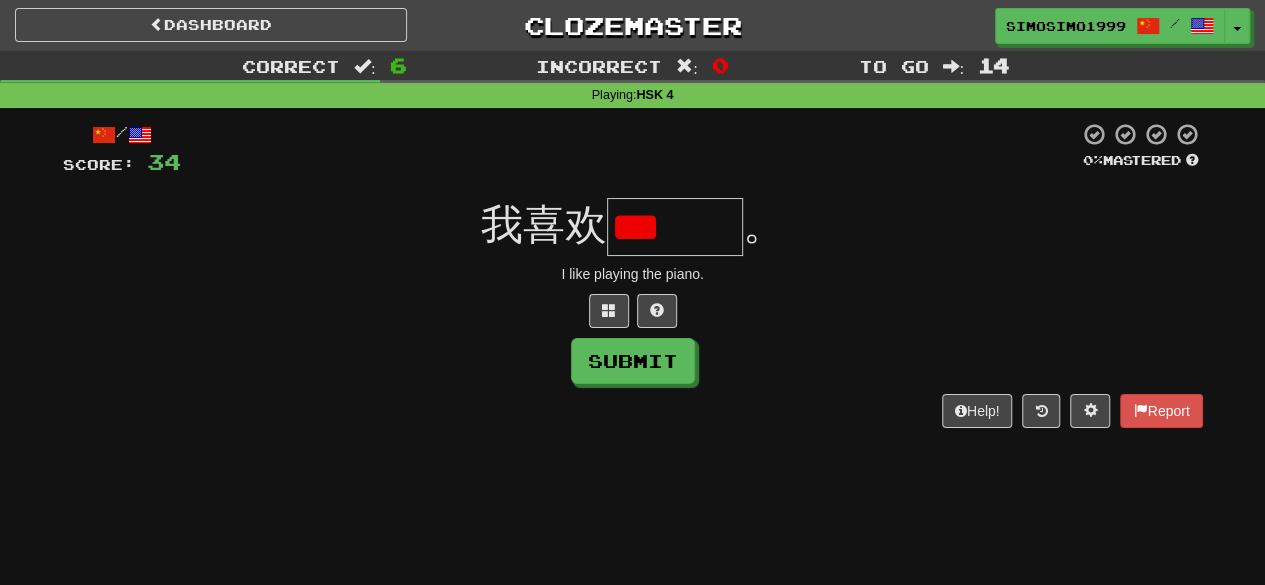 scroll, scrollTop: 0, scrollLeft: 0, axis: both 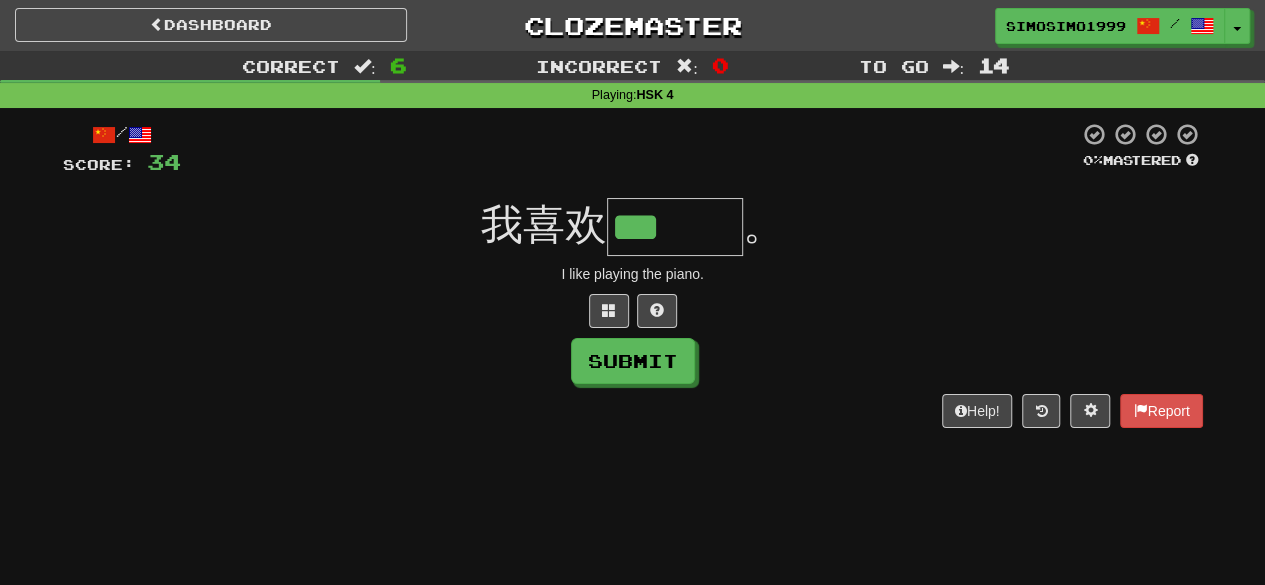 type on "***" 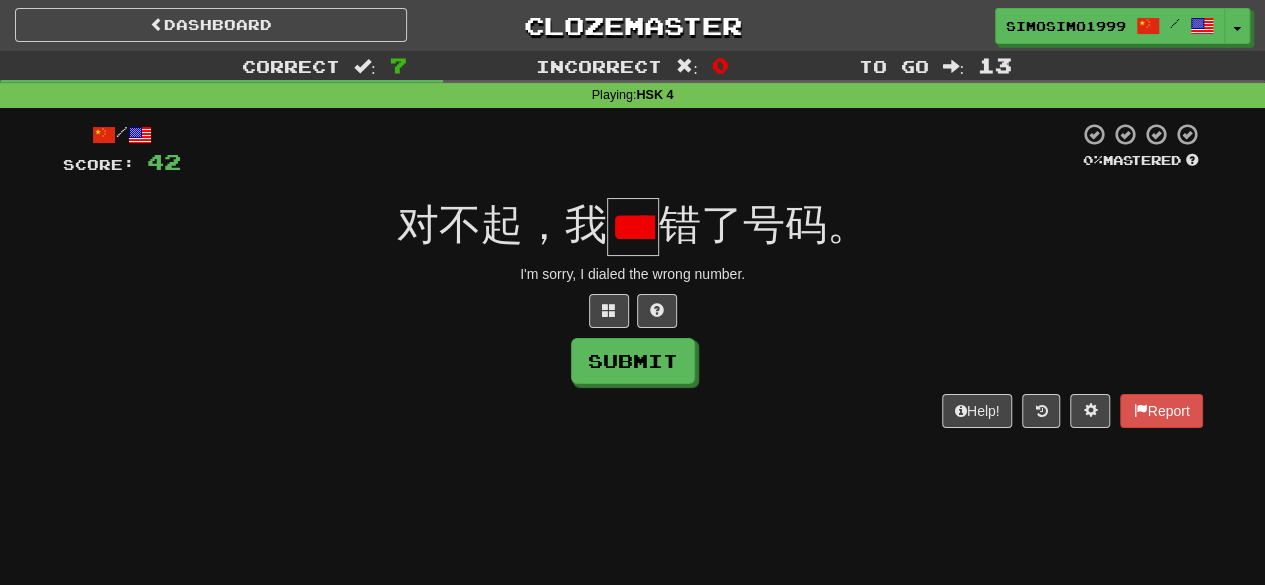 scroll, scrollTop: 0, scrollLeft: 21, axis: horizontal 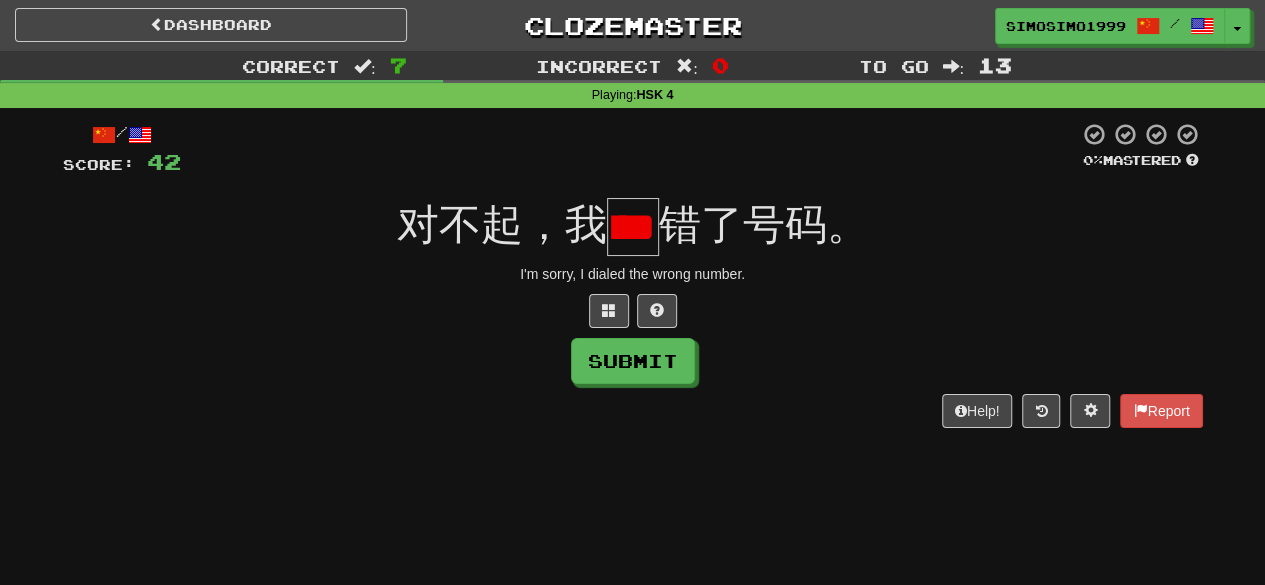 type on "*" 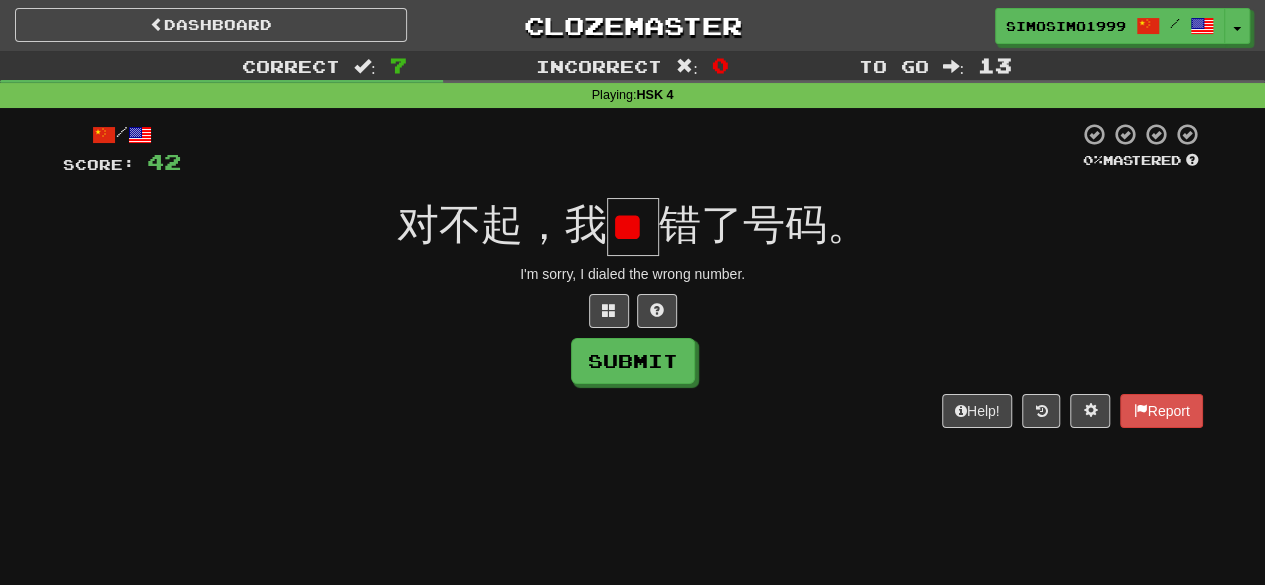 scroll, scrollTop: 0, scrollLeft: 2, axis: horizontal 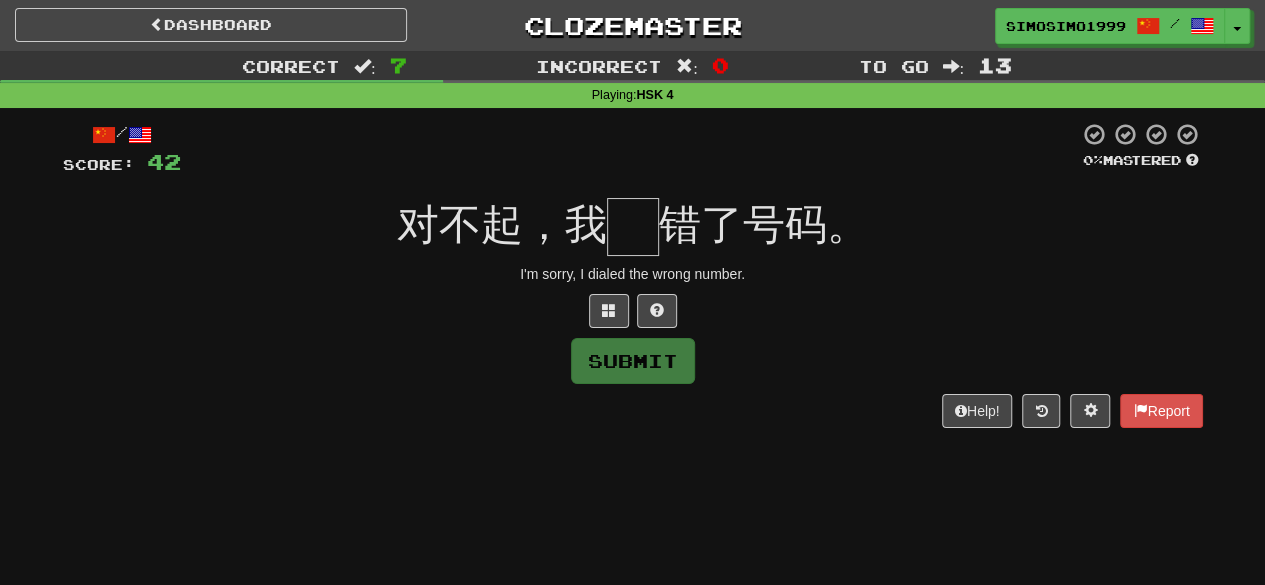 click at bounding box center (633, 311) 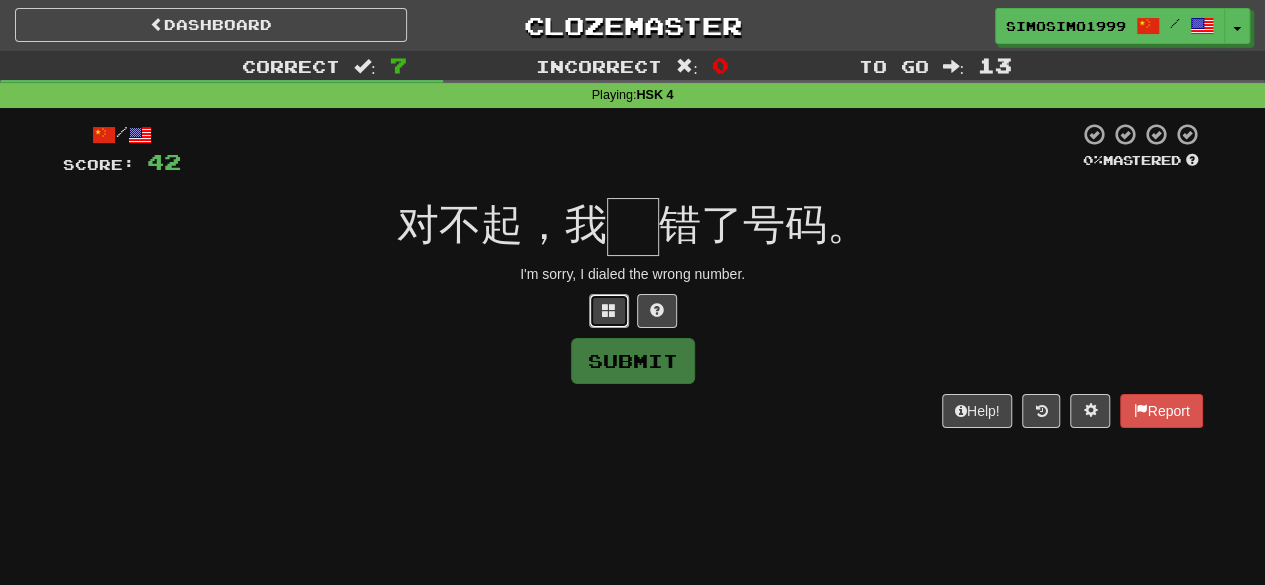 click at bounding box center [609, 310] 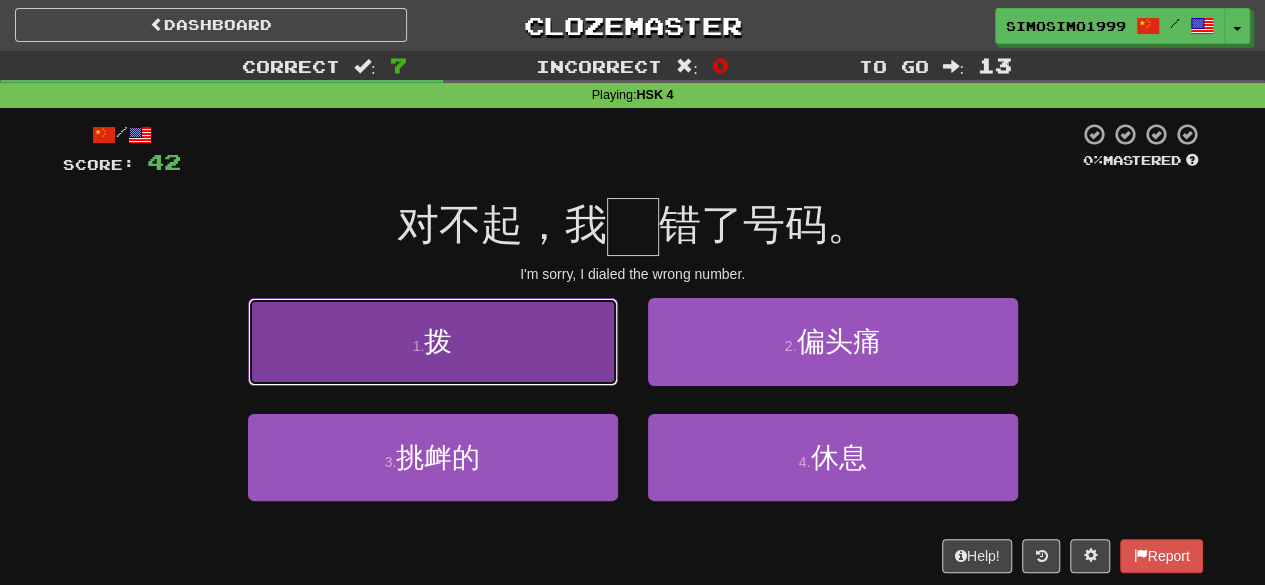 click on "1 .  拨" at bounding box center [433, 341] 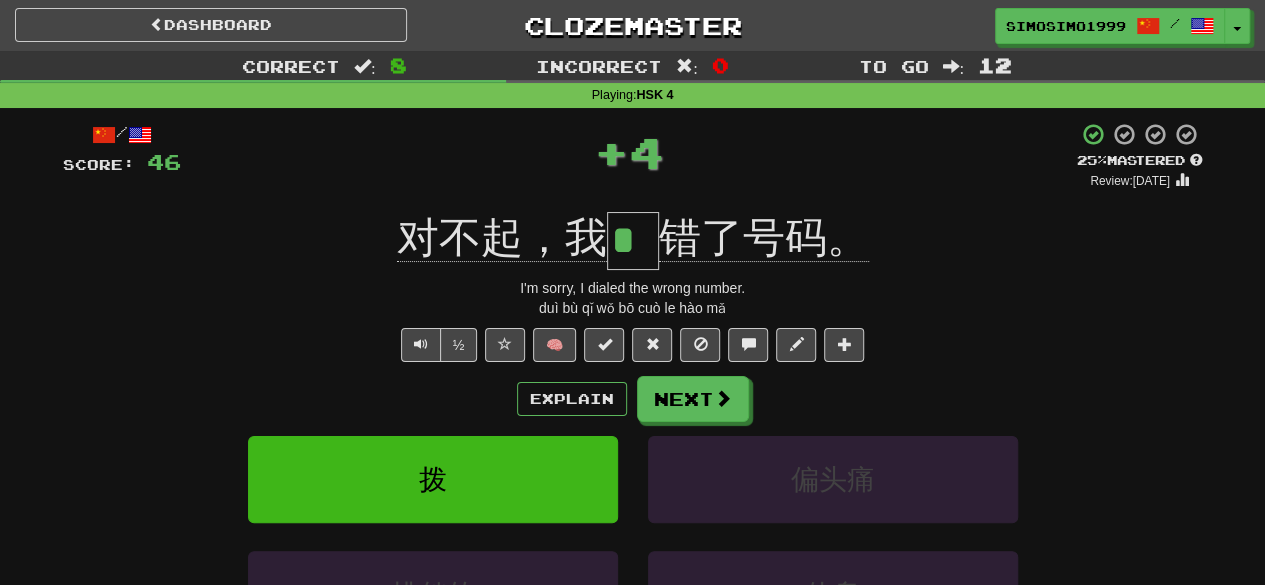 drag, startPoint x: 613, startPoint y: 245, endPoint x: 652, endPoint y: 248, distance: 39.115215 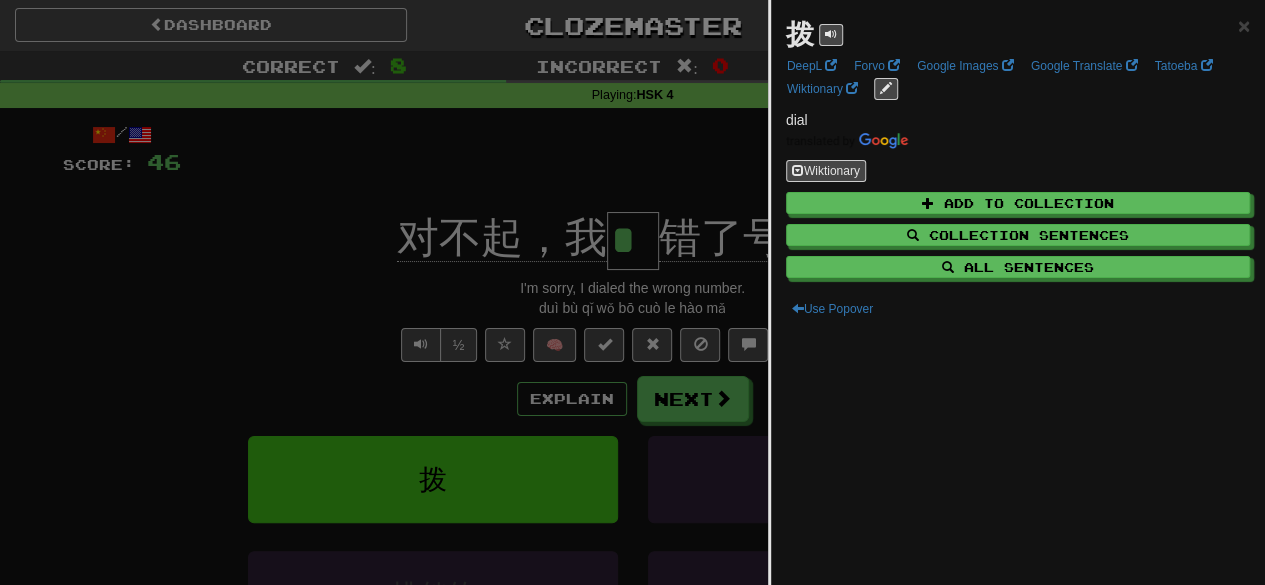 click at bounding box center [632, 292] 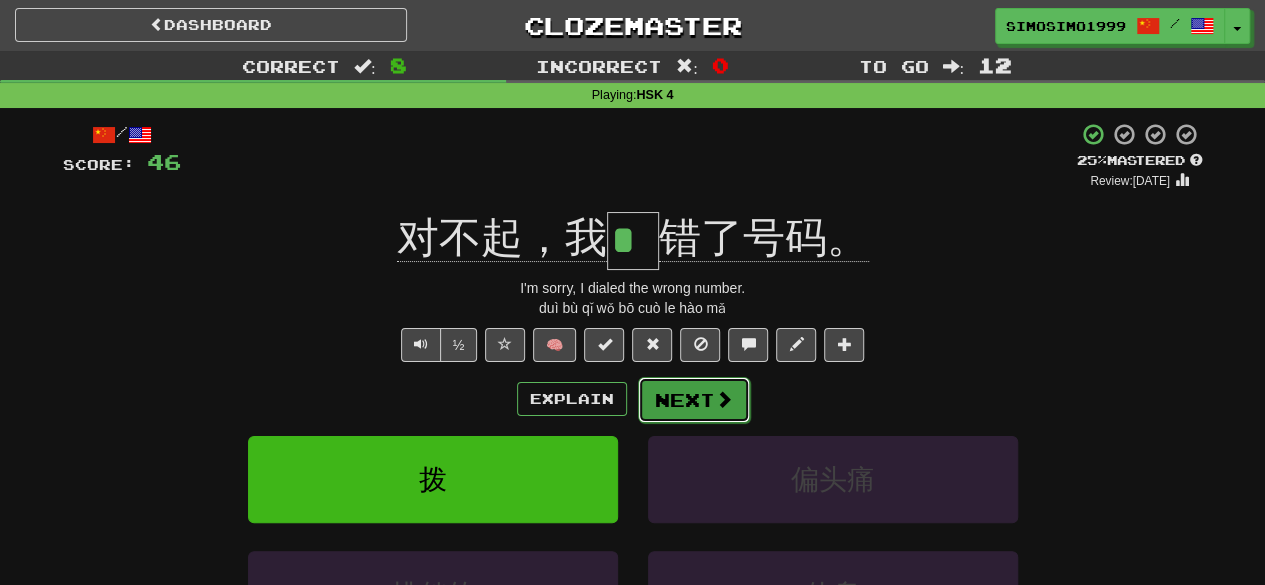 click on "Next" at bounding box center (694, 400) 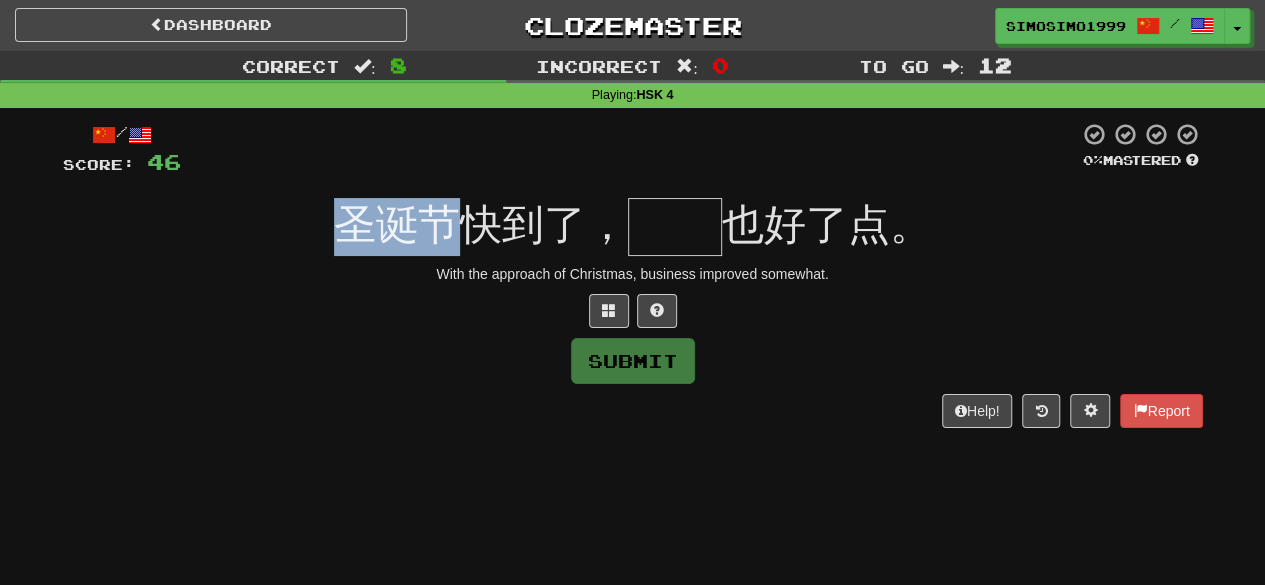 drag, startPoint x: 337, startPoint y: 221, endPoint x: 457, endPoint y: 216, distance: 120.10412 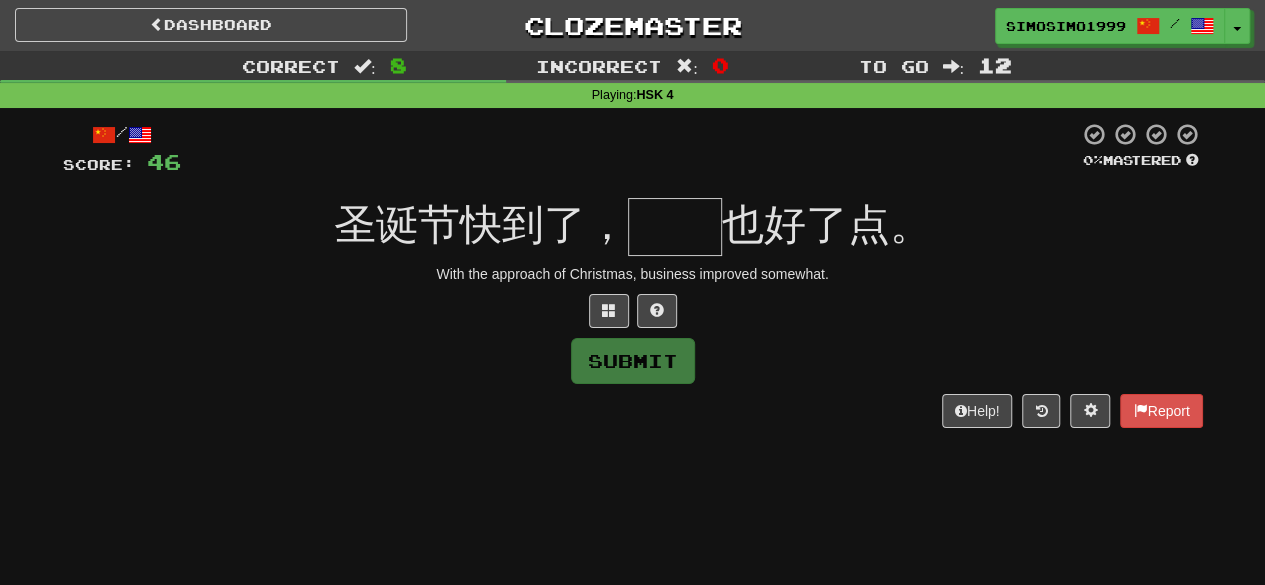 click on "圣诞节快到了，" at bounding box center [481, 224] 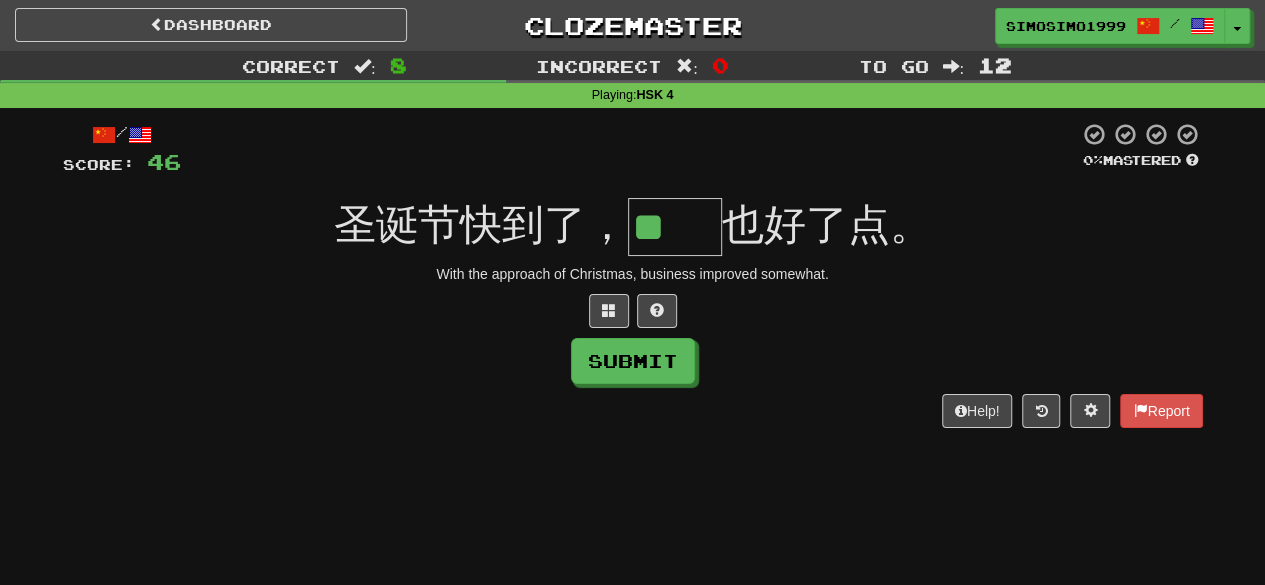 scroll, scrollTop: 0, scrollLeft: 0, axis: both 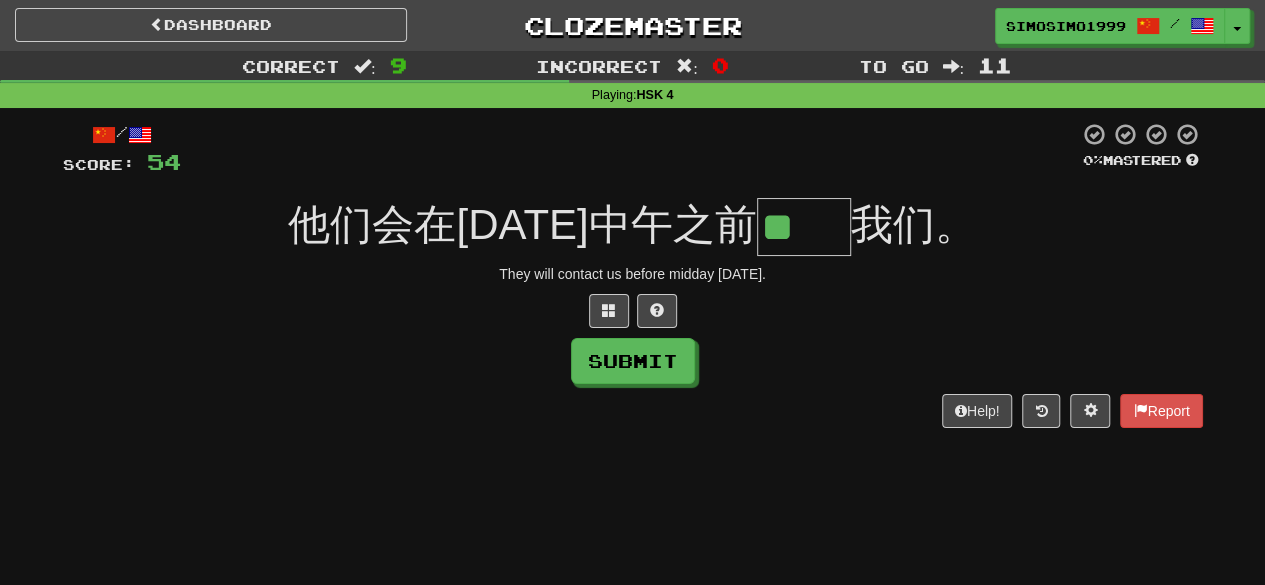 type on "**" 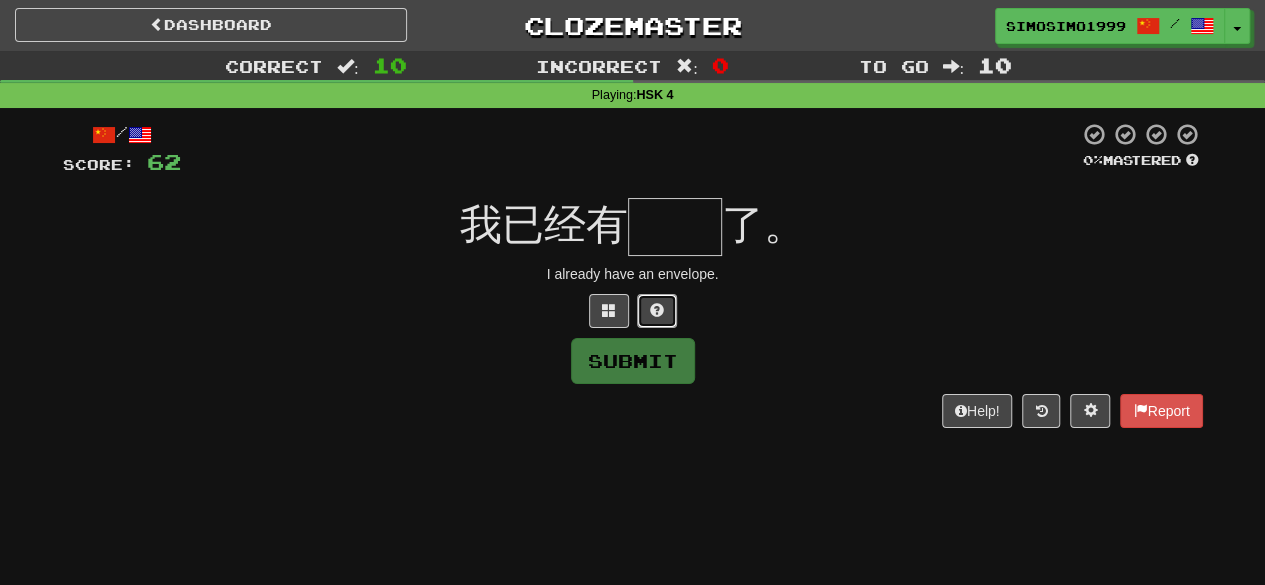 click at bounding box center [657, 310] 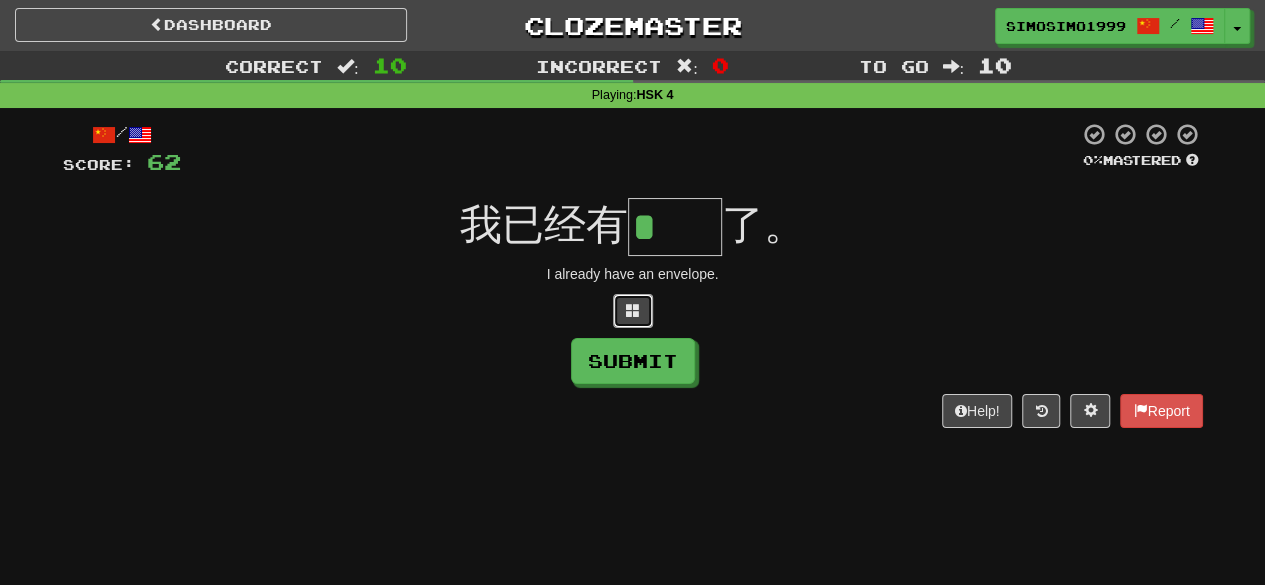 click at bounding box center [633, 310] 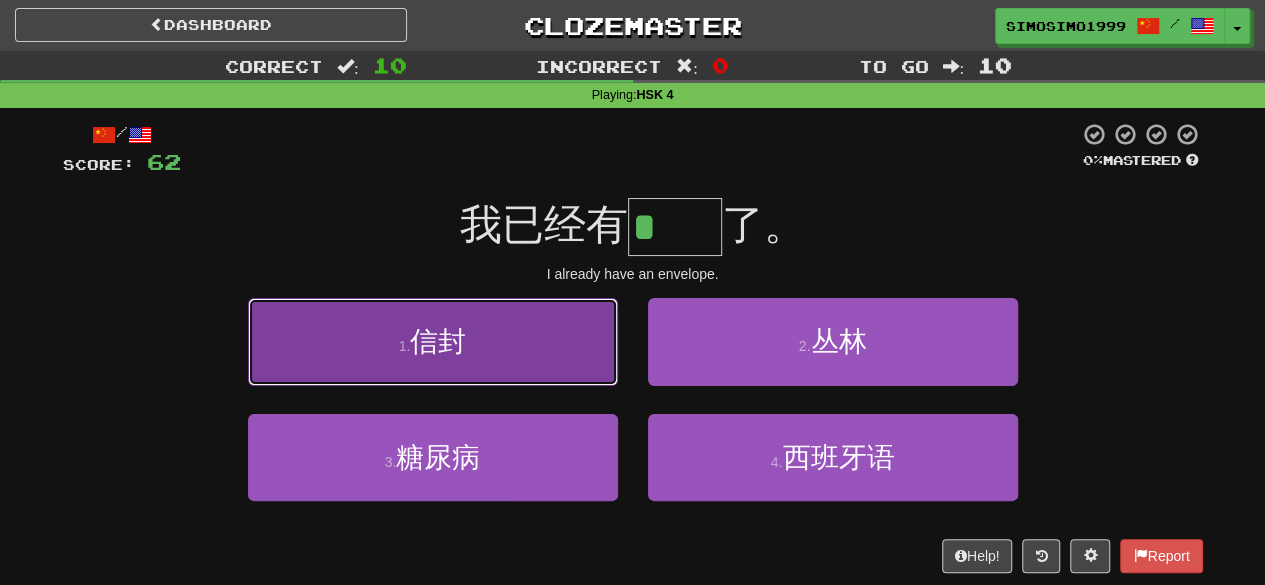 click on "1 .  信封" at bounding box center (433, 341) 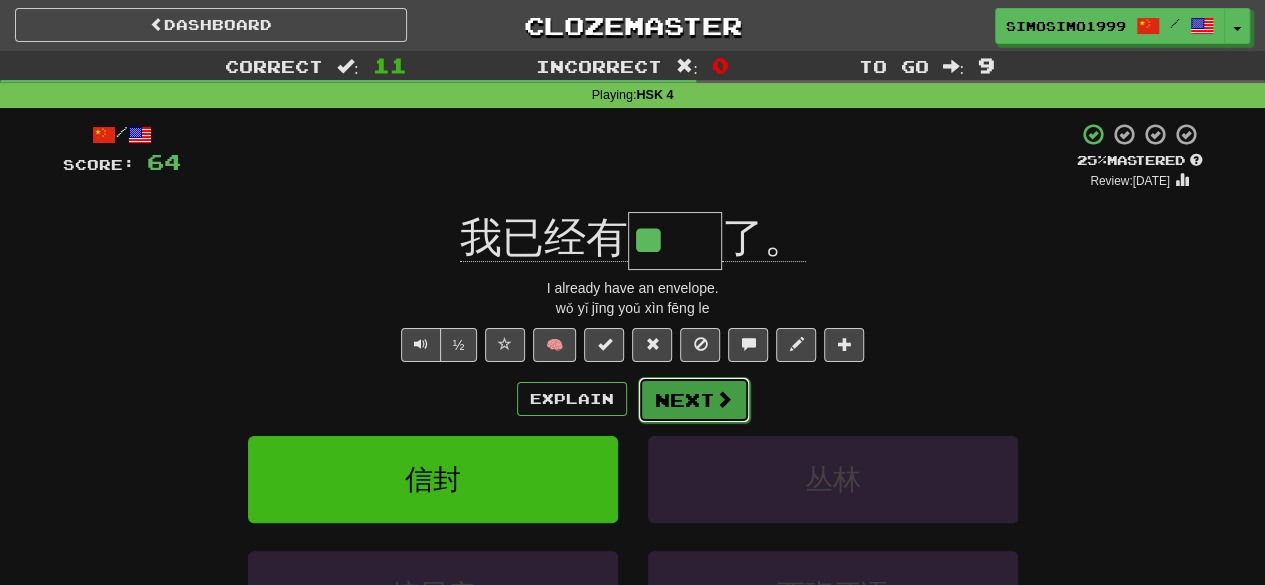 click on "Next" at bounding box center (694, 400) 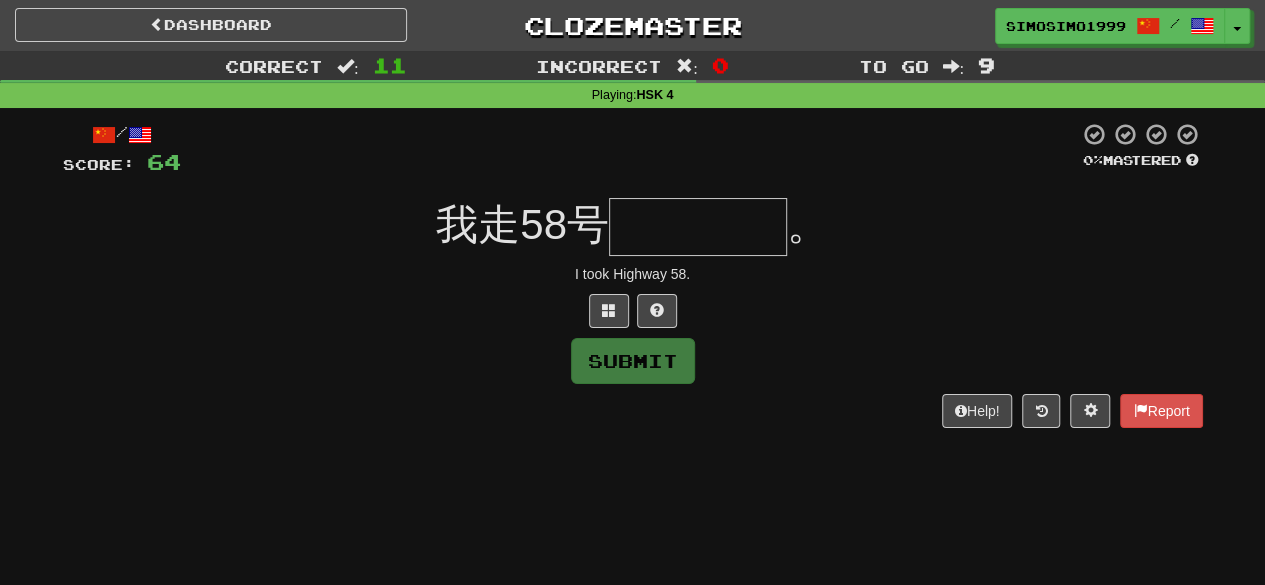click at bounding box center [698, 227] 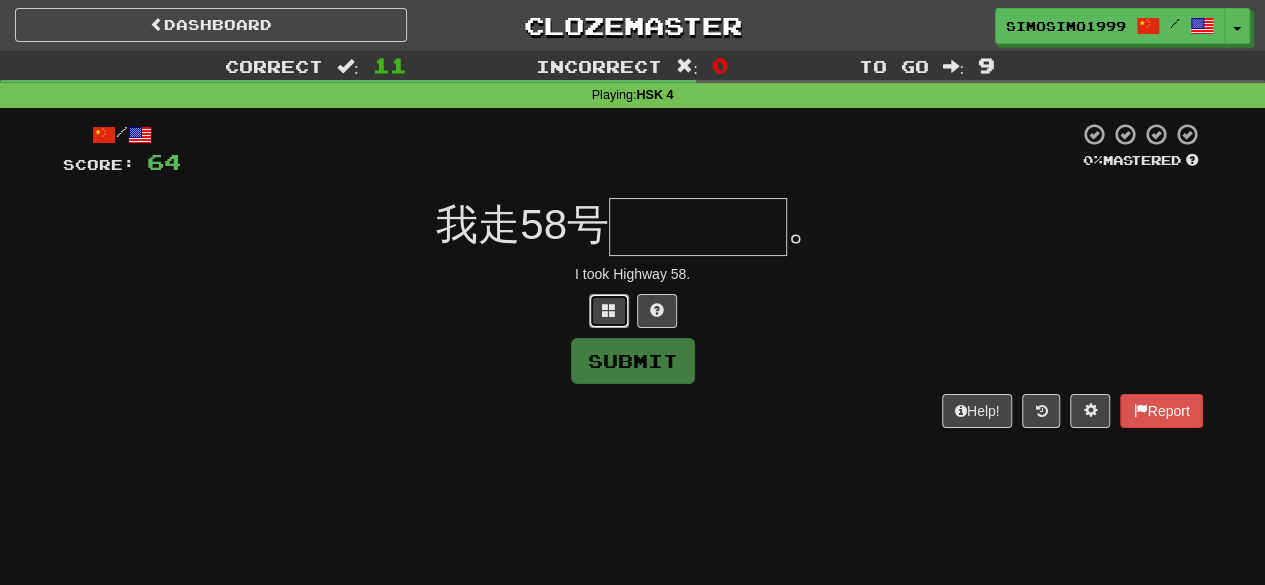 click at bounding box center (609, 310) 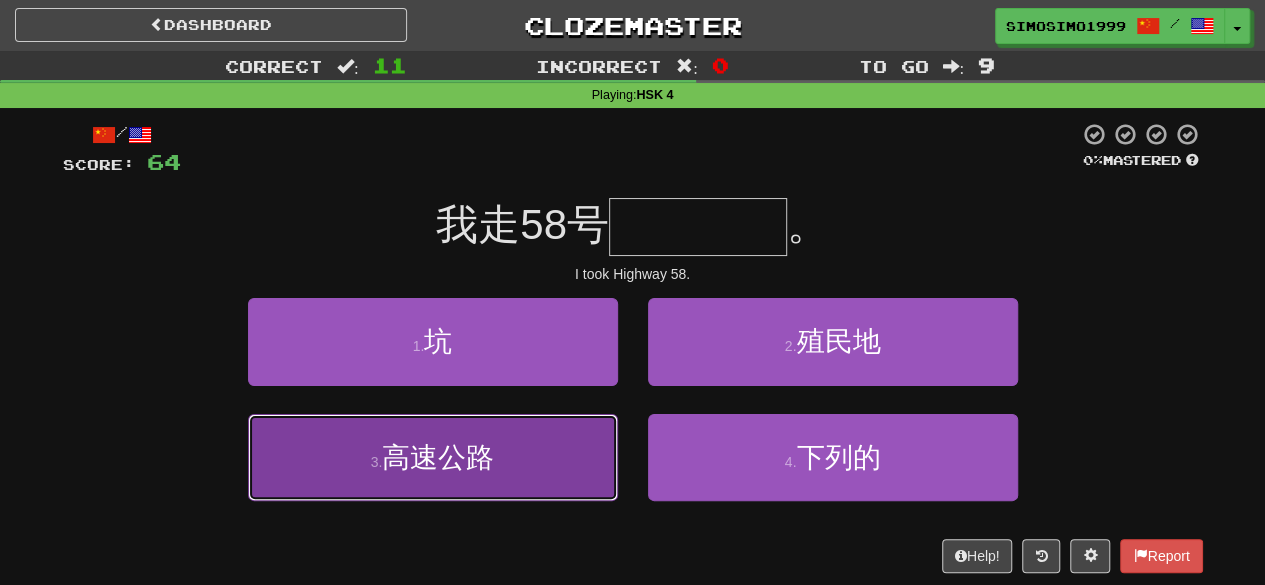 click on "3 .  高速公路" at bounding box center [433, 457] 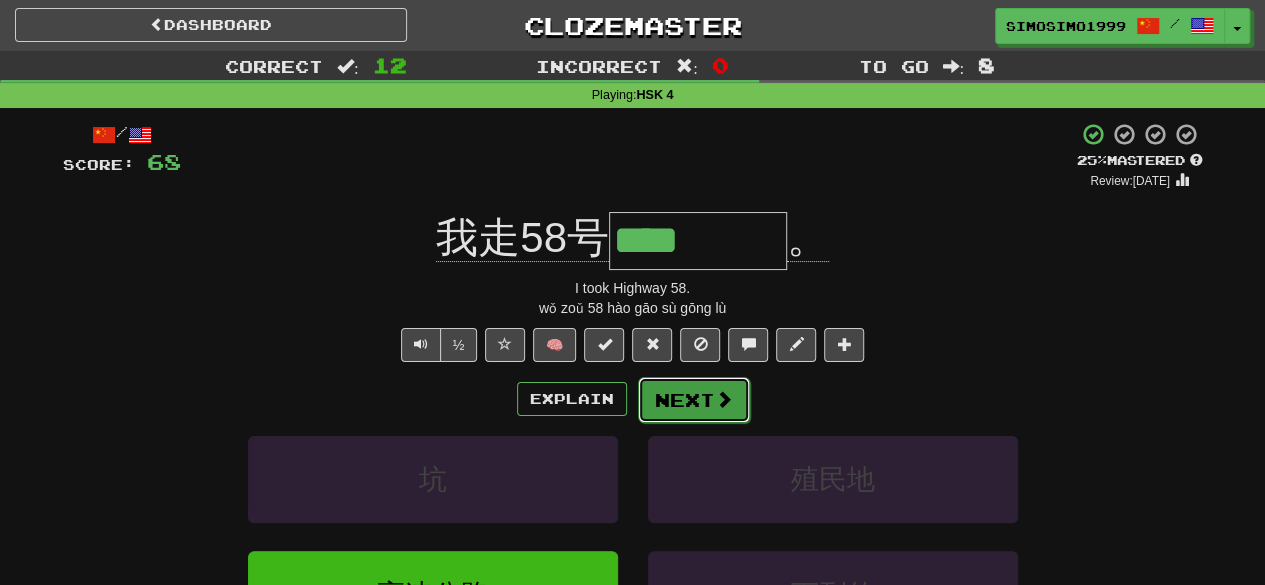 click on "Next" at bounding box center [694, 400] 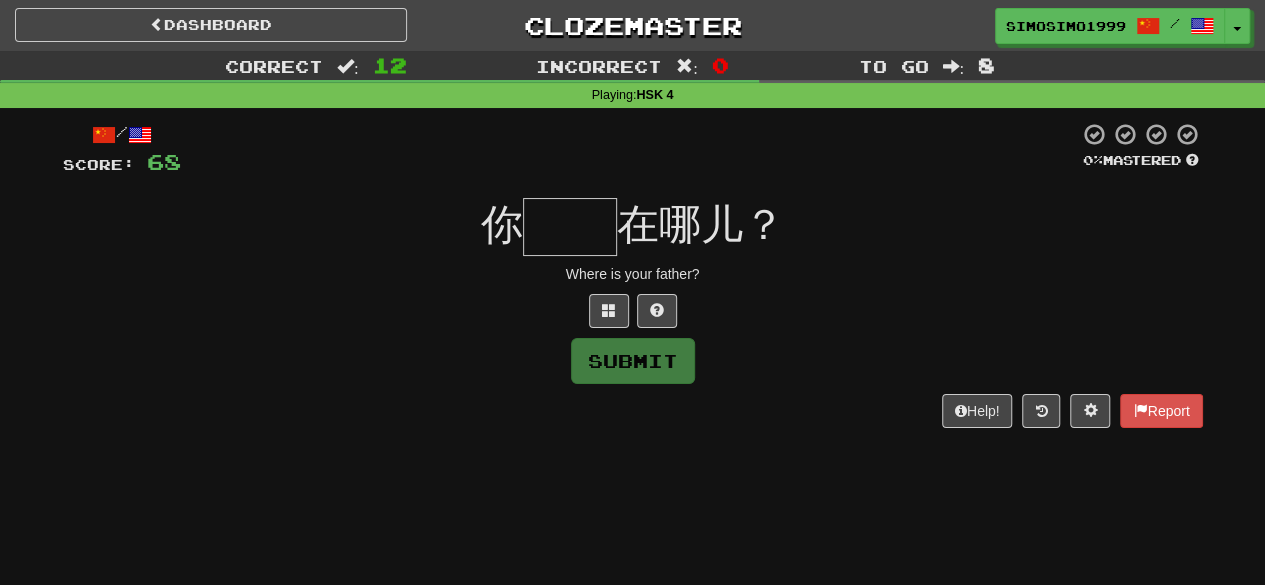 click at bounding box center [570, 227] 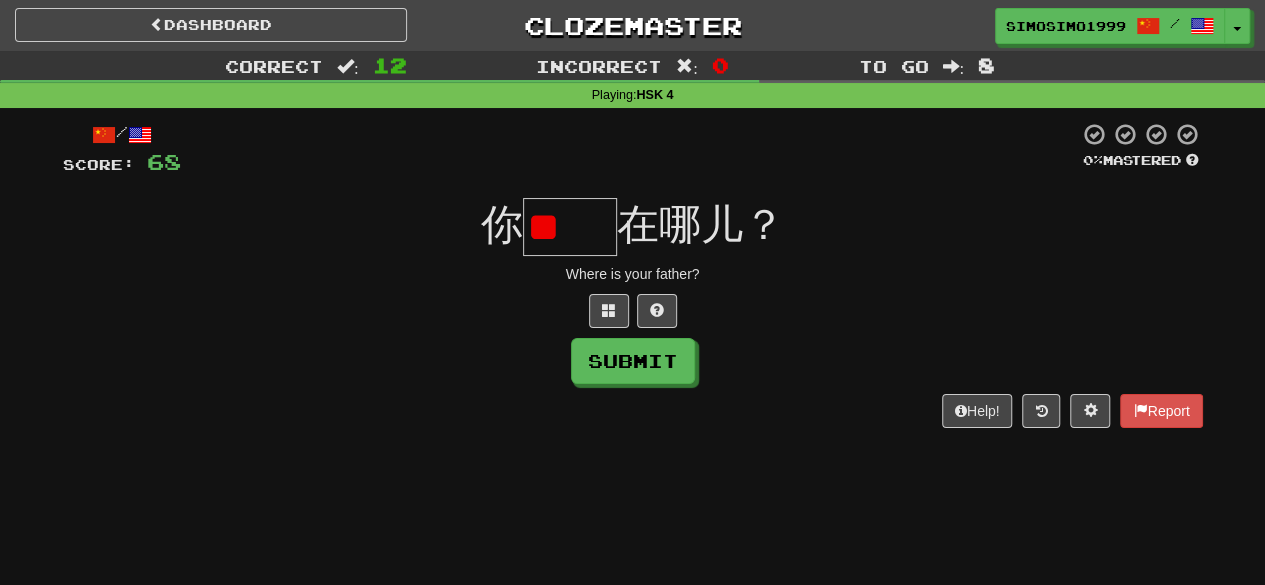 scroll, scrollTop: 0, scrollLeft: 0, axis: both 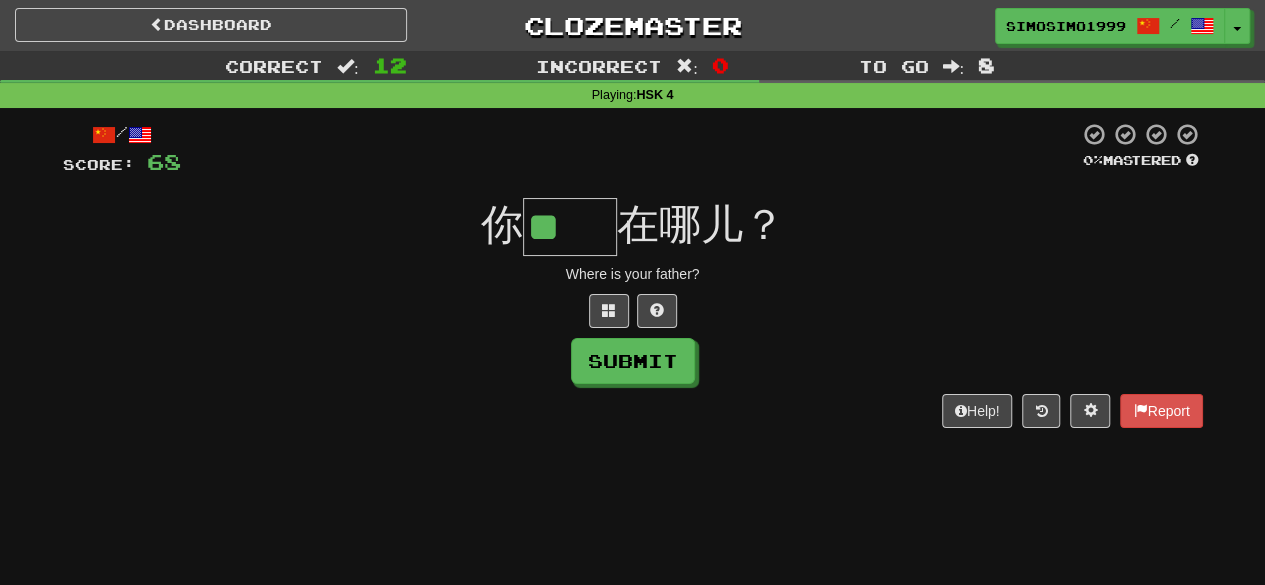 type on "**" 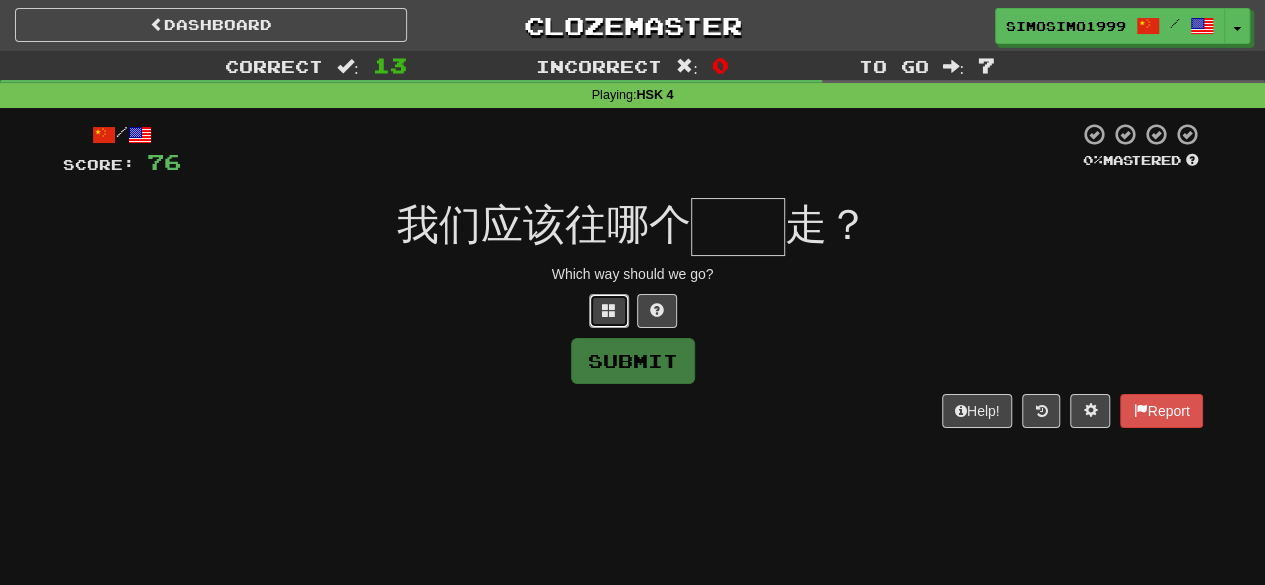 click at bounding box center (609, 310) 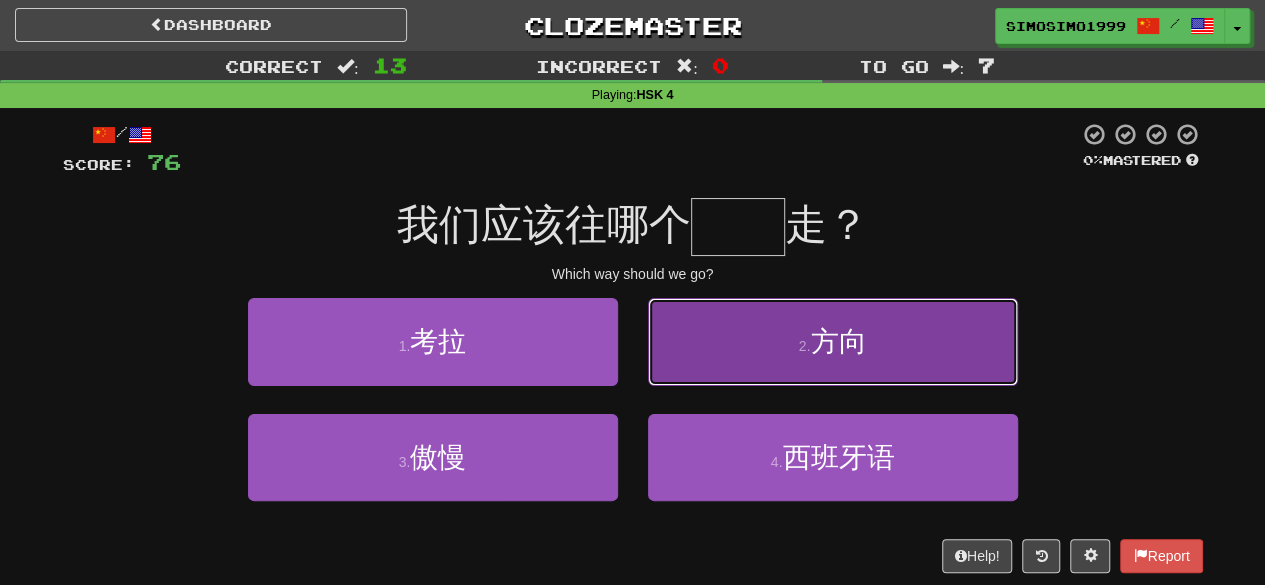 click on "2 .  方向" at bounding box center [833, 341] 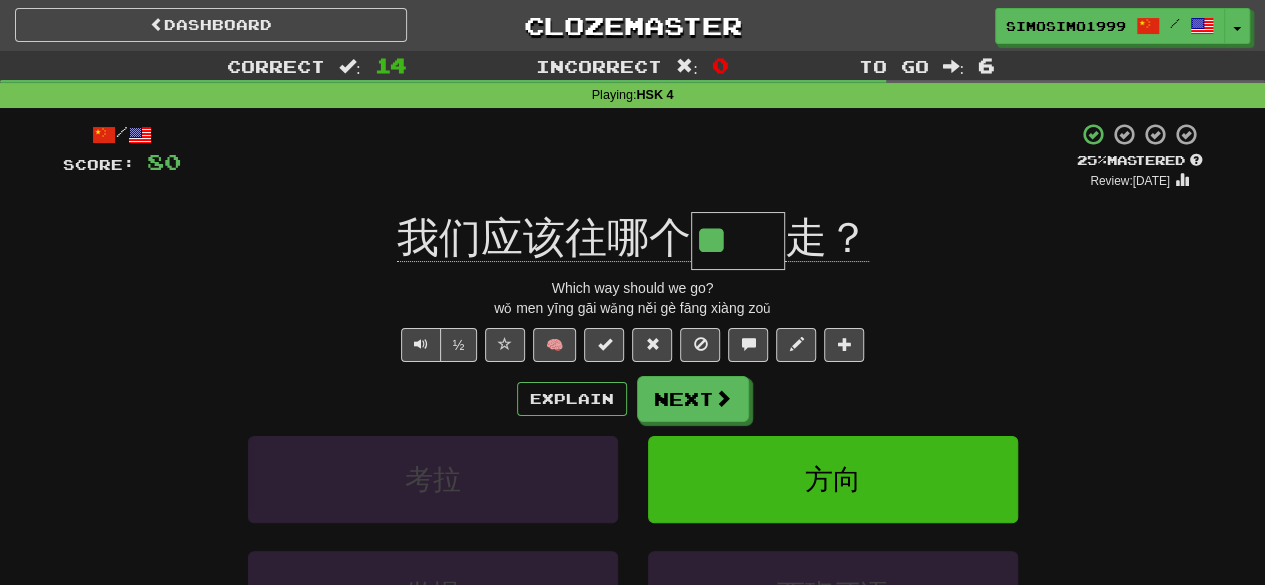 drag, startPoint x: 696, startPoint y: 245, endPoint x: 767, endPoint y: 243, distance: 71.02816 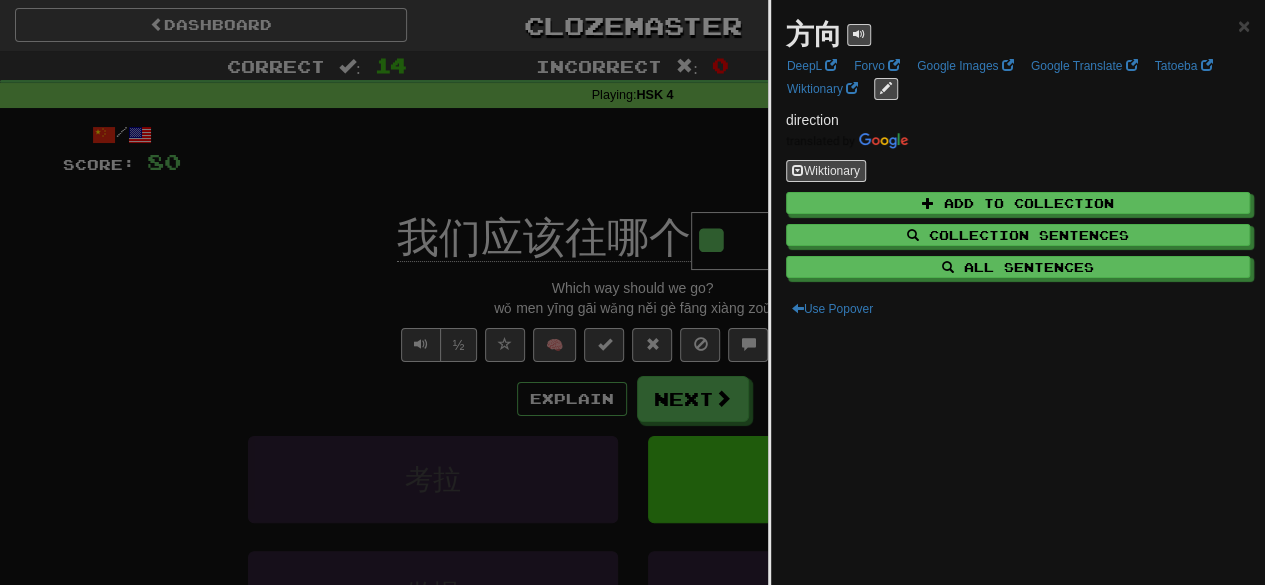 click at bounding box center [632, 292] 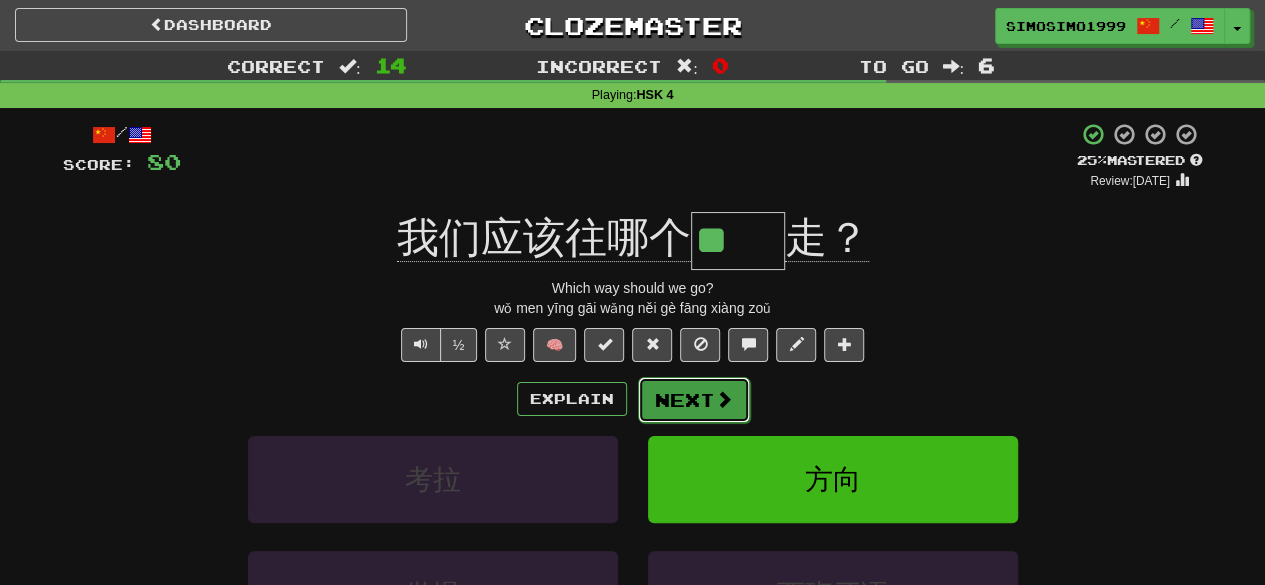 click on "Next" at bounding box center [694, 400] 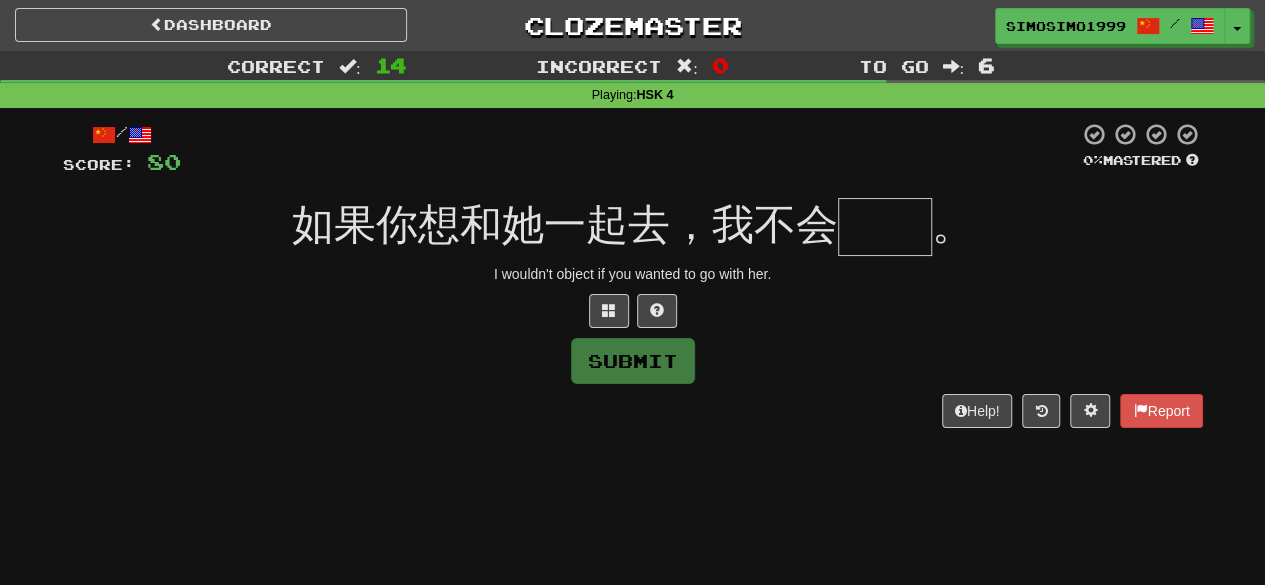 click at bounding box center [885, 227] 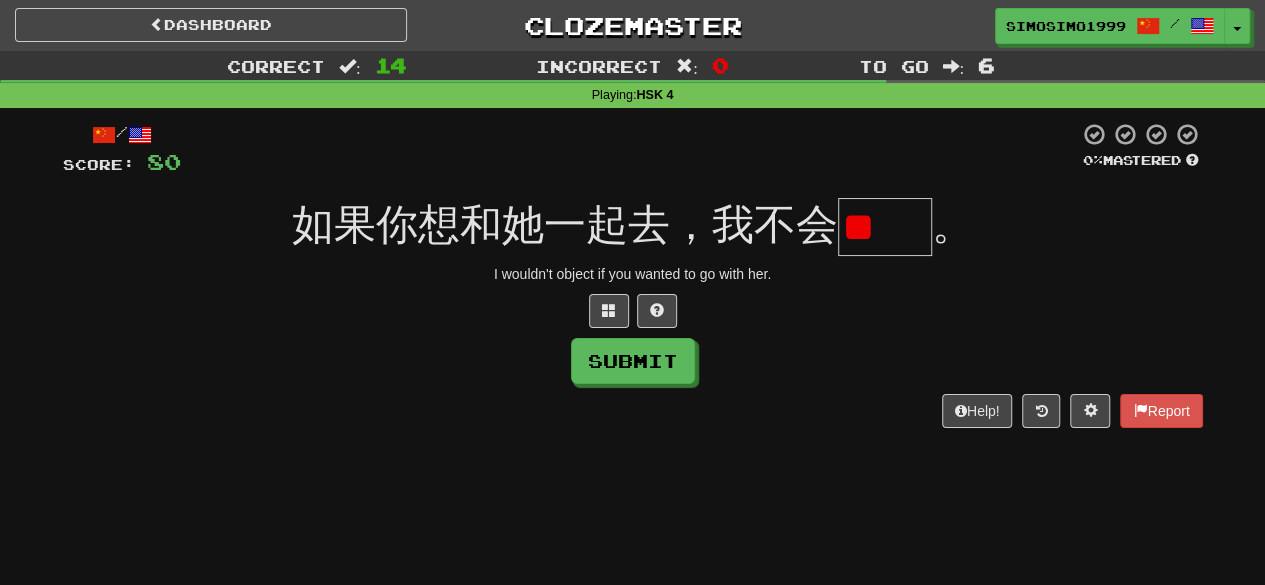 scroll, scrollTop: 0, scrollLeft: 0, axis: both 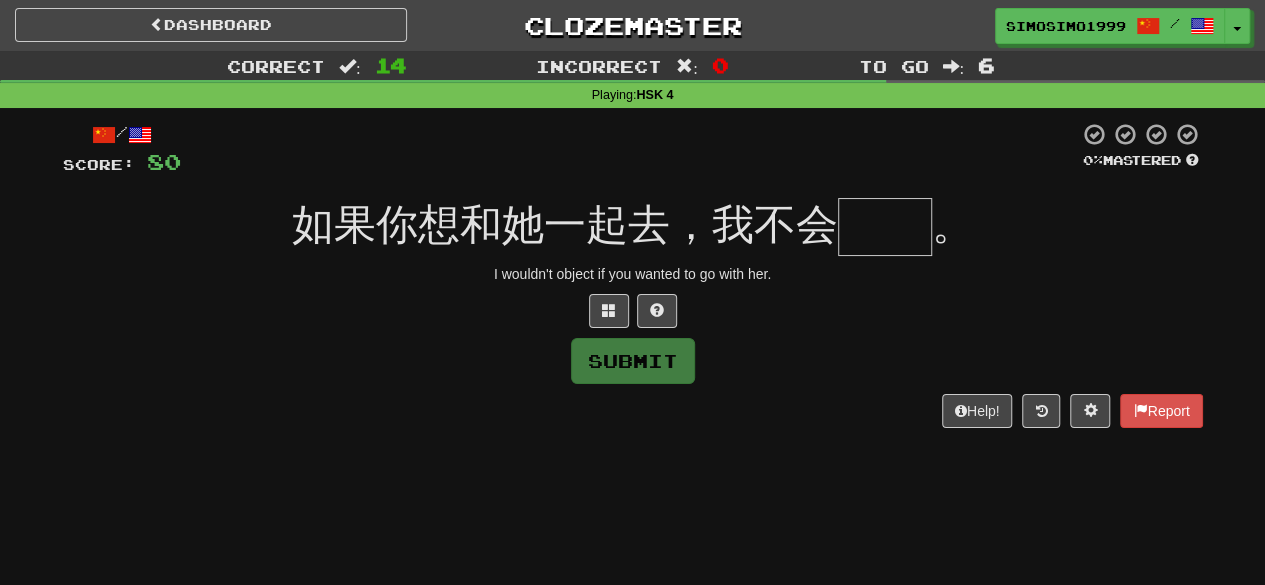 click at bounding box center [885, 227] 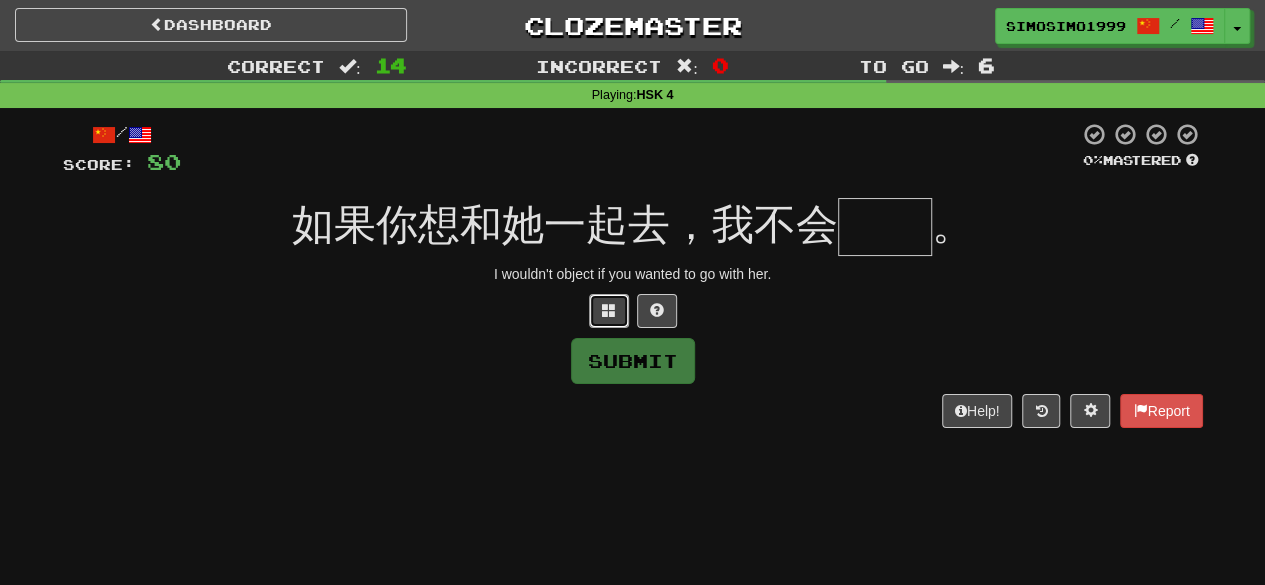 click at bounding box center [609, 311] 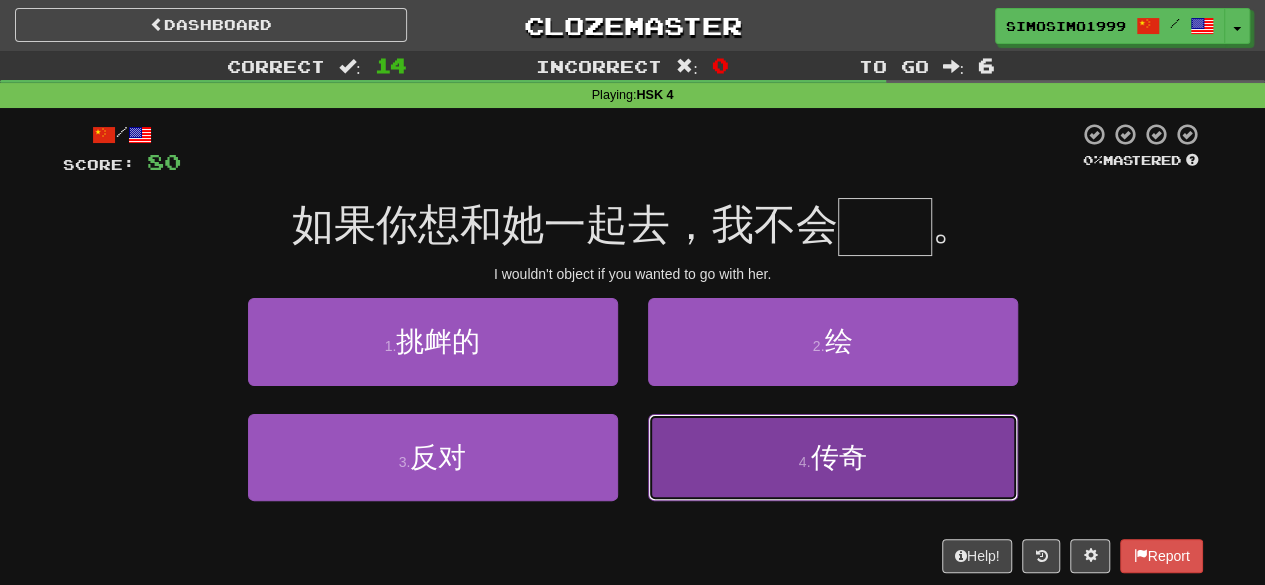 click on "4 .  传奇" at bounding box center (833, 457) 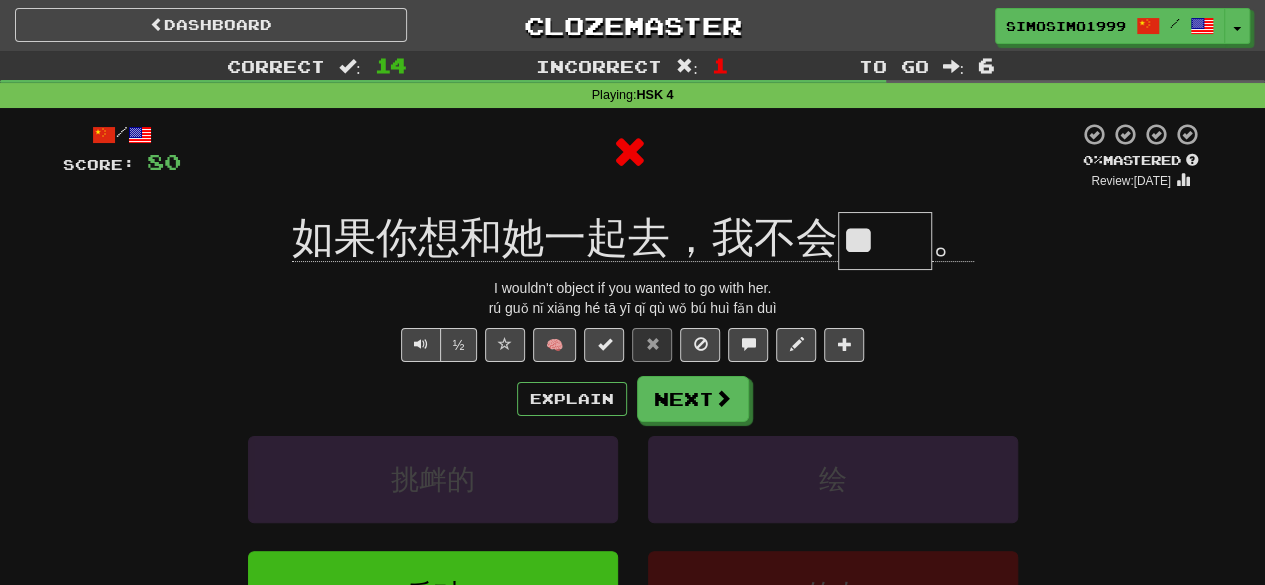 drag, startPoint x: 850, startPoint y: 242, endPoint x: 920, endPoint y: 228, distance: 71.38628 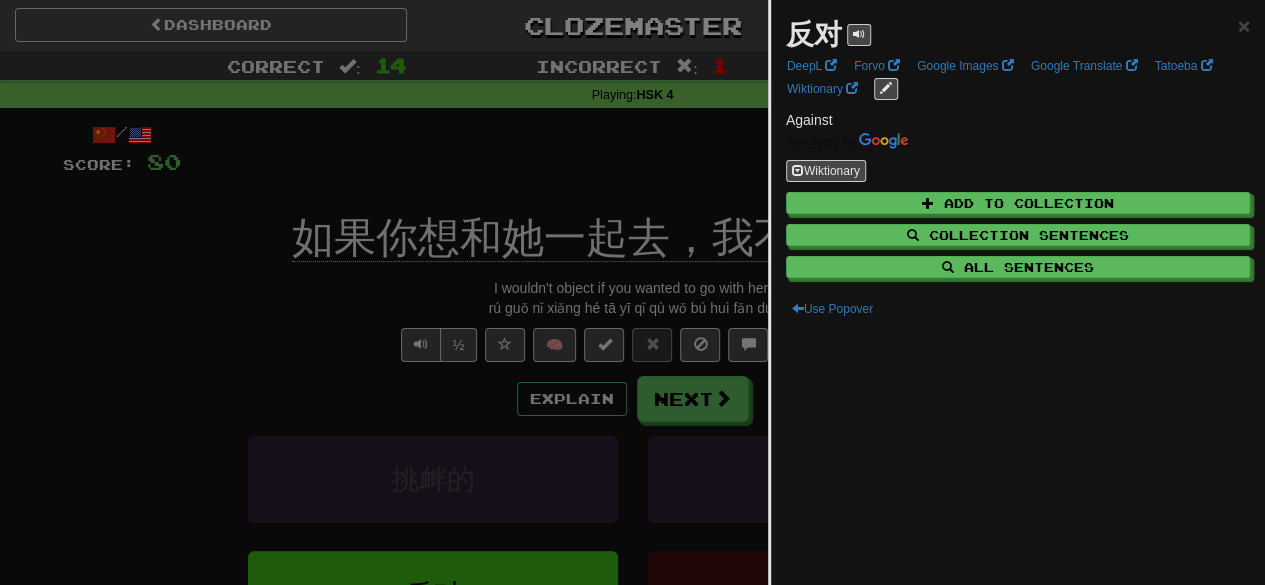 click at bounding box center (632, 292) 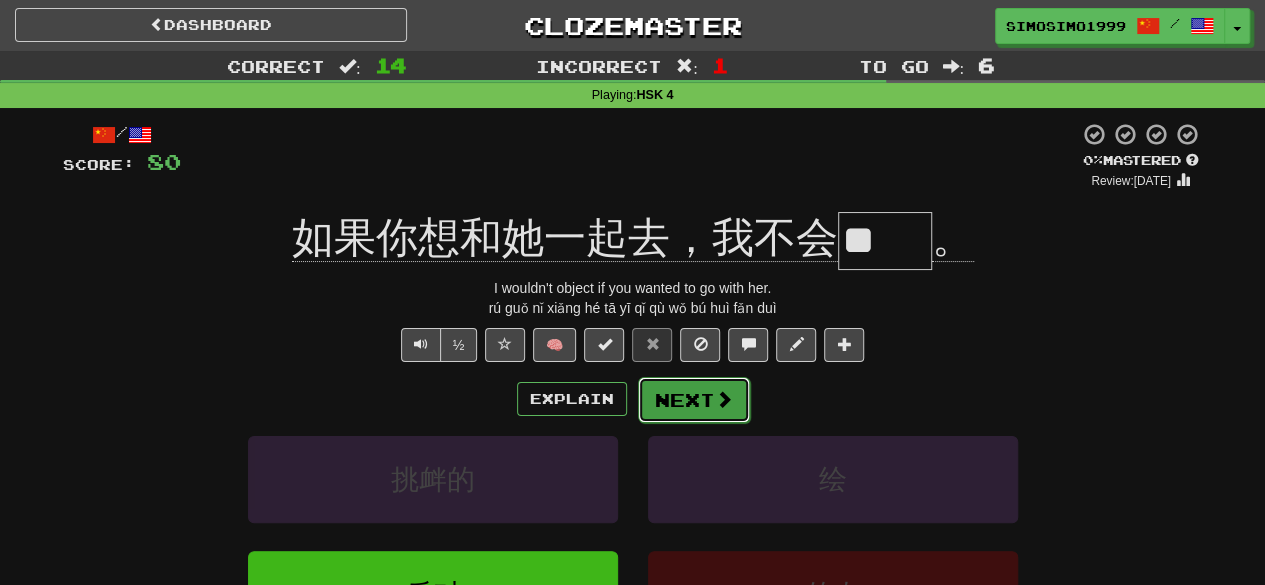 click on "Next" at bounding box center (694, 400) 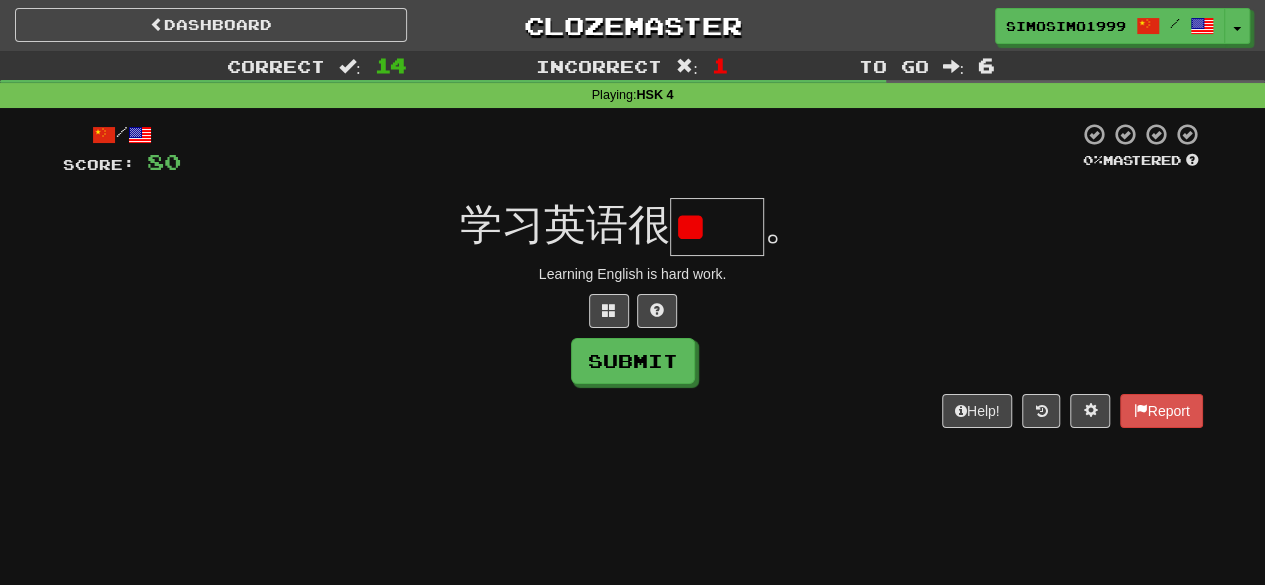 type on "*" 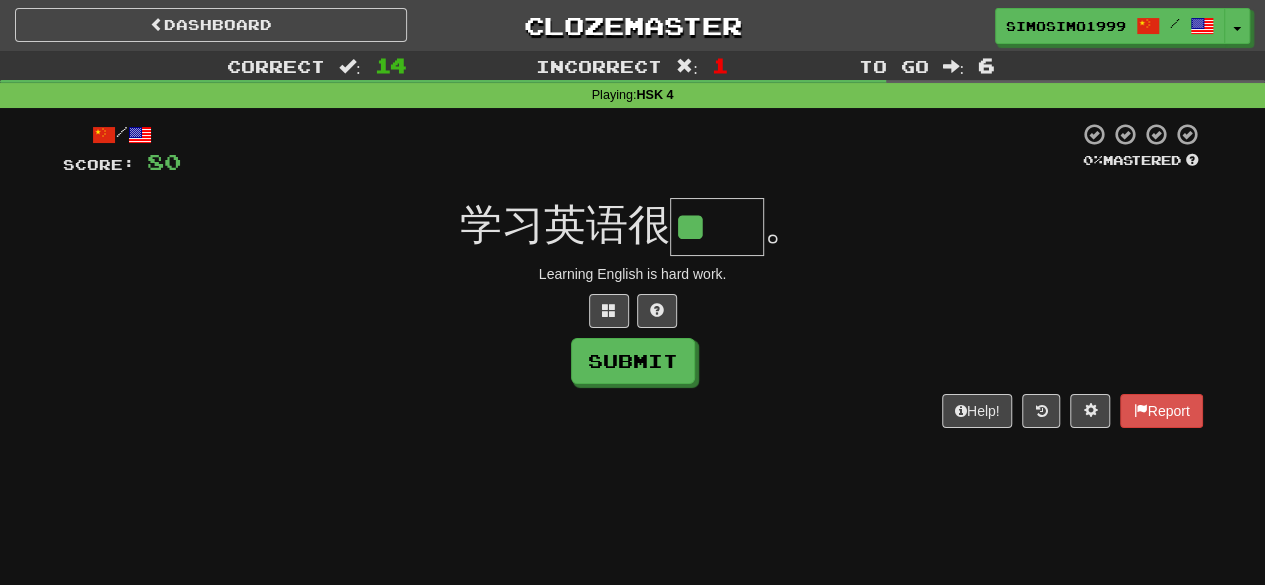 scroll, scrollTop: 0, scrollLeft: 0, axis: both 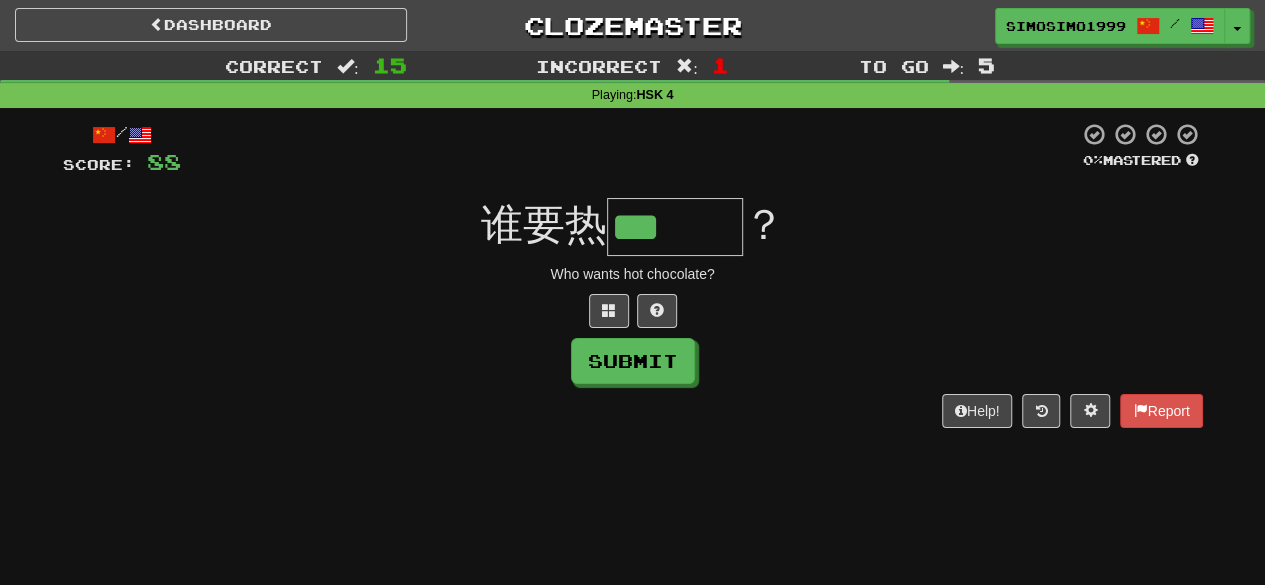type on "***" 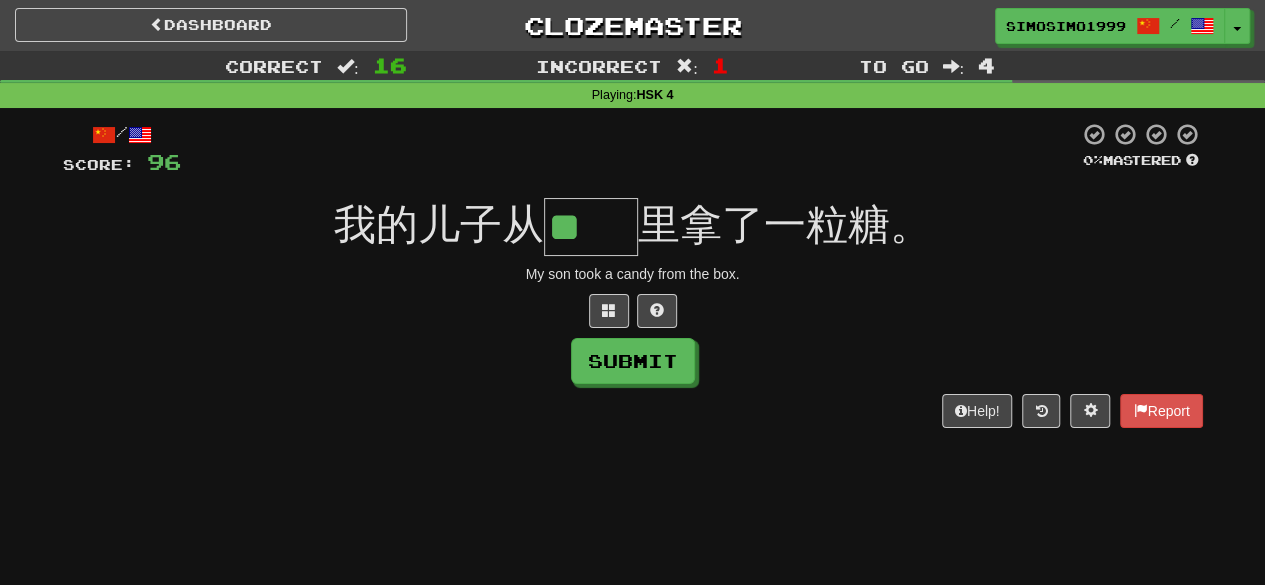 type on "**" 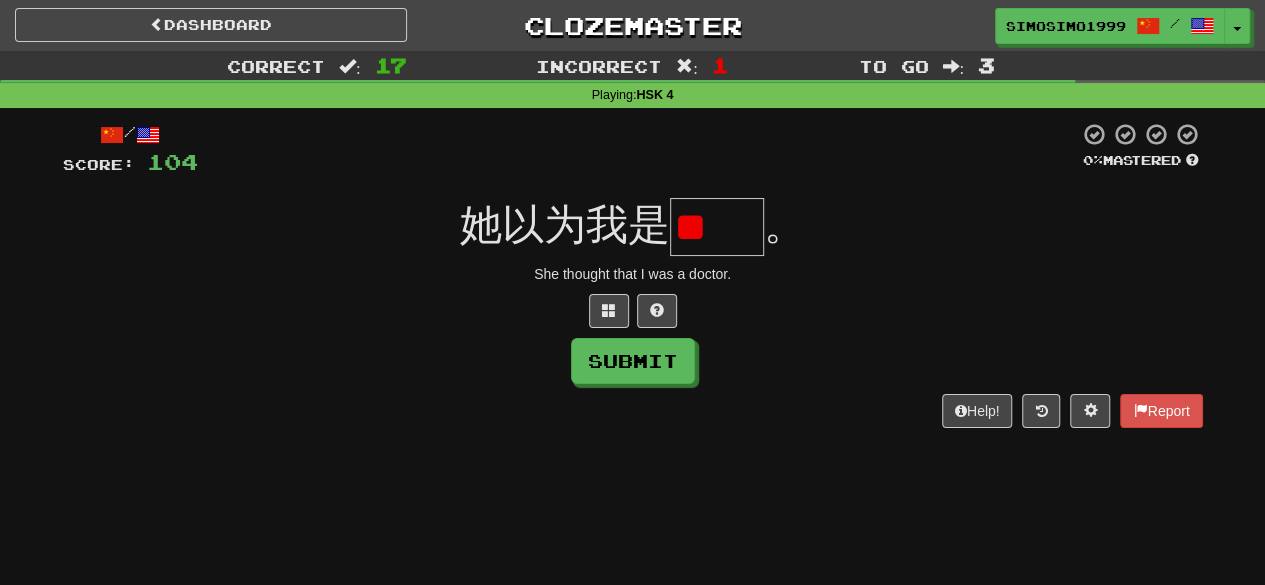 scroll, scrollTop: 0, scrollLeft: 0, axis: both 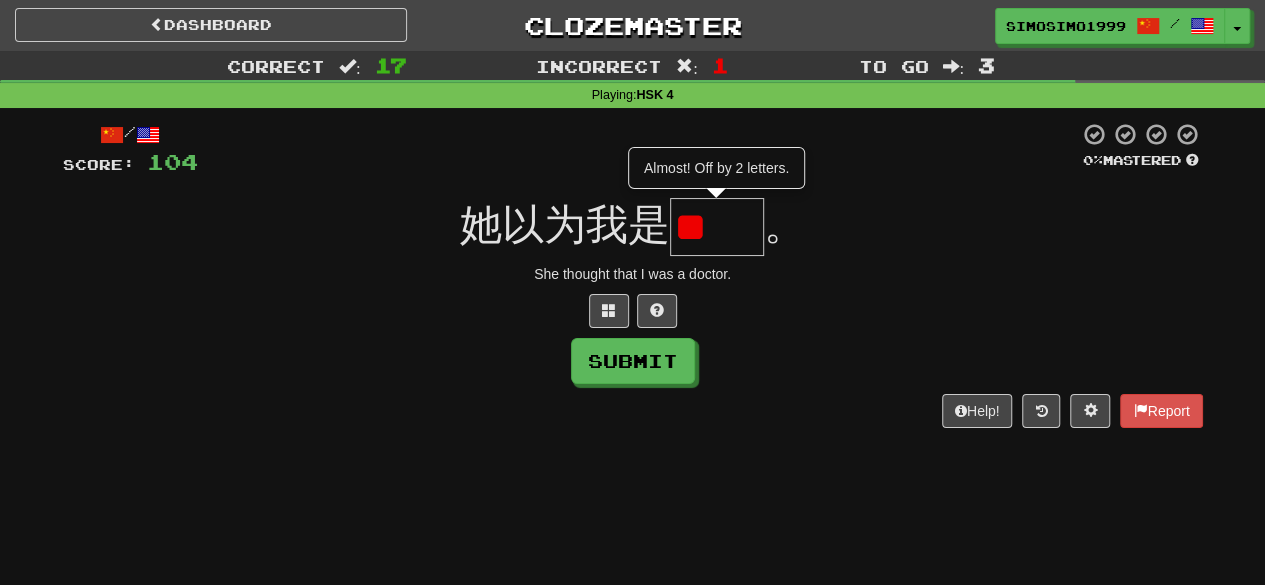 type on "*" 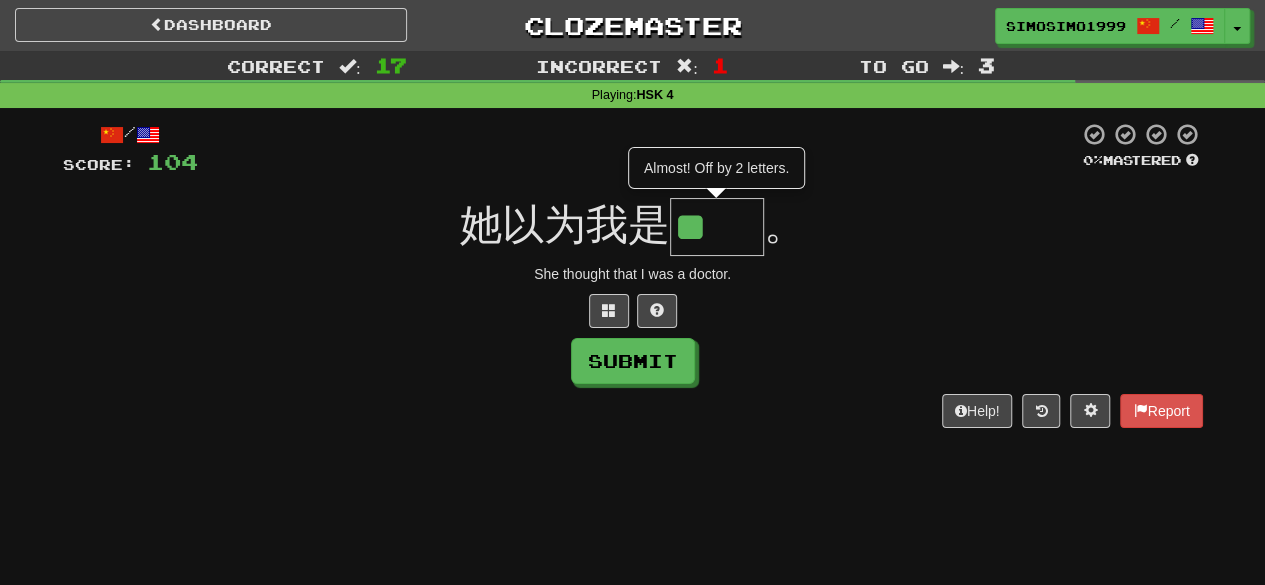 type on "**" 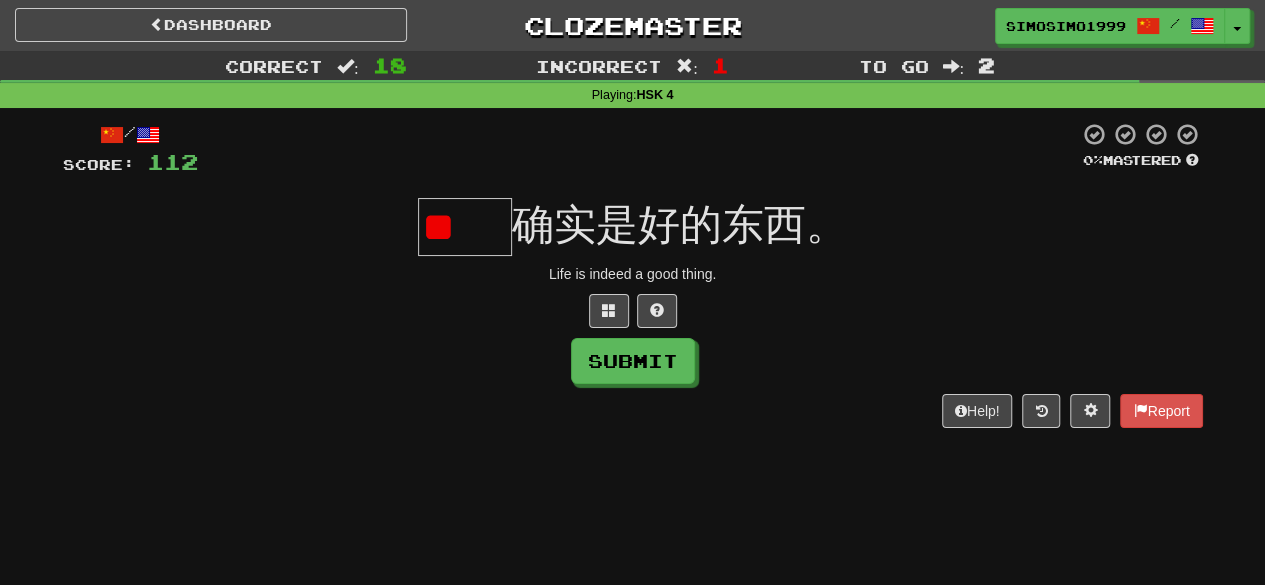 scroll, scrollTop: 0, scrollLeft: 0, axis: both 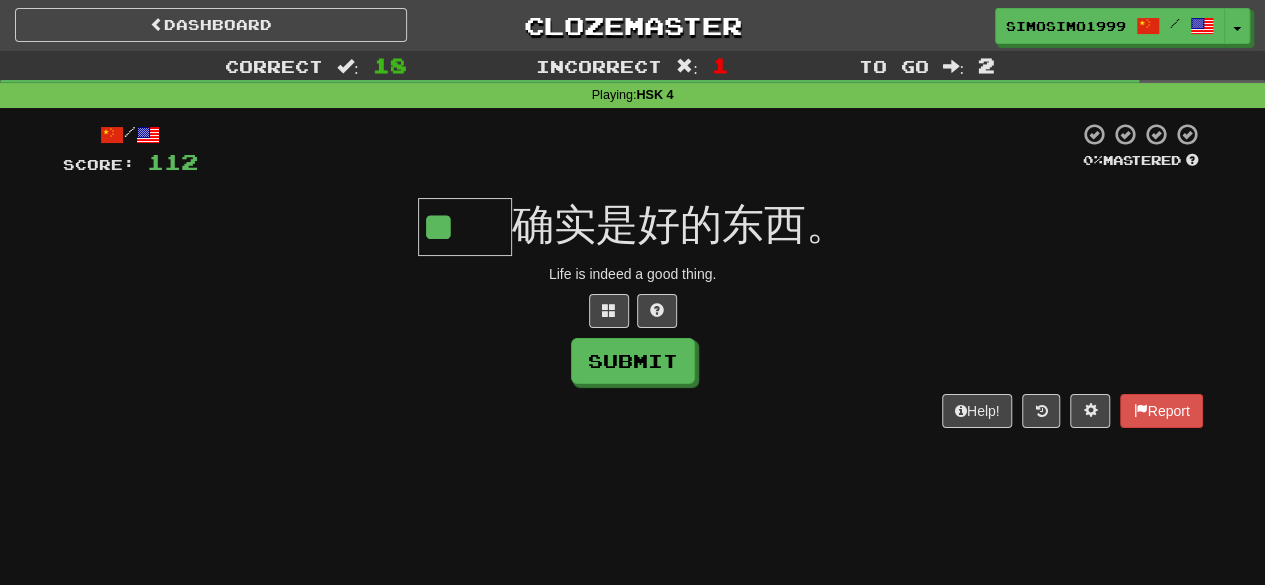 type on "**" 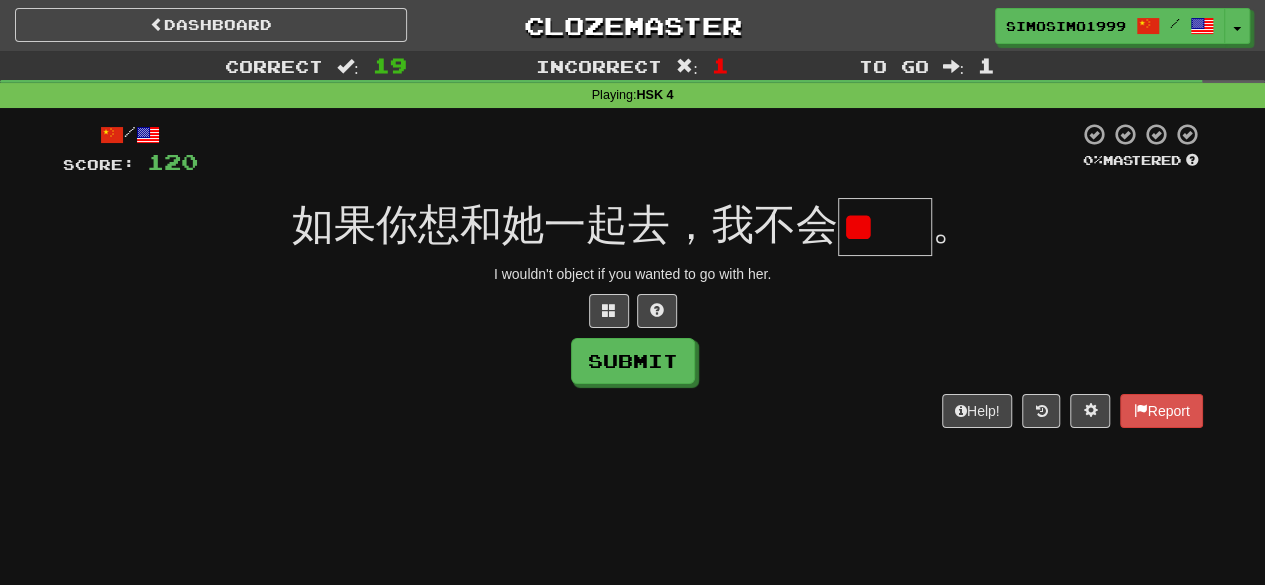 scroll, scrollTop: 0, scrollLeft: 0, axis: both 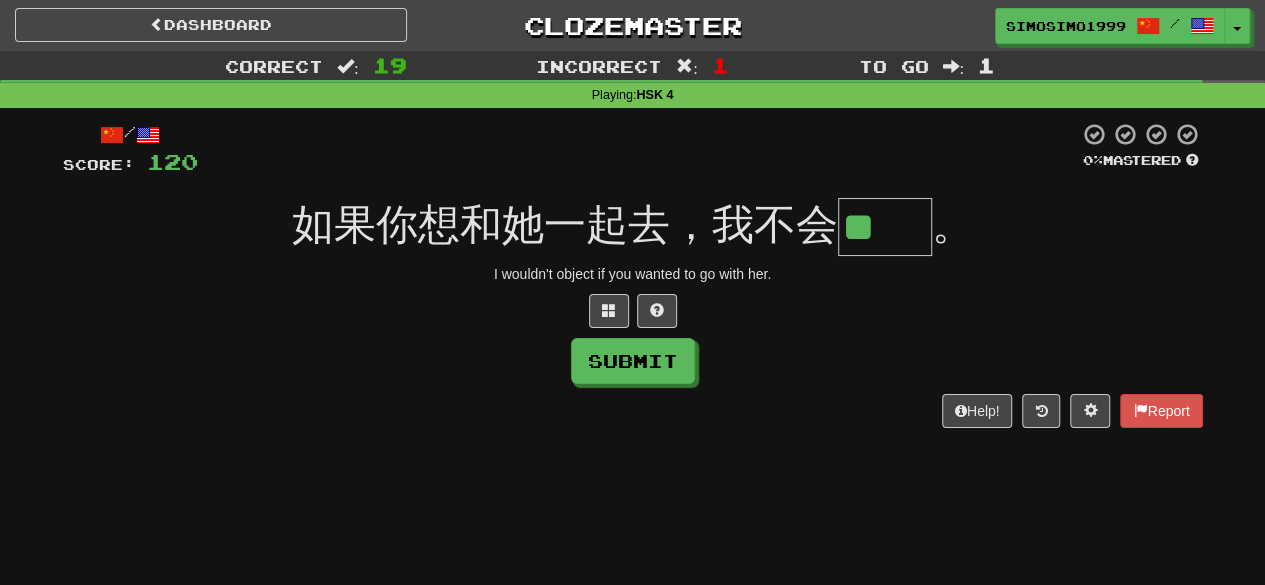 type on "**" 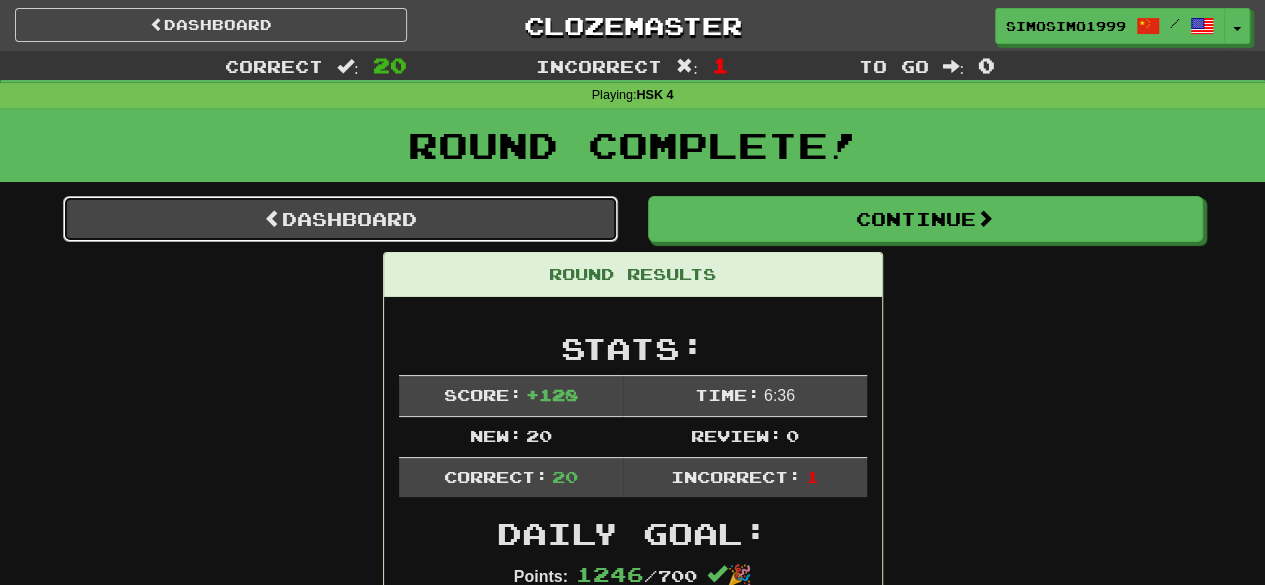 click on "Dashboard" at bounding box center (340, 219) 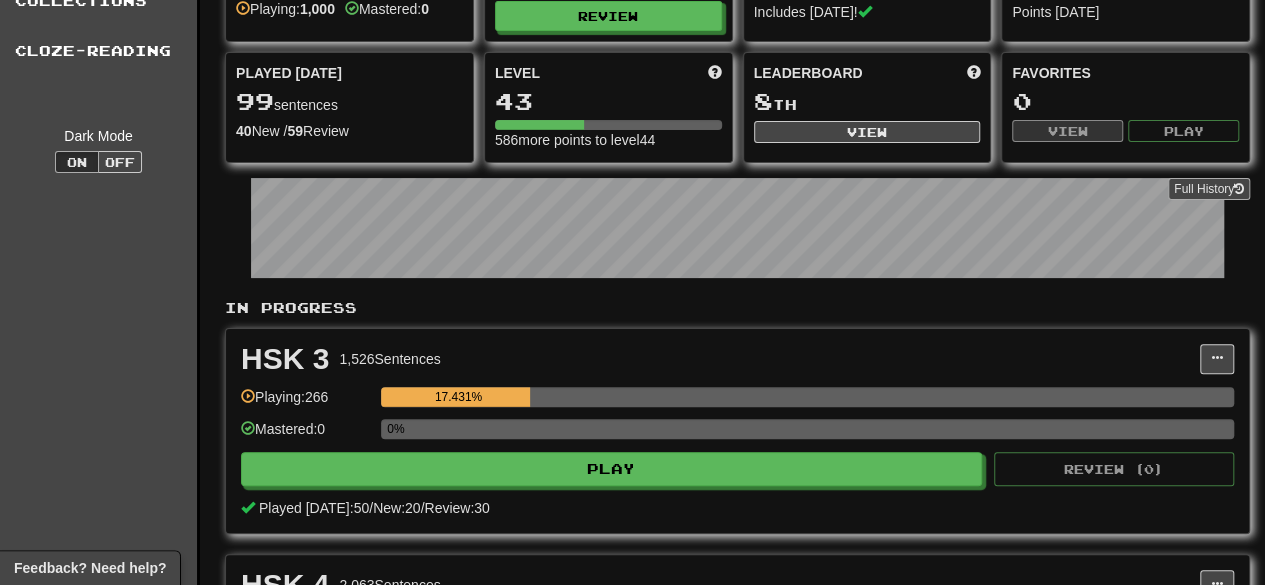 scroll, scrollTop: 0, scrollLeft: 0, axis: both 